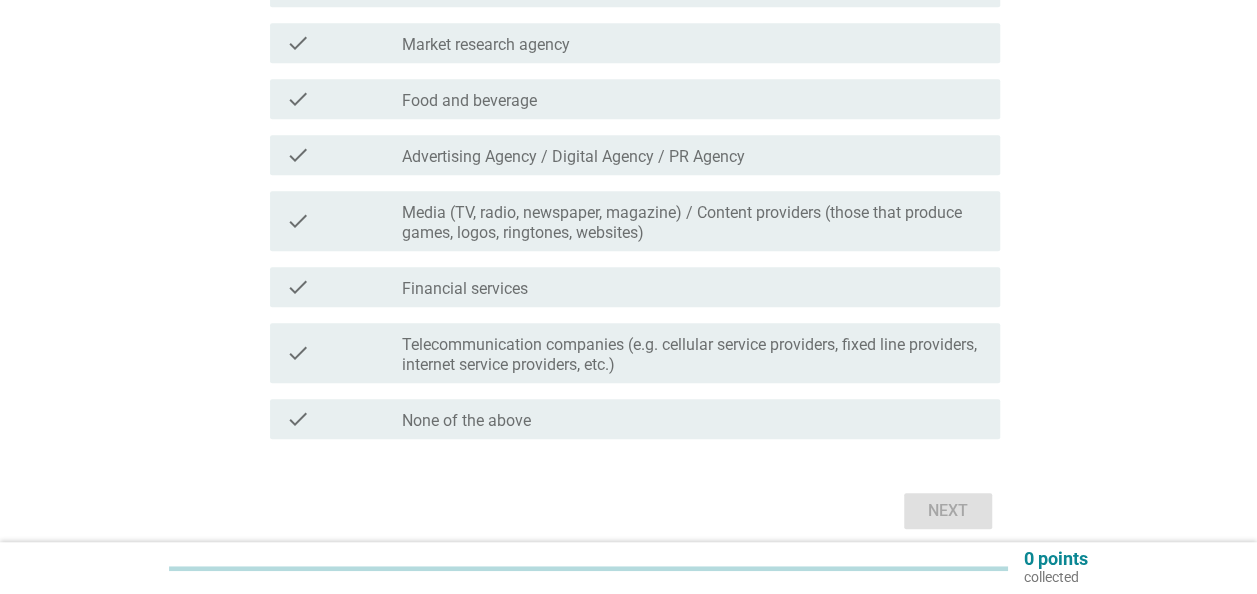 scroll, scrollTop: 500, scrollLeft: 0, axis: vertical 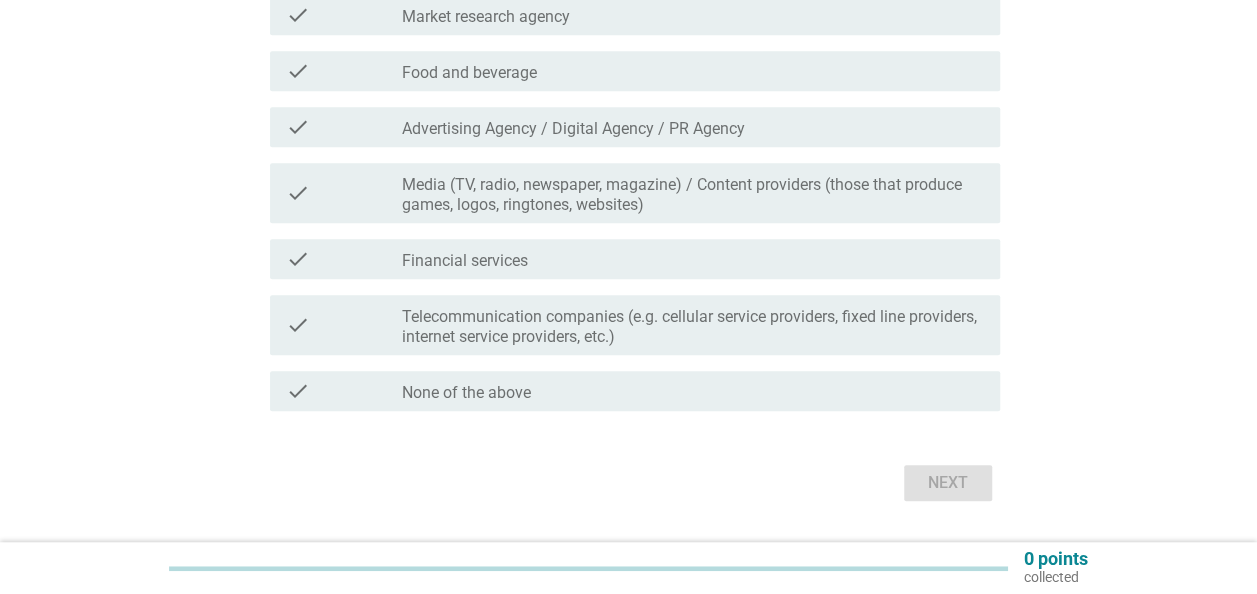 click on "check_box_outline_blank None of the above" at bounding box center [693, 391] 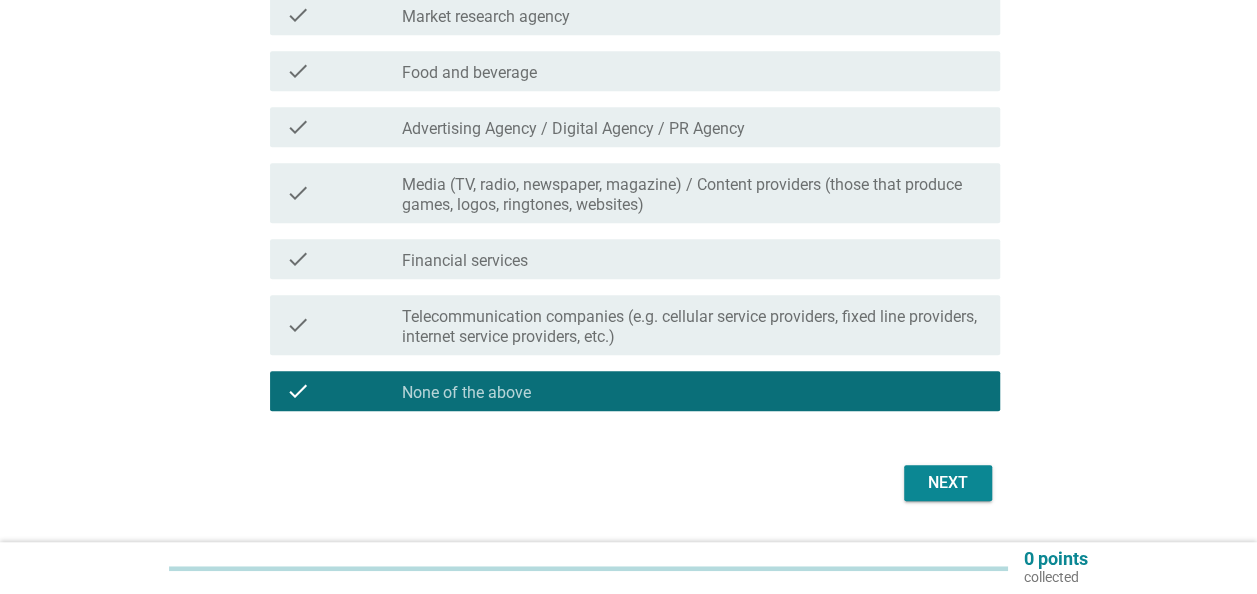 click on "Next" at bounding box center [948, 483] 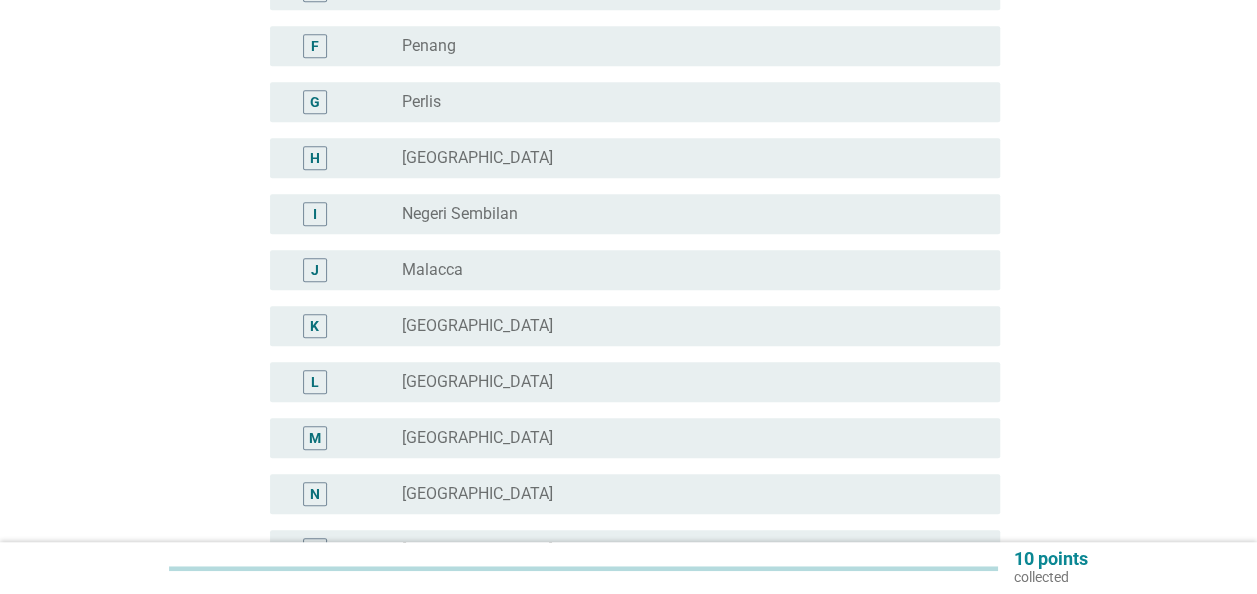scroll, scrollTop: 0, scrollLeft: 0, axis: both 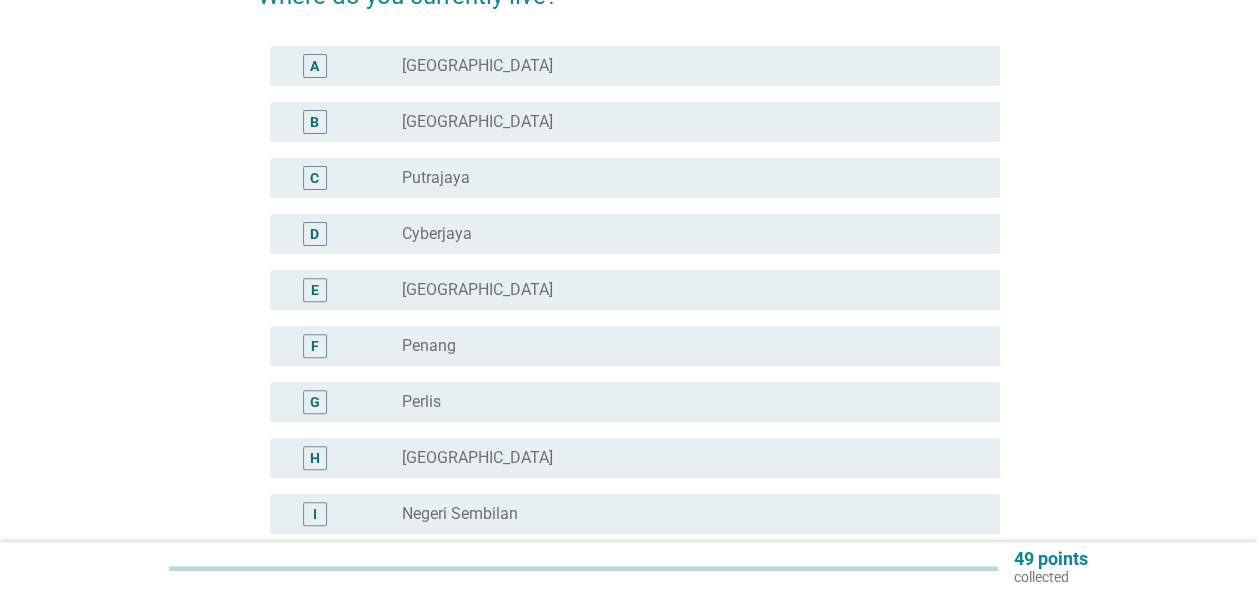 click on "radio_button_unchecked [GEOGRAPHIC_DATA]" at bounding box center [685, 290] 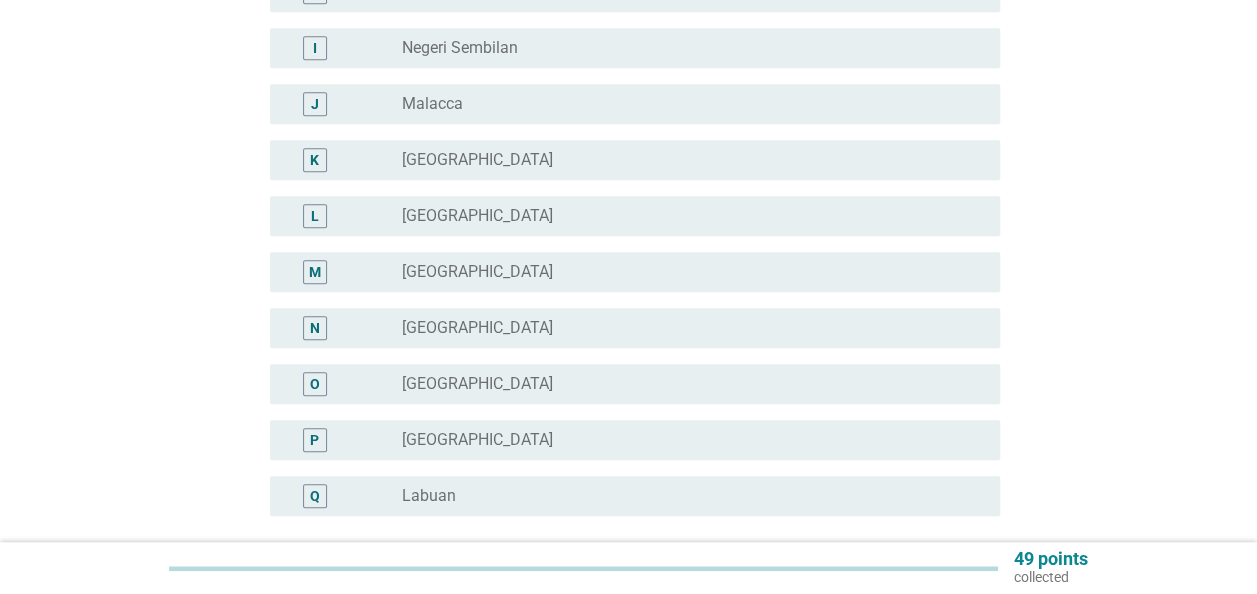 scroll, scrollTop: 800, scrollLeft: 0, axis: vertical 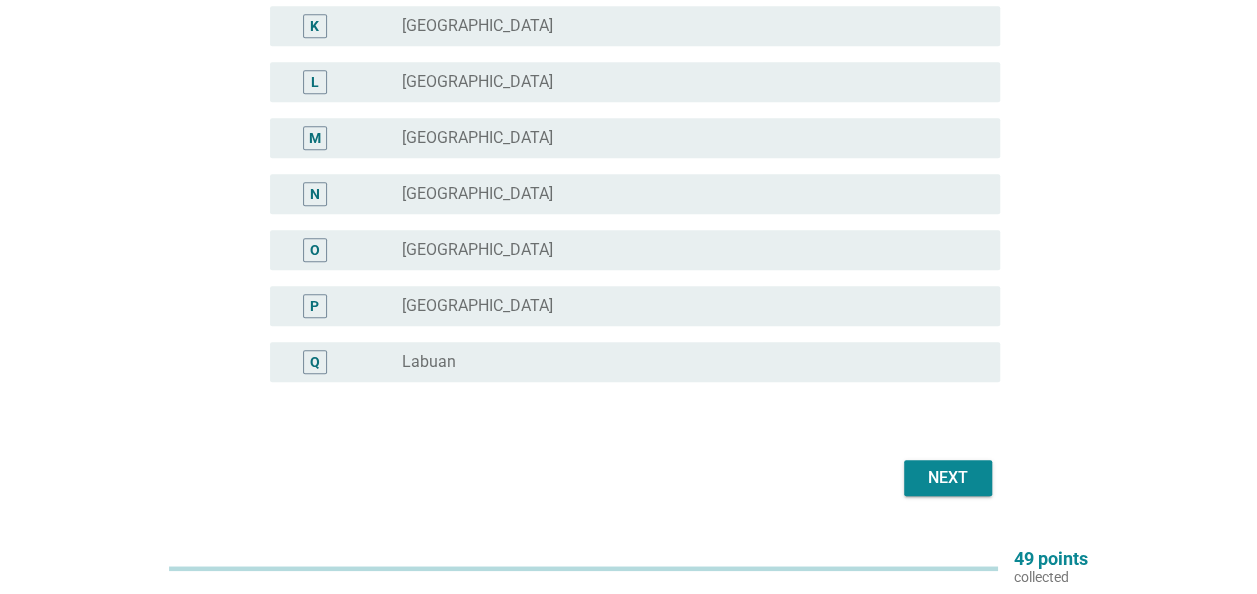 click on "Where do you currently live?     A     radio_button_unchecked [GEOGRAPHIC_DATA]   B     radio_button_unchecked Selangor   C     radio_button_unchecked Putrajaya   D     radio_button_unchecked Cyberjaya   E     radio_button_checked Perak   F     radio_button_unchecked Penang   G     radio_button_unchecked Perlis   H     radio_button_unchecked [GEOGRAPHIC_DATA]   I     radio_button_unchecked [GEOGRAPHIC_DATA]   J     radio_button_unchecked Malacca   K     radio_button_unchecked Johor   L     radio_button_unchecked [GEOGRAPHIC_DATA]   M     radio_button_unchecked [GEOGRAPHIC_DATA]   N     radio_button_unchecked [GEOGRAPHIC_DATA]   O     radio_button_unchecked Sabah   P     radio_button_unchecked Sarawak   Q     radio_button_unchecked Labuan     Next" at bounding box center (629, -70) 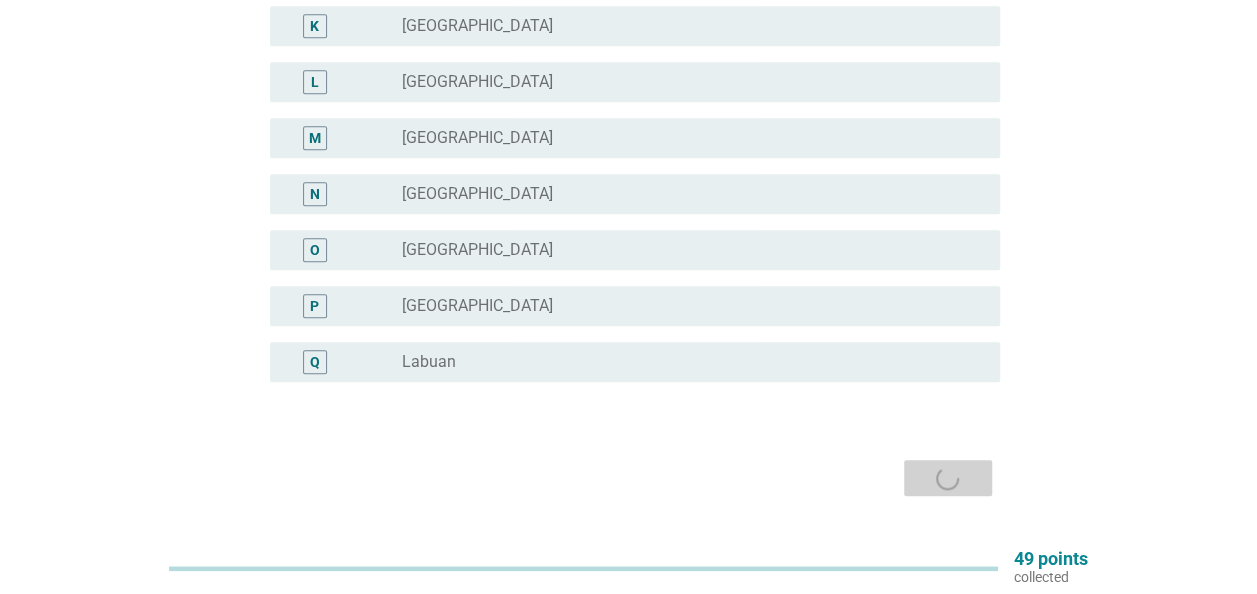 scroll, scrollTop: 0, scrollLeft: 0, axis: both 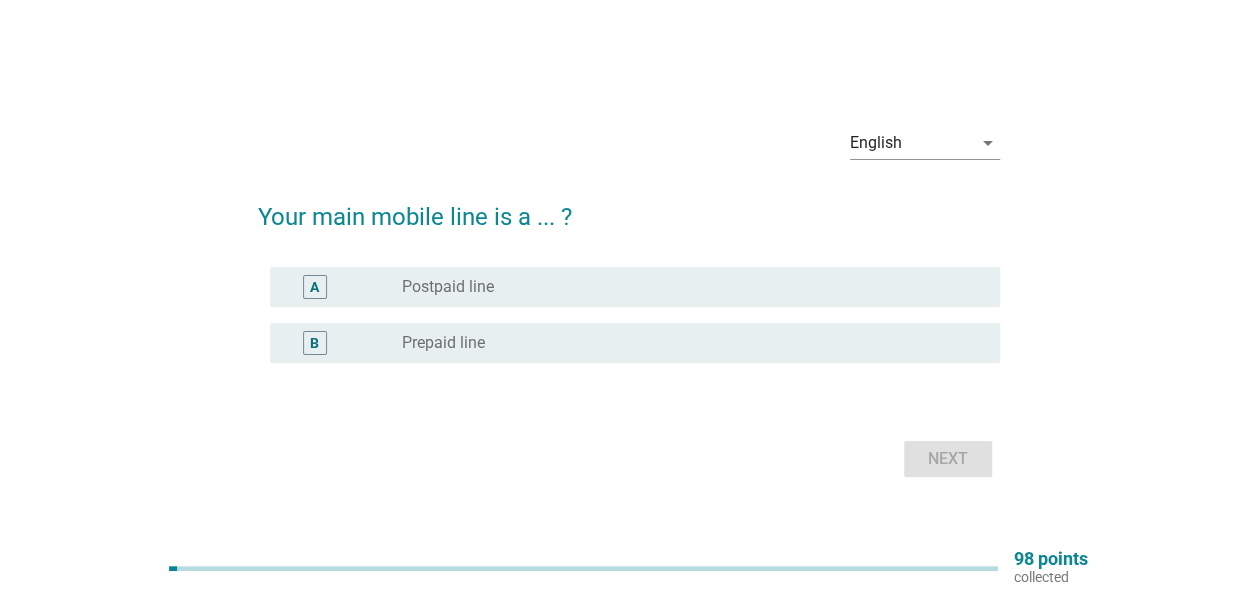 click on "radio_button_unchecked Postpaid line" at bounding box center (693, 287) 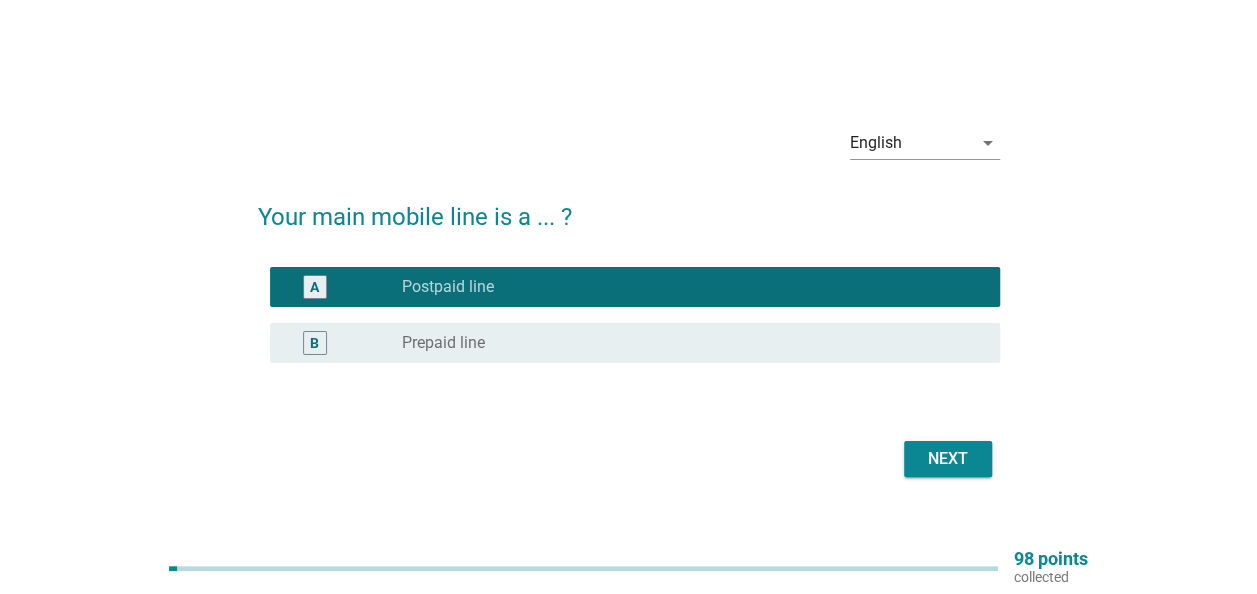 click on "Next" at bounding box center (948, 459) 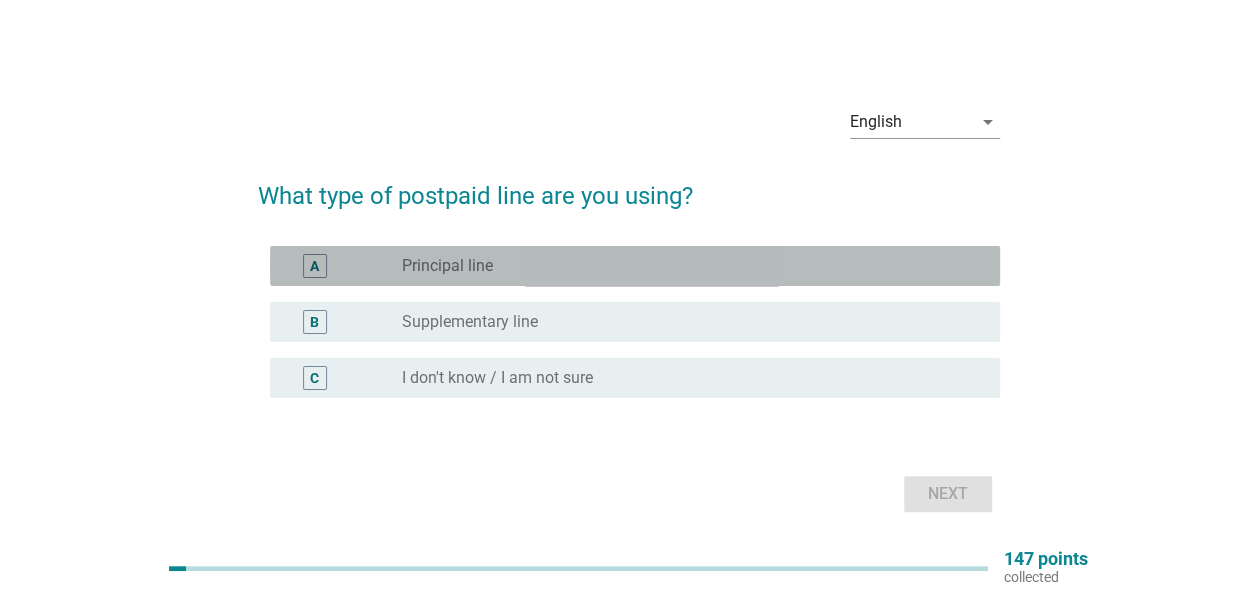 click on "radio_button_unchecked Principal line" at bounding box center [693, 266] 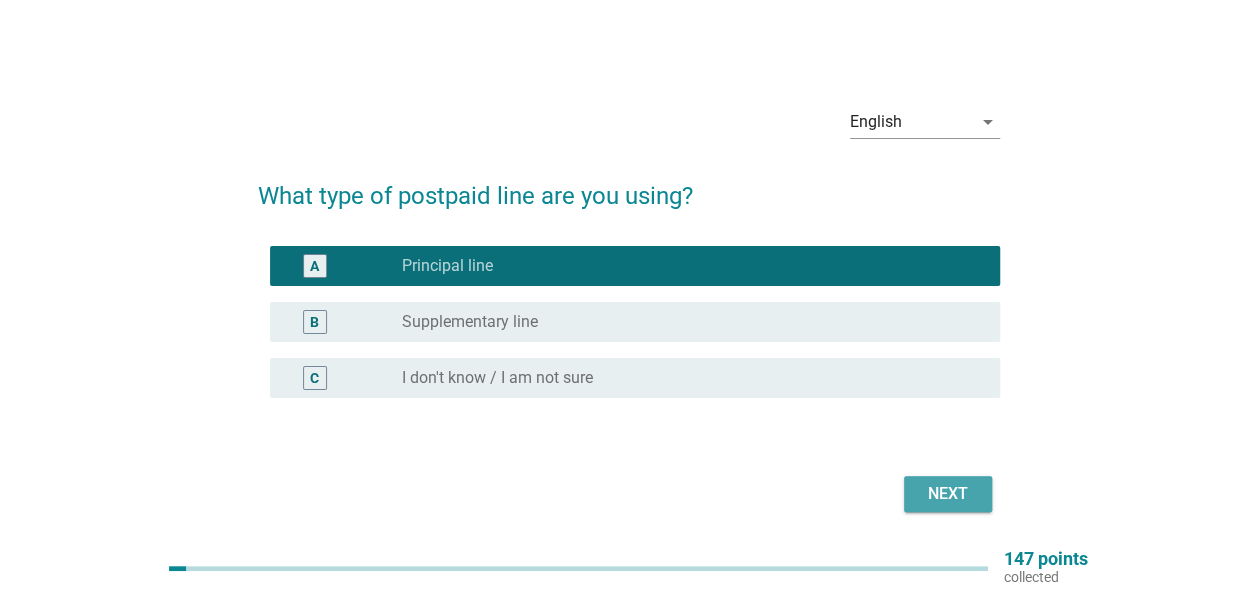 click on "Next" at bounding box center (948, 494) 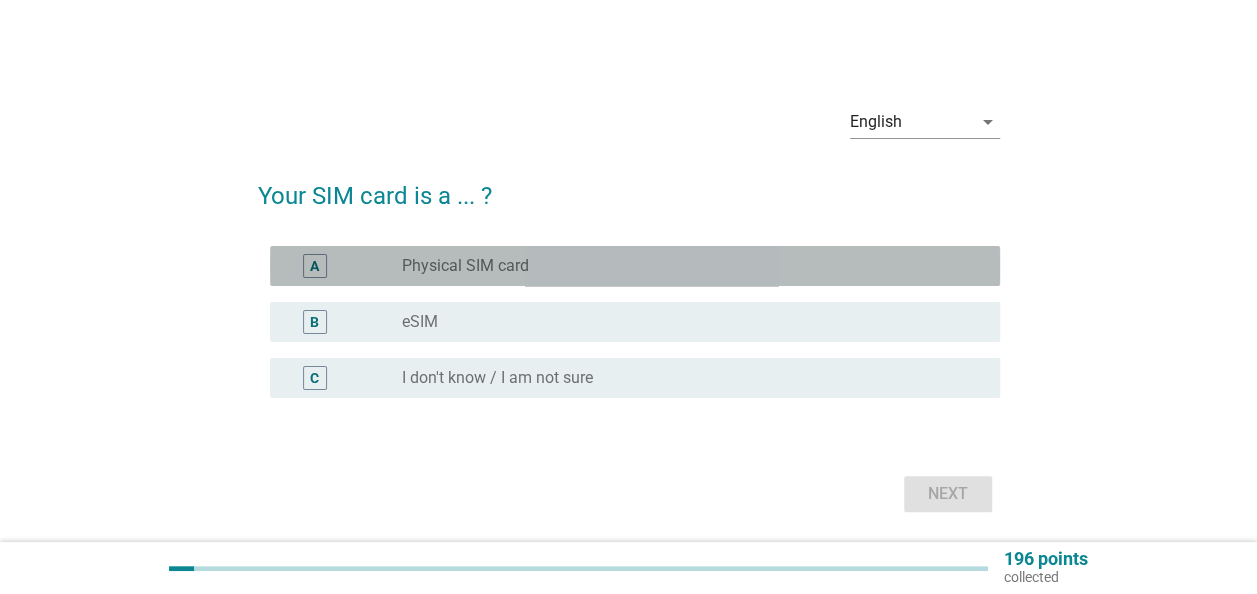 click on "Physical SIM card" at bounding box center [465, 266] 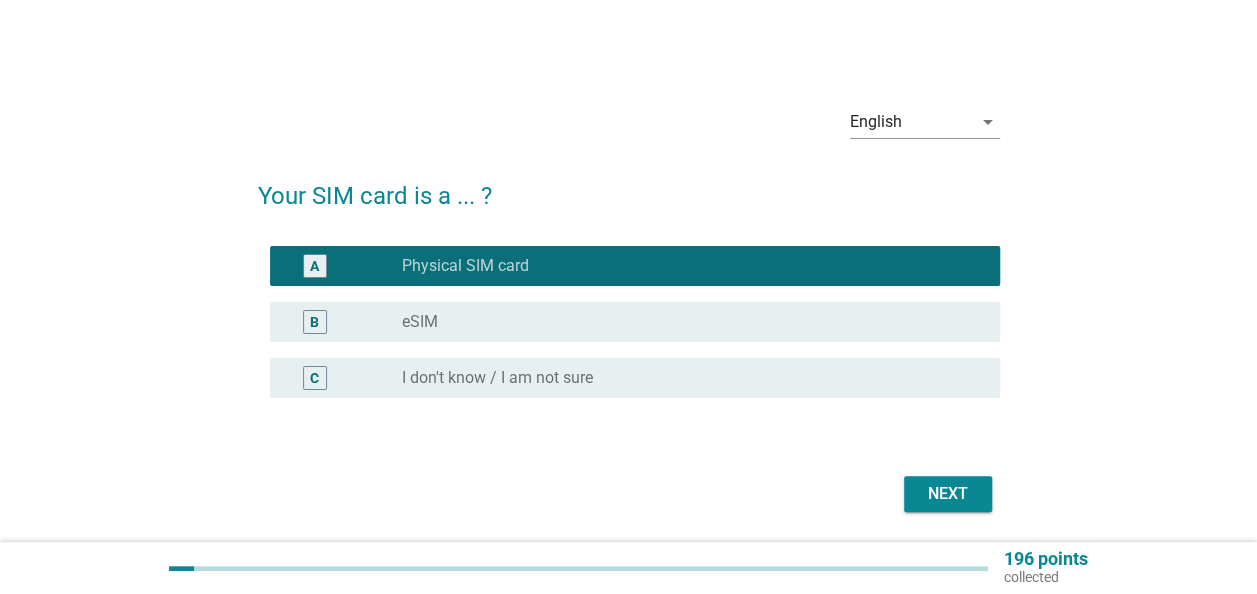 click on "Next" at bounding box center (948, 494) 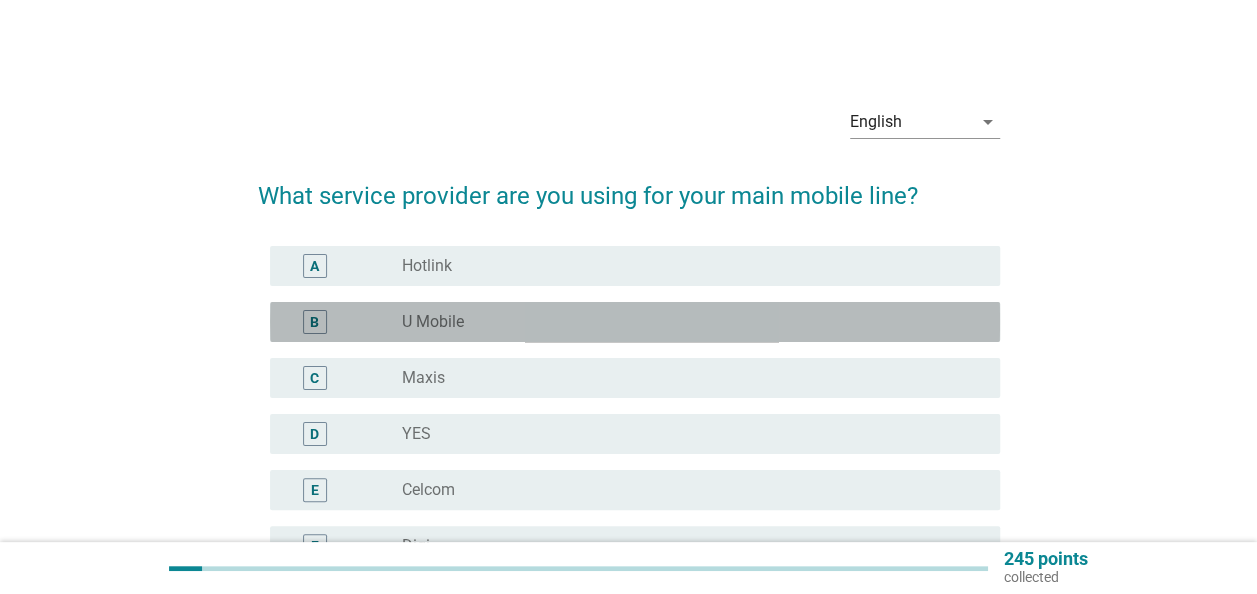click on "radio_button_unchecked U Mobile" at bounding box center [685, 322] 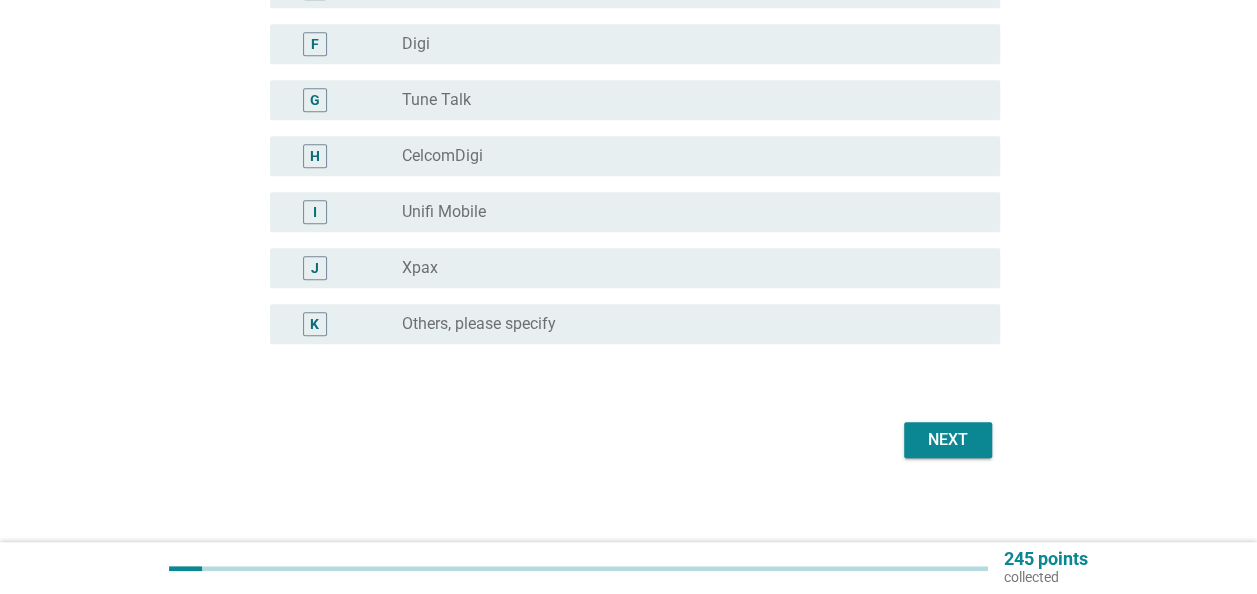 scroll, scrollTop: 514, scrollLeft: 0, axis: vertical 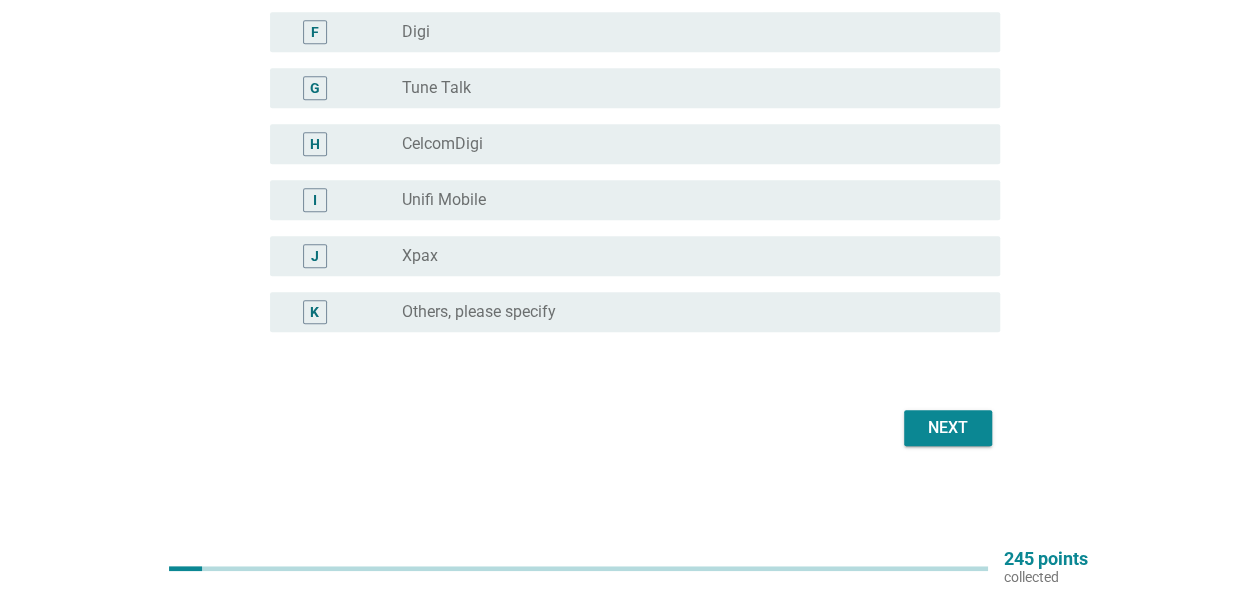 click on "Next" at bounding box center [948, 428] 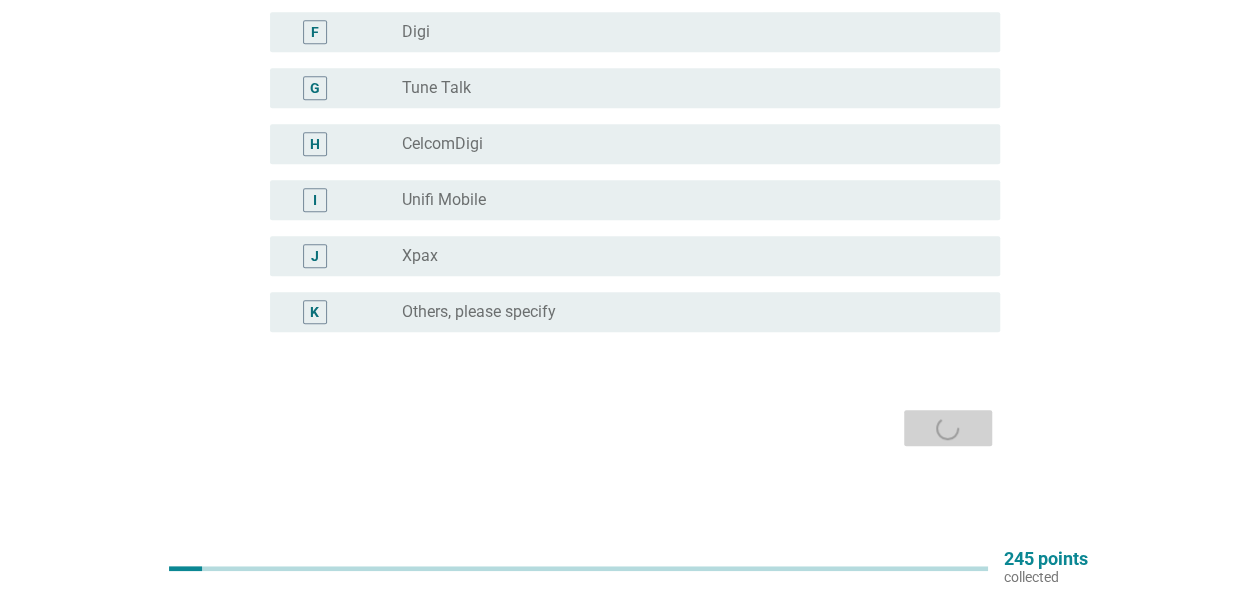 scroll, scrollTop: 0, scrollLeft: 0, axis: both 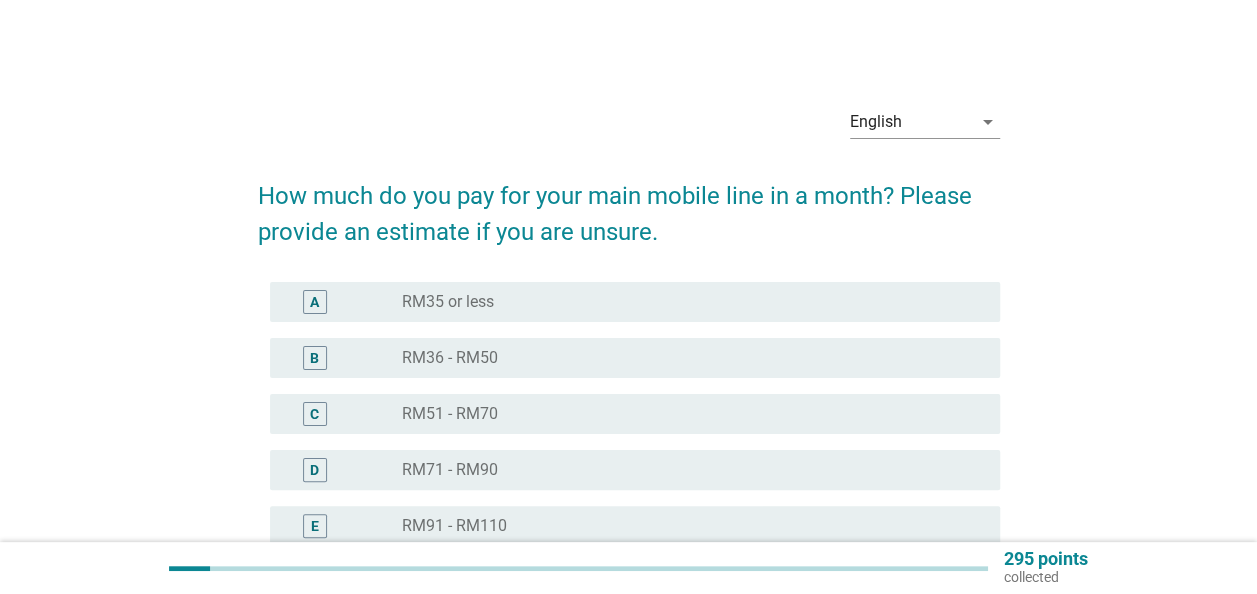 click on "radio_button_unchecked RM36 - RM50" at bounding box center (685, 358) 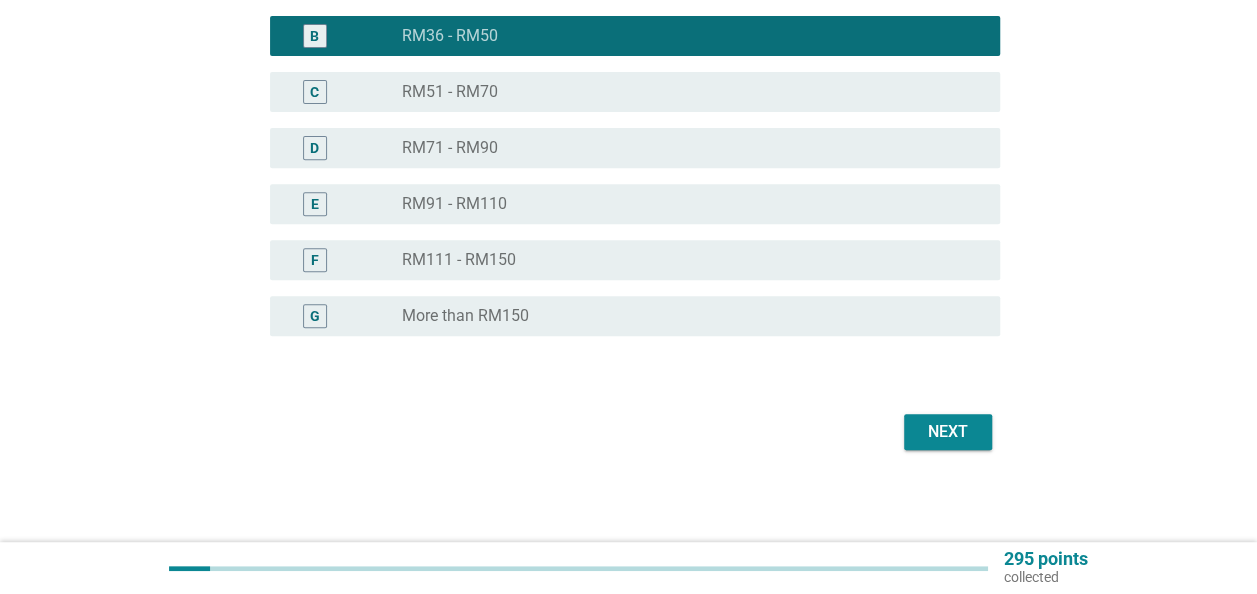 scroll, scrollTop: 326, scrollLeft: 0, axis: vertical 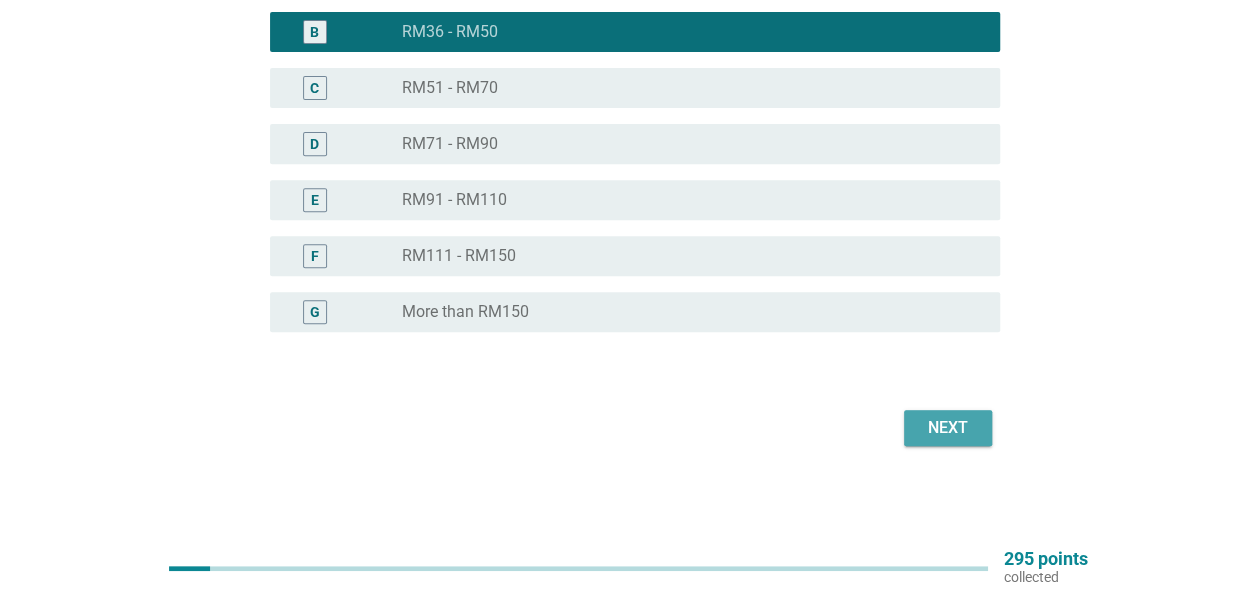 click on "Next" at bounding box center [948, 428] 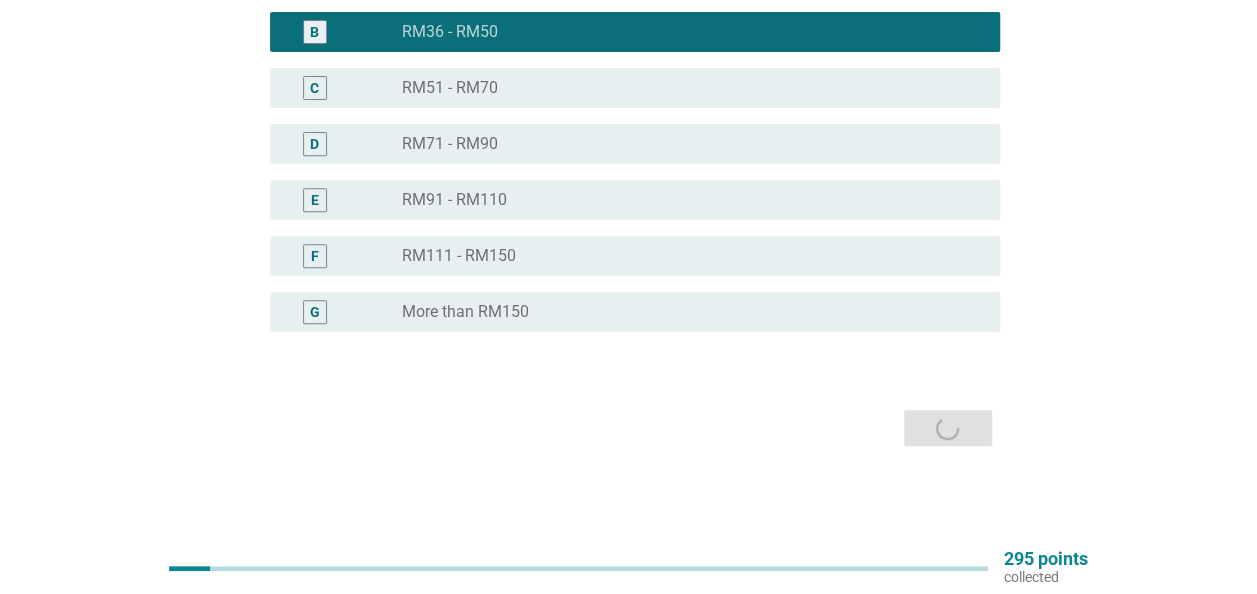 scroll, scrollTop: 0, scrollLeft: 0, axis: both 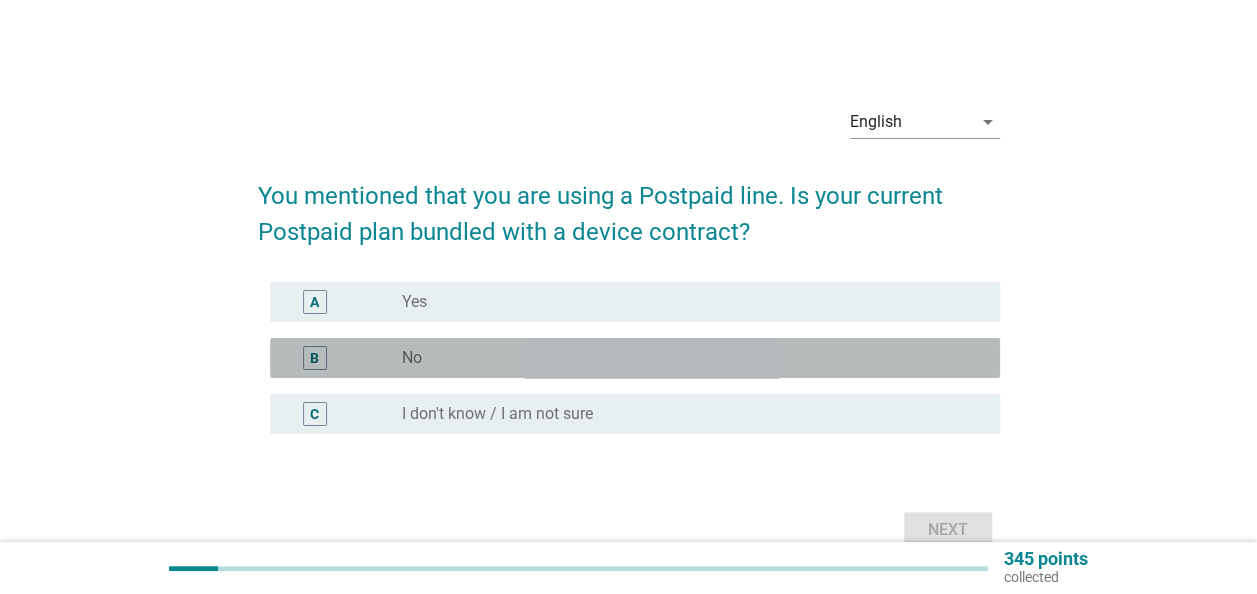 click on "radio_button_unchecked No" at bounding box center (685, 358) 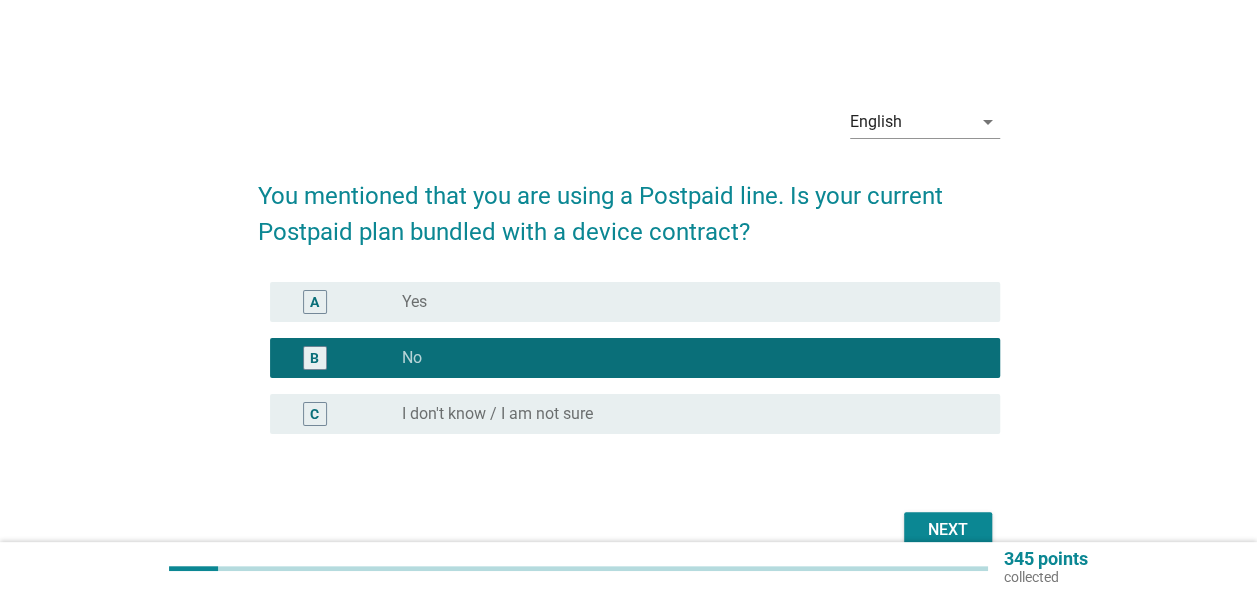 click on "Next" at bounding box center [948, 530] 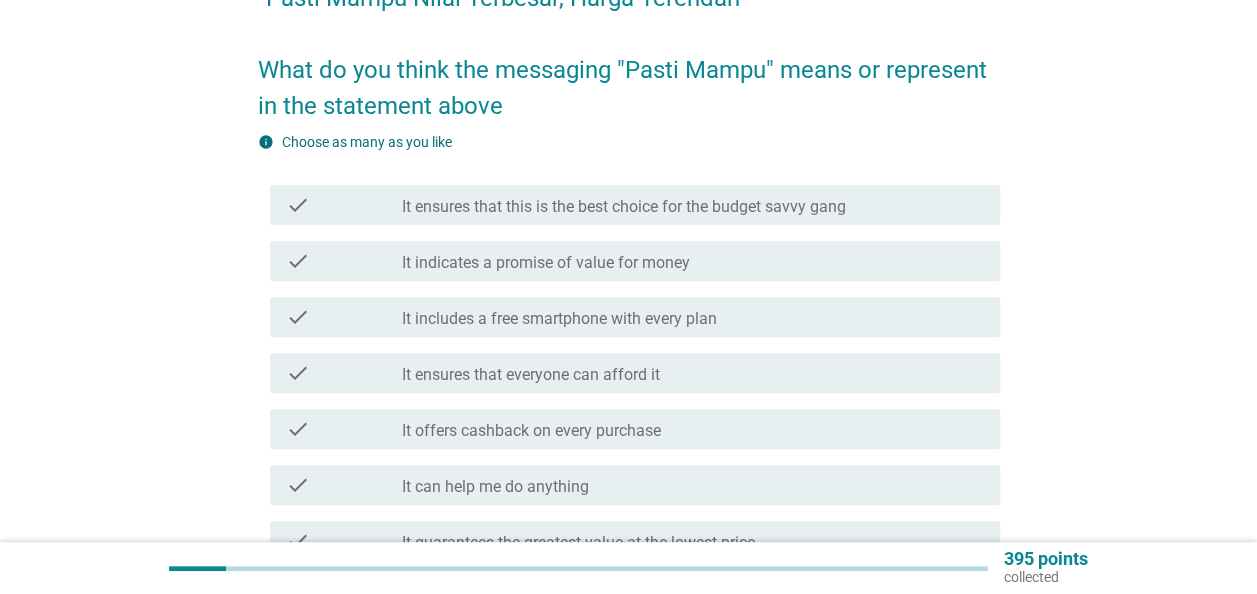 scroll, scrollTop: 200, scrollLeft: 0, axis: vertical 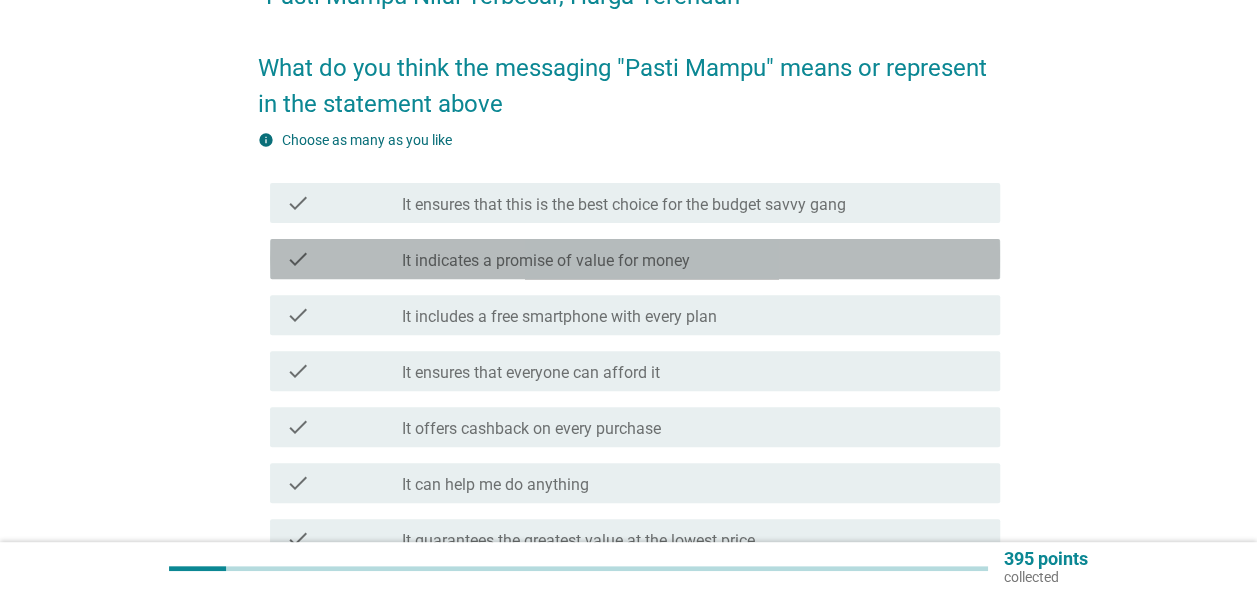 click on "It indicates a promise of value for money" at bounding box center (546, 261) 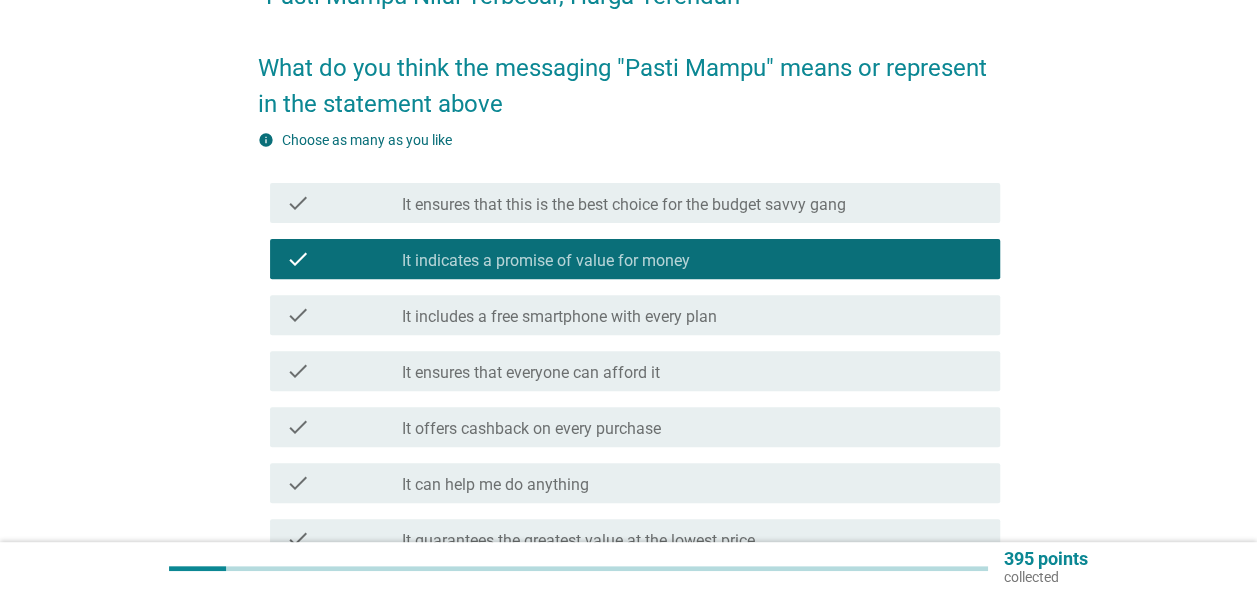 click on "It includes a free smartphone with every plan" at bounding box center [559, 317] 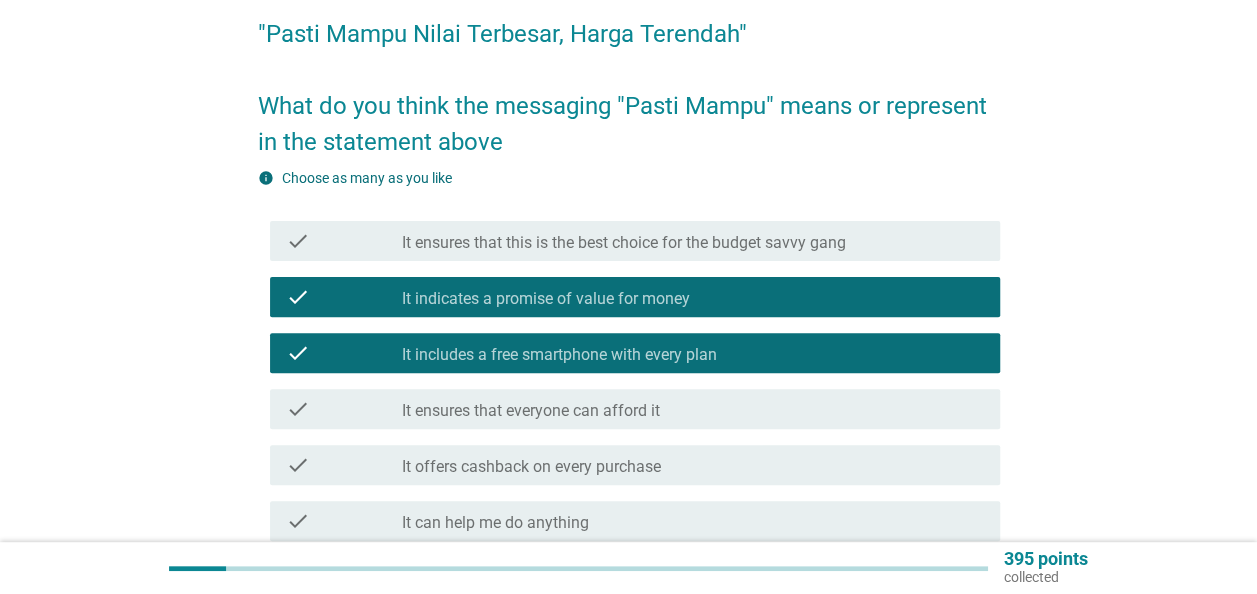 scroll, scrollTop: 100, scrollLeft: 0, axis: vertical 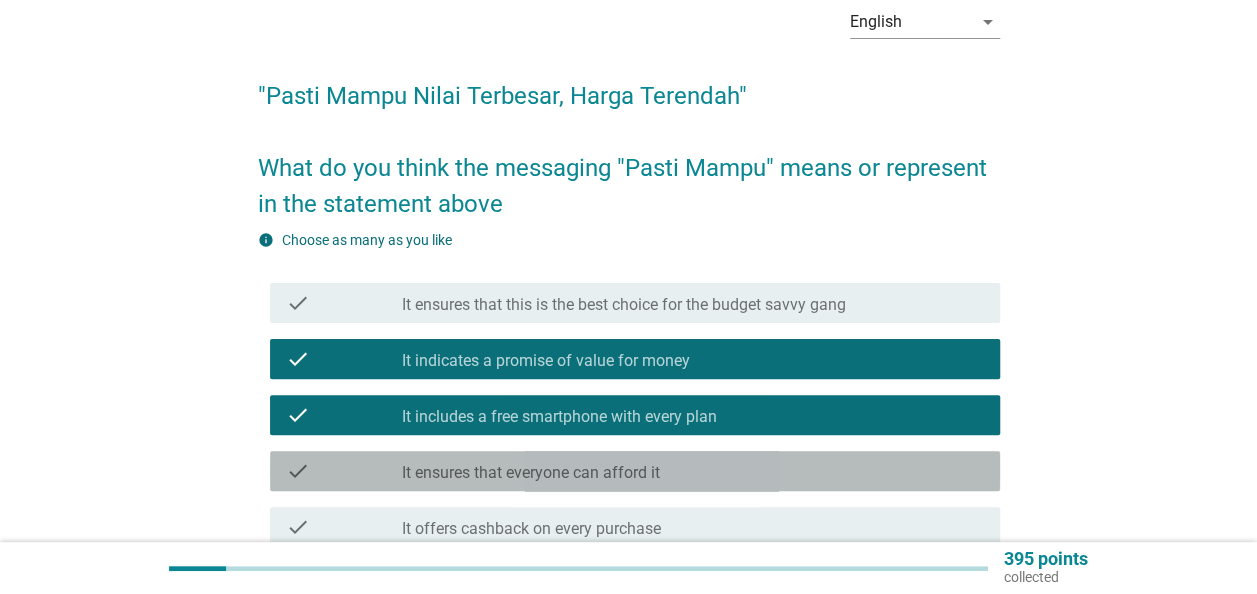 click on "check     check_box_outline_blank It ensures that everyone can afford it" at bounding box center [635, 471] 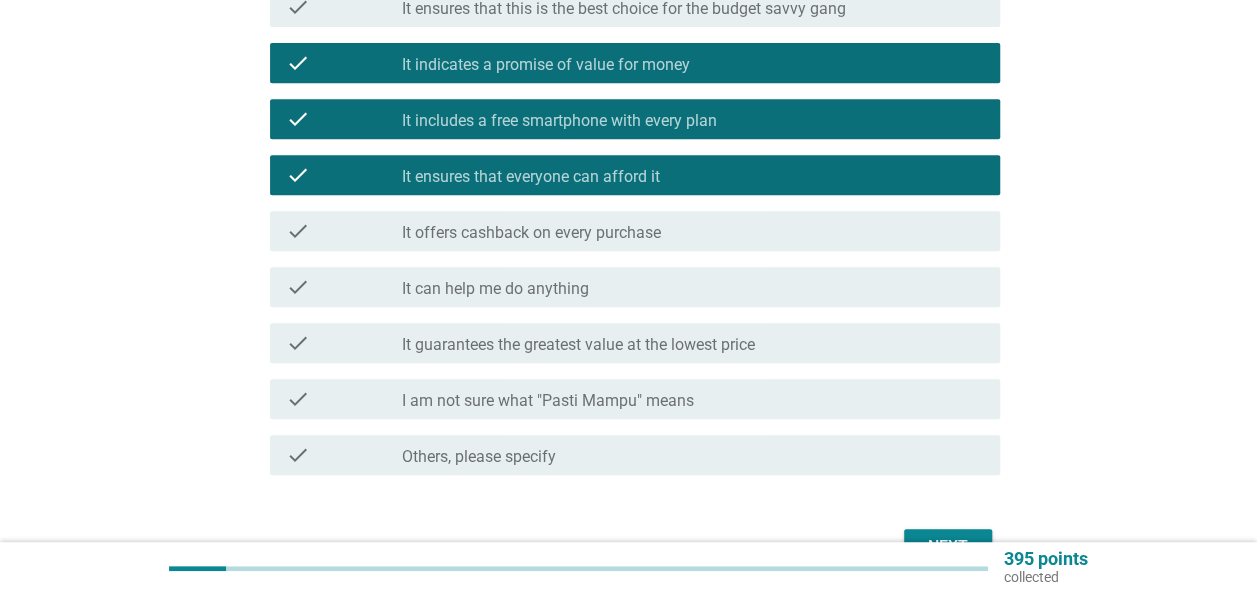 scroll, scrollTop: 400, scrollLeft: 0, axis: vertical 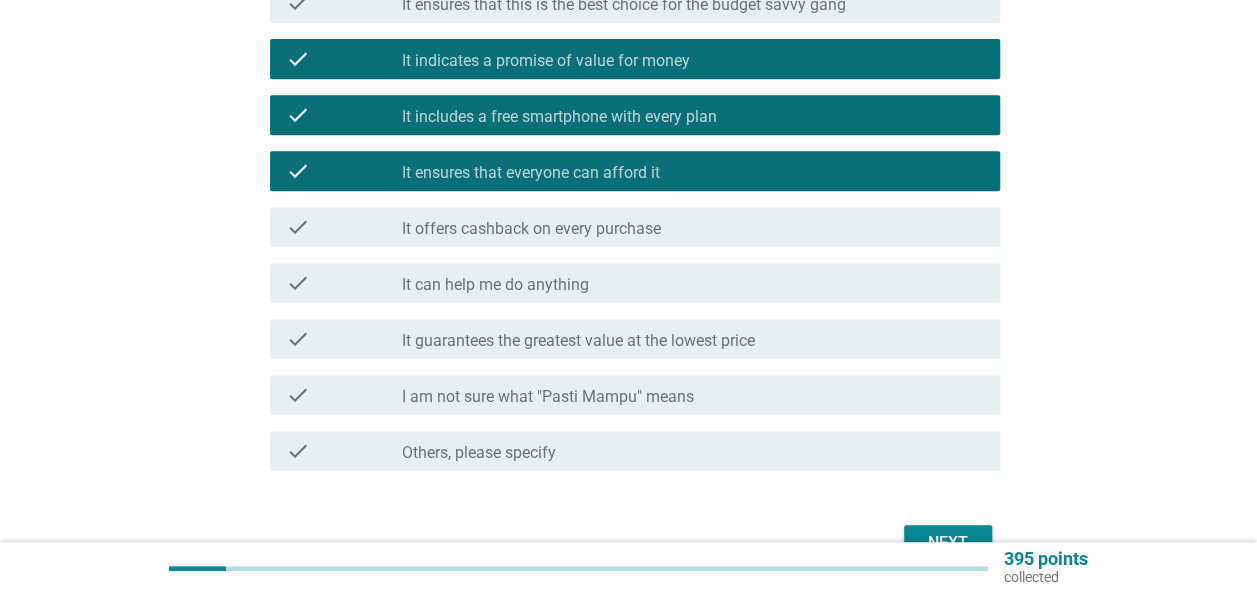 click on "It guarantees the greatest value at the lowest price" at bounding box center [578, 341] 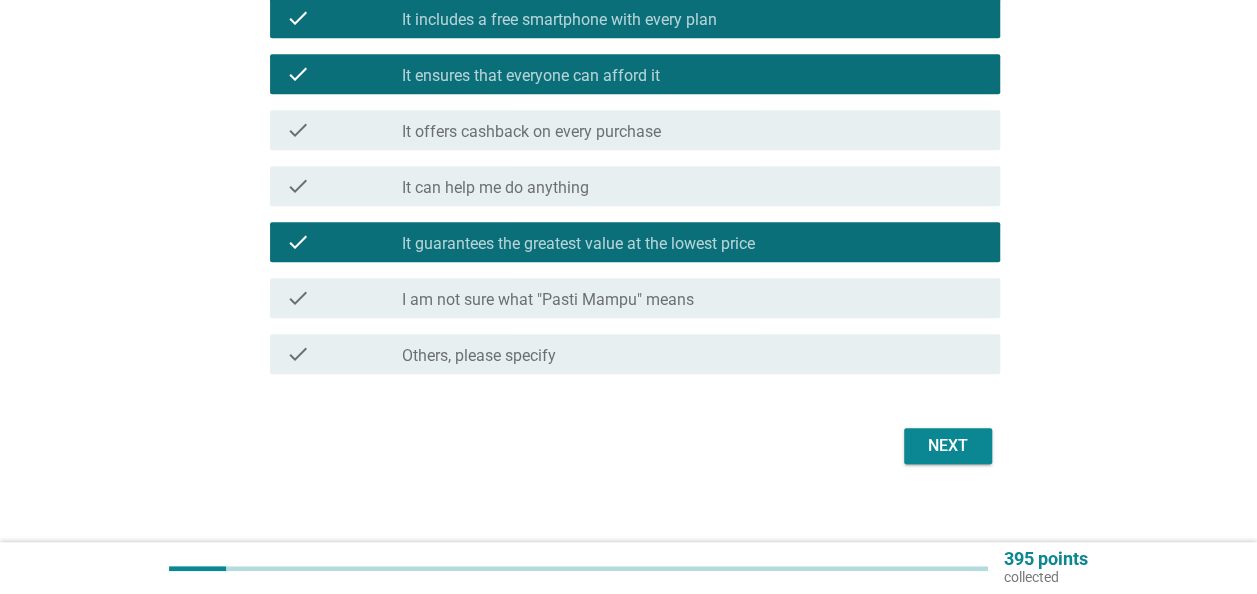 scroll, scrollTop: 500, scrollLeft: 0, axis: vertical 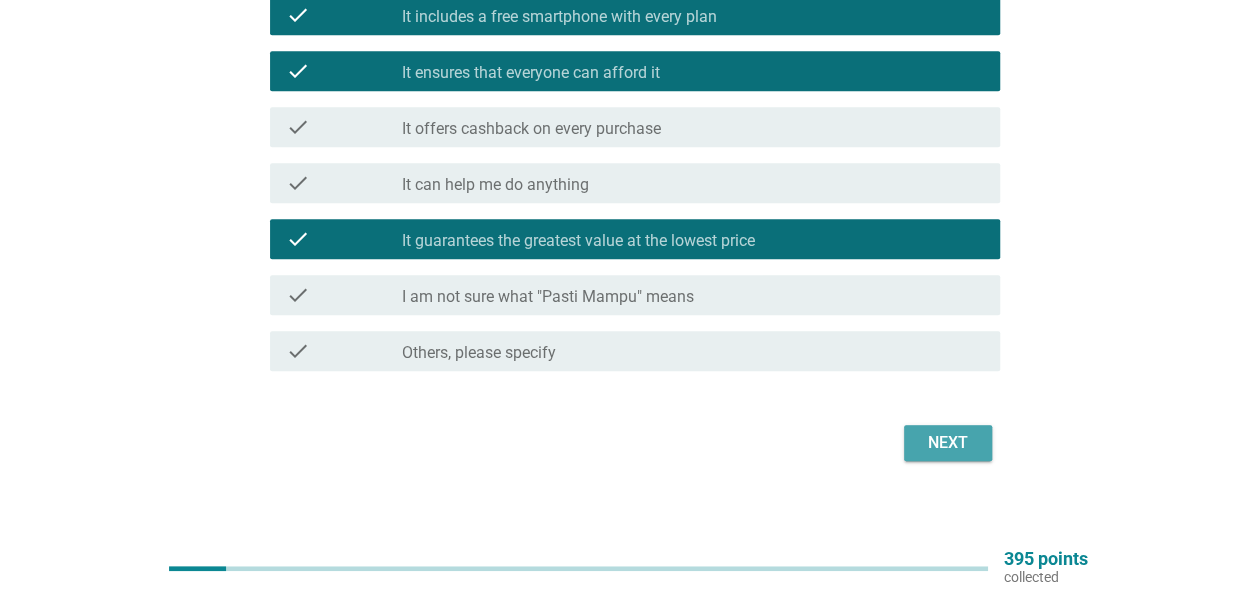click on "Next" at bounding box center [948, 443] 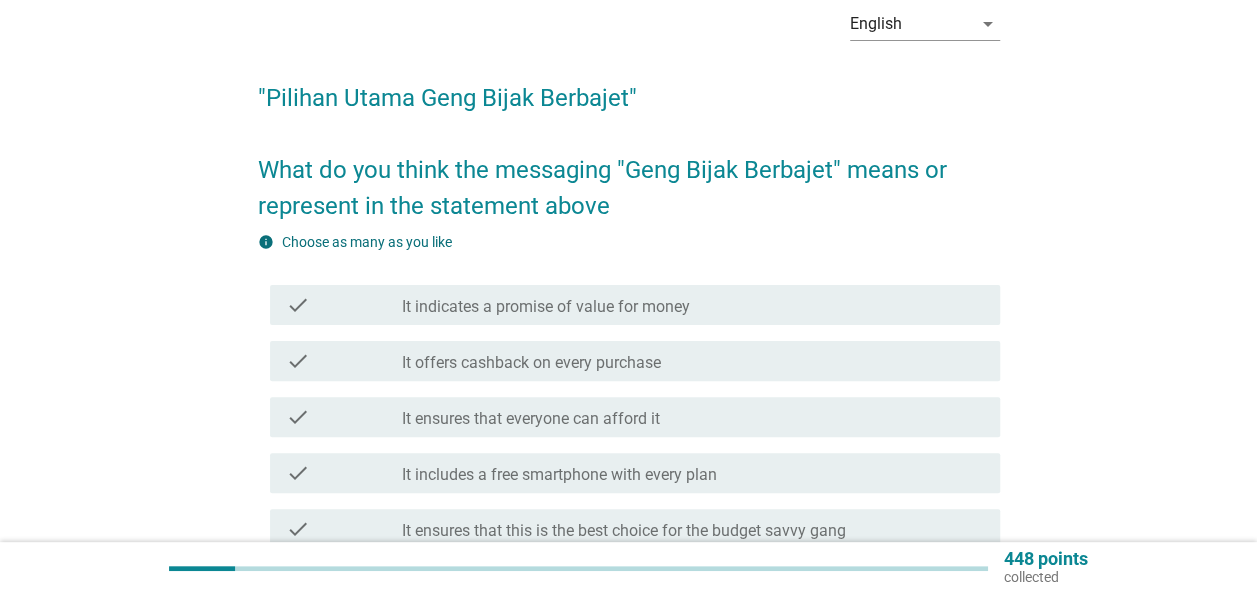 scroll, scrollTop: 100, scrollLeft: 0, axis: vertical 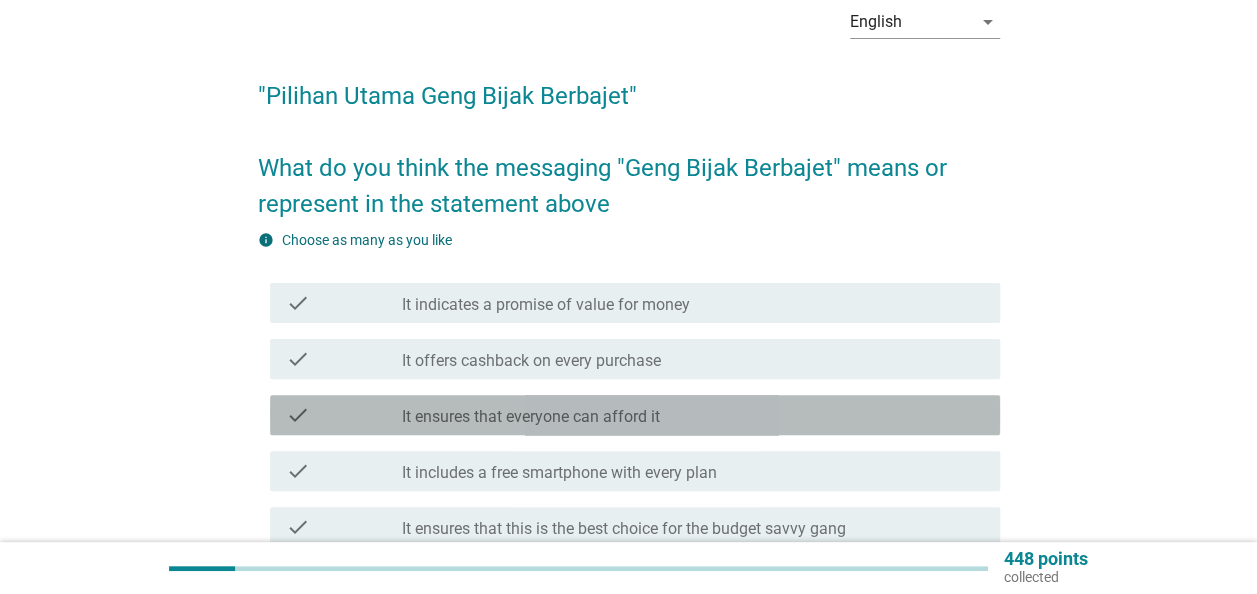 click on "check     check_box_outline_blank It ensures that everyone can afford it" at bounding box center (635, 415) 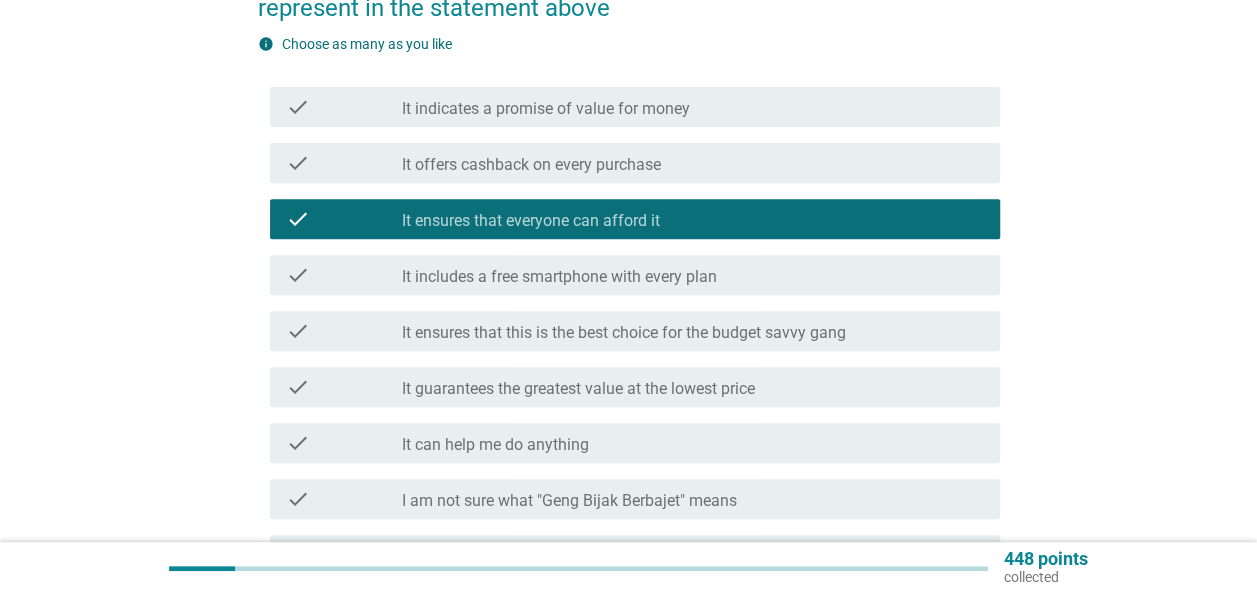 scroll, scrollTop: 300, scrollLeft: 0, axis: vertical 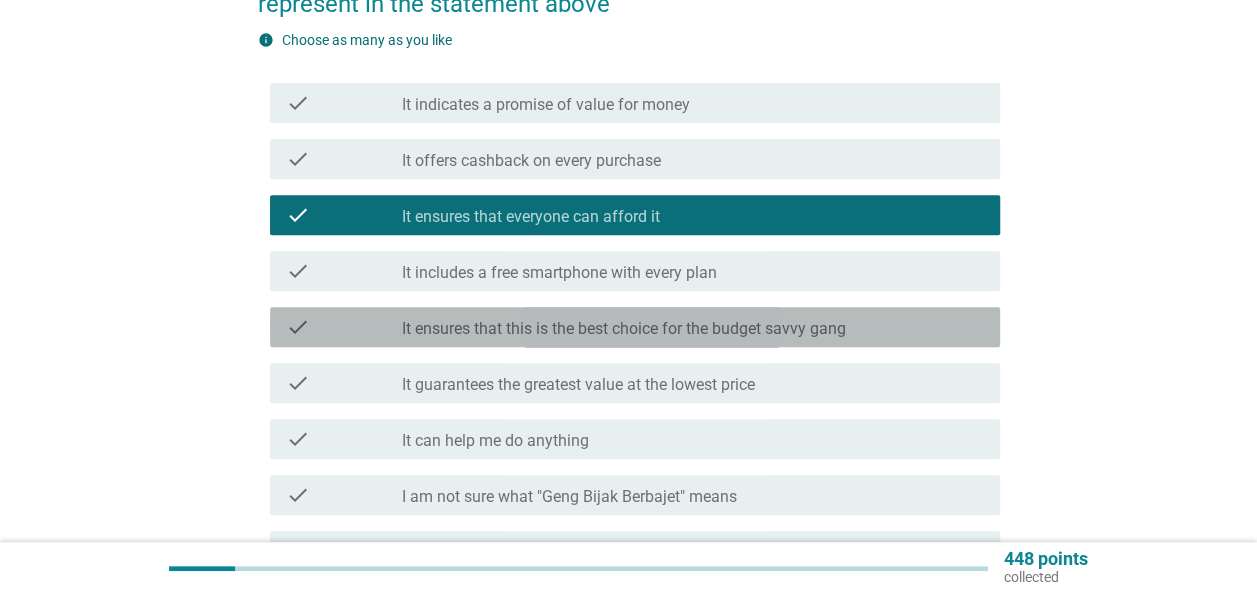 click on "It ensures that this is the best choice for the budget savvy gang" at bounding box center [624, 329] 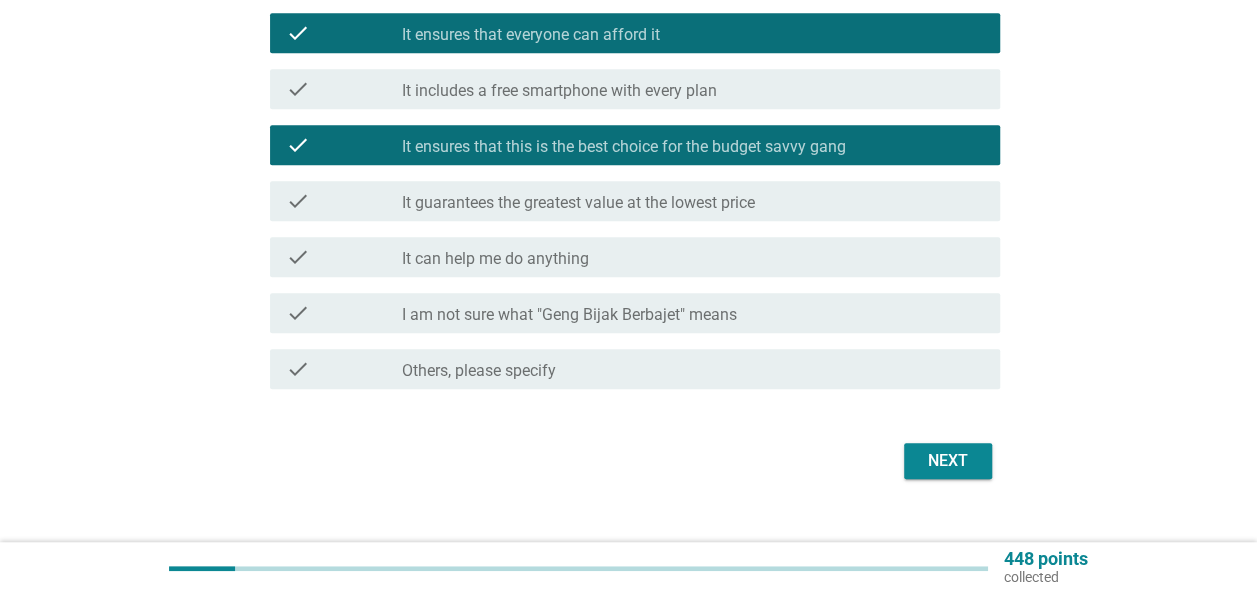 scroll, scrollTop: 515, scrollLeft: 0, axis: vertical 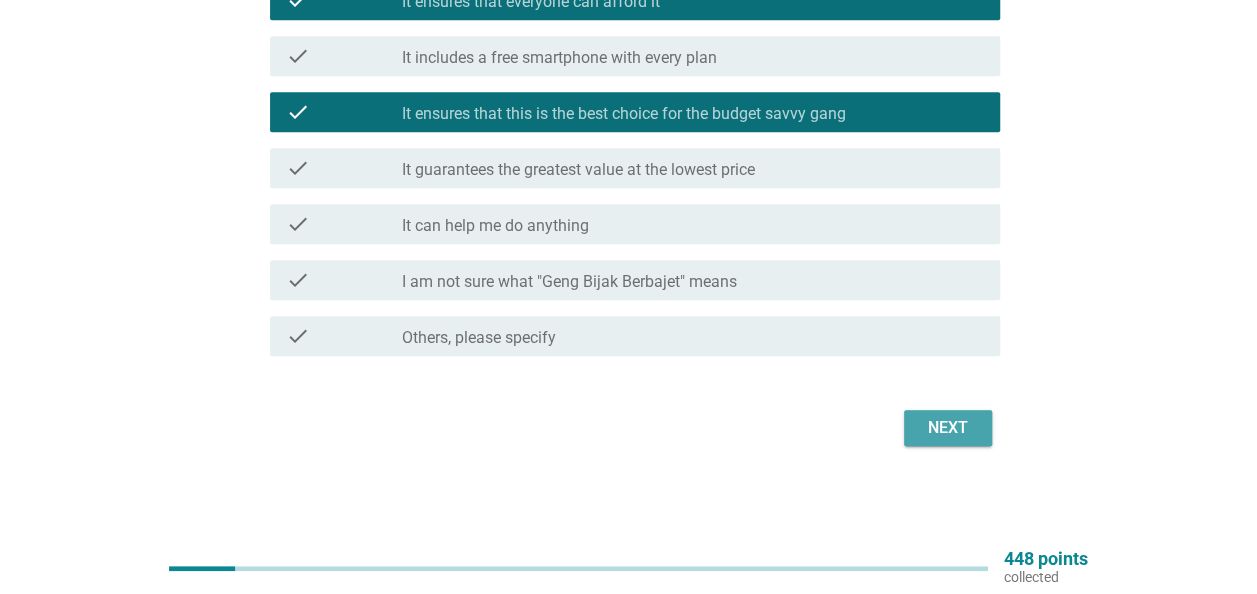 click on "Next" at bounding box center (948, 428) 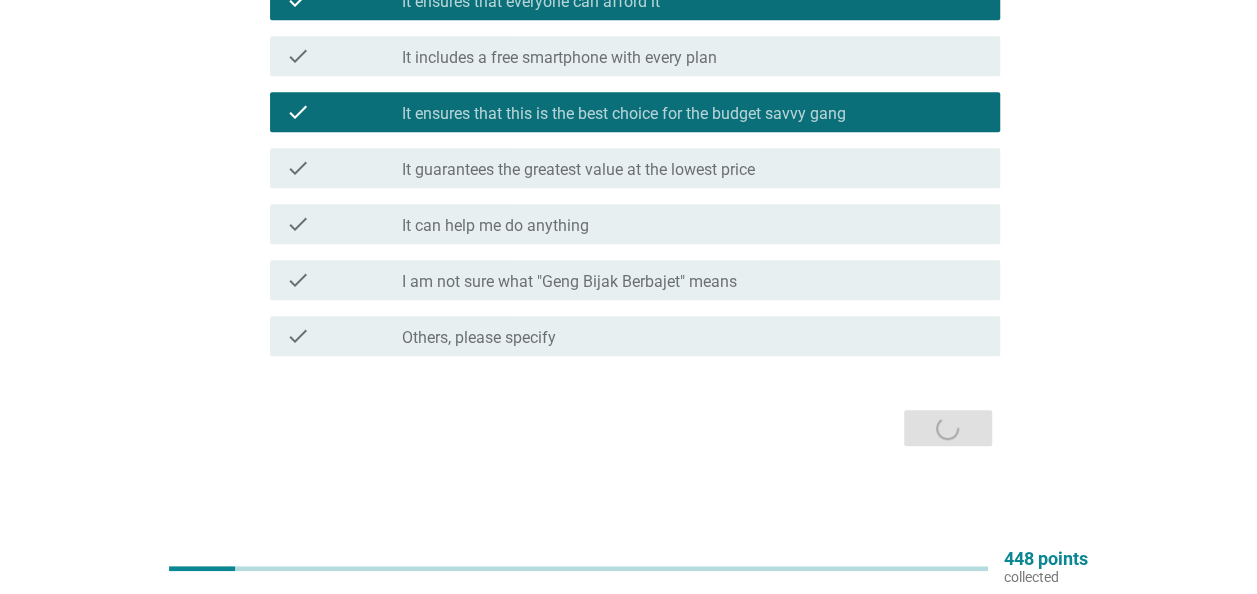 scroll, scrollTop: 0, scrollLeft: 0, axis: both 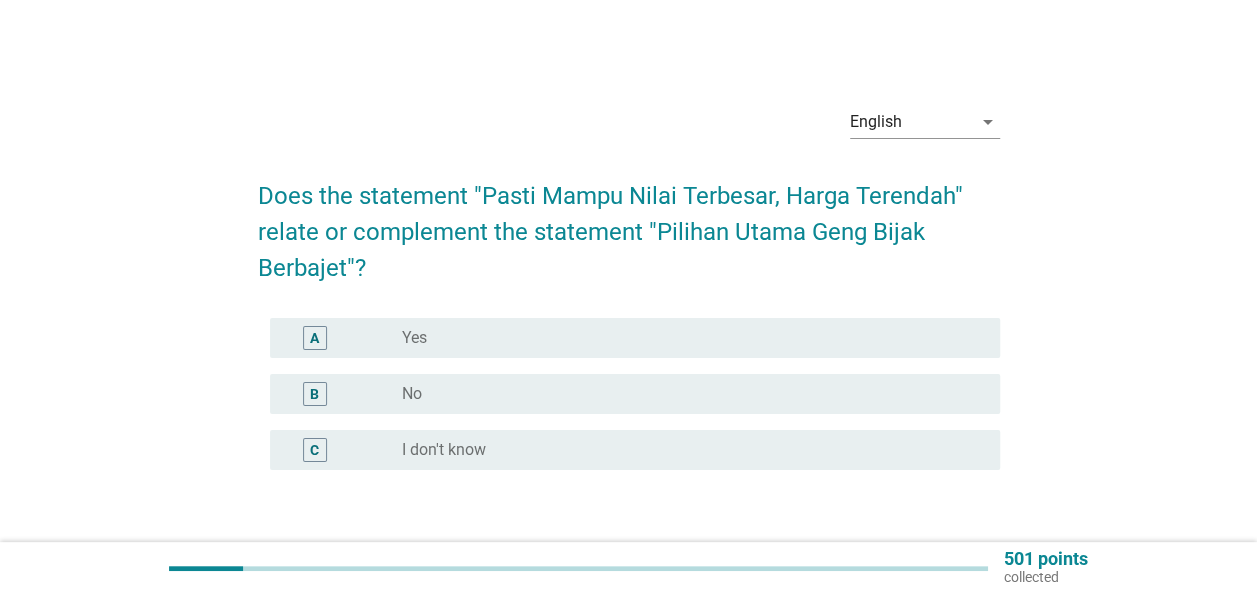 click on "radio_button_unchecked Yes" at bounding box center [685, 338] 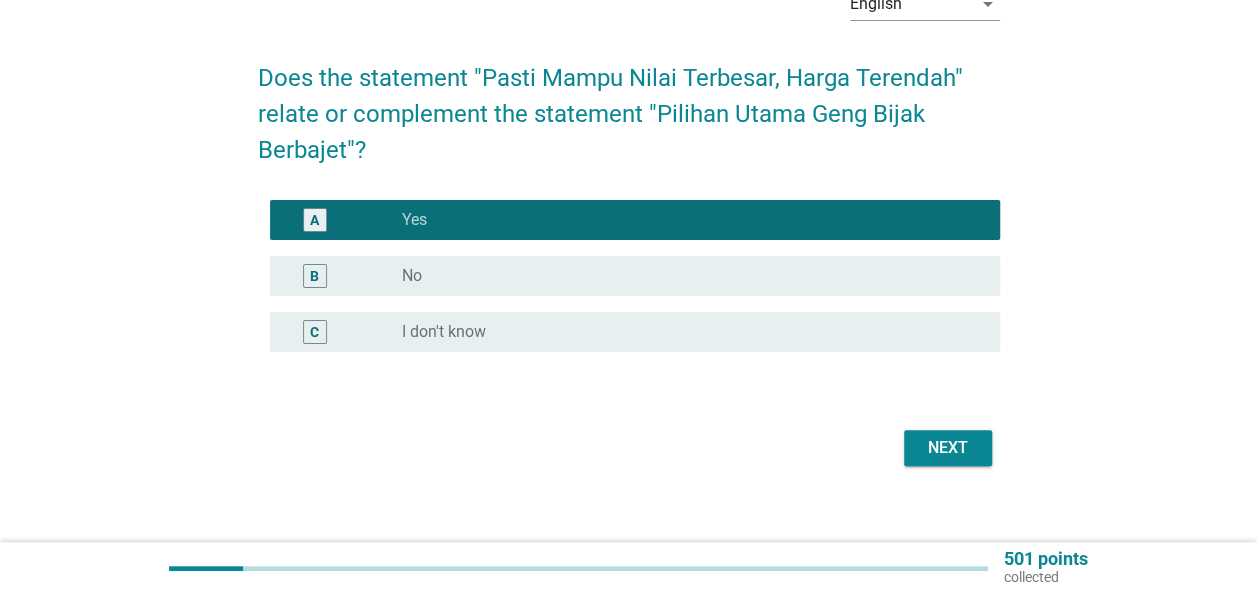 scroll, scrollTop: 138, scrollLeft: 0, axis: vertical 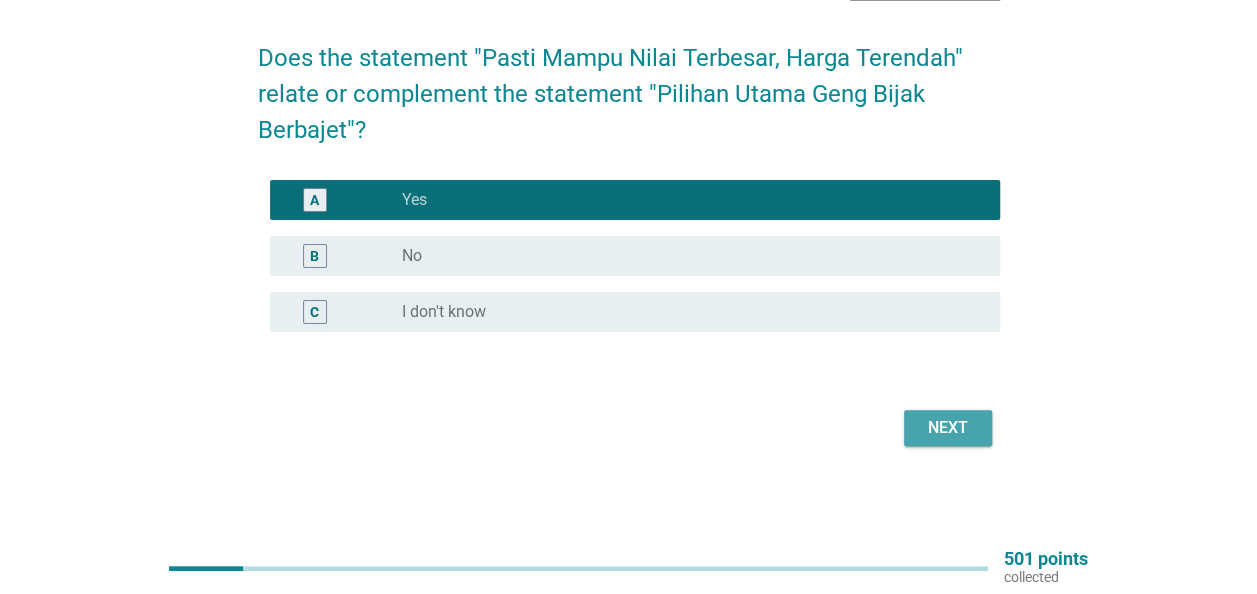click on "Next" at bounding box center [948, 428] 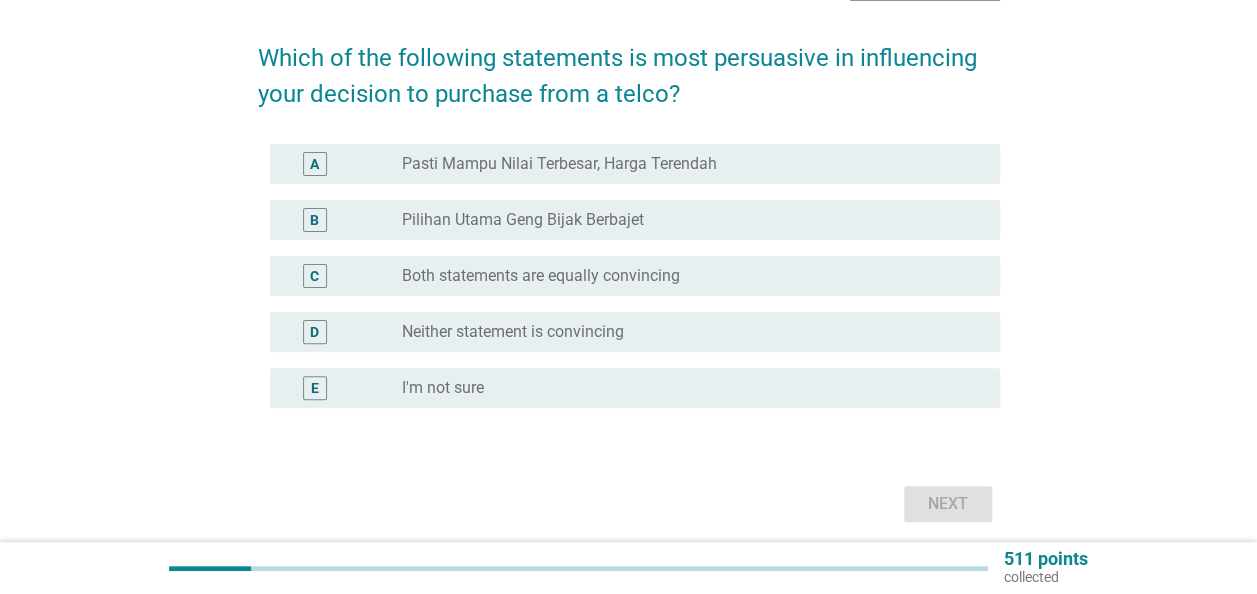 scroll, scrollTop: 0, scrollLeft: 0, axis: both 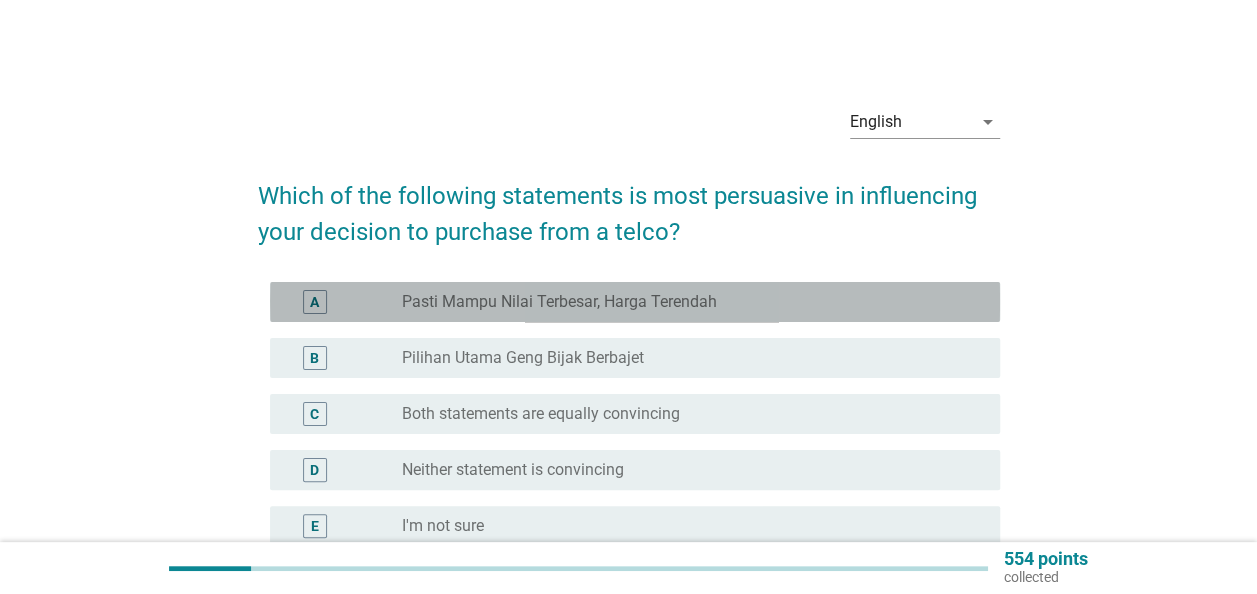 click on "Pasti Mampu Nilai Terbesar, Harga Terendah" at bounding box center [559, 302] 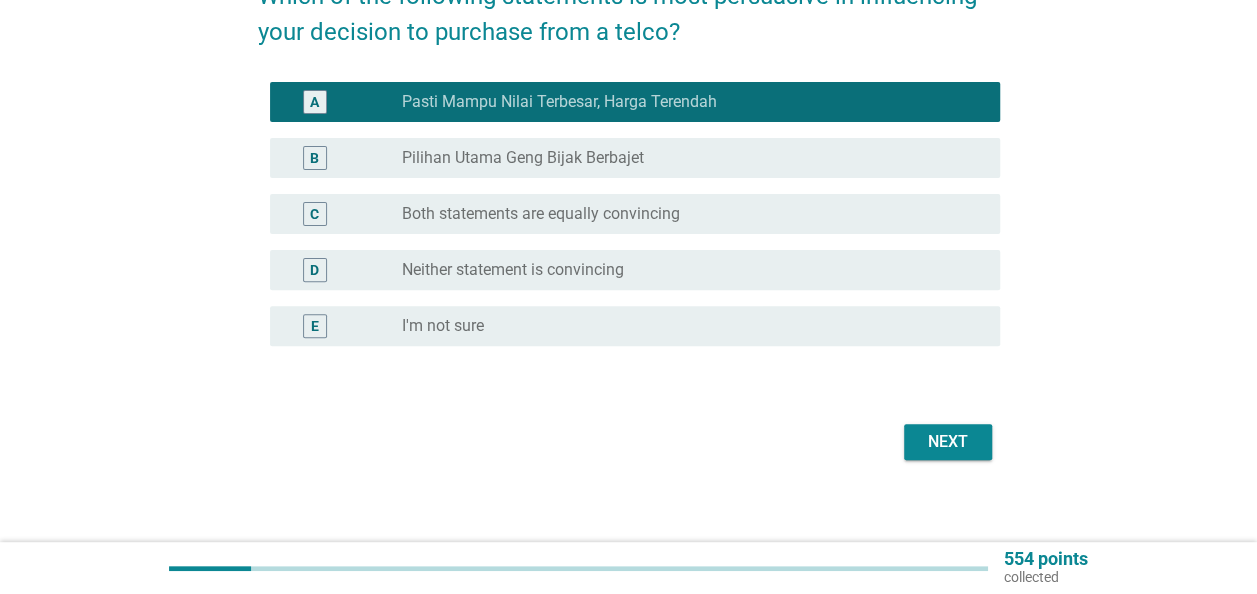 scroll, scrollTop: 214, scrollLeft: 0, axis: vertical 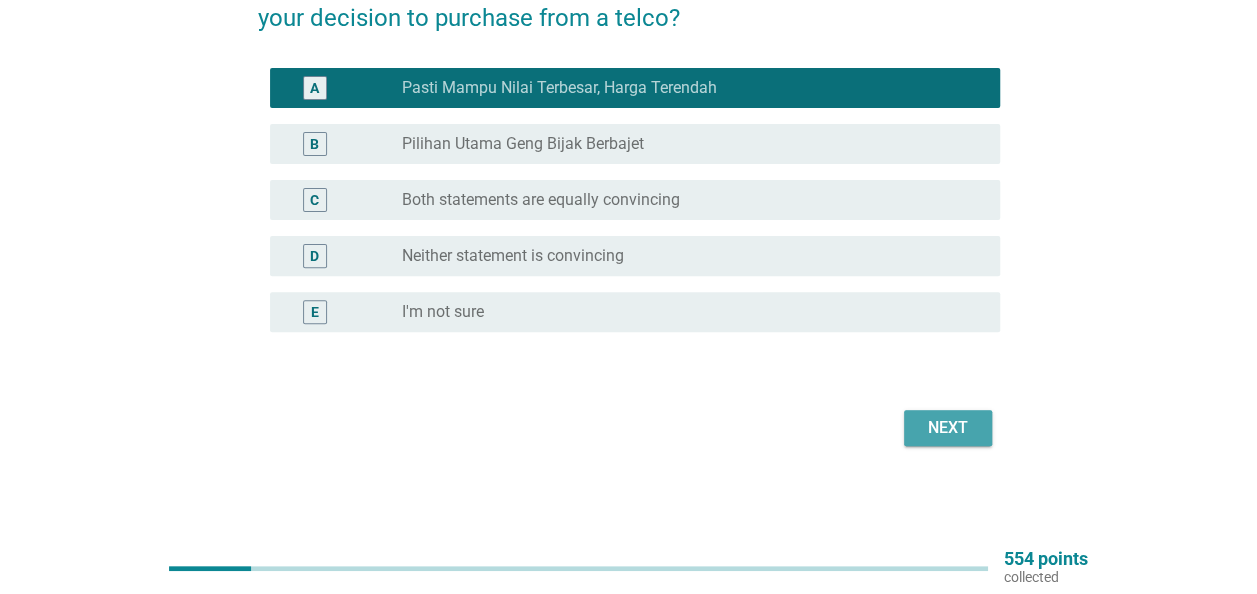 click on "Next" at bounding box center [948, 428] 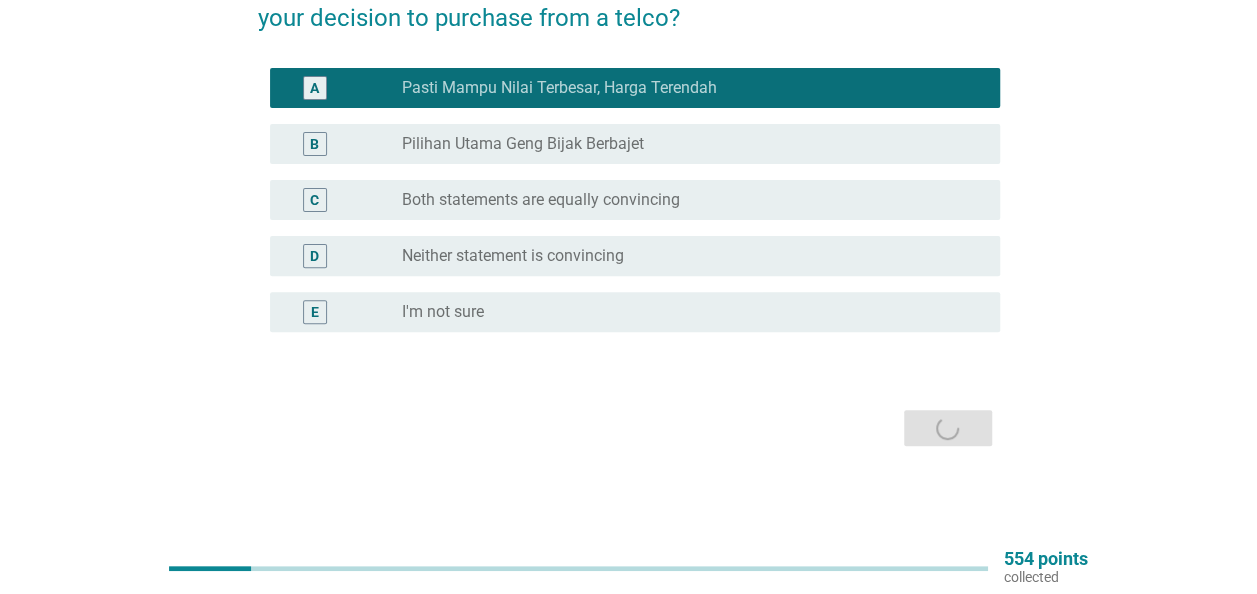 scroll, scrollTop: 0, scrollLeft: 0, axis: both 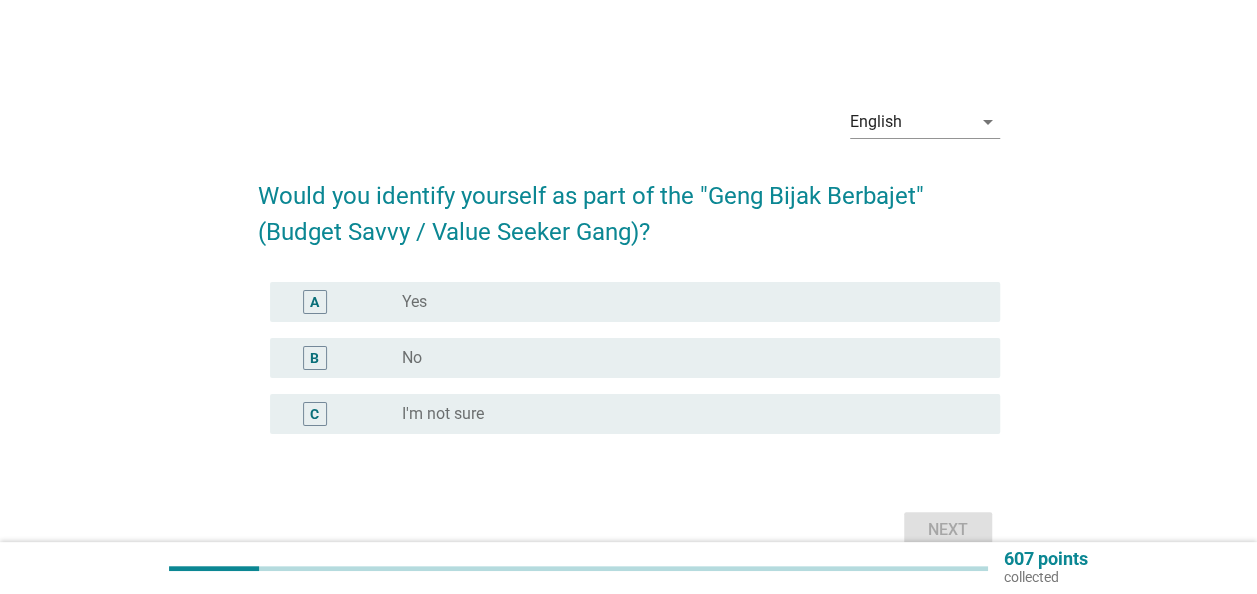 click on "A     radio_button_unchecked Yes" at bounding box center [629, 302] 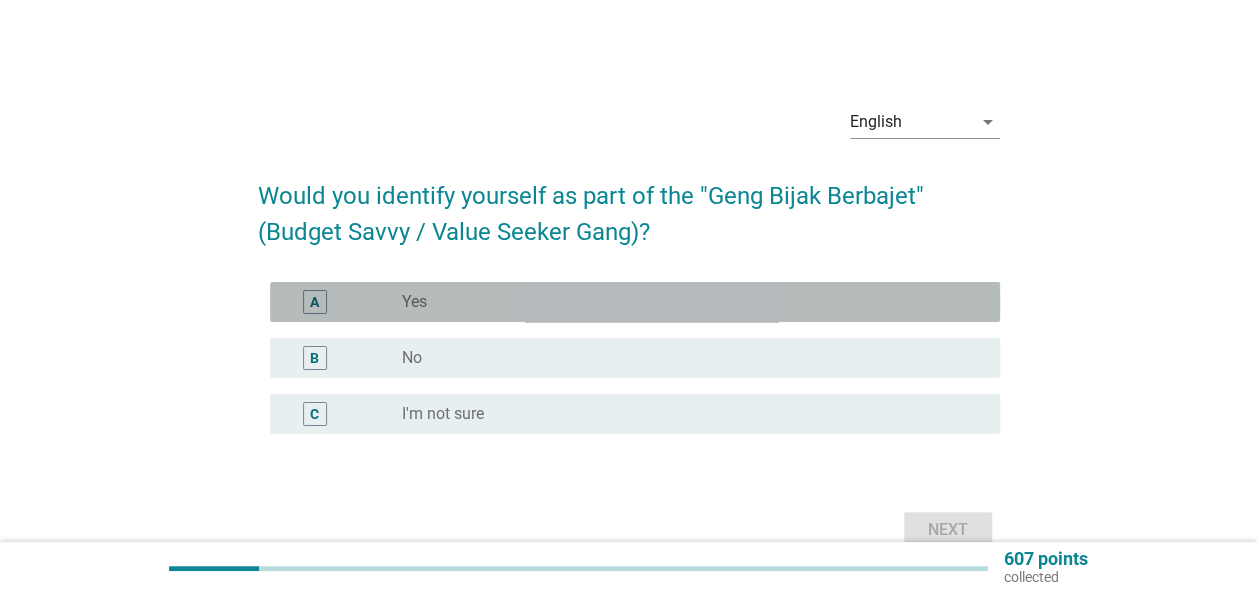 click on "radio_button_unchecked Yes" at bounding box center (685, 302) 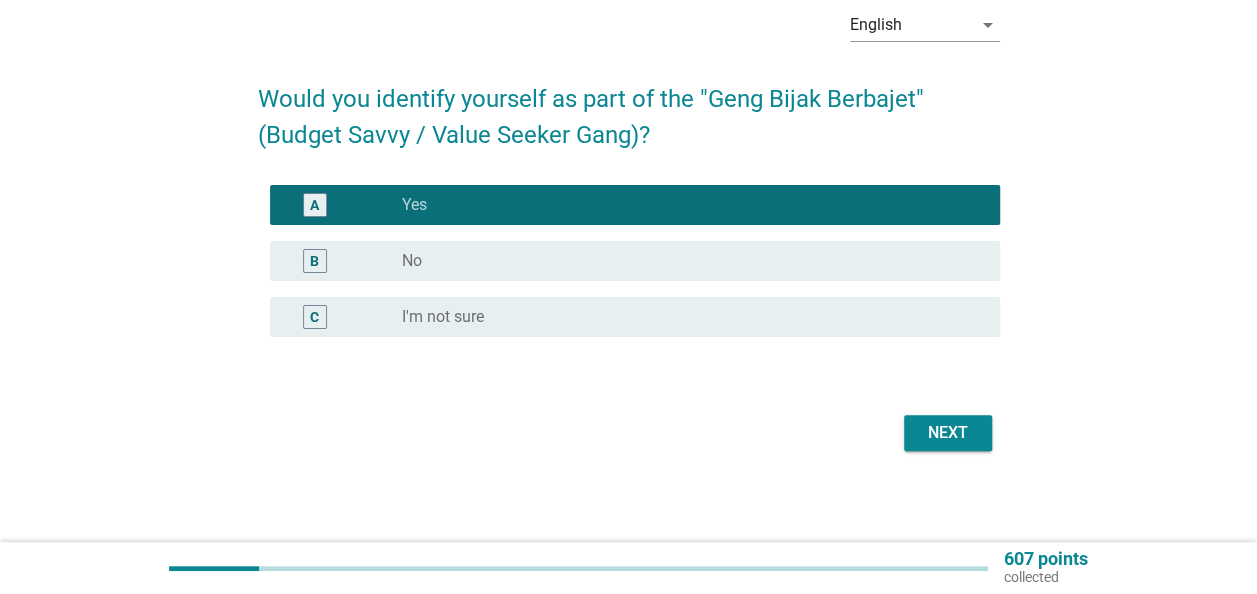 scroll, scrollTop: 100, scrollLeft: 0, axis: vertical 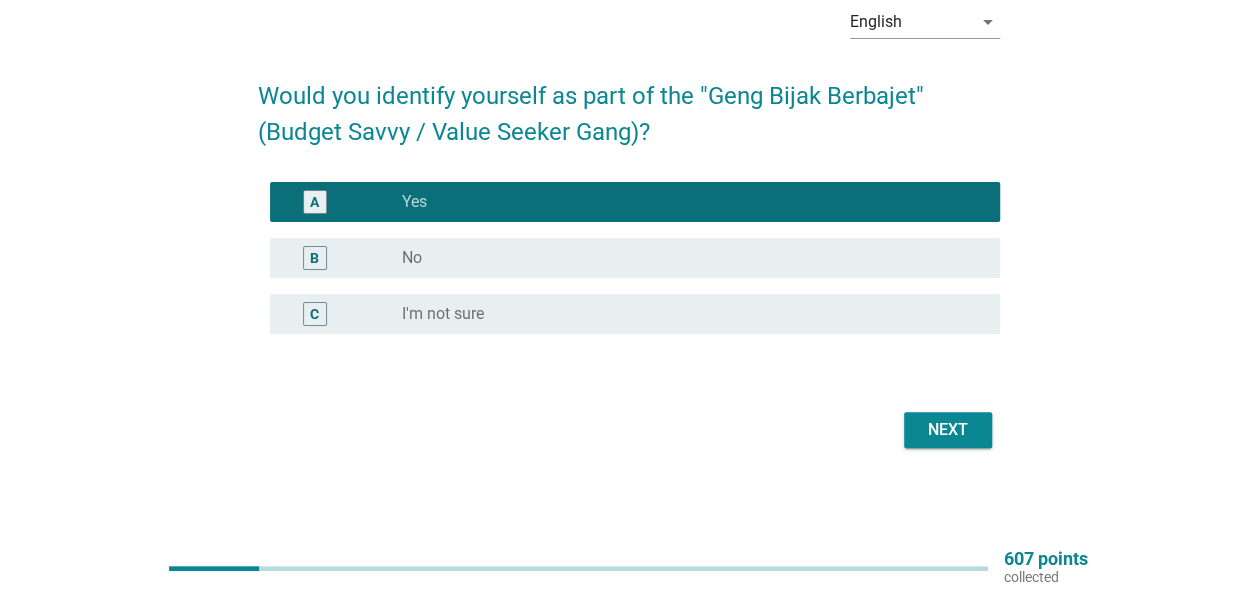 click on "Next" at bounding box center (948, 430) 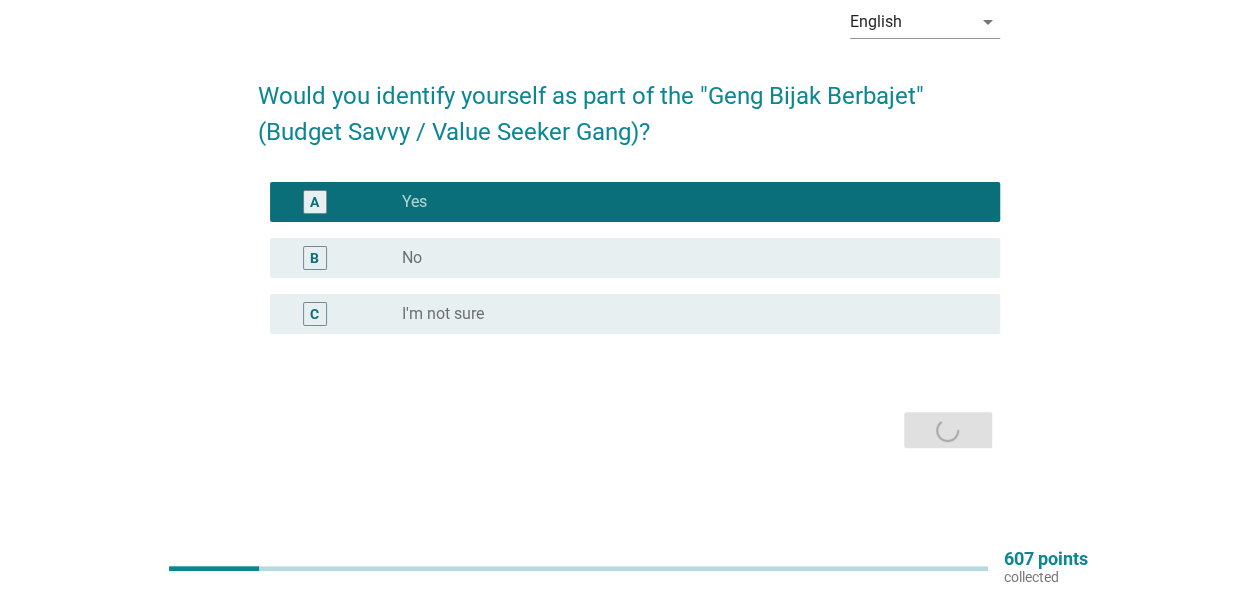 scroll, scrollTop: 0, scrollLeft: 0, axis: both 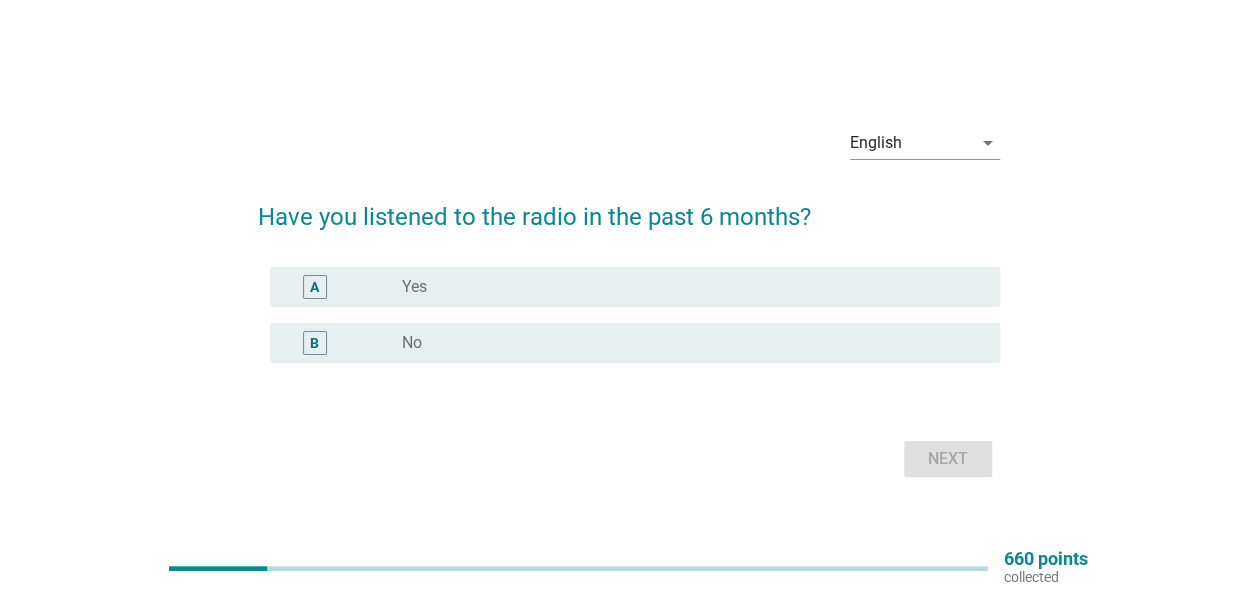click on "A     radio_button_unchecked Yes" at bounding box center (635, 287) 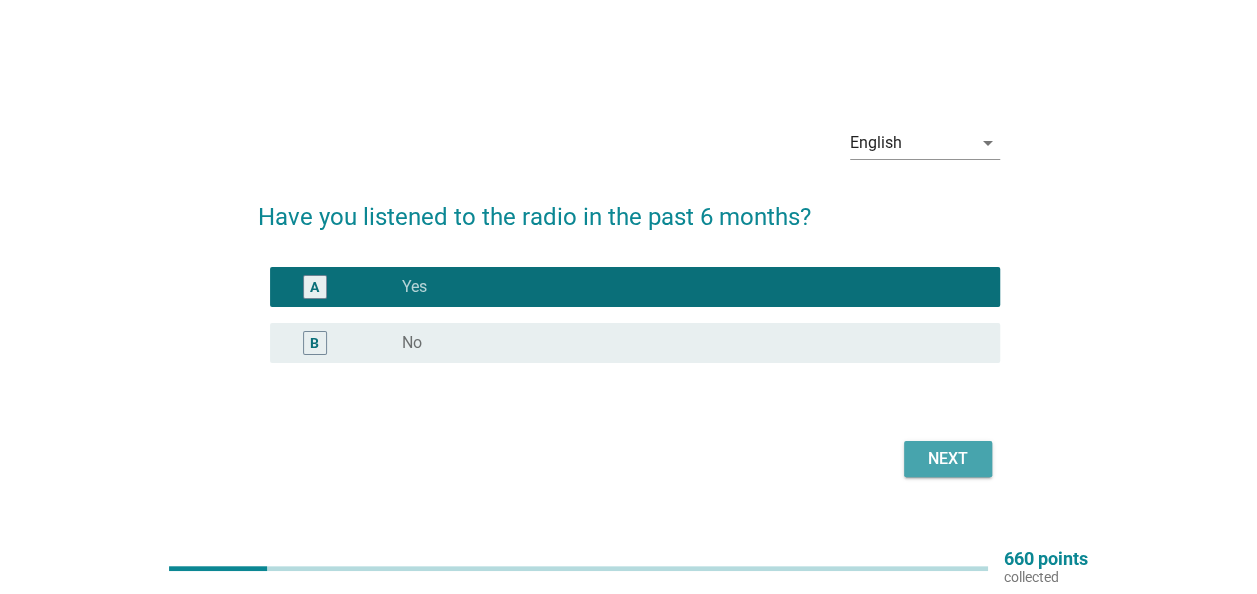 click on "Next" at bounding box center [948, 459] 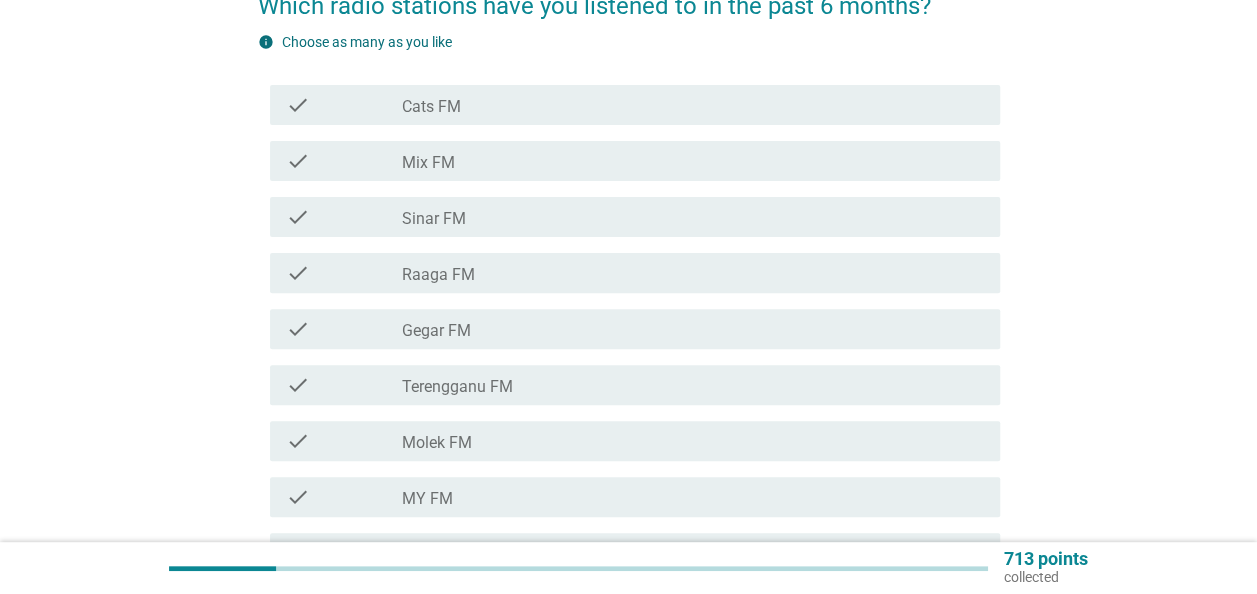 scroll, scrollTop: 200, scrollLeft: 0, axis: vertical 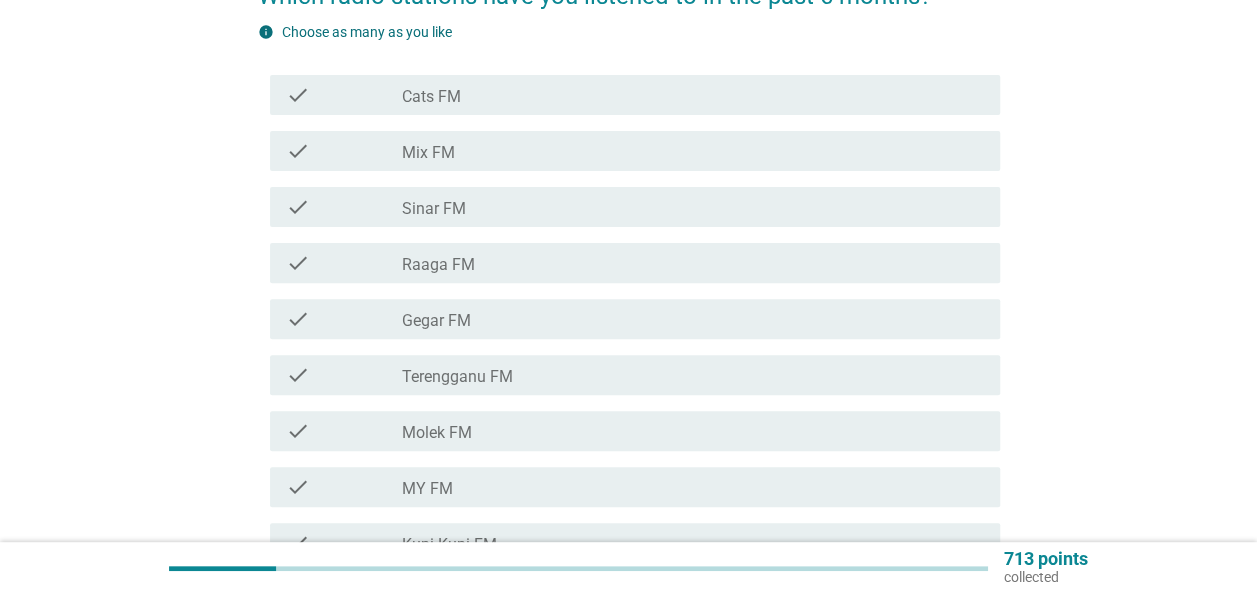 click on "MY FM" at bounding box center (427, 489) 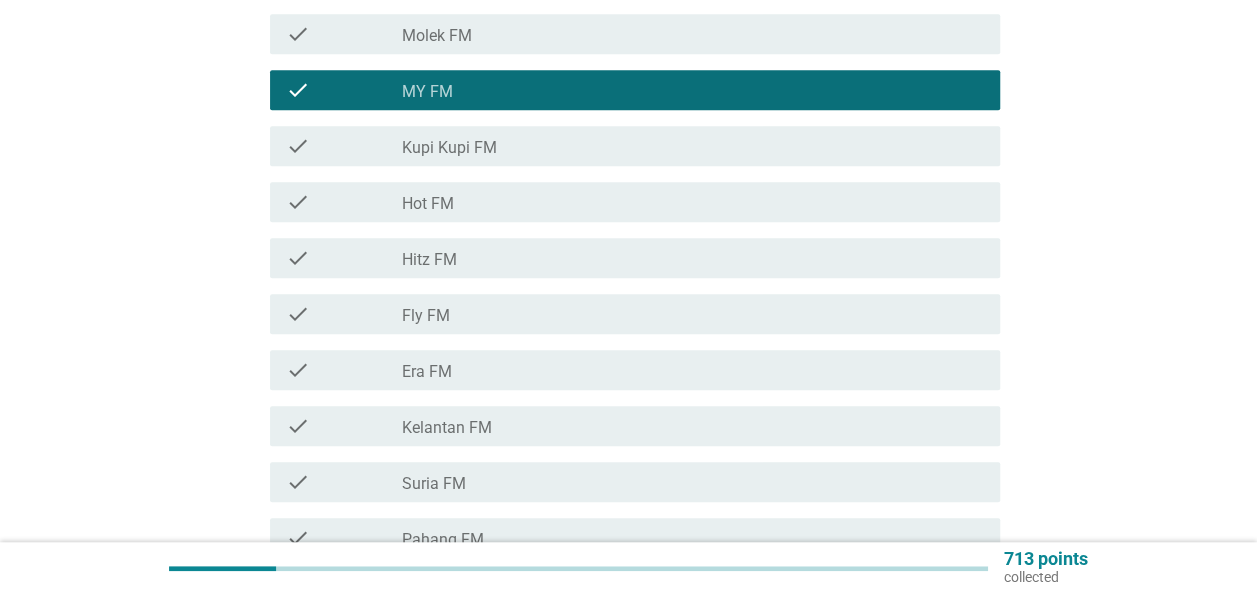 scroll, scrollTop: 600, scrollLeft: 0, axis: vertical 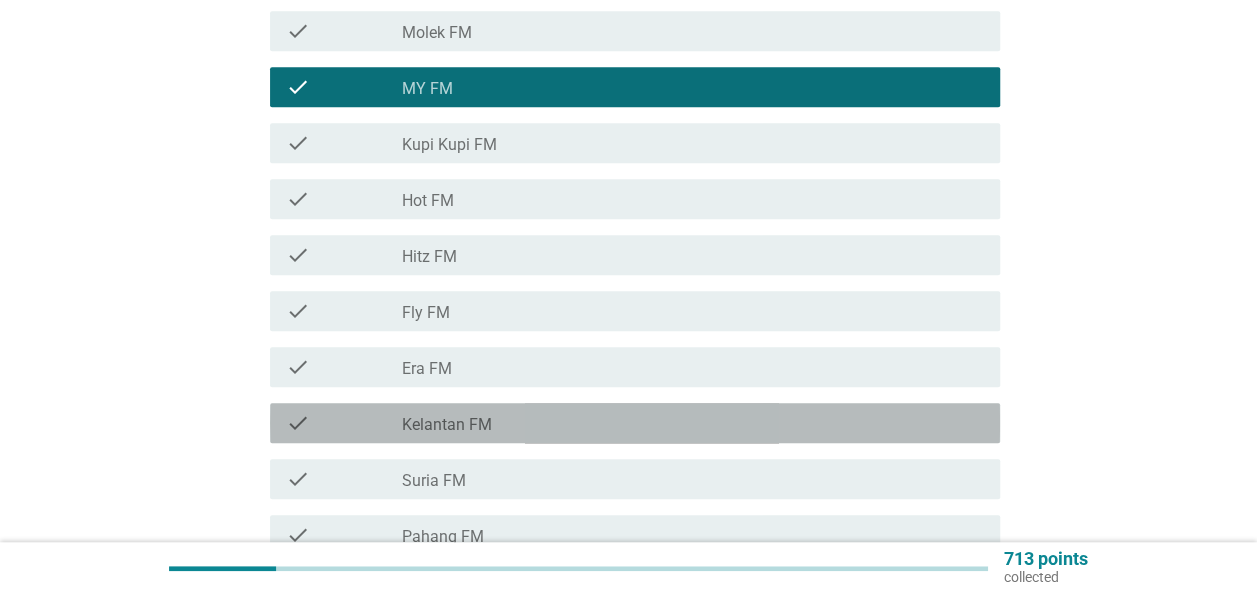 click on "Kelantan FM" at bounding box center [447, 425] 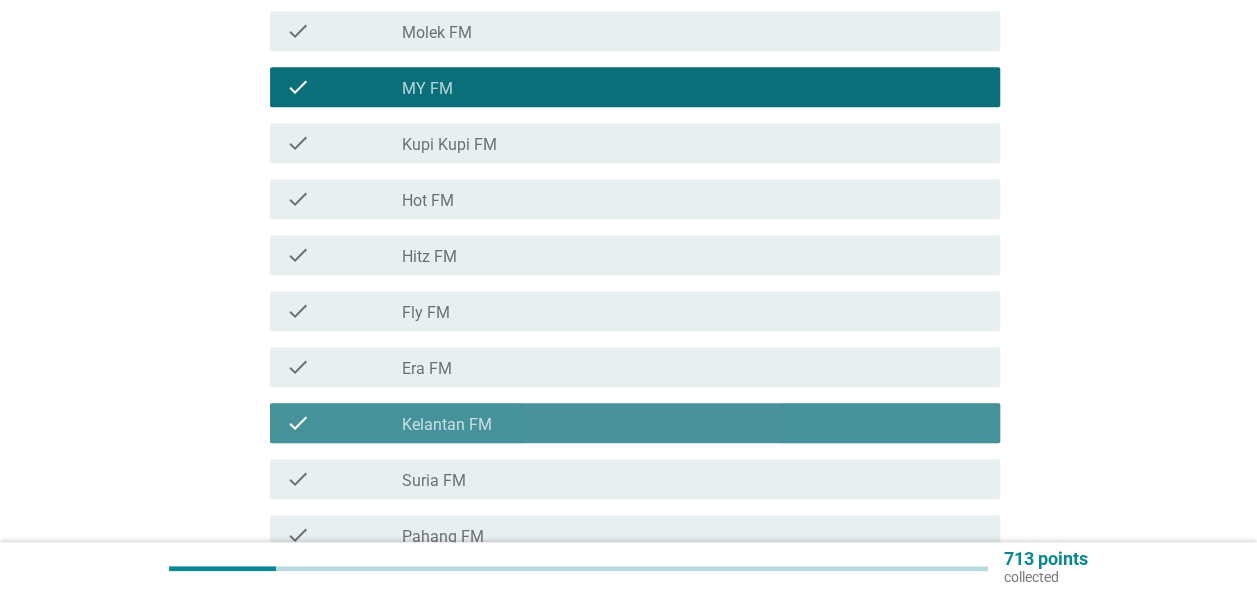 click on "Kelantan FM" at bounding box center (447, 425) 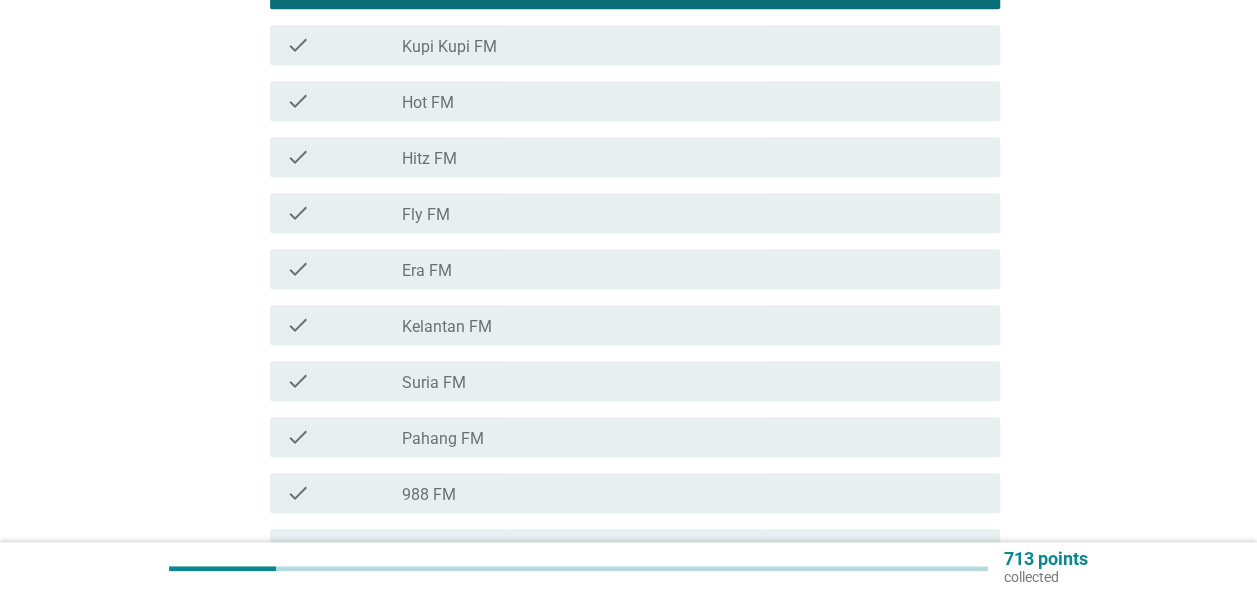 scroll, scrollTop: 911, scrollLeft: 0, axis: vertical 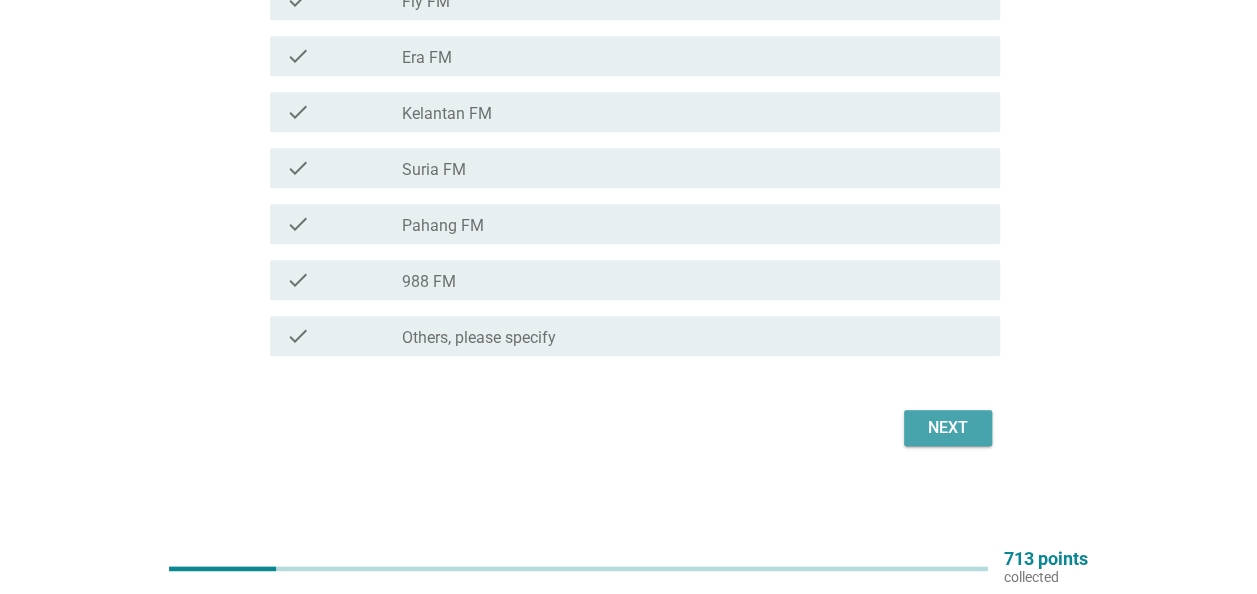 click on "Next" at bounding box center (948, 428) 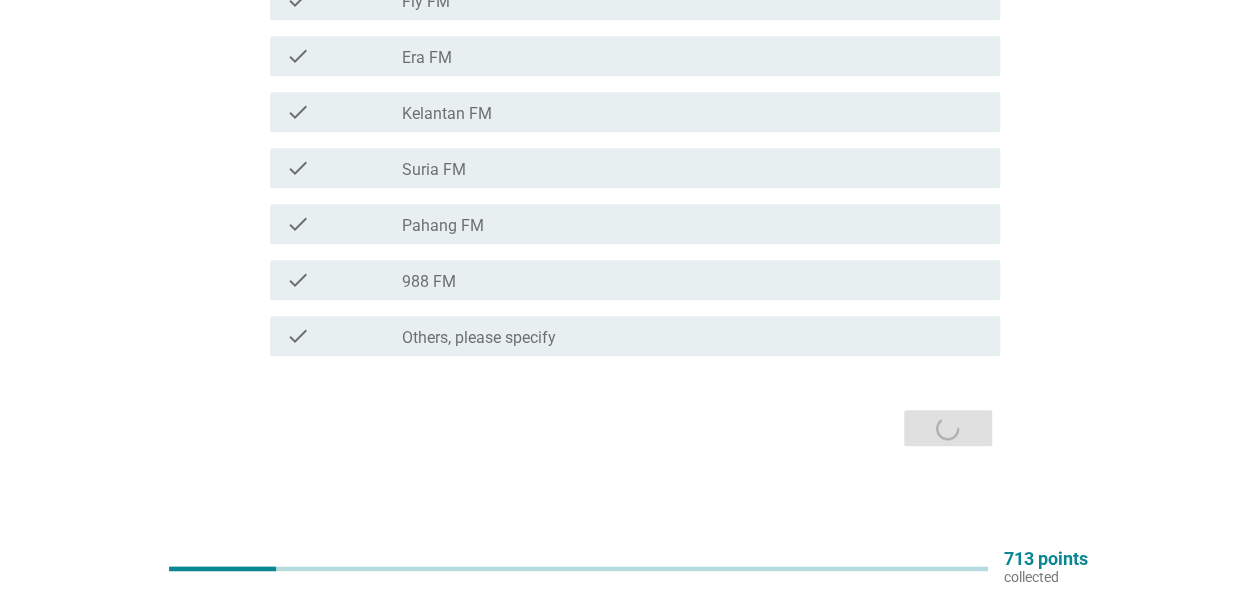 scroll, scrollTop: 0, scrollLeft: 0, axis: both 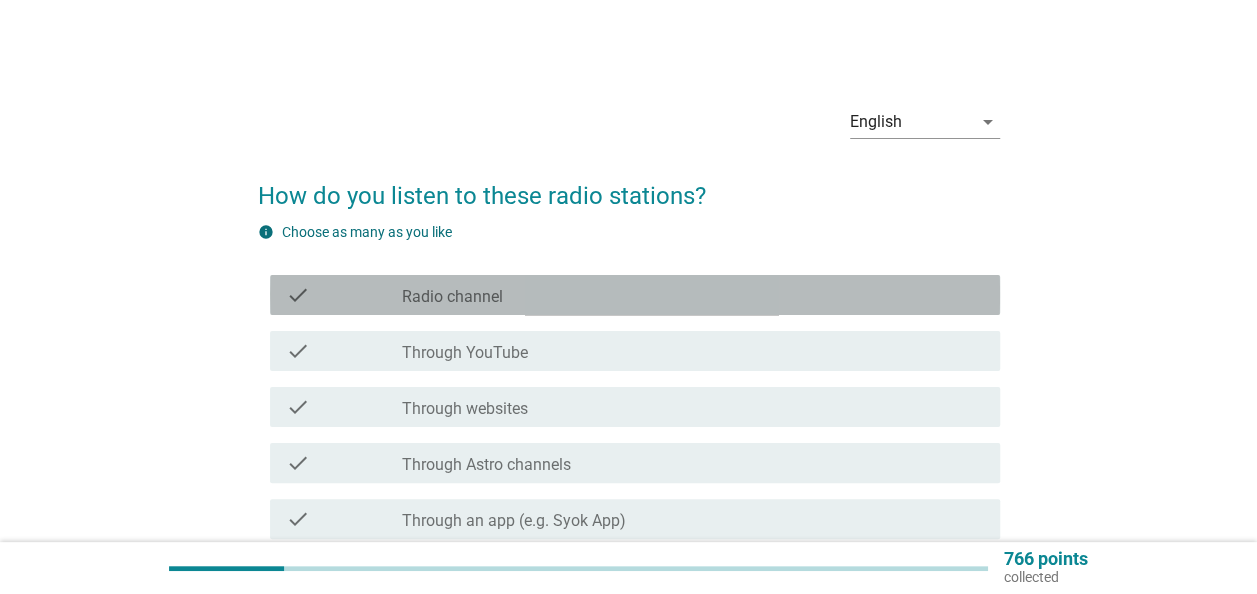 click on "check_box_outline_blank Radio channel" at bounding box center [693, 295] 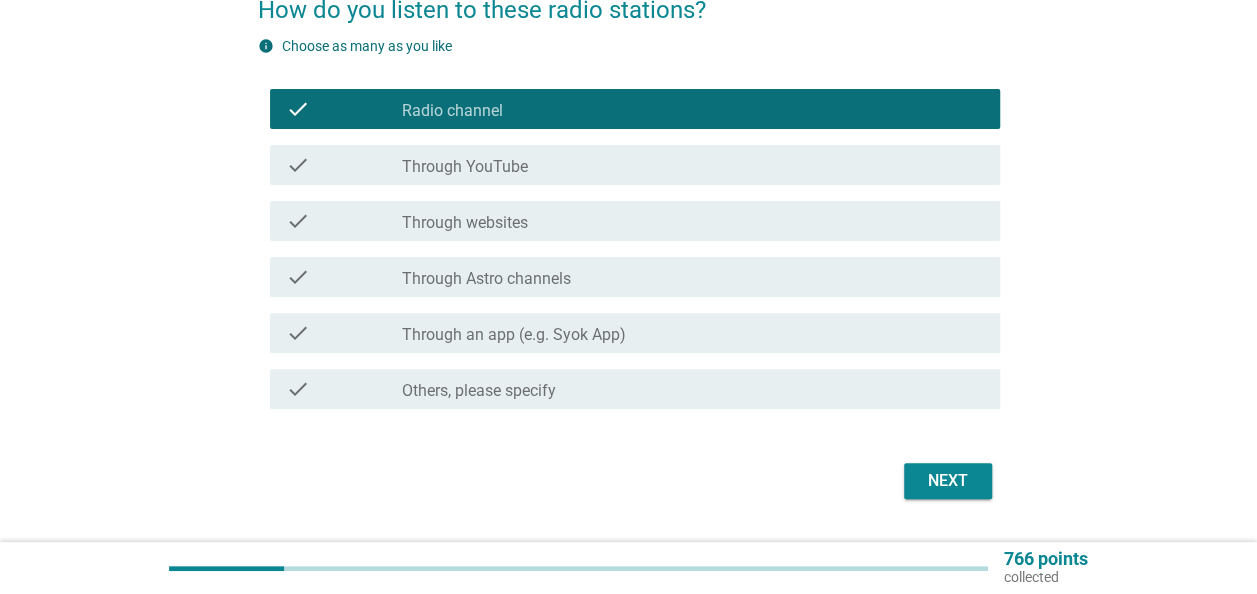 scroll, scrollTop: 200, scrollLeft: 0, axis: vertical 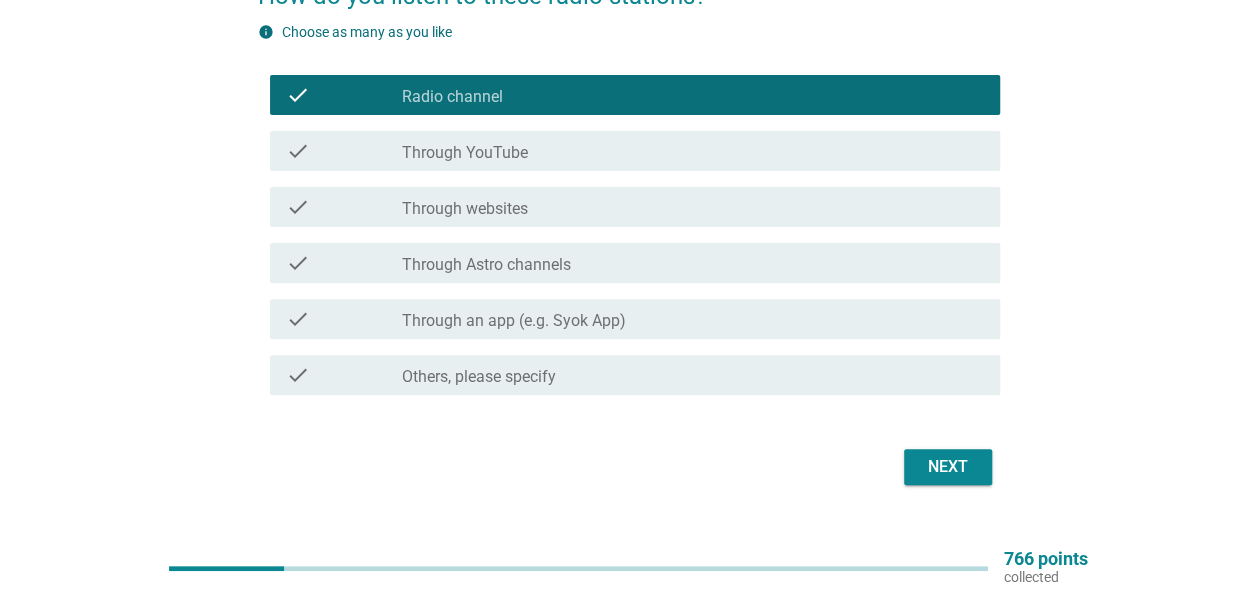 click on "check_box_outline_blank Through Astro channels" at bounding box center [693, 263] 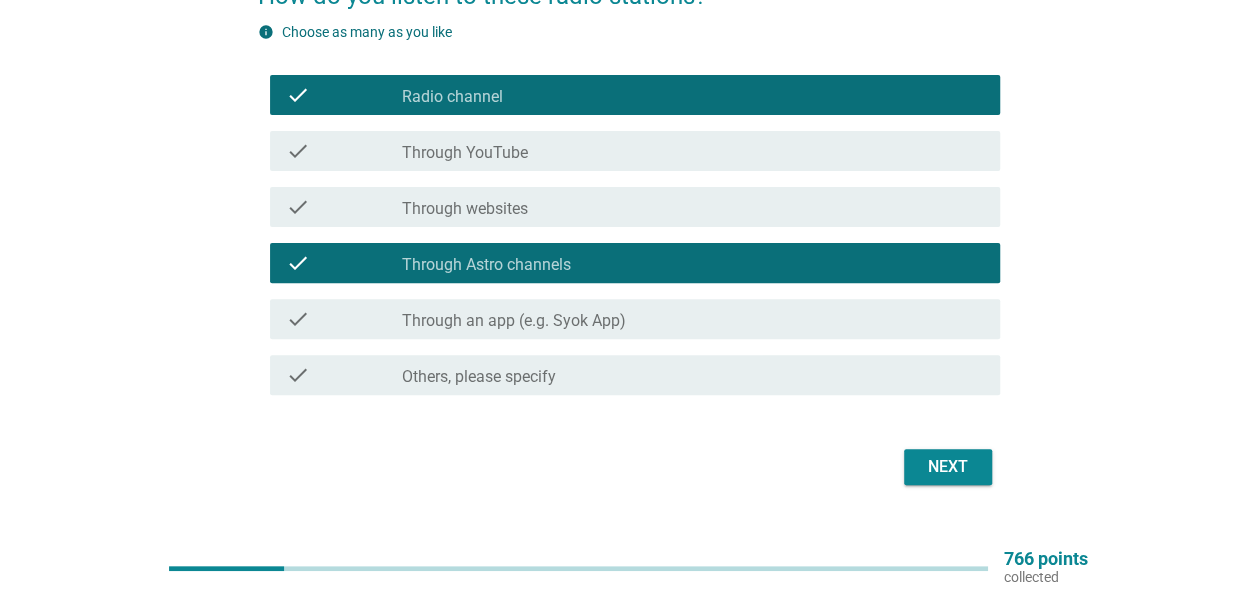 click on "check_box_outline_blank Through Astro channels" at bounding box center [693, 263] 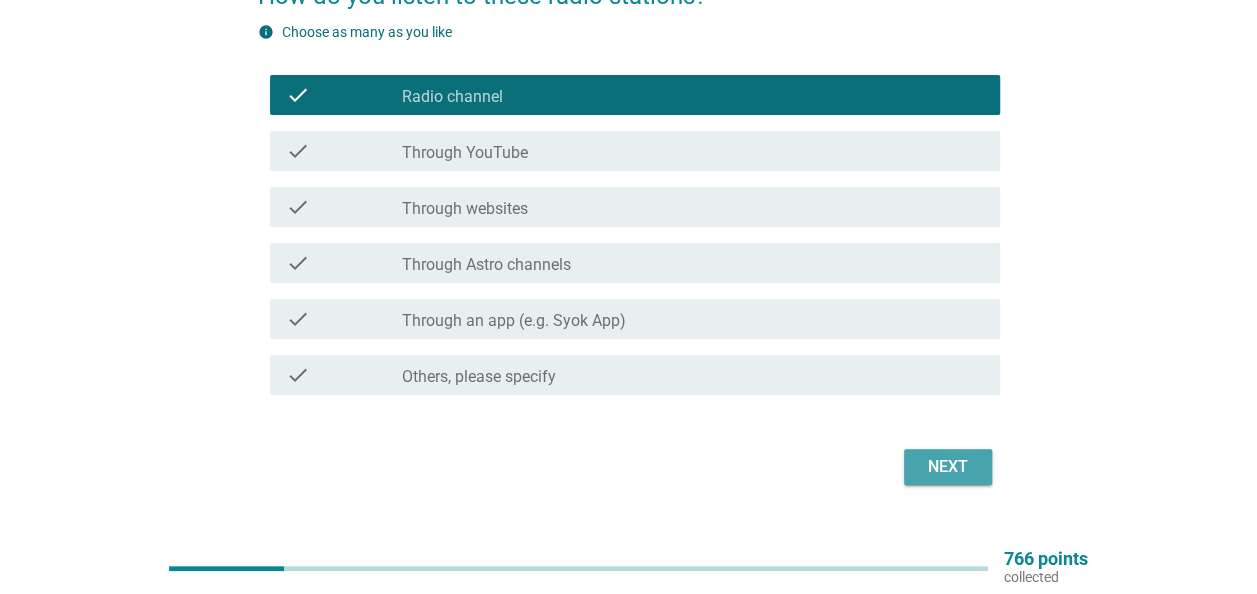 click on "Next" at bounding box center (948, 467) 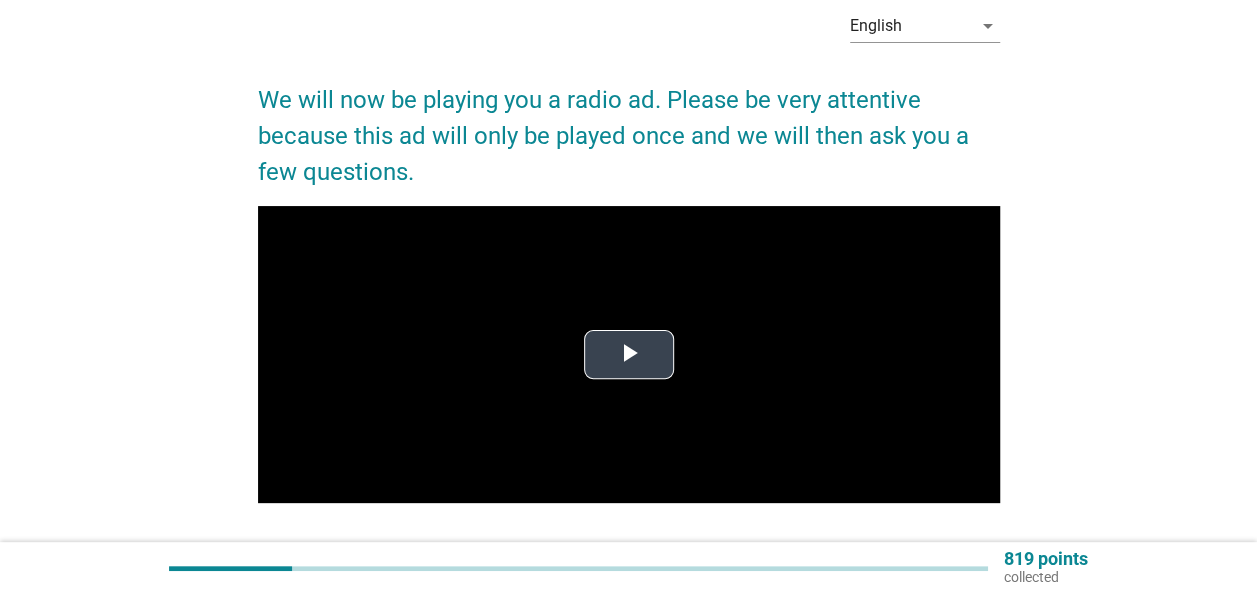 scroll, scrollTop: 100, scrollLeft: 0, axis: vertical 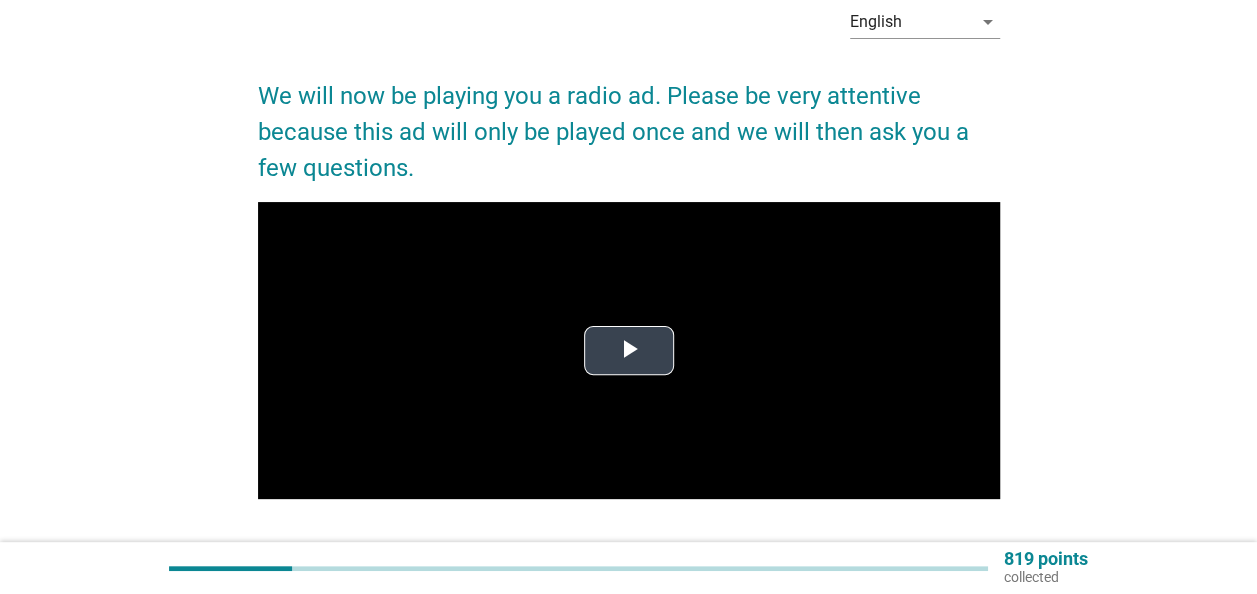 click at bounding box center (629, 351) 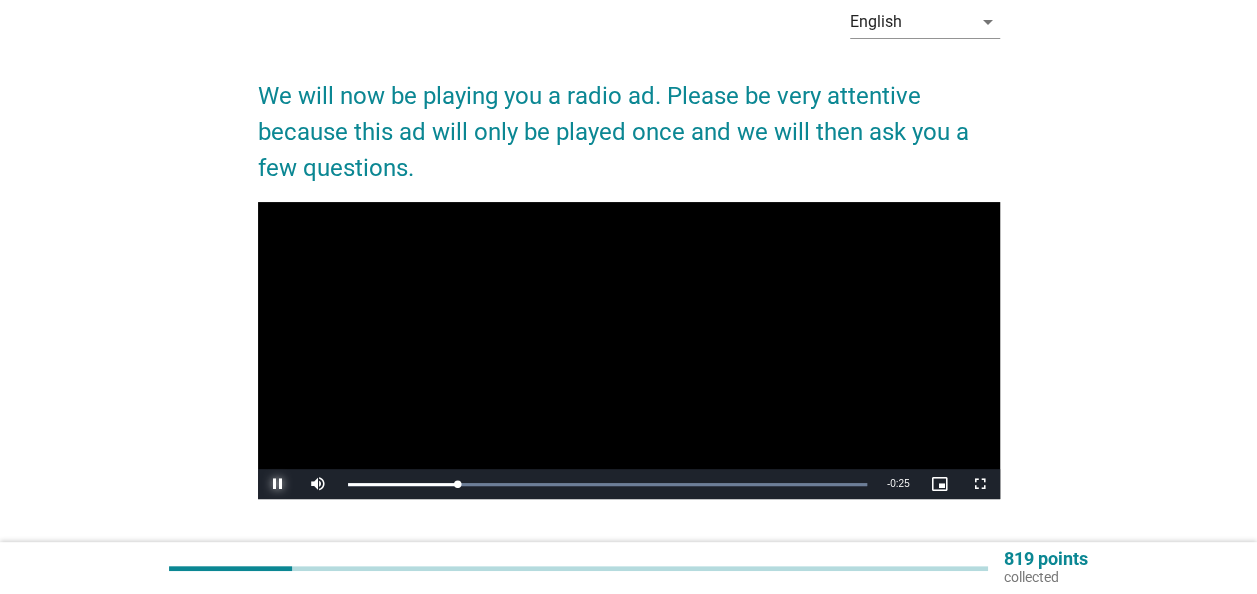 click at bounding box center [278, 484] 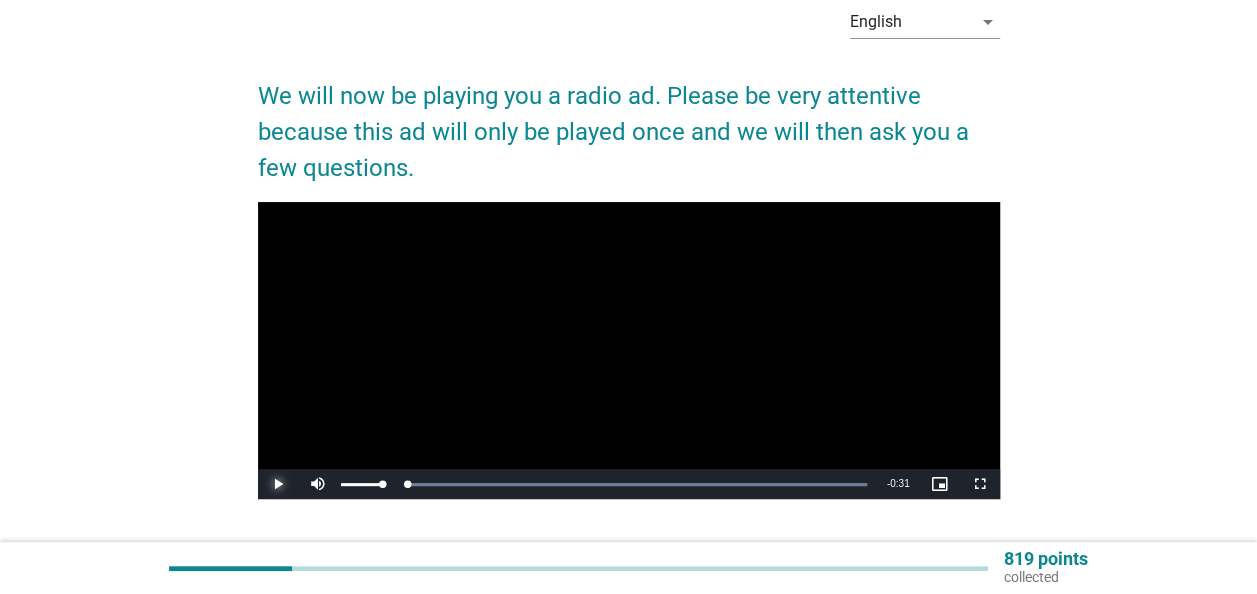 drag, startPoint x: 461, startPoint y: 483, endPoint x: 300, endPoint y: 487, distance: 161.04968 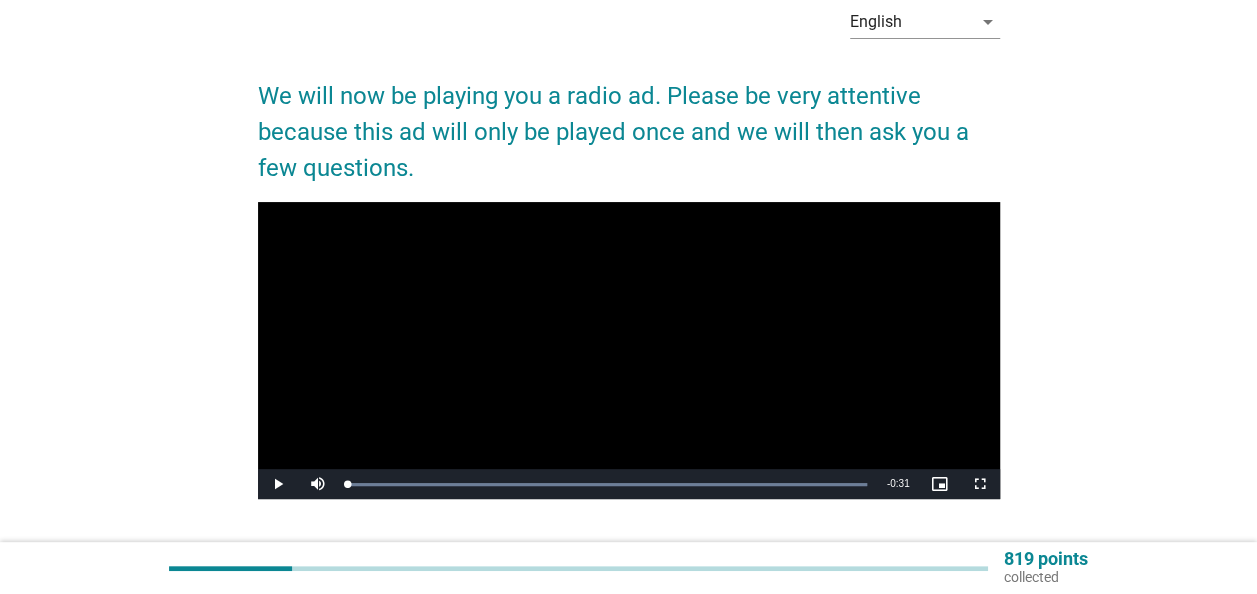 click on "English arrow_drop_down   We will now be playing you a radio ad. Please be very attentive because this ad will only be played once and we will then ask you a few questions.       Video Player is loading. Play Video Play Mute 71% Current Time  0:00 / Duration  0:31 Loaded :  100.00% 0:00 0:00 Stream Type  LIVE Seek to live, currently behind live LIVE Remaining Time  - 0:31   1x Playback Rate Chapters Chapters Descriptions descriptions off , selected Captions captions settings , opens captions settings dialog captions off , selected Audio Track original , selected Picture-in-Picture Fullscreen This is a modal window. Beginning of dialog window. Escape will cancel and close the window. Text Color White Black [PERSON_NAME] Blue Yellow Magenta Cyan Transparency Opaque Semi-Transparent Background Color Black White [PERSON_NAME] Blue Yellow Magenta Cyan Transparency Opaque Semi-Transparent Transparent Window Color Black White [PERSON_NAME] Blue Yellow Magenta Cyan Transparency Transparent Semi-Transparent Opaque Font Size" at bounding box center [628, 296] 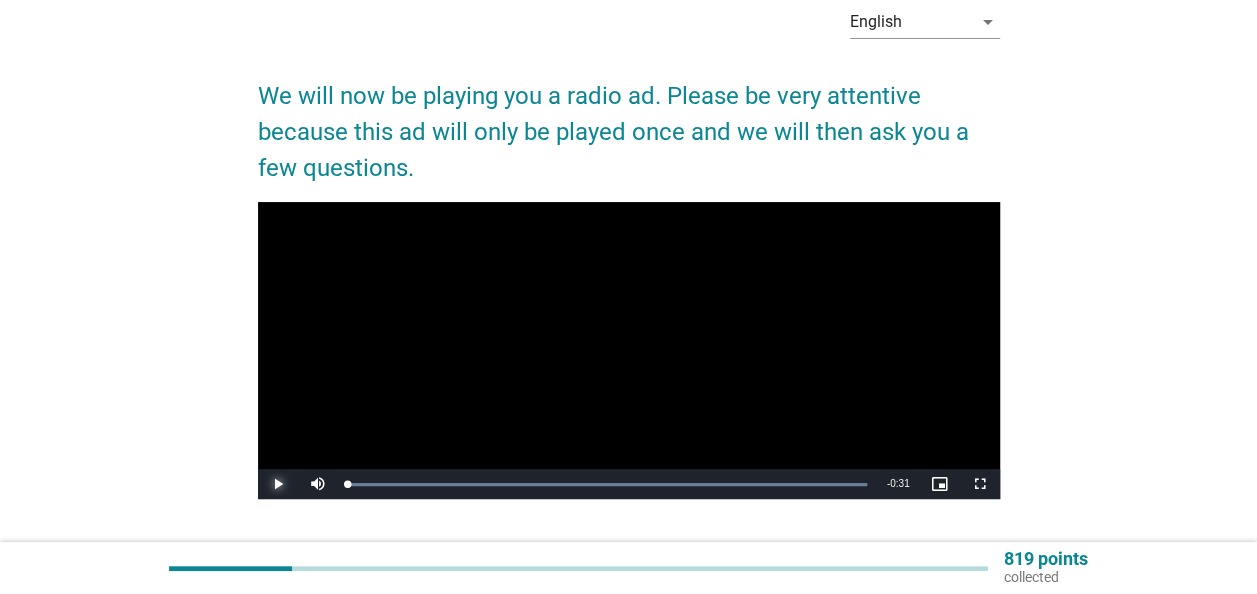 click at bounding box center [278, 484] 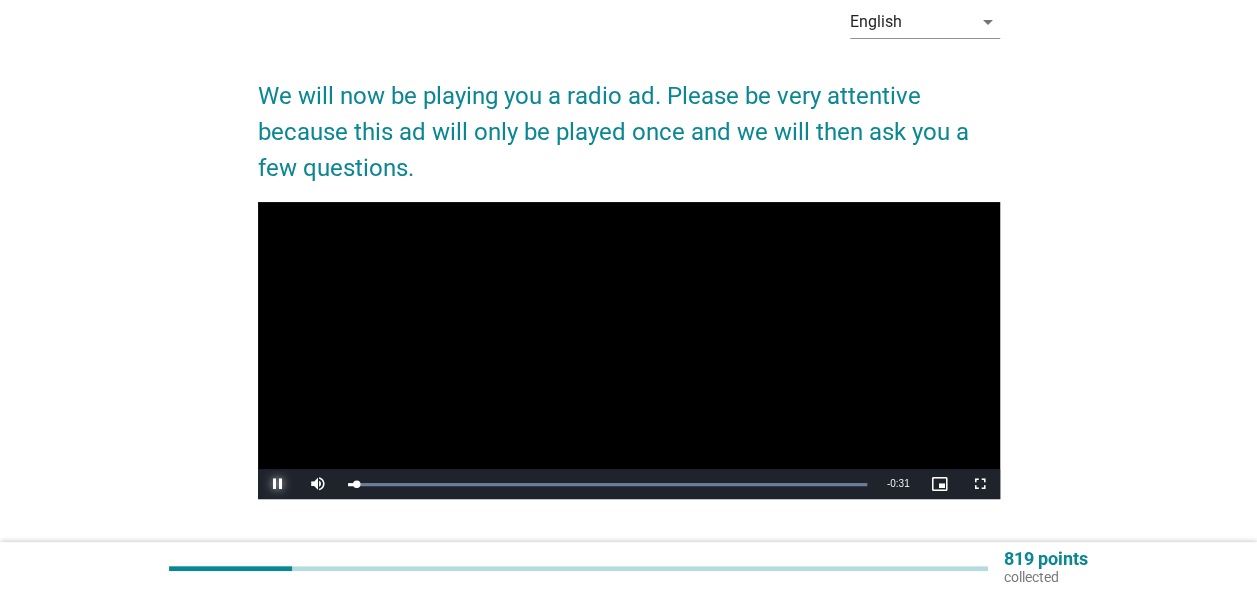click at bounding box center (278, 484) 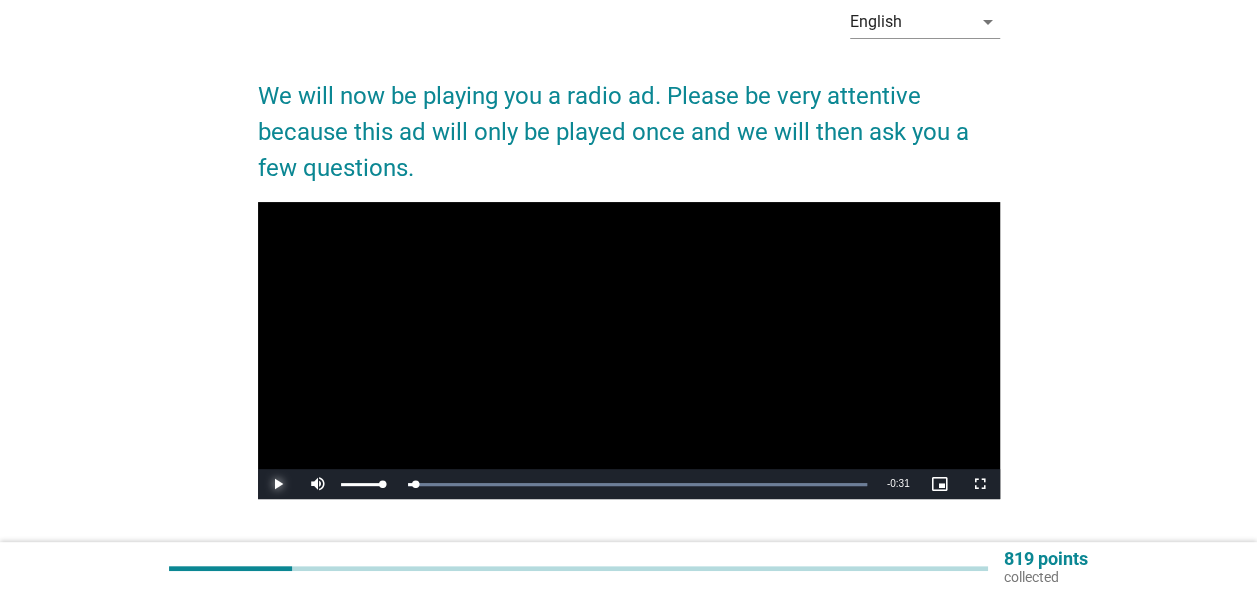 drag, startPoint x: 383, startPoint y: 484, endPoint x: 396, endPoint y: 490, distance: 14.3178215 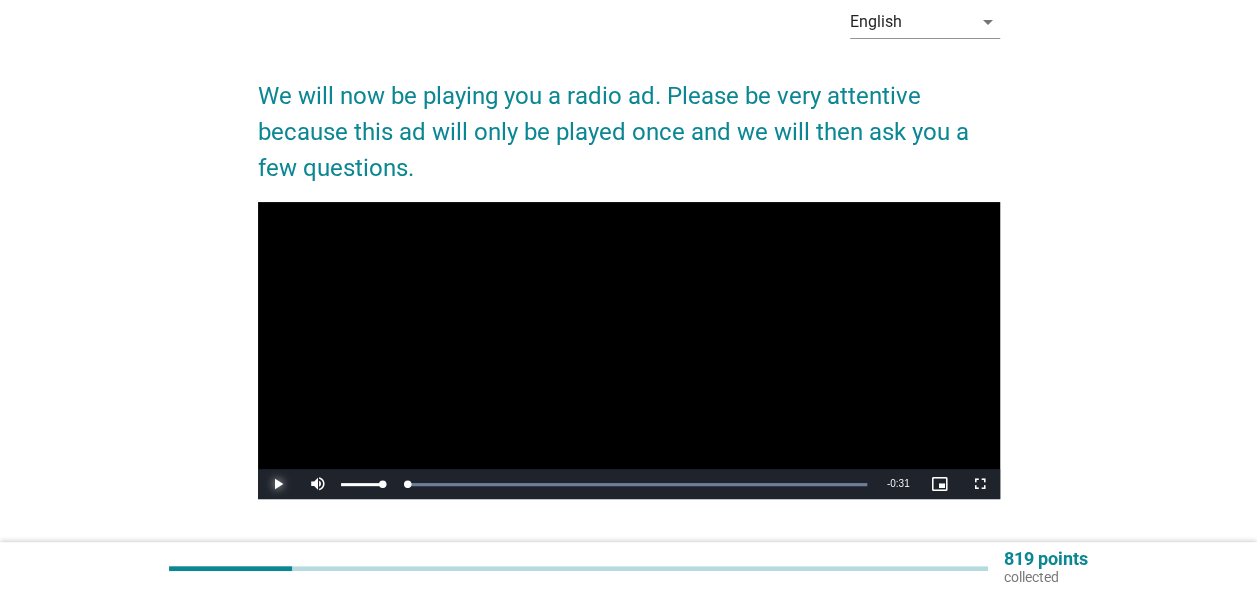 drag, startPoint x: 360, startPoint y: 477, endPoint x: 296, endPoint y: 476, distance: 64.00781 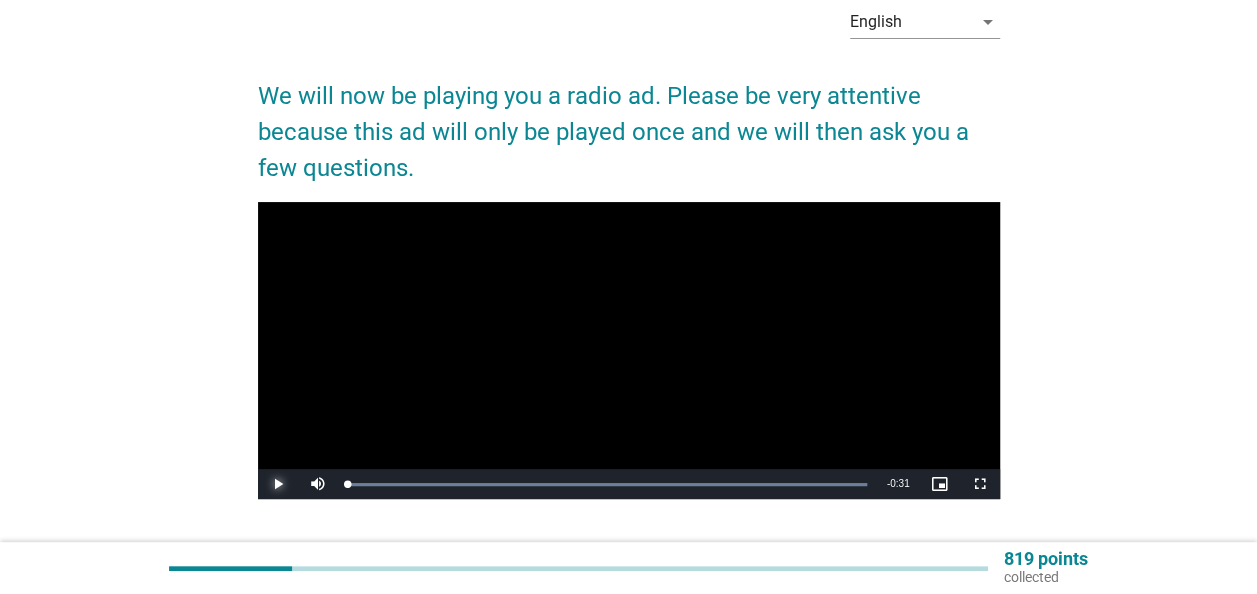 scroll, scrollTop: 251, scrollLeft: 0, axis: vertical 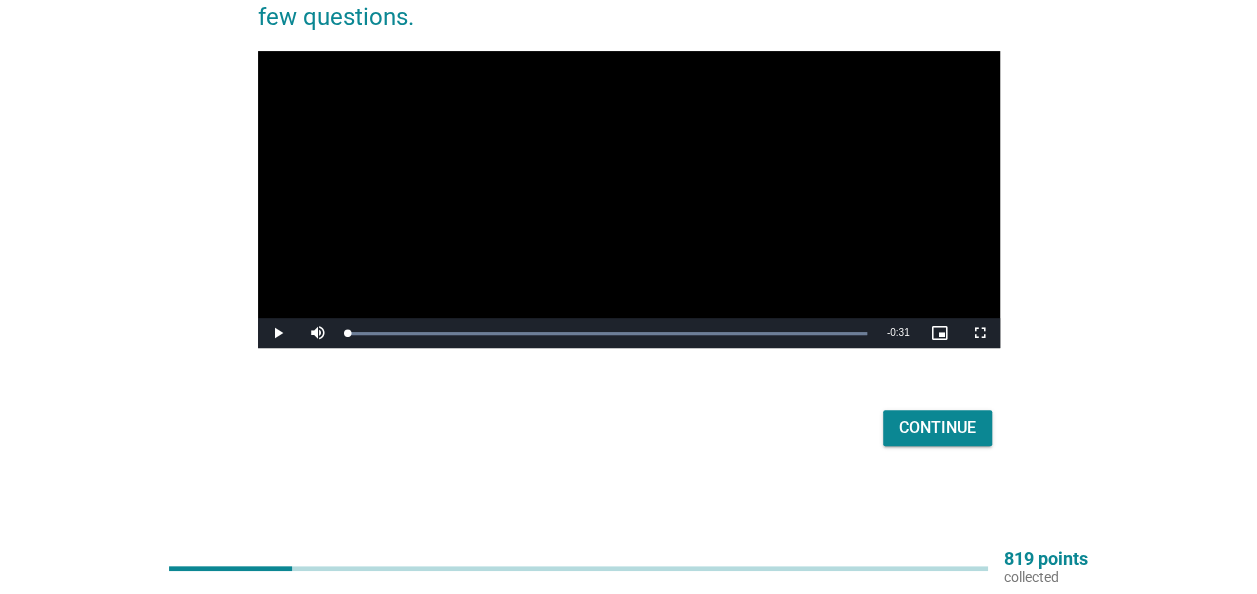click on "English arrow_drop_down   We will now be playing you a radio ad. Please be very attentive because this ad will only be played once and we will then ask you a few questions.       Video Player is loading. Play Video Play Mute 100% Current Time  0:00 / Duration  0:31 Loaded :  100.00% 0:00 0:00 Stream Type  LIVE Seek to live, currently behind live LIVE Remaining Time  - 0:31   1x Playback Rate Chapters Chapters Descriptions descriptions off , selected Captions captions settings , opens captions settings dialog captions off , selected Audio Track original , selected Picture-in-Picture Fullscreen This is a modal window. Beginning of dialog window. Escape will cancel and close the window. Text Color White Black [PERSON_NAME] Blue Yellow Magenta Cyan Transparency Opaque Semi-Transparent Background Color Black White [PERSON_NAME] Blue Yellow Magenta Cyan Transparency Opaque Semi-Transparent Transparent Window Color Black White [PERSON_NAME] Blue Yellow Magenta Cyan Transparency Transparent Semi-Transparent Opaque 50% 75%" at bounding box center (628, 145) 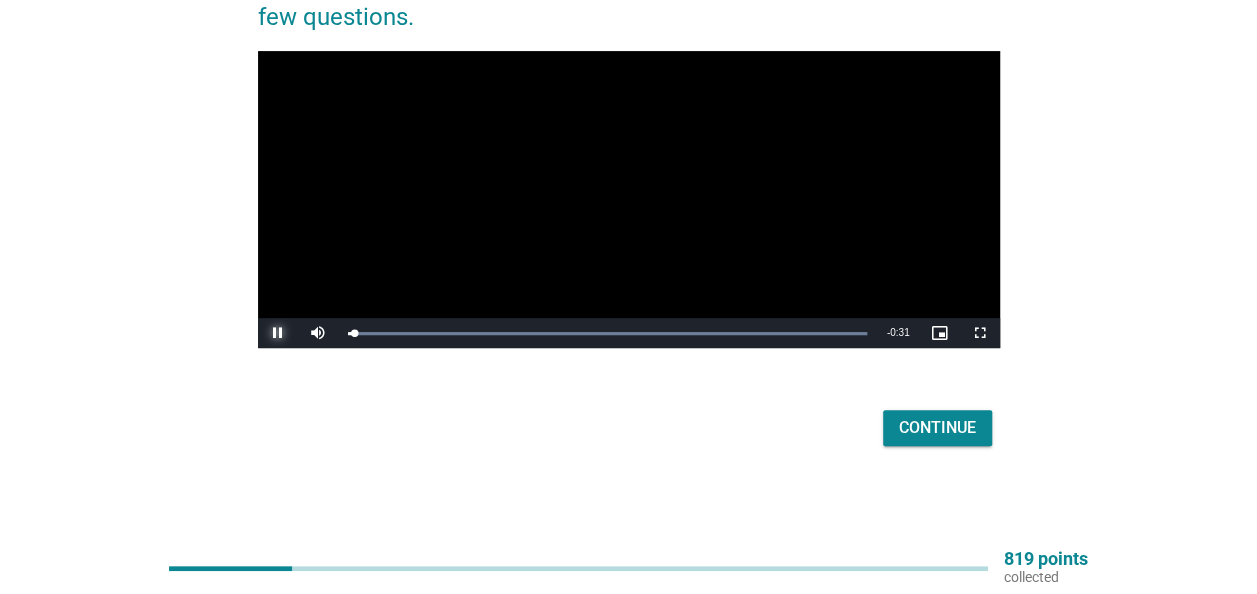 click at bounding box center (278, 333) 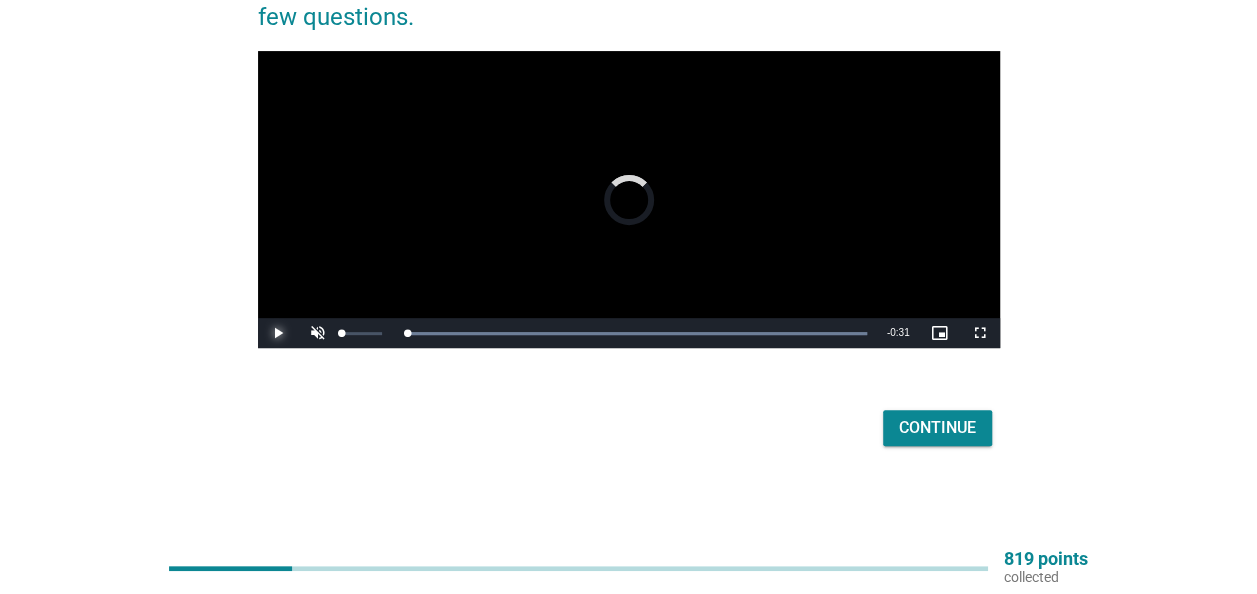 drag, startPoint x: 352, startPoint y: 334, endPoint x: 313, endPoint y: 334, distance: 39 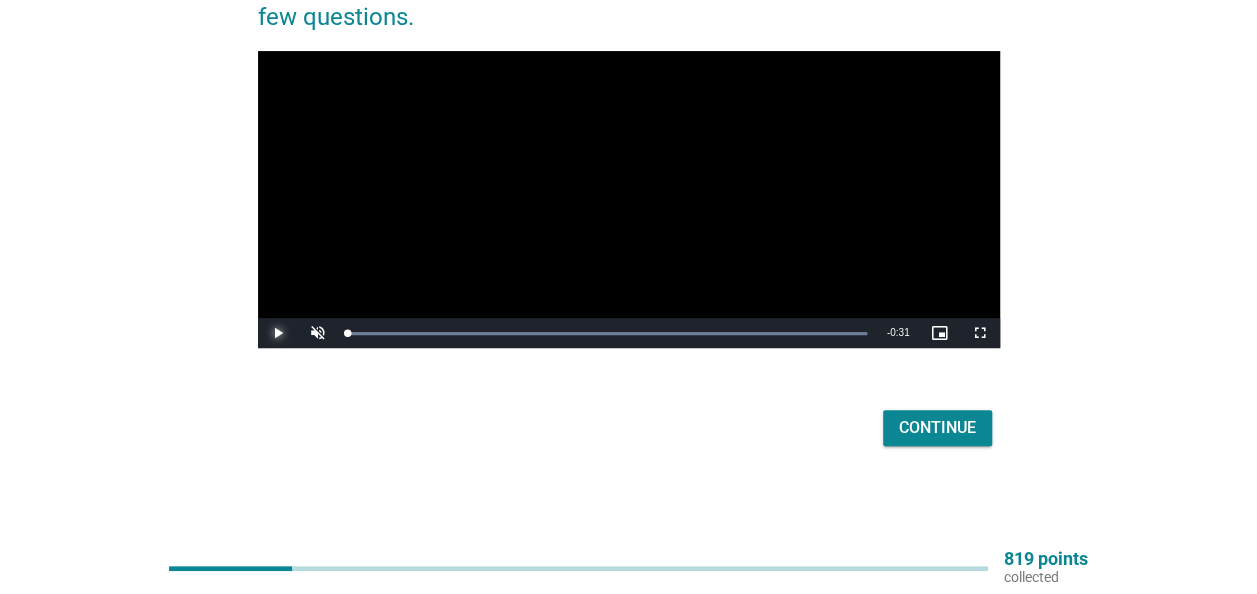click at bounding box center (278, 333) 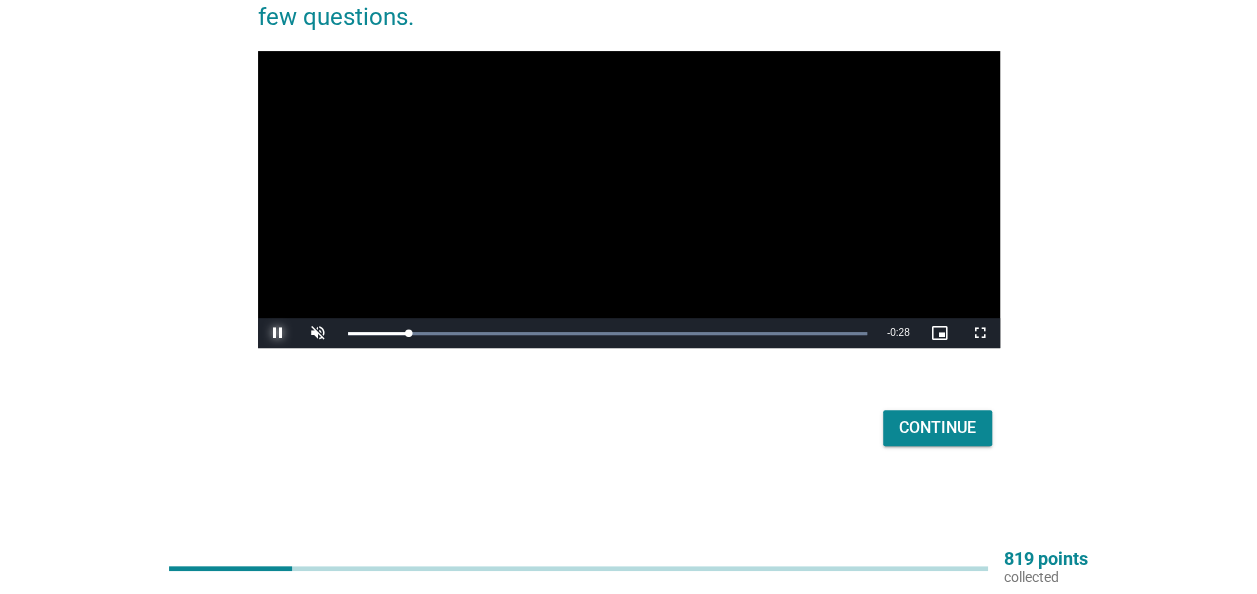 click at bounding box center (278, 333) 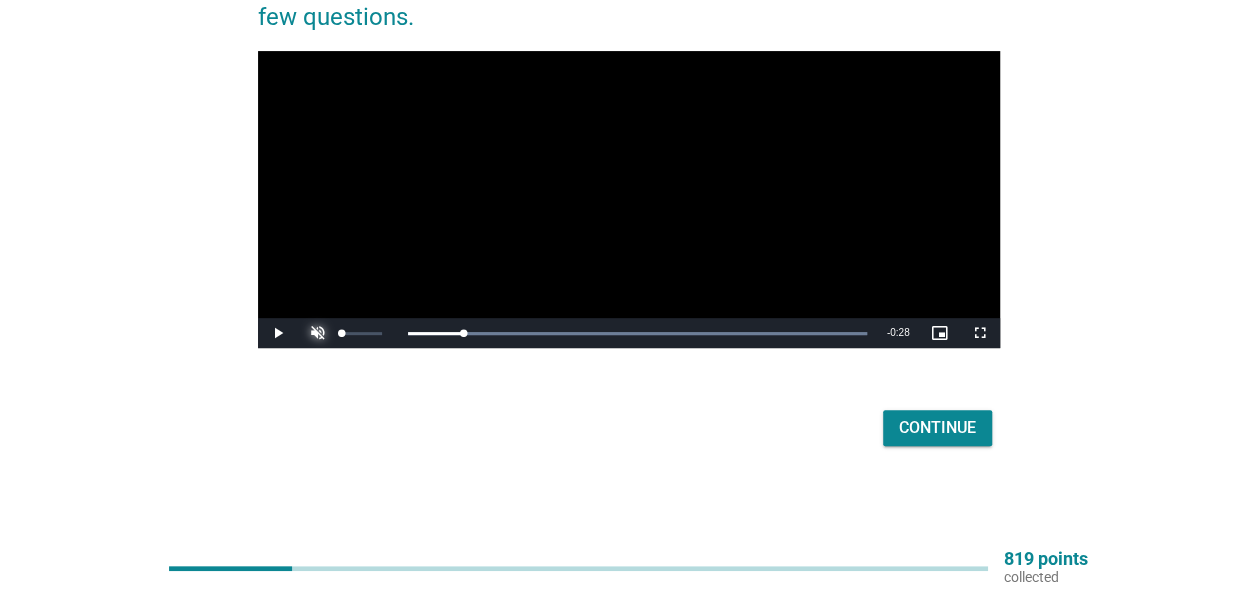 click at bounding box center (318, 333) 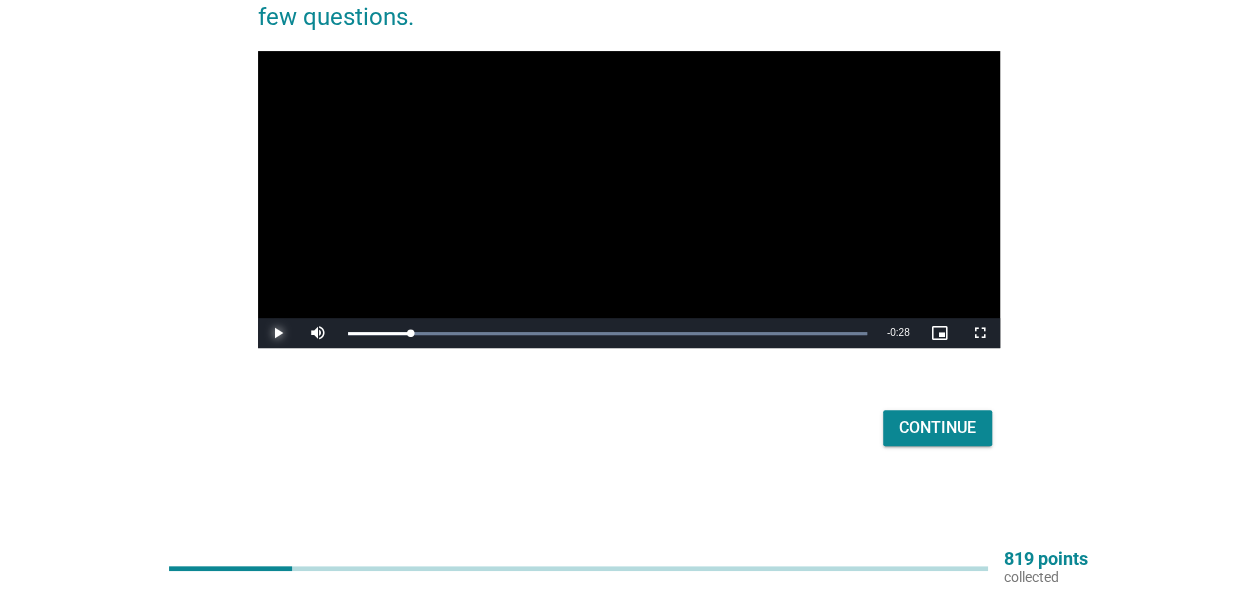 click at bounding box center (278, 333) 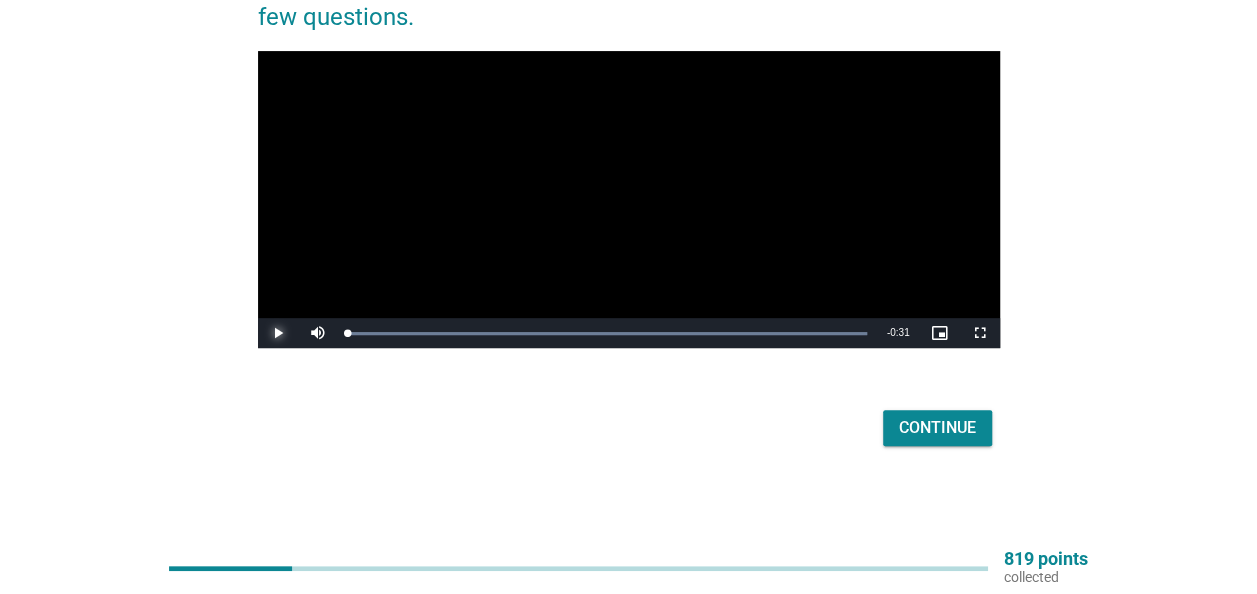 drag, startPoint x: 428, startPoint y: 336, endPoint x: 293, endPoint y: 336, distance: 135 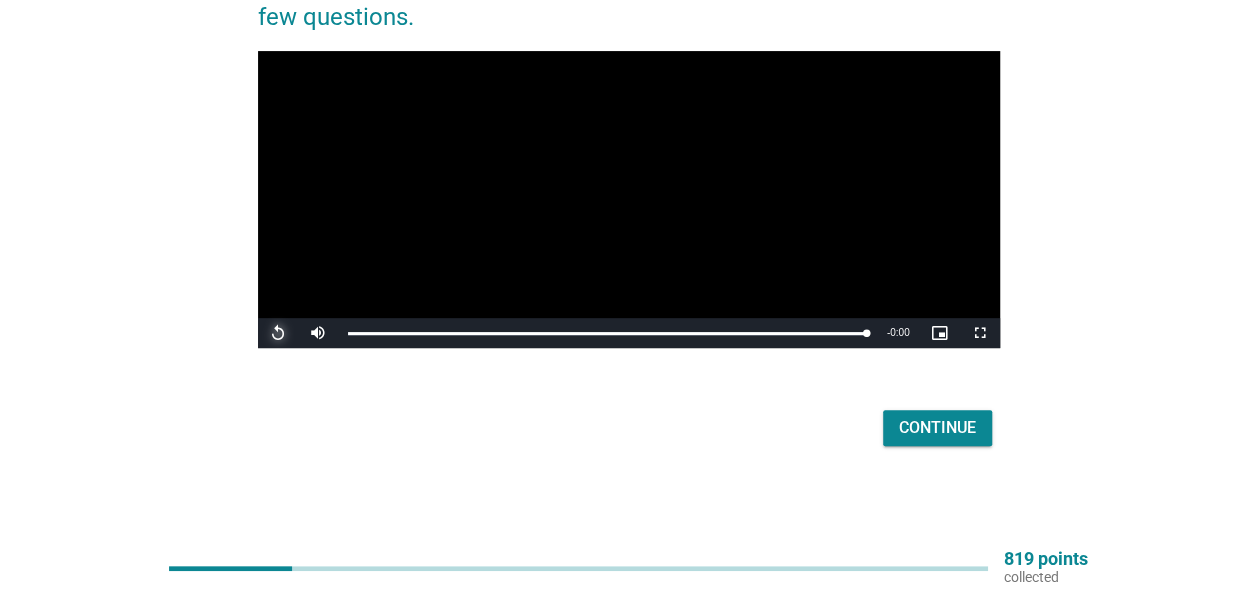click at bounding box center [278, 333] 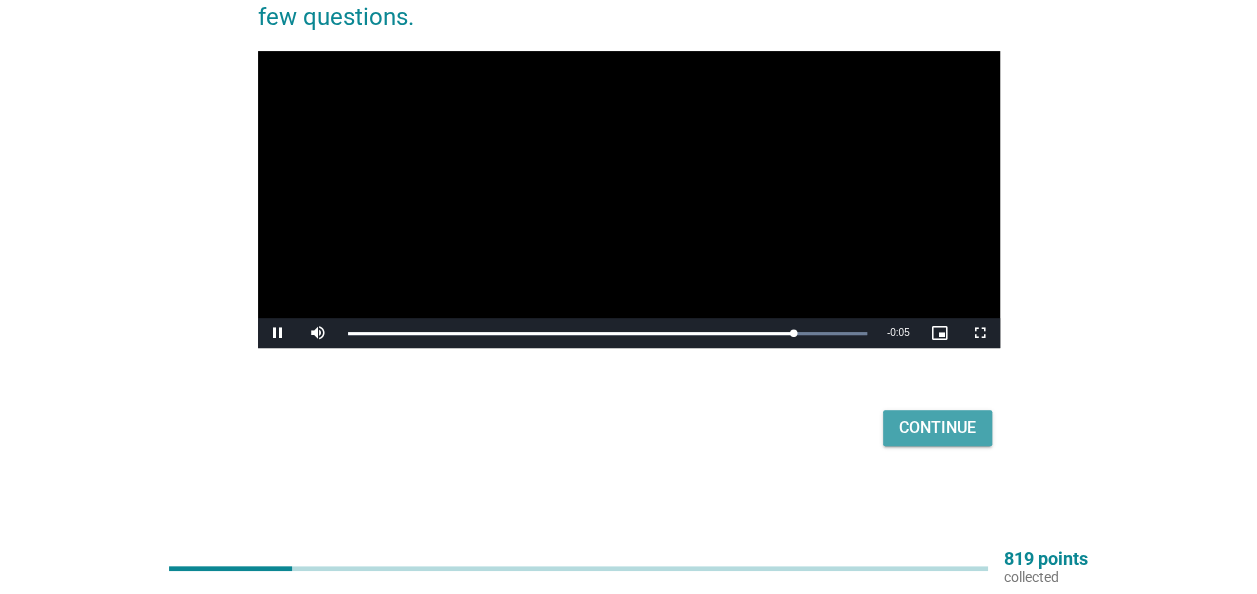 click on "Continue" at bounding box center [937, 428] 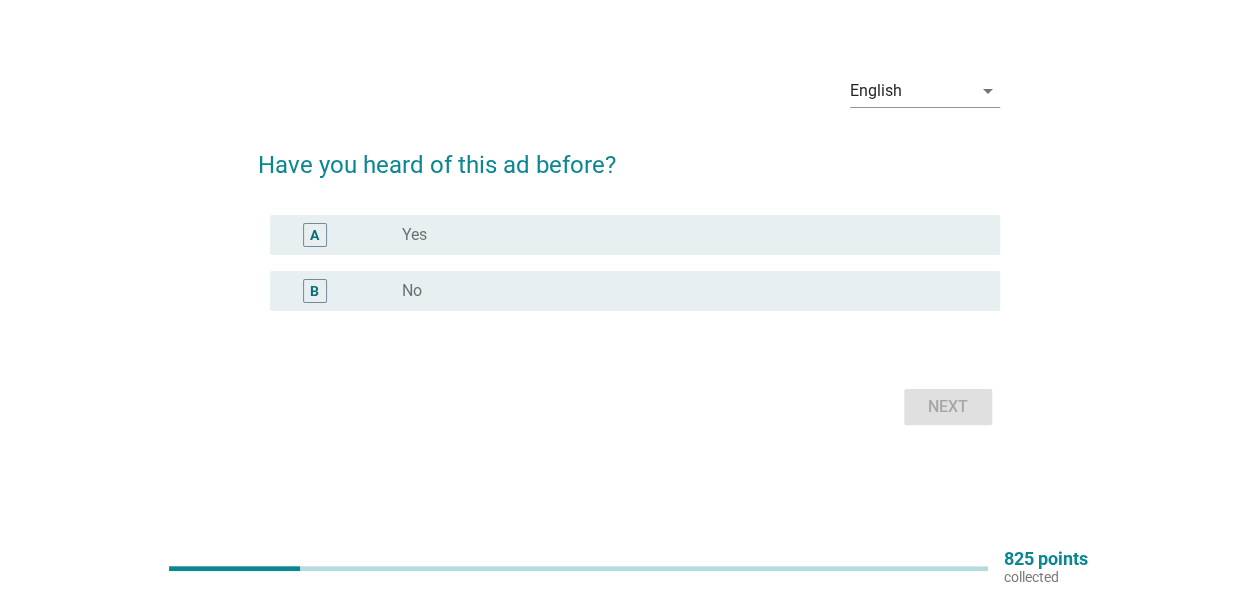 scroll, scrollTop: 0, scrollLeft: 0, axis: both 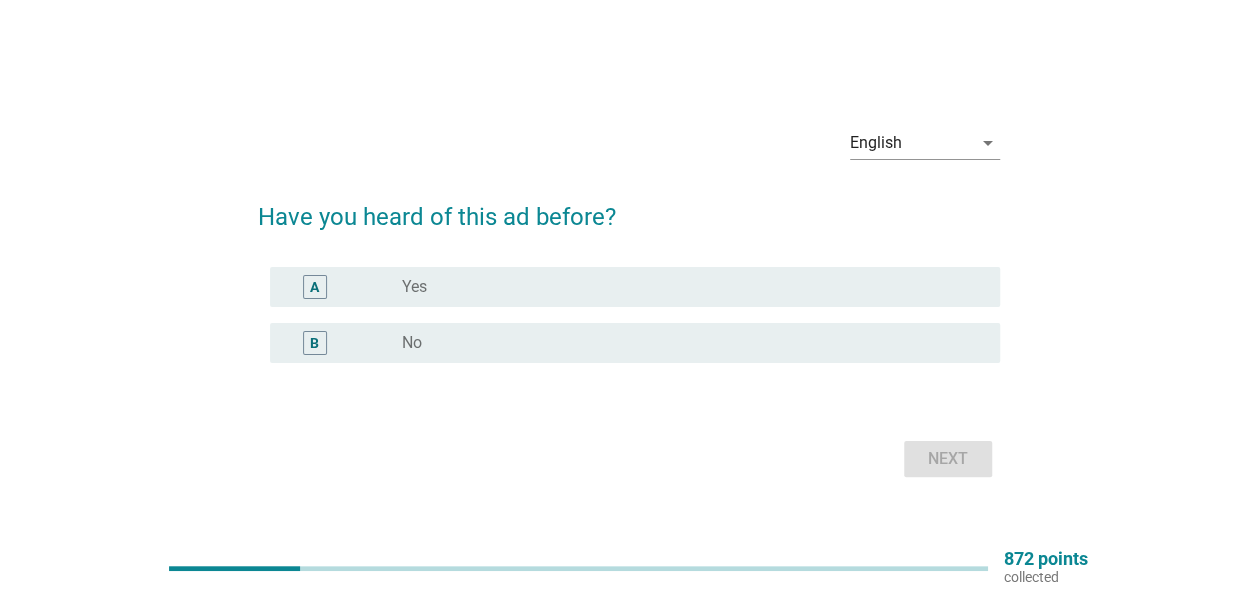 click on "B     radio_button_unchecked No" at bounding box center (629, 343) 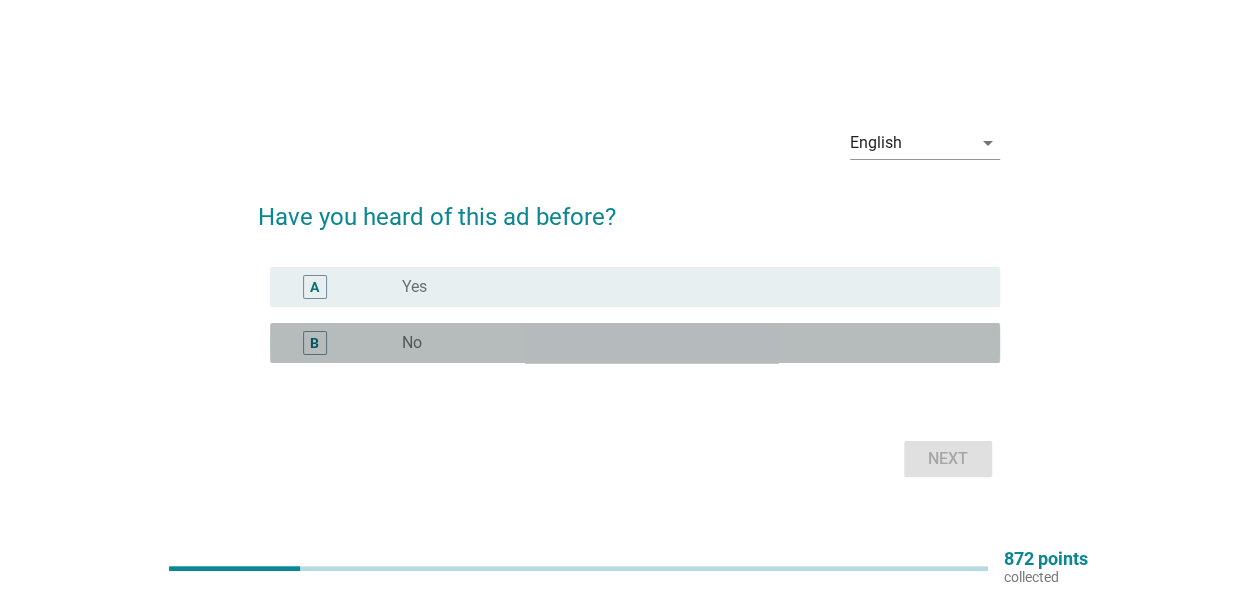 click on "radio_button_unchecked No" at bounding box center (685, 343) 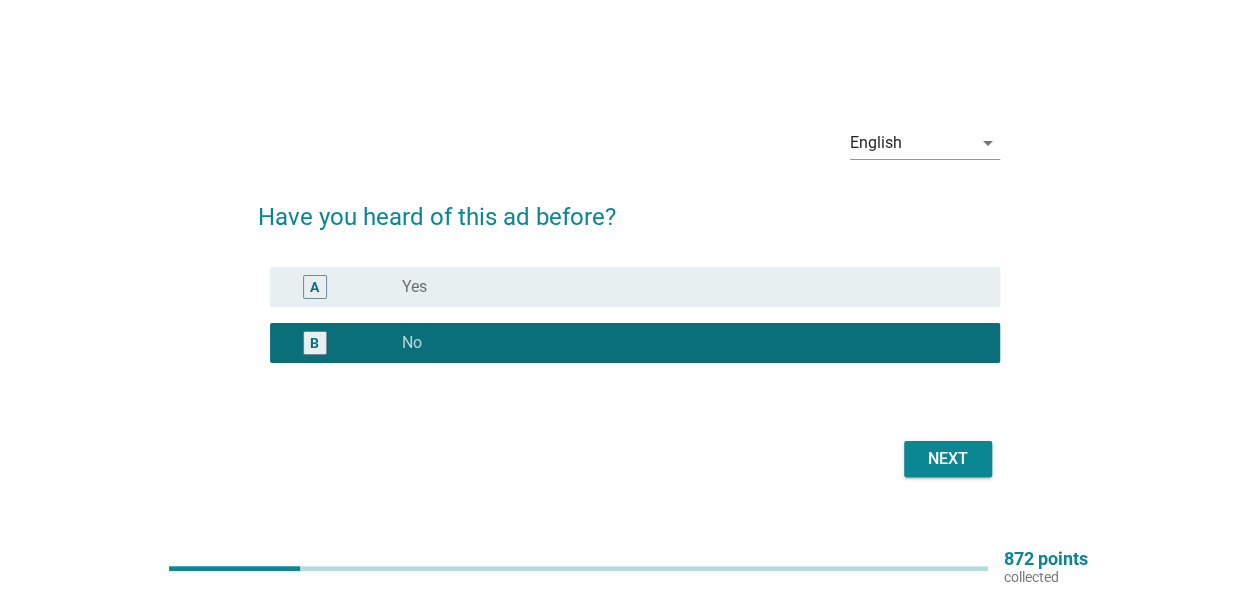 click on "Next" at bounding box center [948, 459] 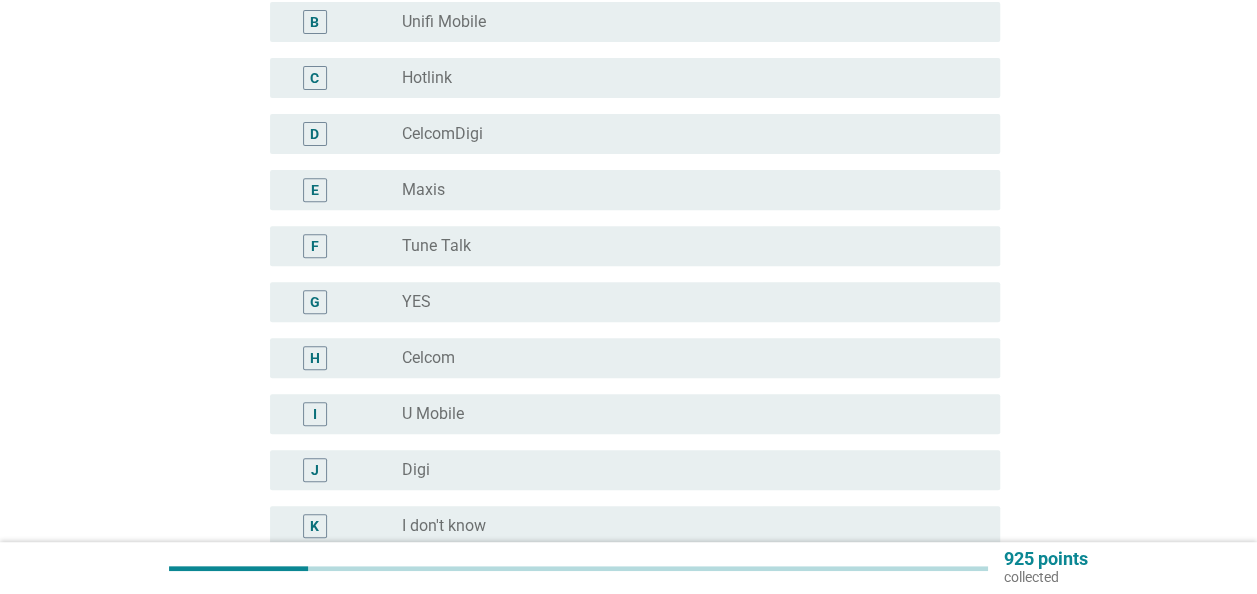 click on "radio_button_unchecked U Mobile" at bounding box center [685, 414] 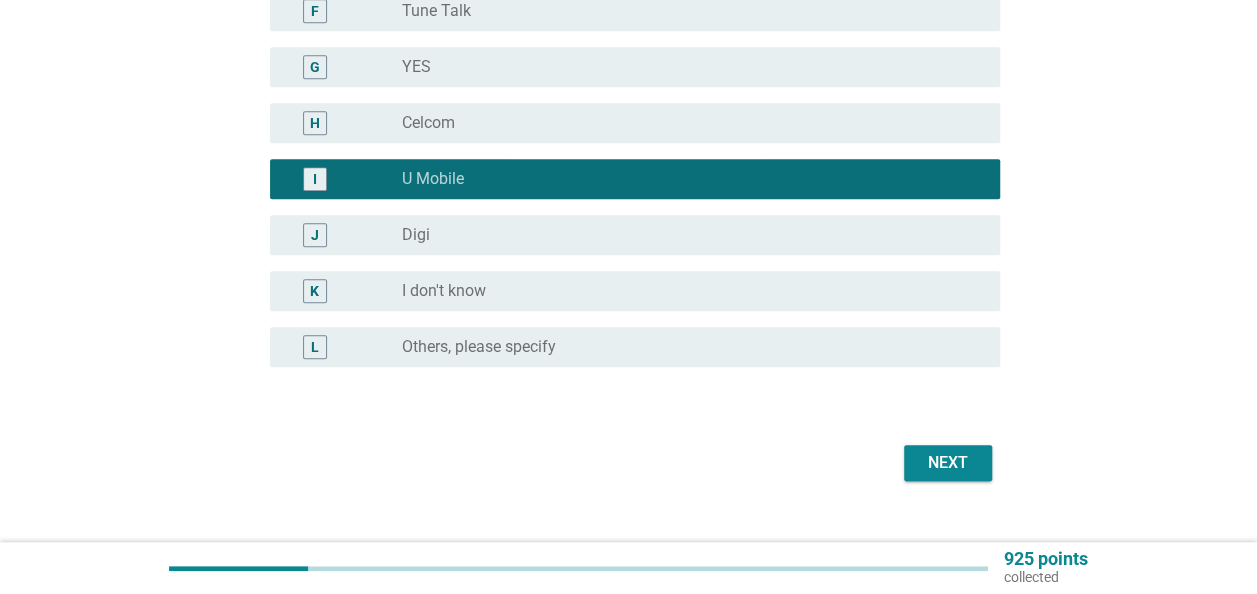 scroll, scrollTop: 570, scrollLeft: 0, axis: vertical 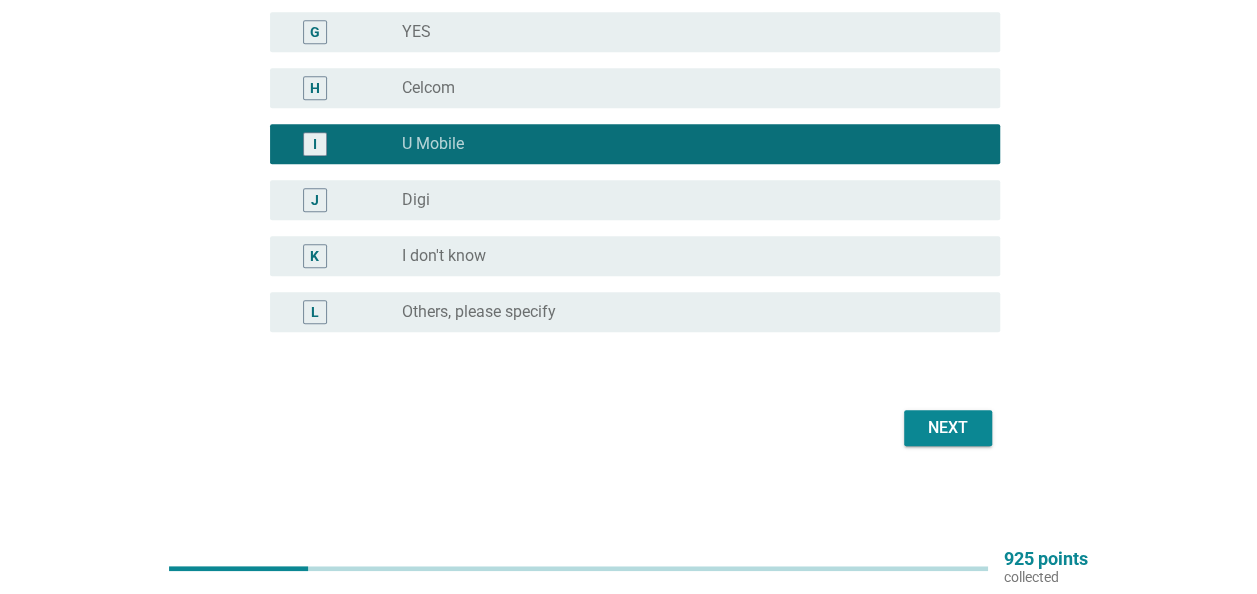 click on "Next" at bounding box center [948, 428] 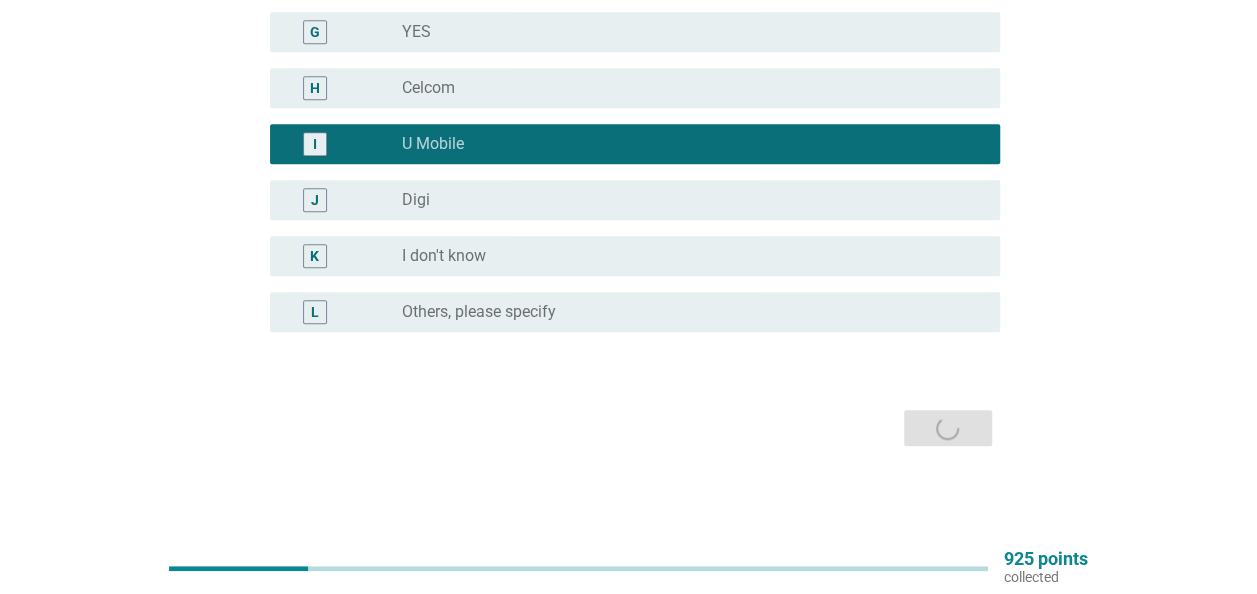 scroll, scrollTop: 0, scrollLeft: 0, axis: both 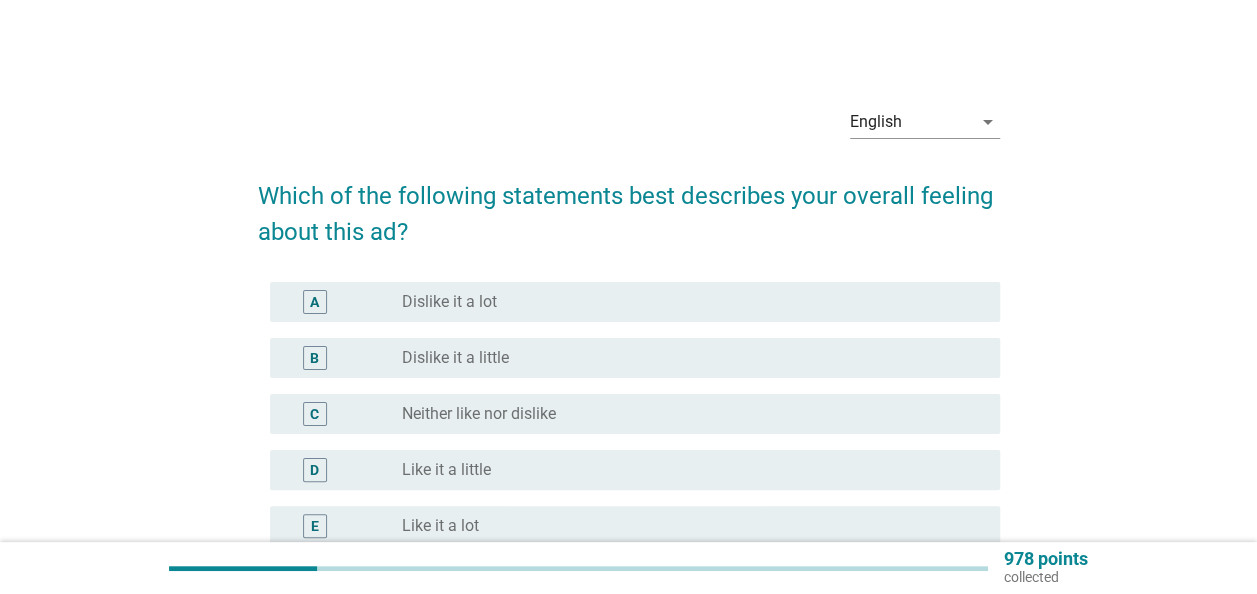 click on "radio_button_unchecked Like it a little" at bounding box center [685, 470] 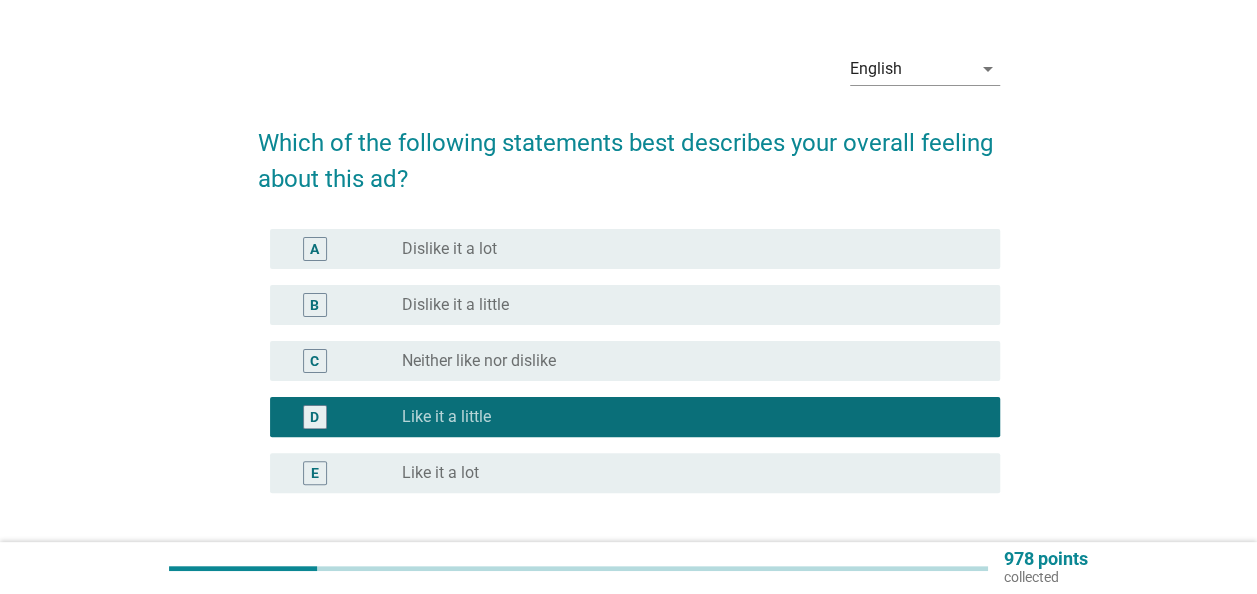 scroll, scrollTop: 200, scrollLeft: 0, axis: vertical 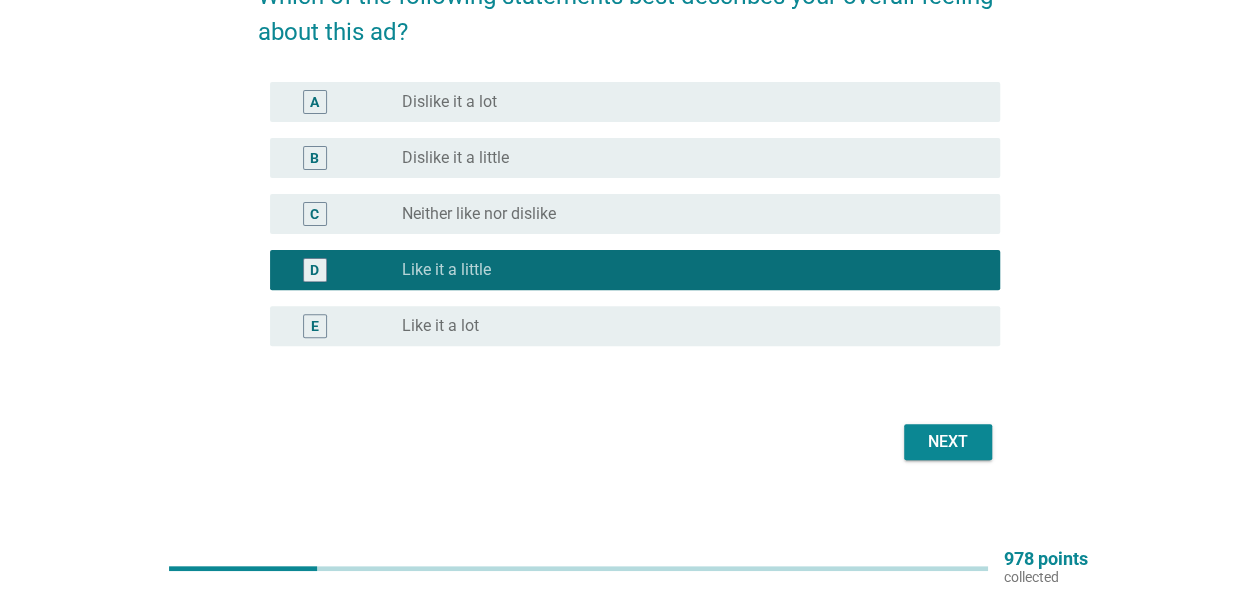 click on "Next" at bounding box center (948, 442) 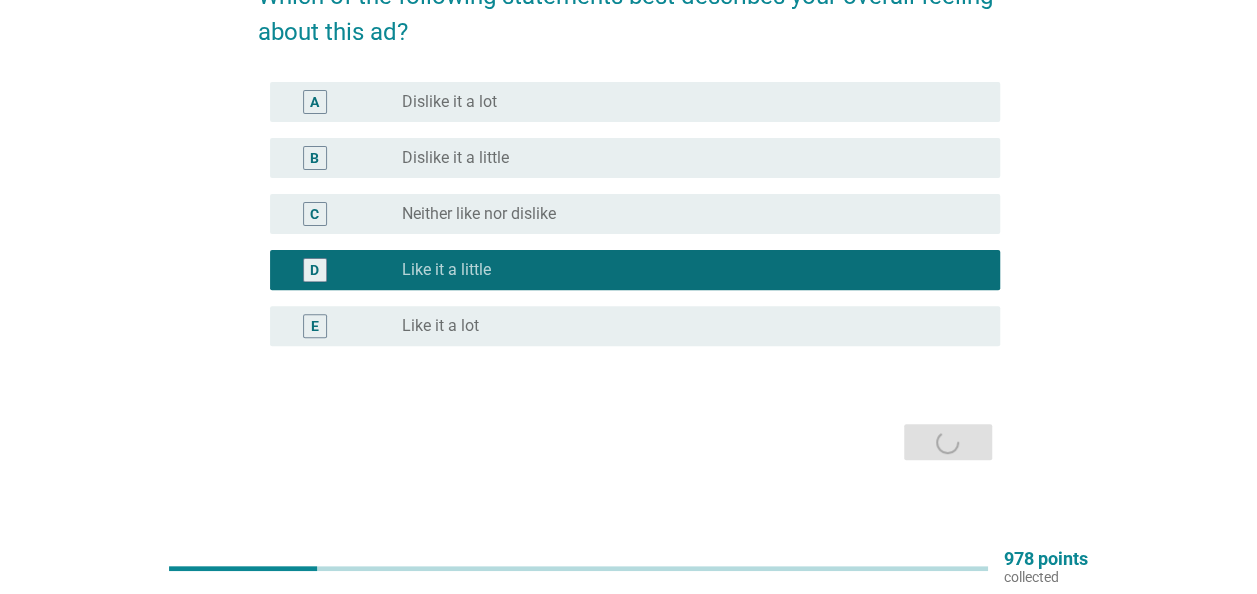 scroll, scrollTop: 0, scrollLeft: 0, axis: both 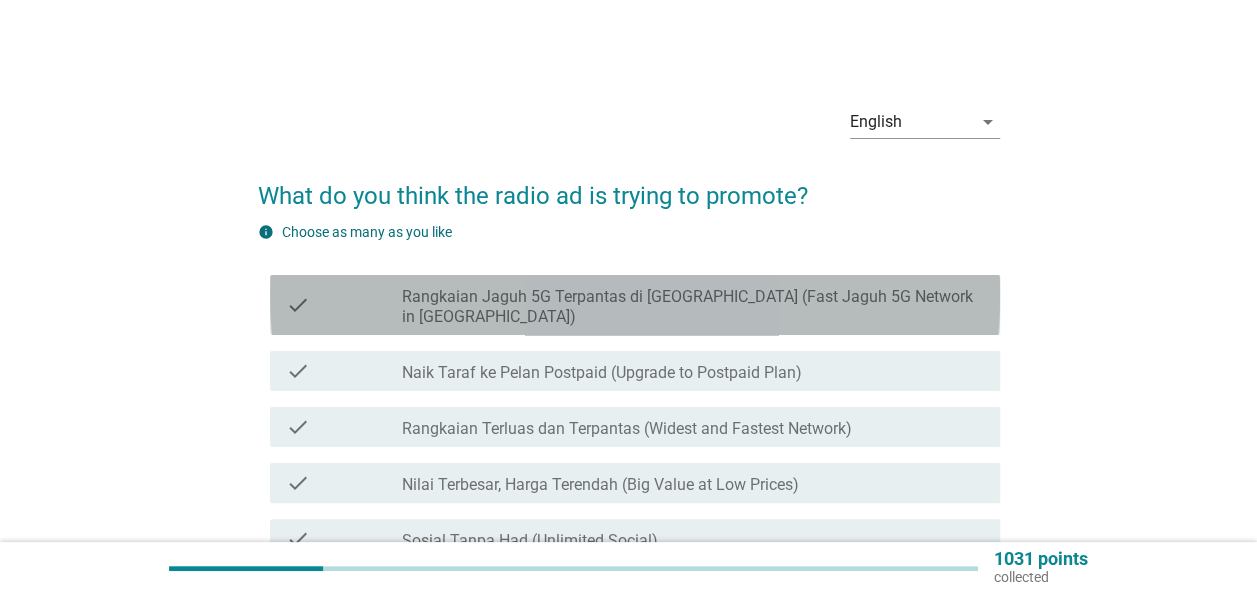 click on "check" at bounding box center (344, 305) 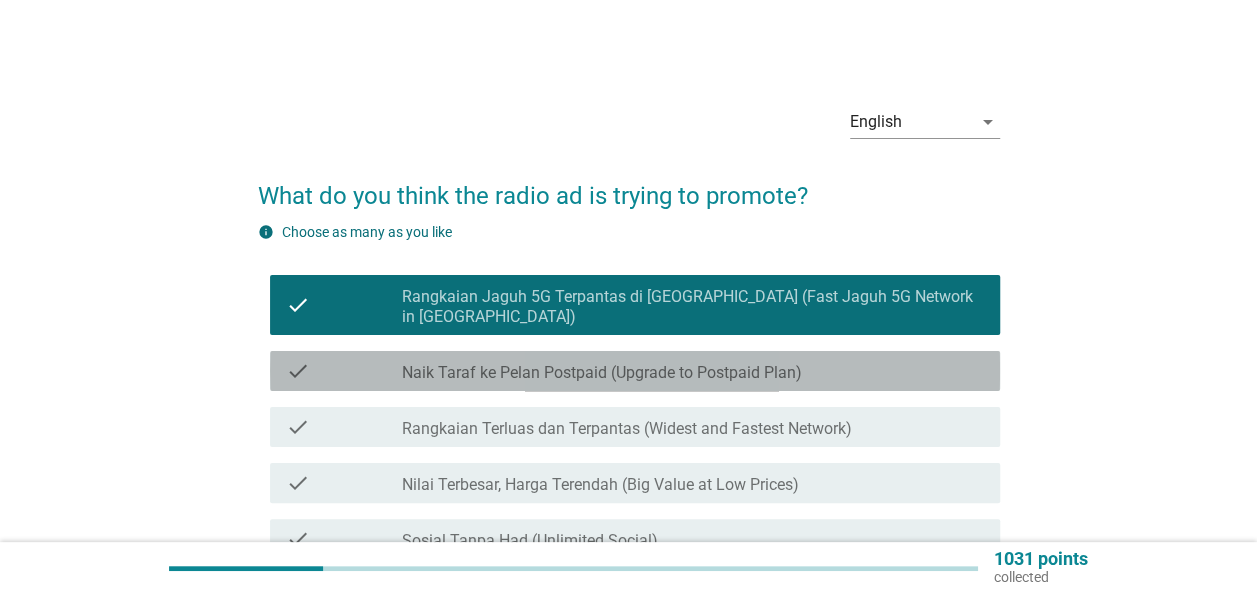 click on "Naik Taraf ke Pelan Postpaid (Upgrade to Postpaid Plan)" at bounding box center (602, 373) 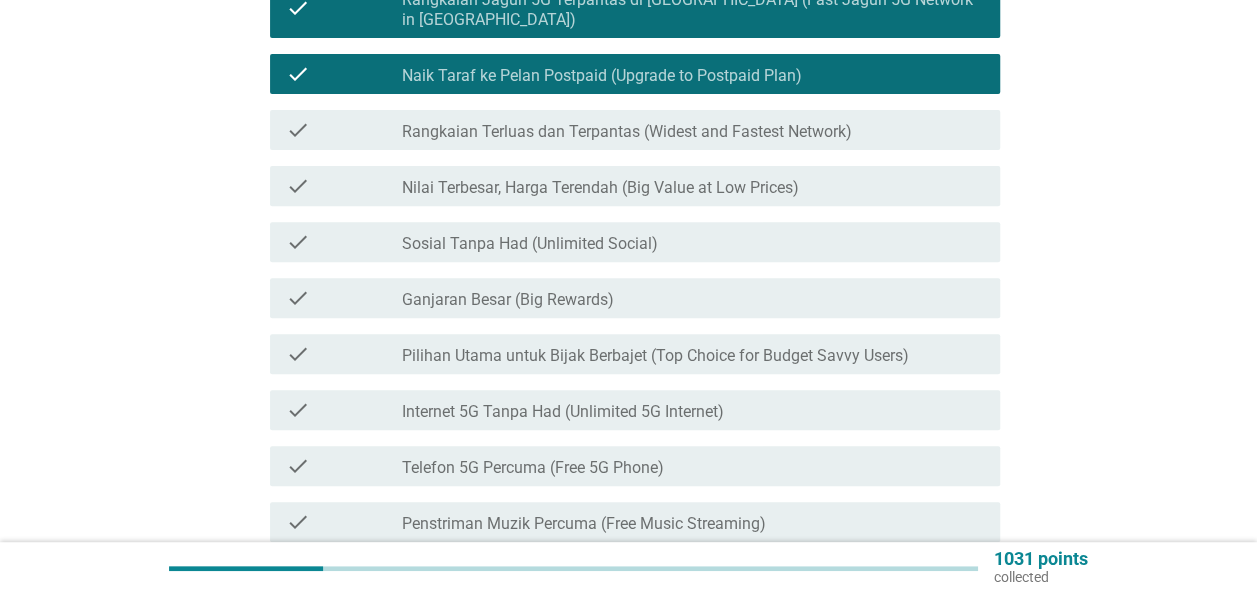 scroll, scrollTop: 300, scrollLeft: 0, axis: vertical 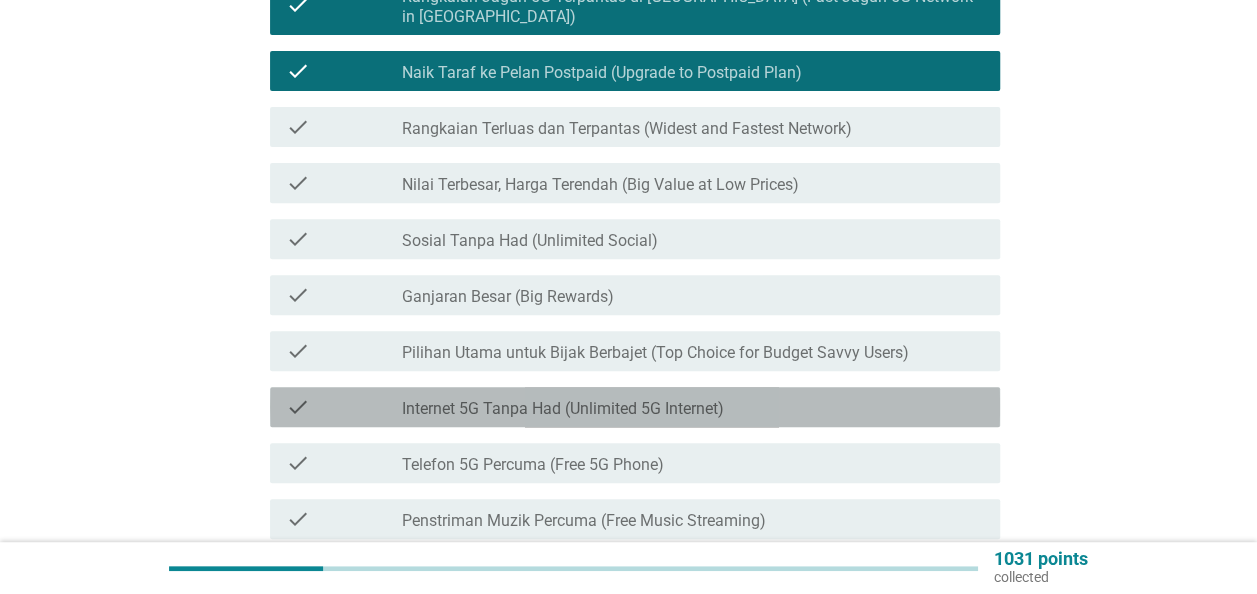 click on "Internet 5G Tanpa Had (Unlimited 5G Internet)" at bounding box center [563, 409] 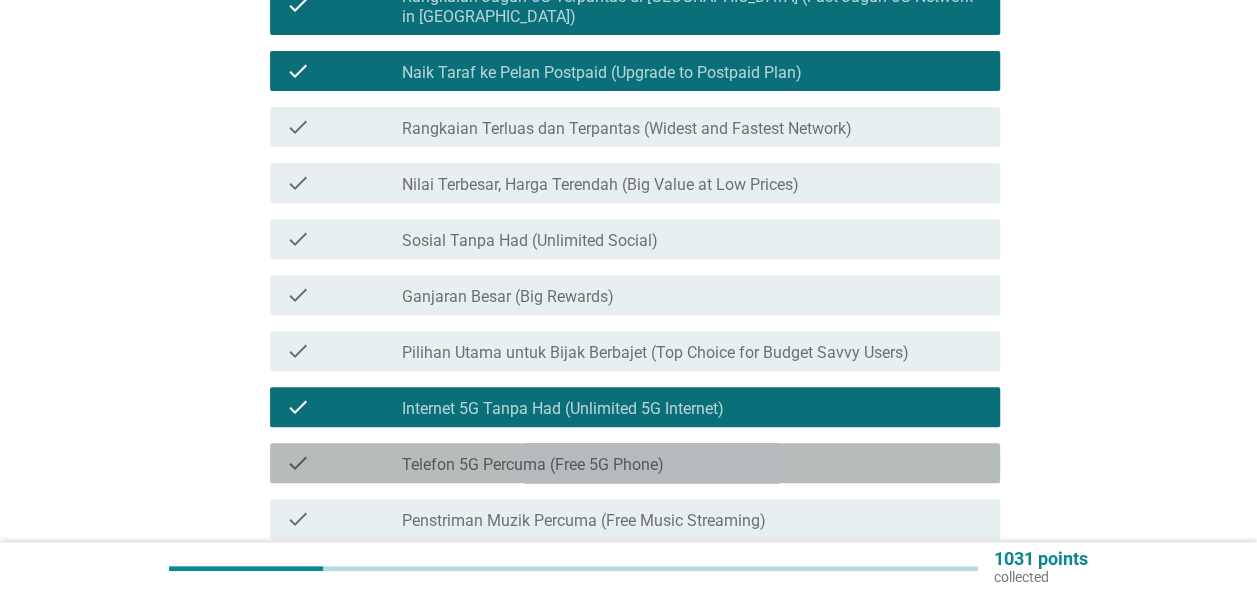 click on "check     check_box_outline_blank Telefon 5G Percuma (Free 5G Phone)" at bounding box center (635, 463) 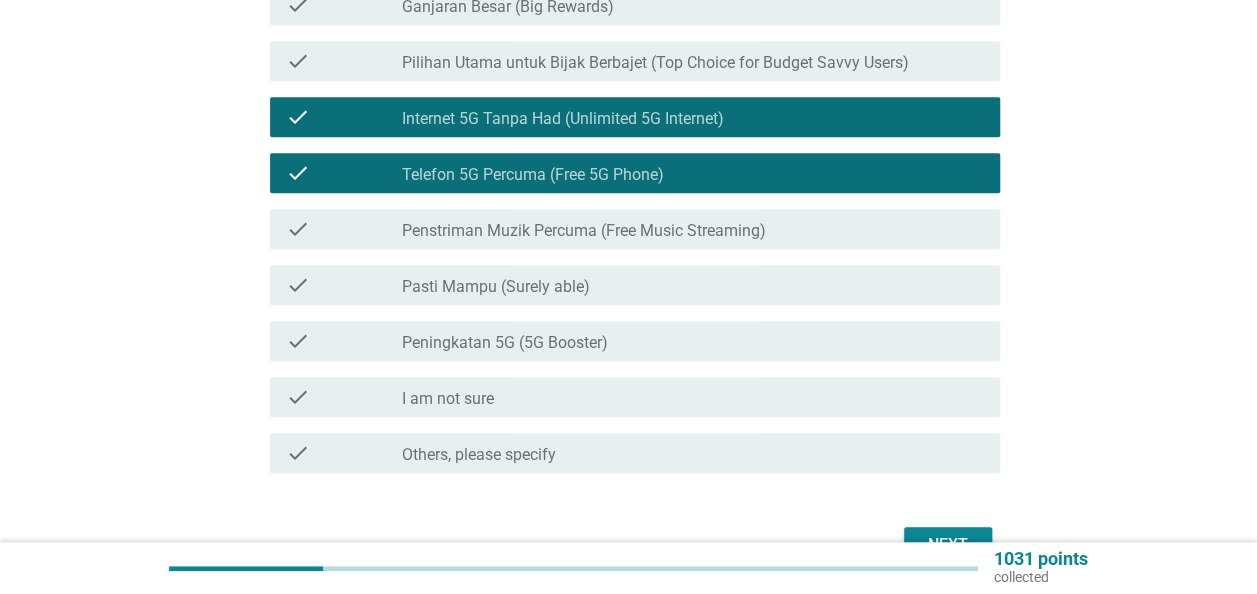 scroll, scrollTop: 600, scrollLeft: 0, axis: vertical 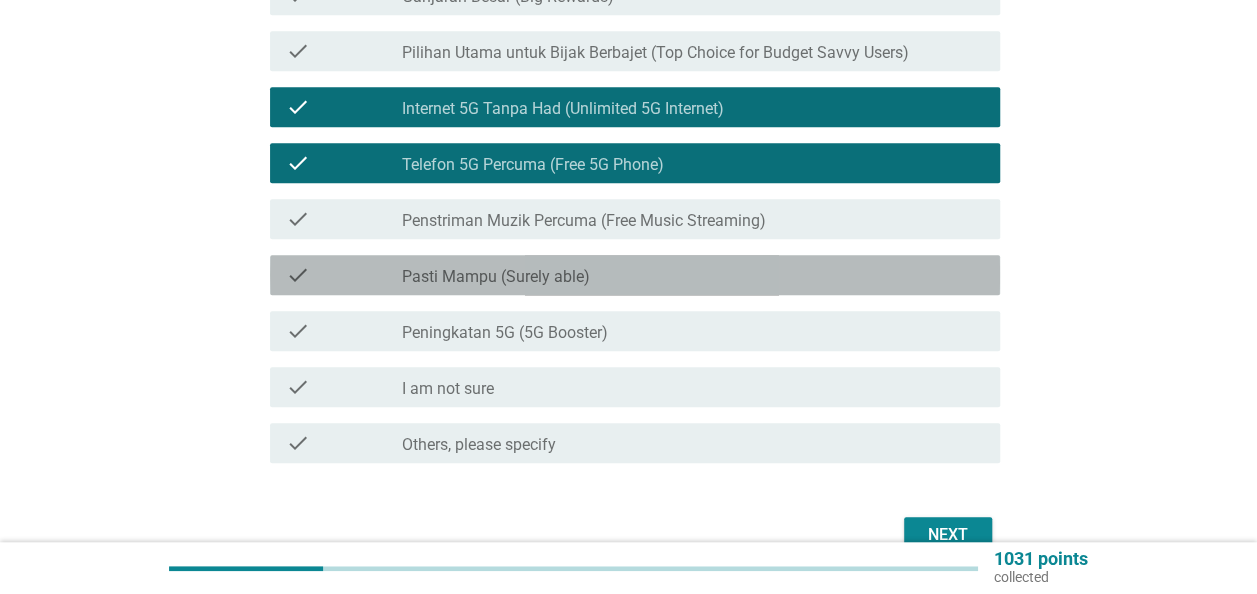 click on "check_box_outline_blank Pasti Mampu (Surely able)" at bounding box center [693, 275] 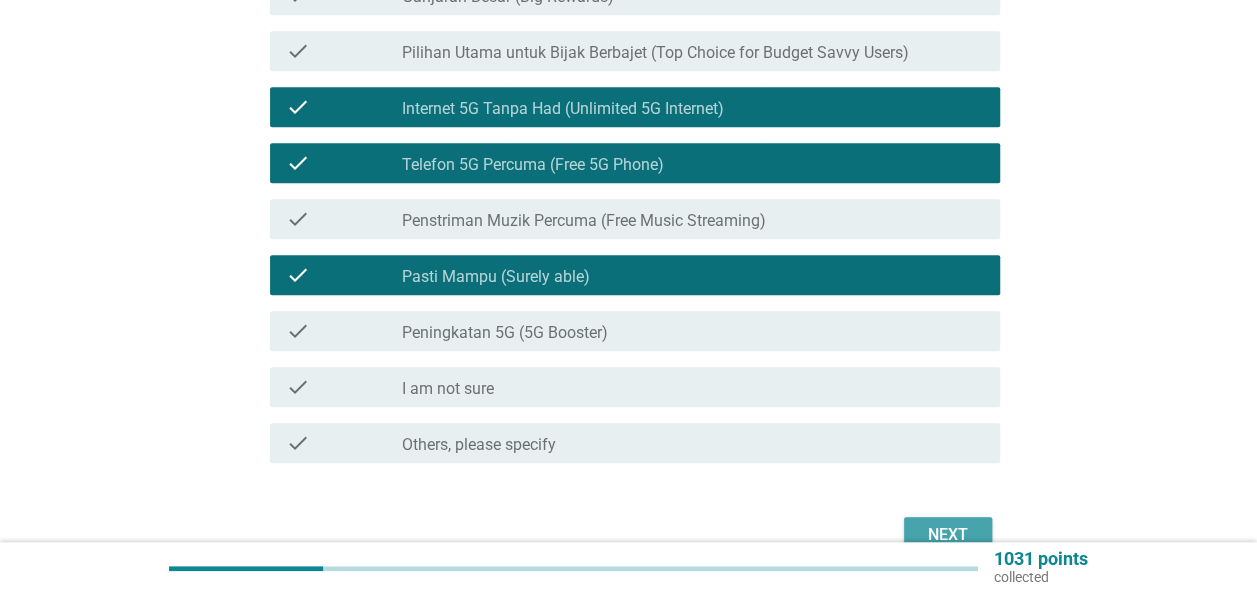 click on "Next" at bounding box center [948, 535] 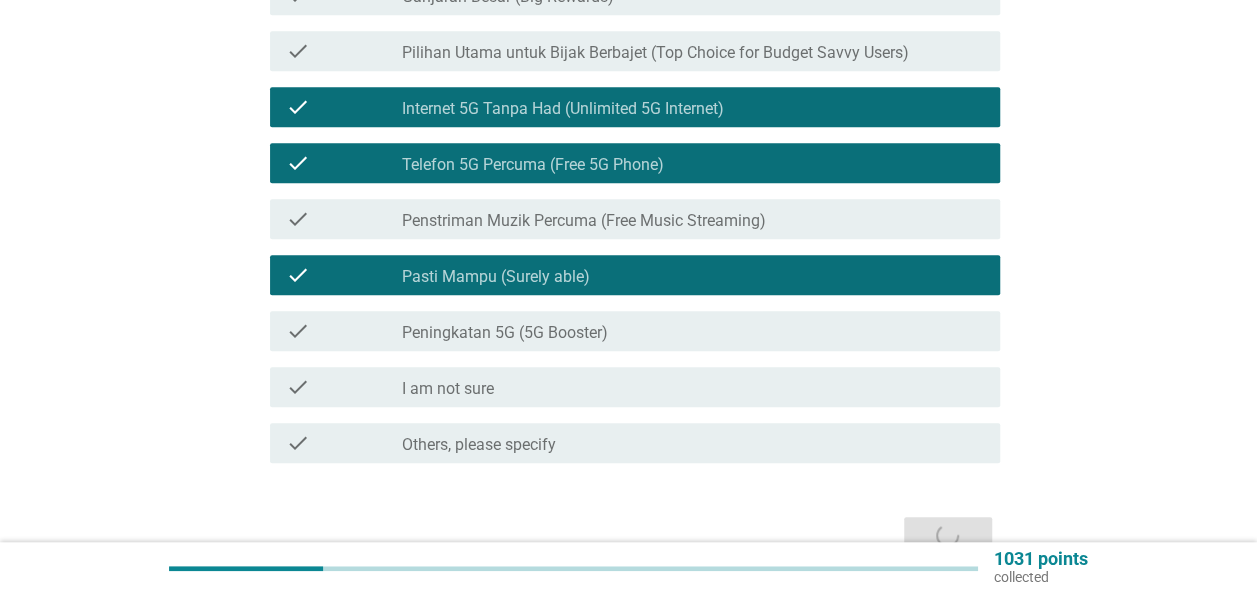 scroll, scrollTop: 0, scrollLeft: 0, axis: both 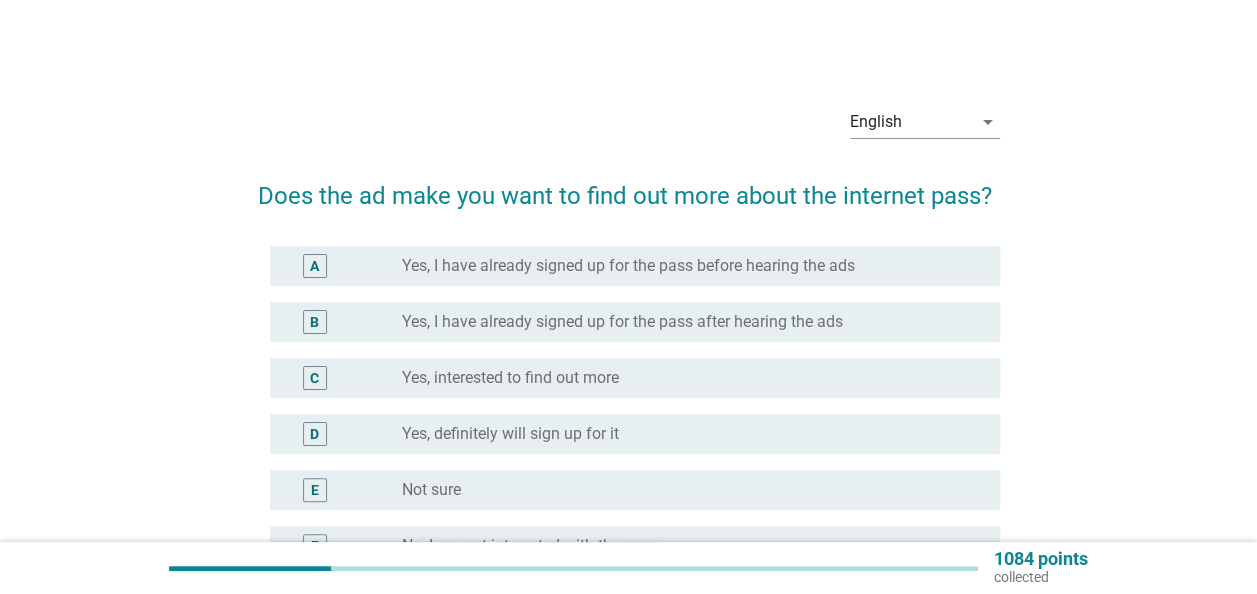 click on "Yes, interested to find out more" at bounding box center [510, 378] 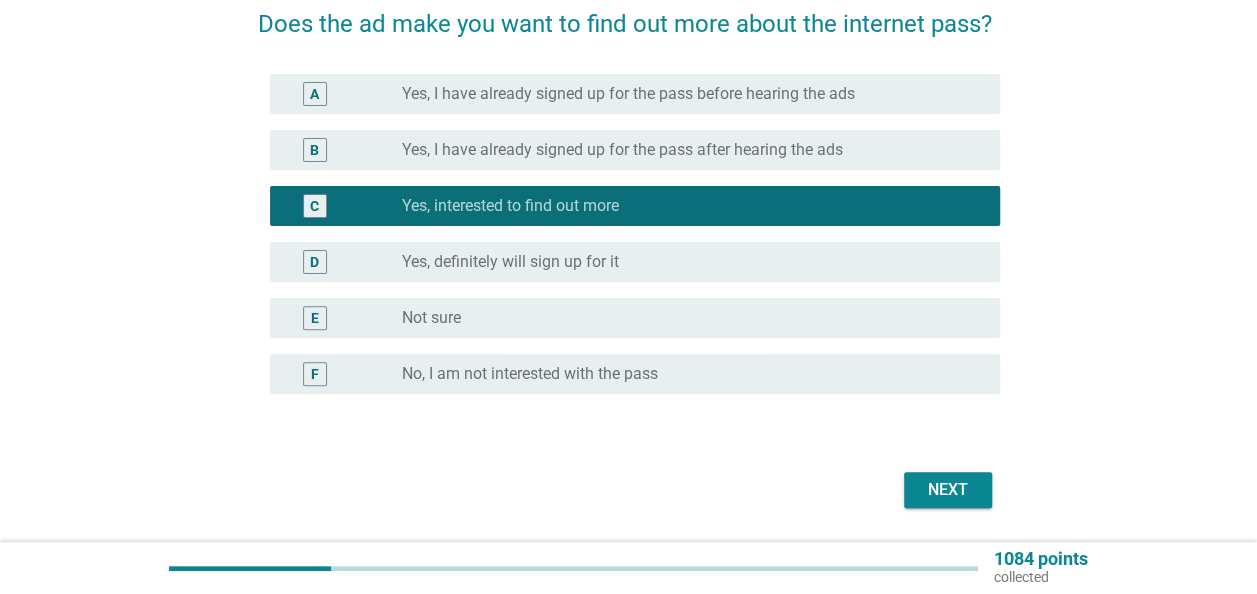 scroll, scrollTop: 200, scrollLeft: 0, axis: vertical 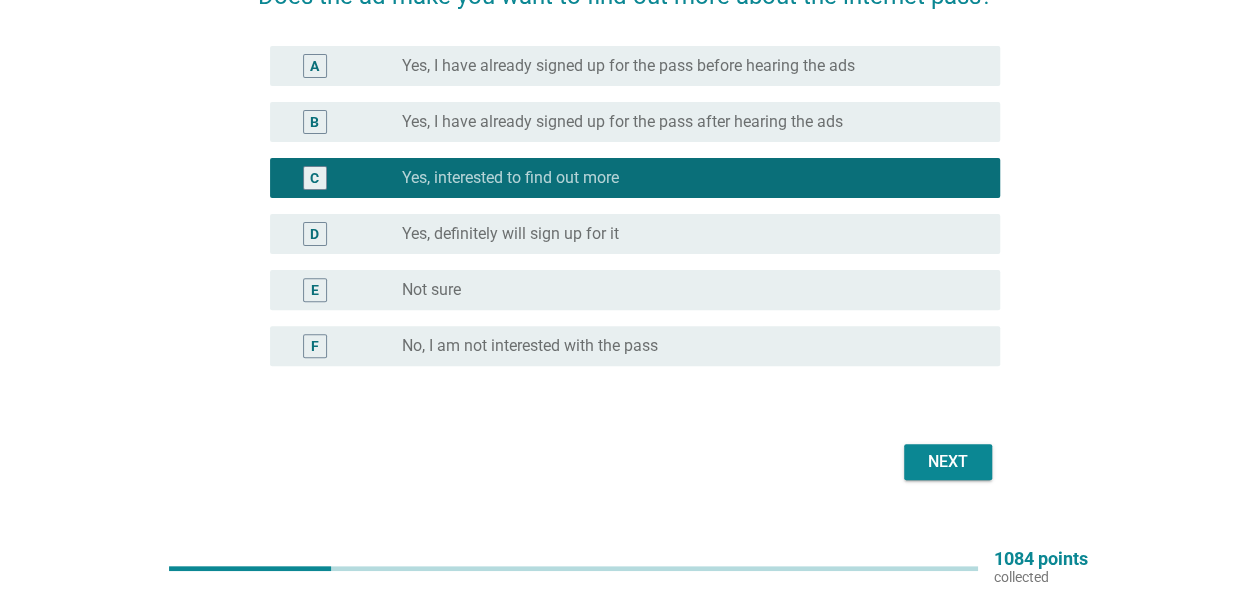 click on "Next" at bounding box center [948, 462] 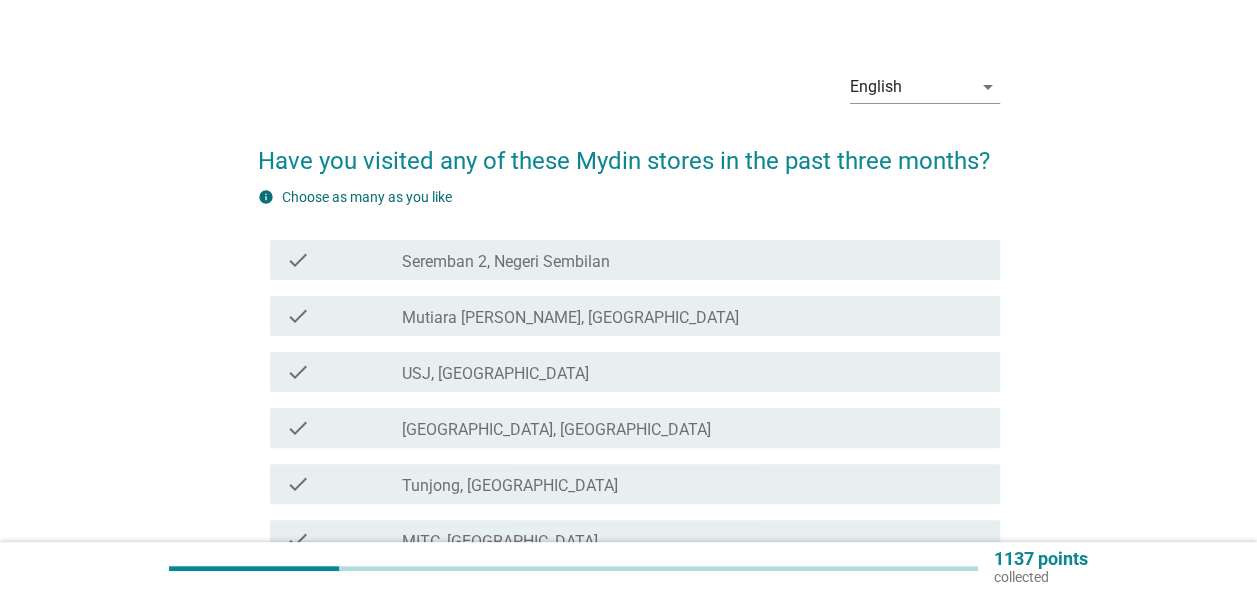 scroll, scrollTop: 200, scrollLeft: 0, axis: vertical 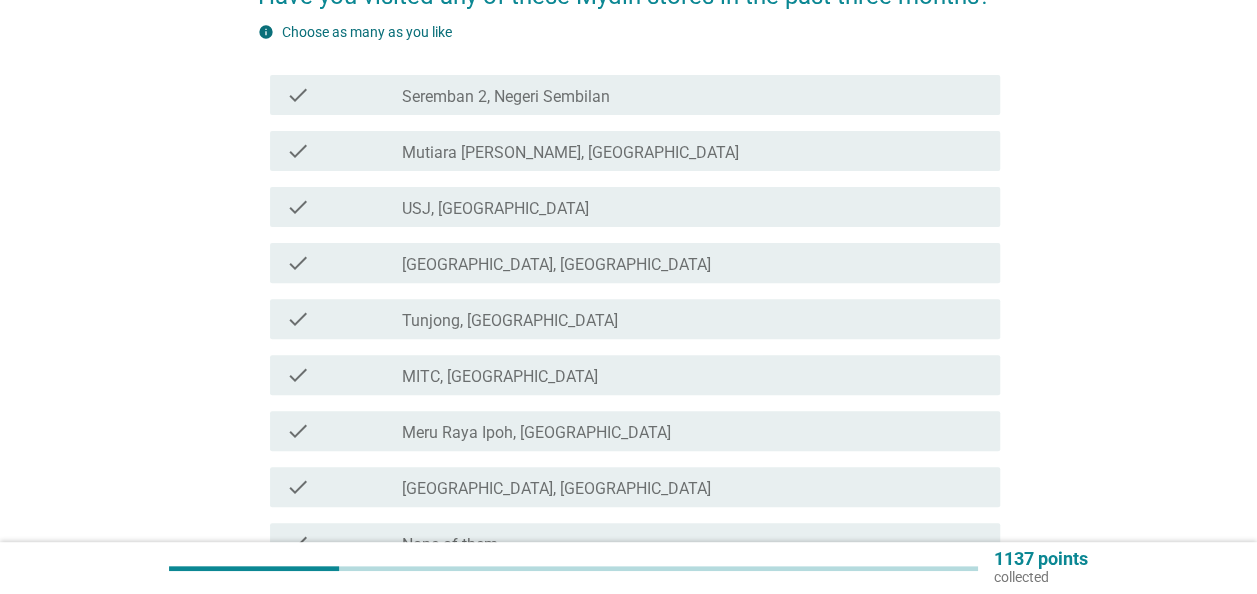 click on "[GEOGRAPHIC_DATA], [GEOGRAPHIC_DATA]" at bounding box center [556, 265] 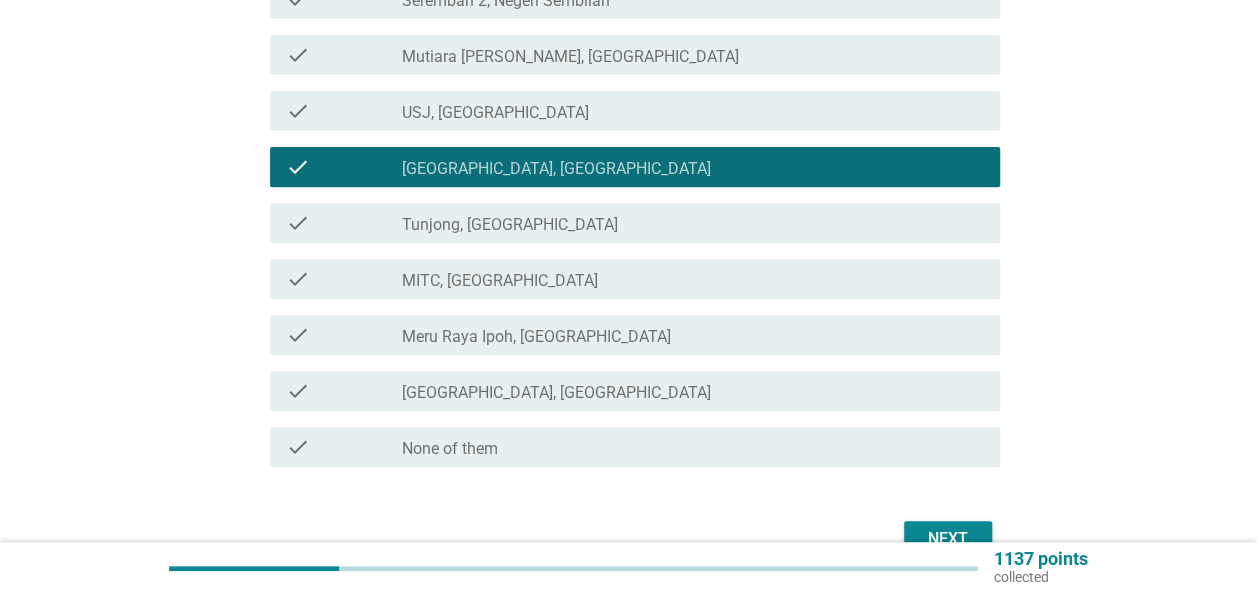 scroll, scrollTop: 300, scrollLeft: 0, axis: vertical 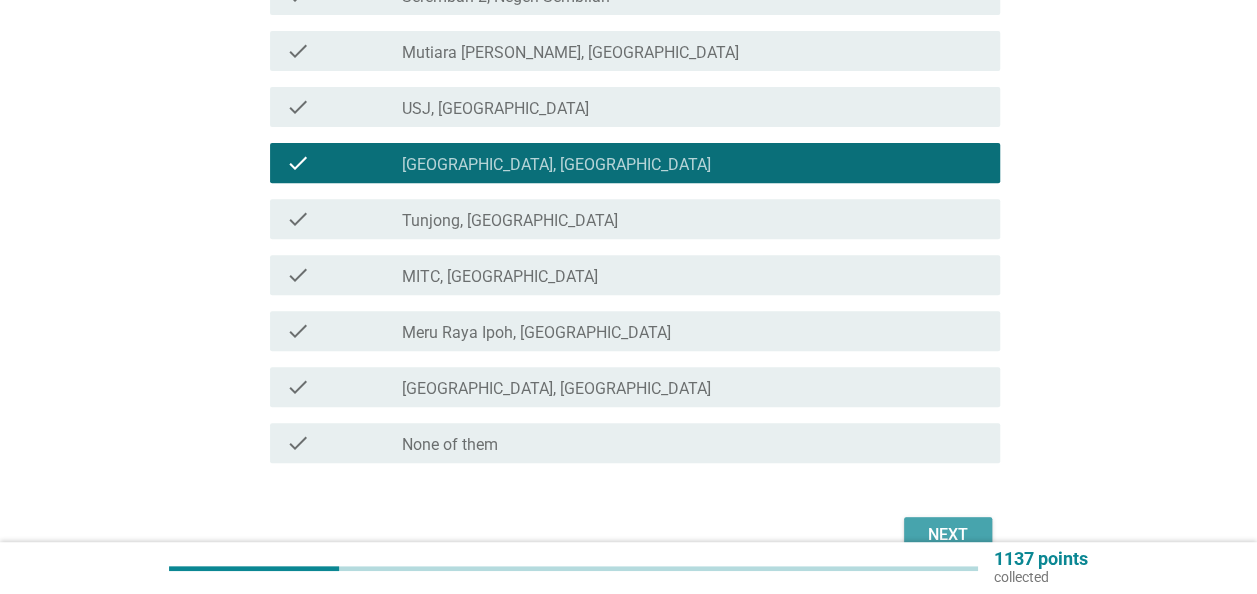 click on "Next" at bounding box center (948, 535) 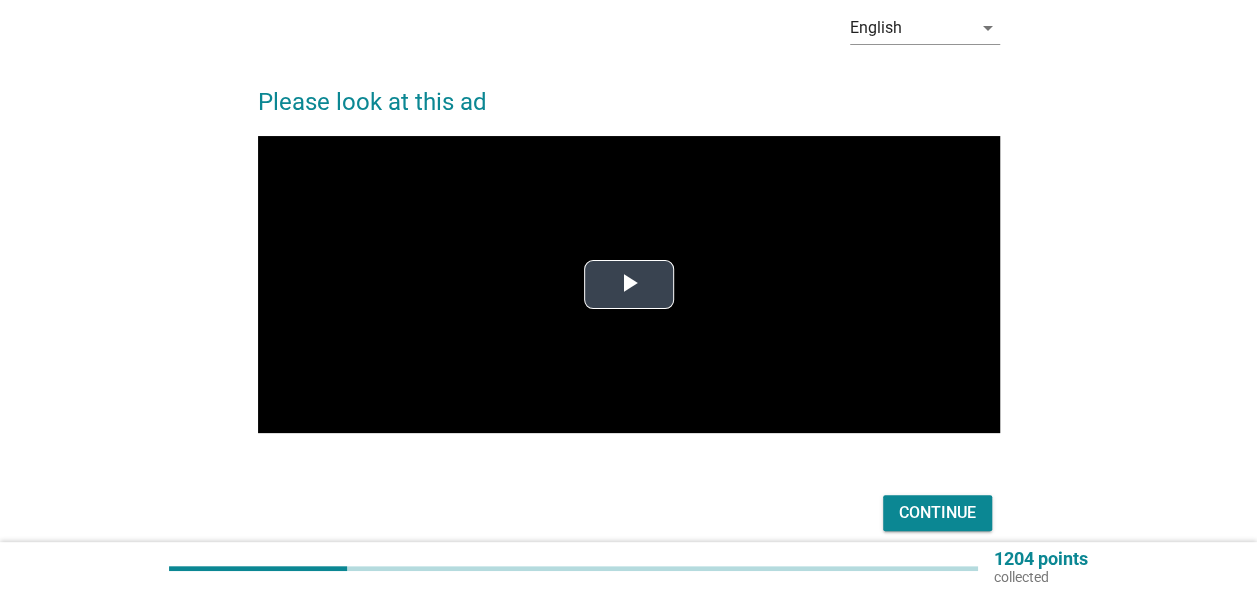 scroll, scrollTop: 100, scrollLeft: 0, axis: vertical 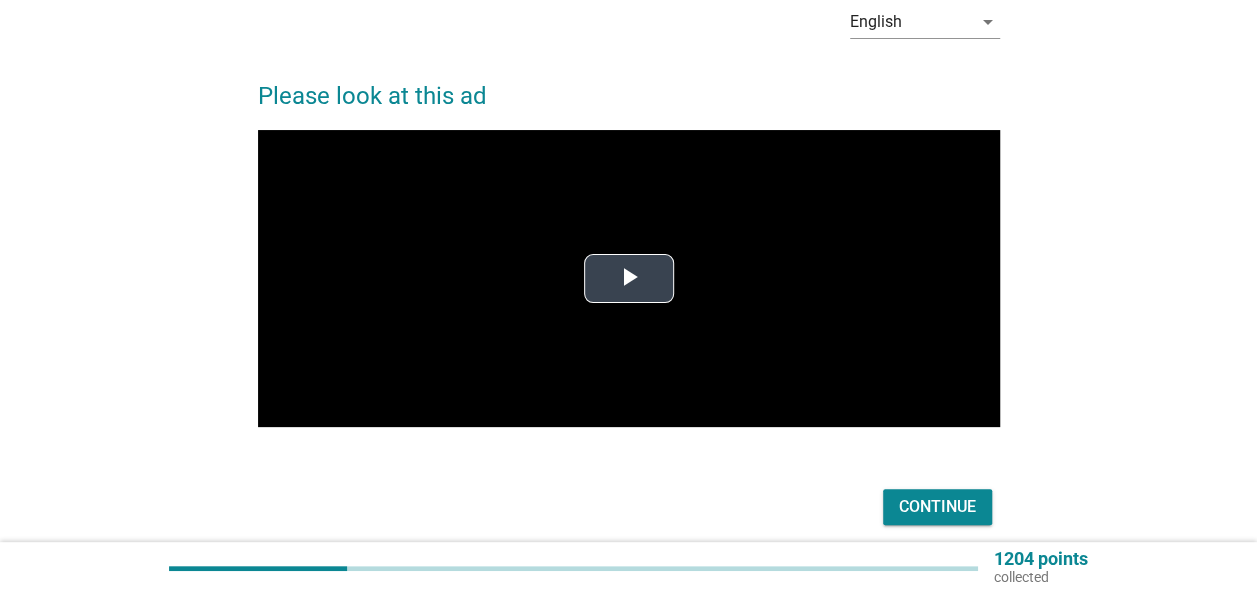 click at bounding box center [629, 279] 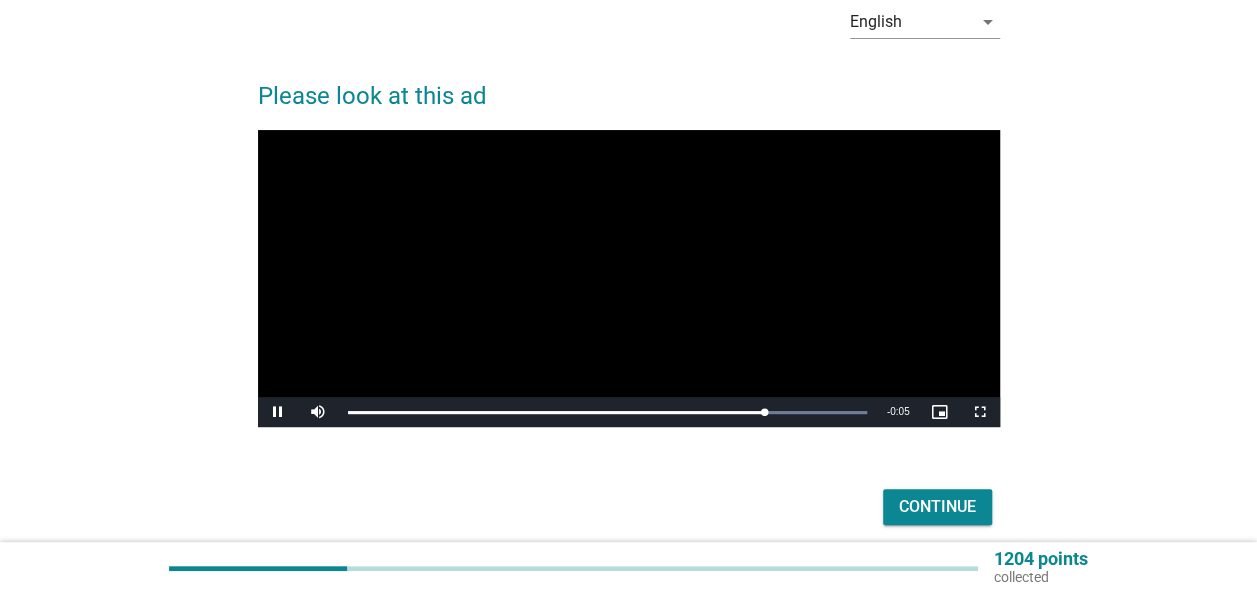 click on "Continue" at bounding box center (937, 507) 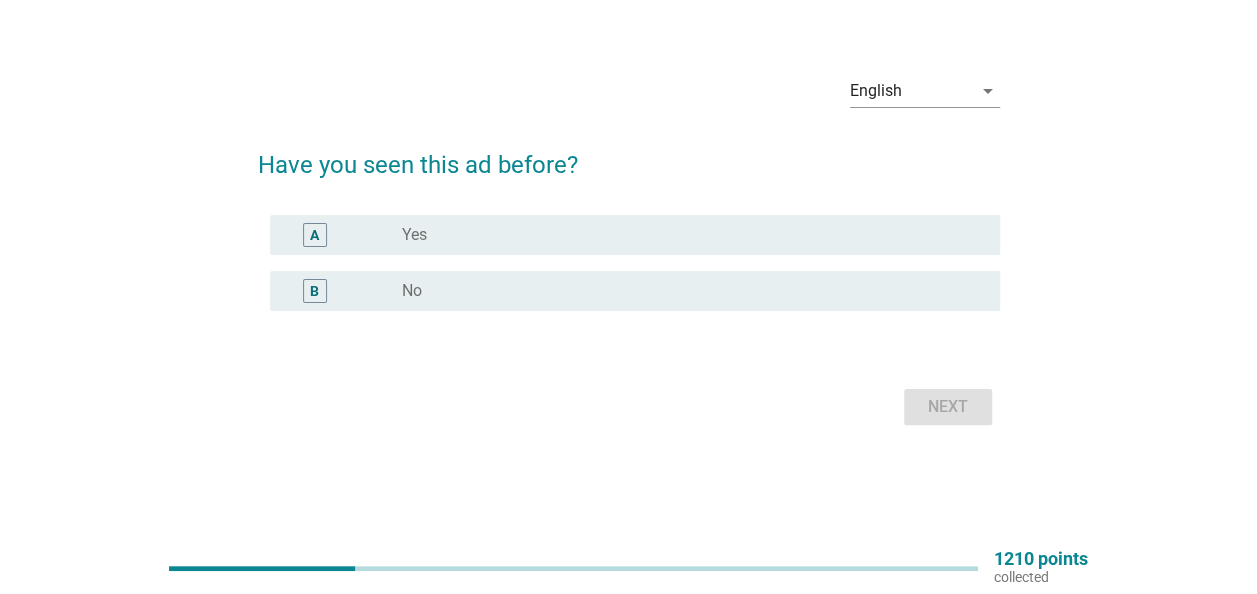 scroll, scrollTop: 0, scrollLeft: 0, axis: both 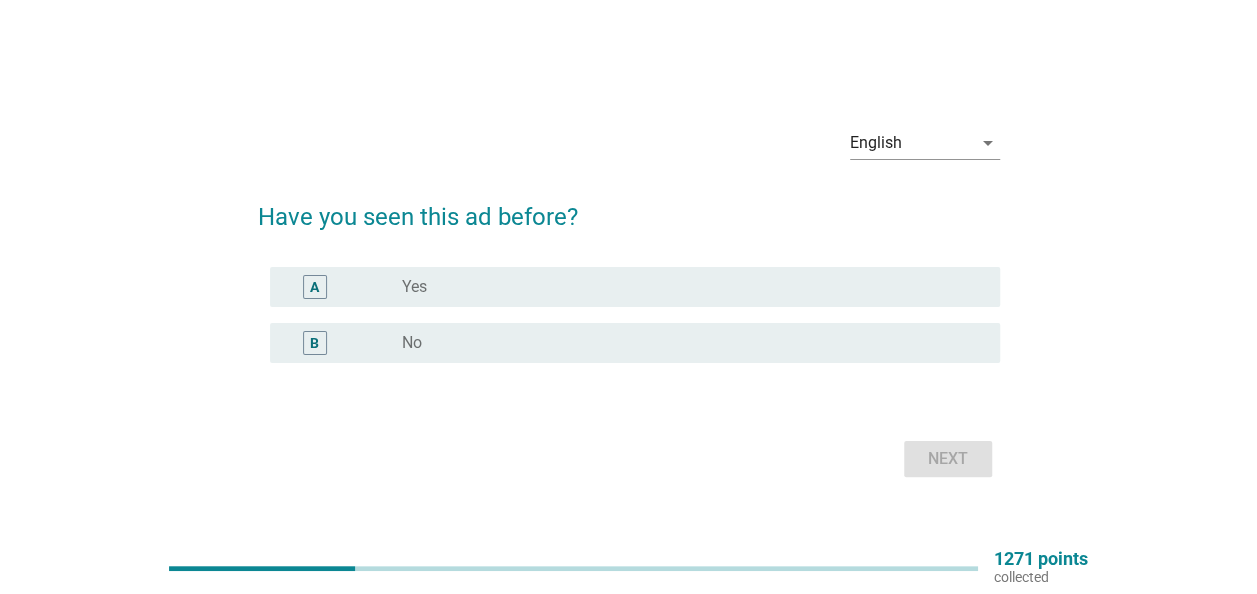click on "radio_button_unchecked No" at bounding box center [685, 343] 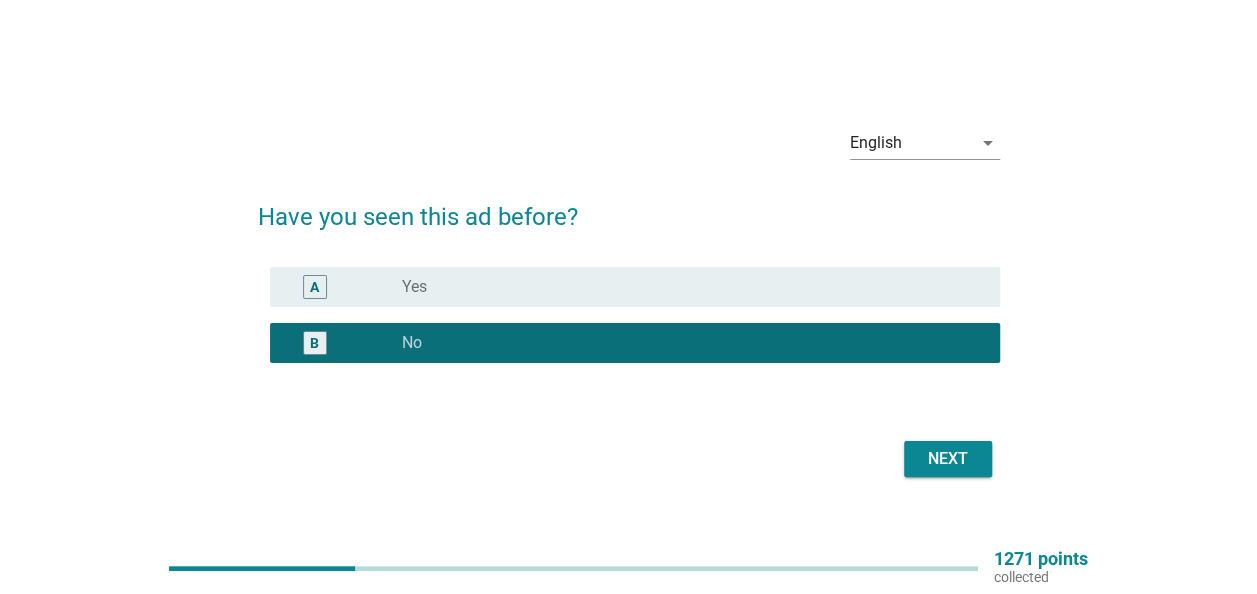 click on "radio_button_unchecked Yes" at bounding box center (685, 287) 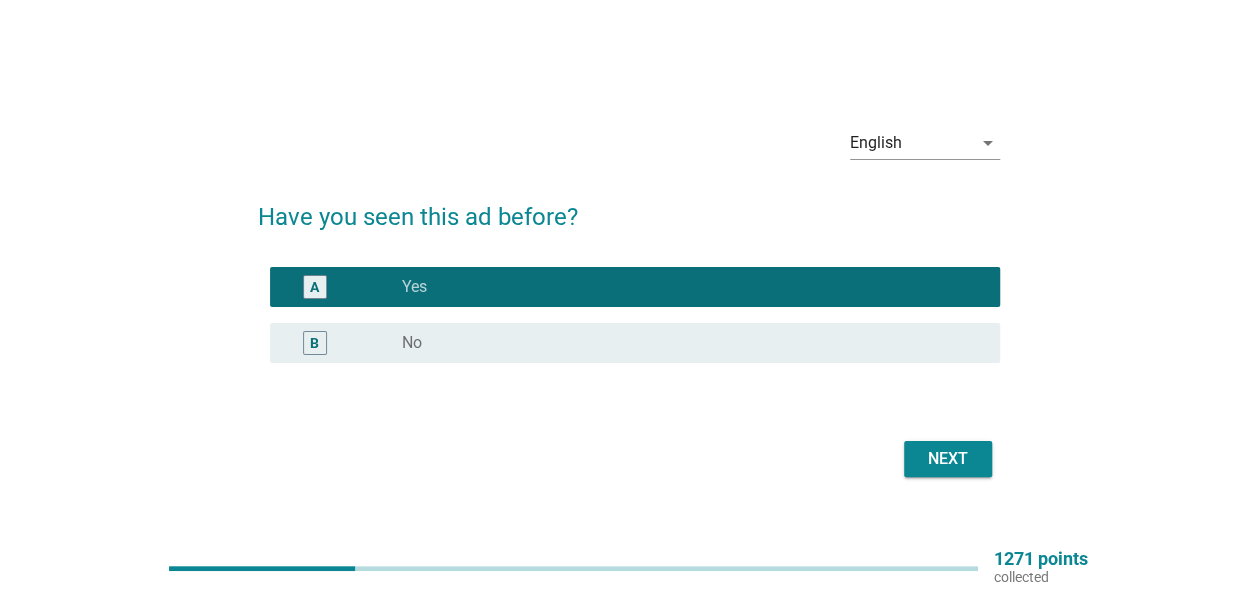 click on "Next" at bounding box center [948, 459] 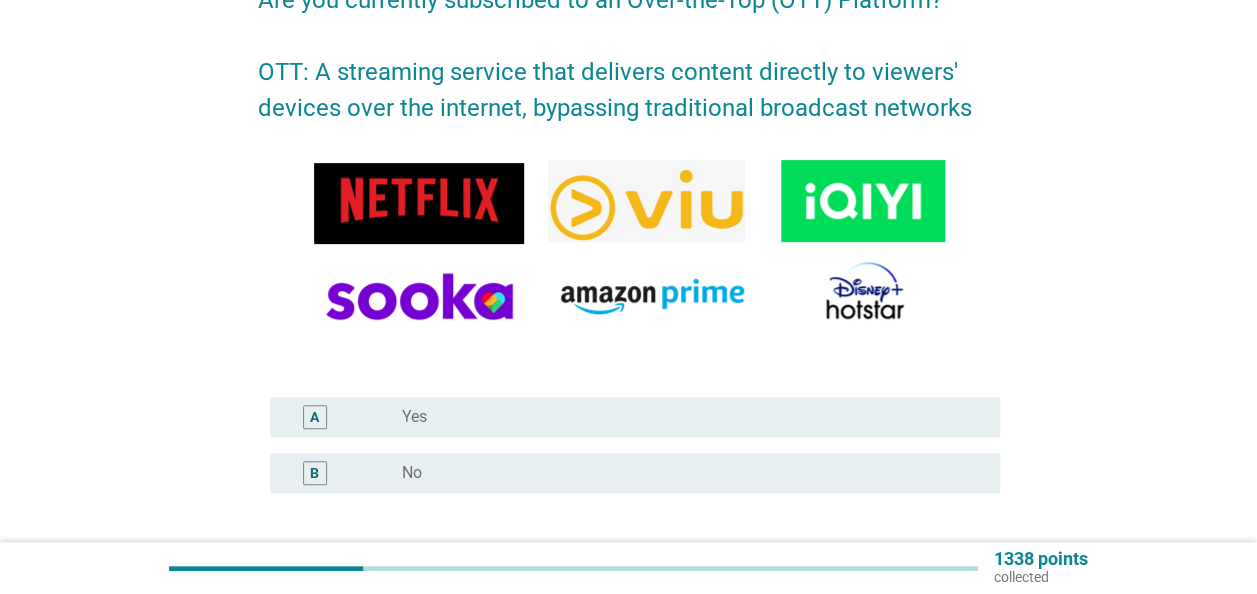 scroll, scrollTop: 200, scrollLeft: 0, axis: vertical 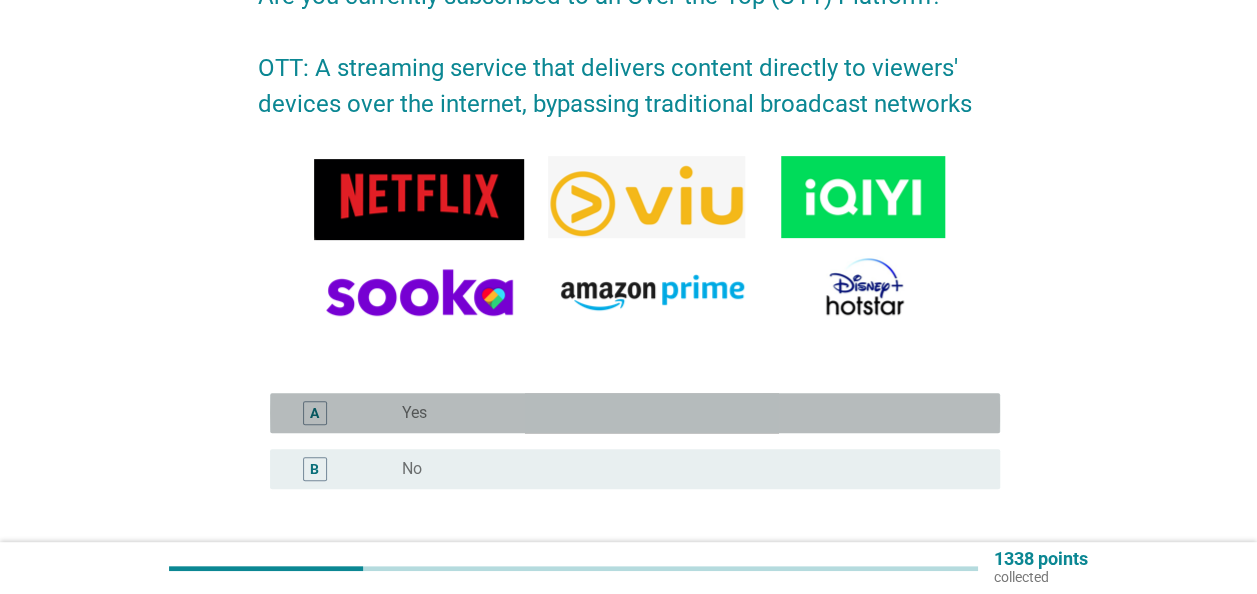 click on "radio_button_unchecked Yes" at bounding box center [685, 413] 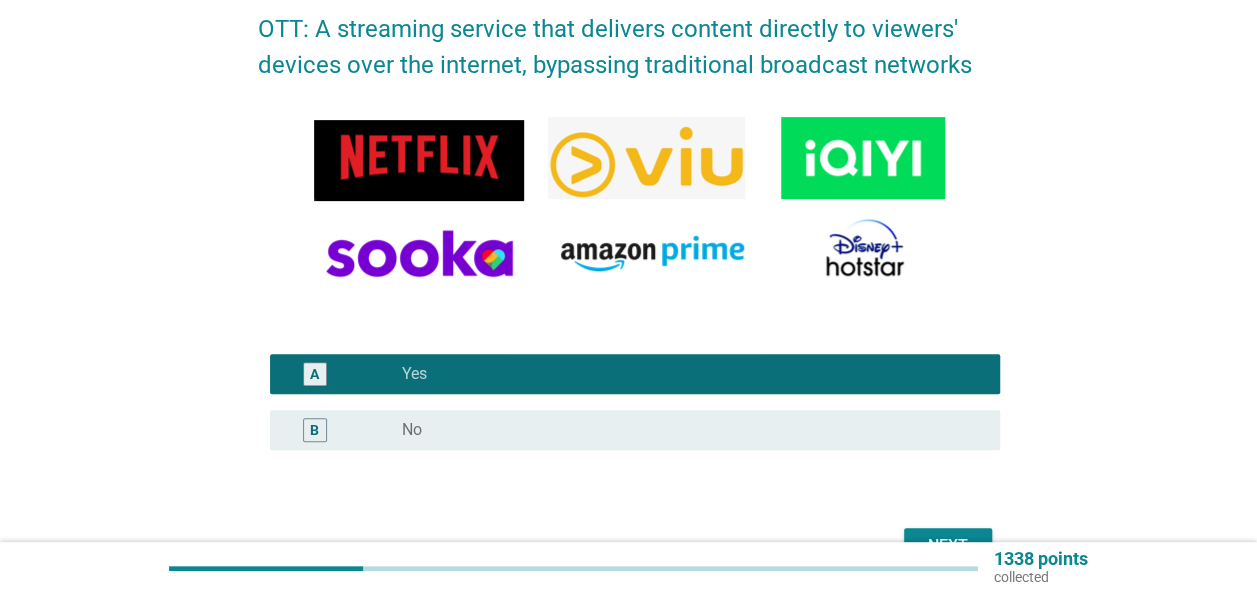 scroll, scrollTop: 300, scrollLeft: 0, axis: vertical 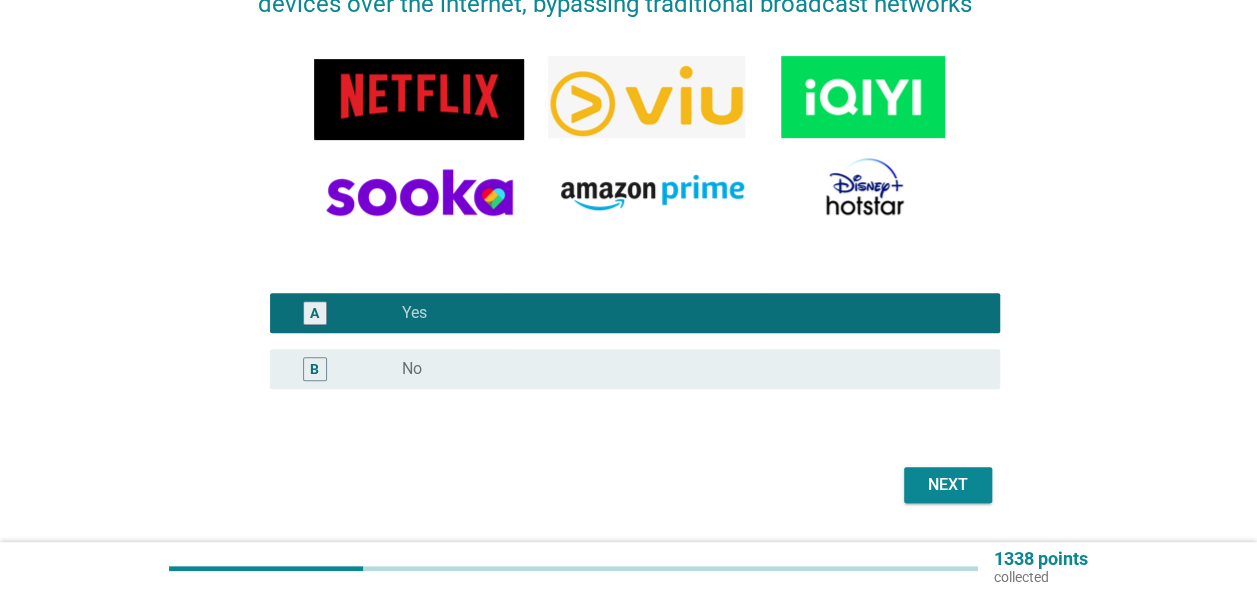 click on "Next" at bounding box center (948, 485) 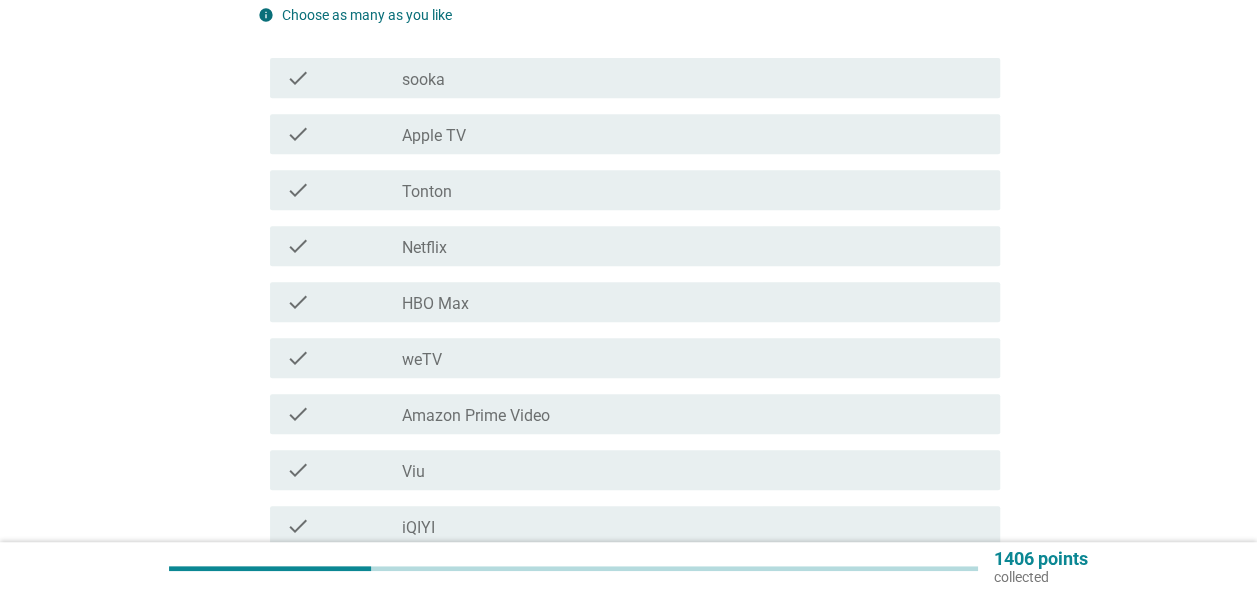 scroll, scrollTop: 400, scrollLeft: 0, axis: vertical 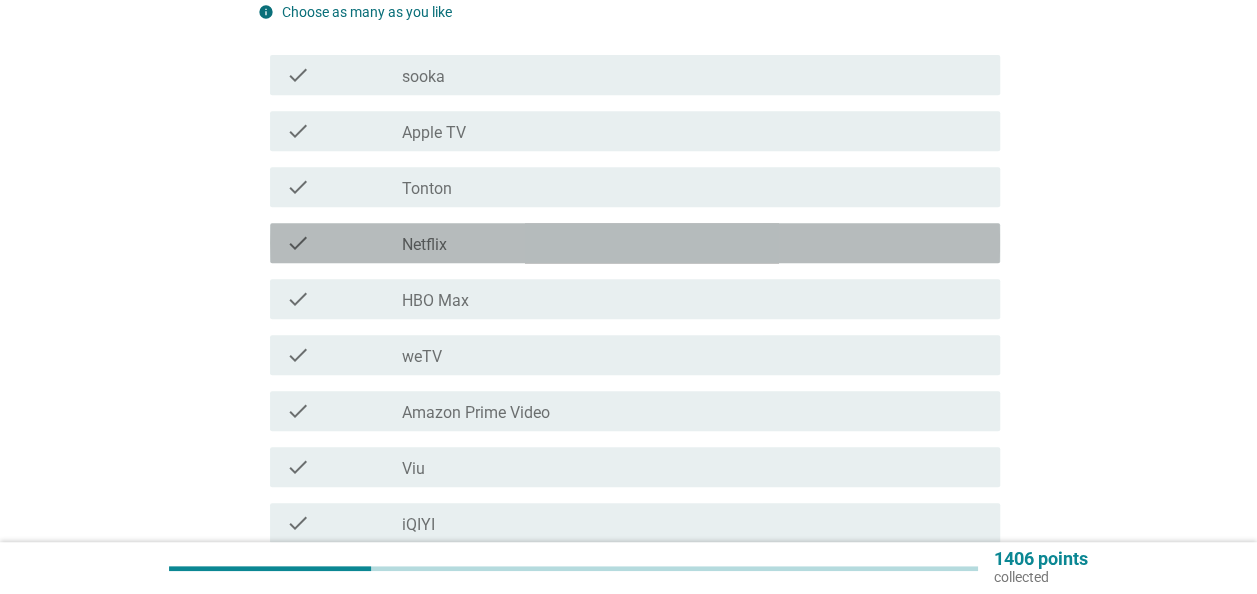 click on "Netflix" at bounding box center [424, 245] 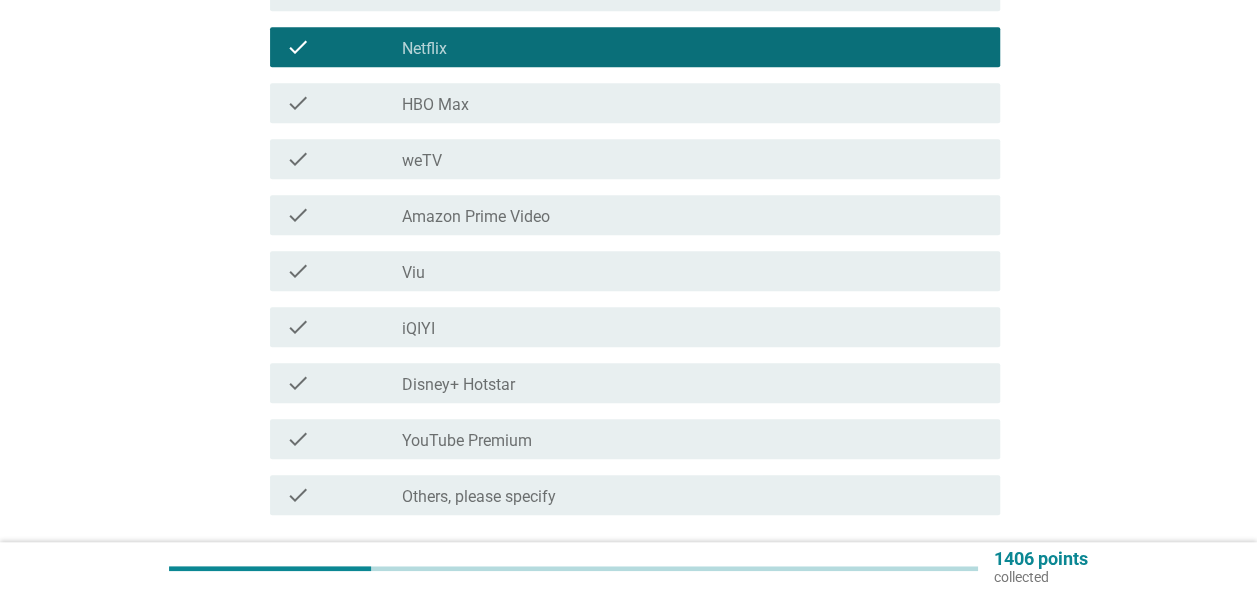 scroll, scrollTop: 600, scrollLeft: 0, axis: vertical 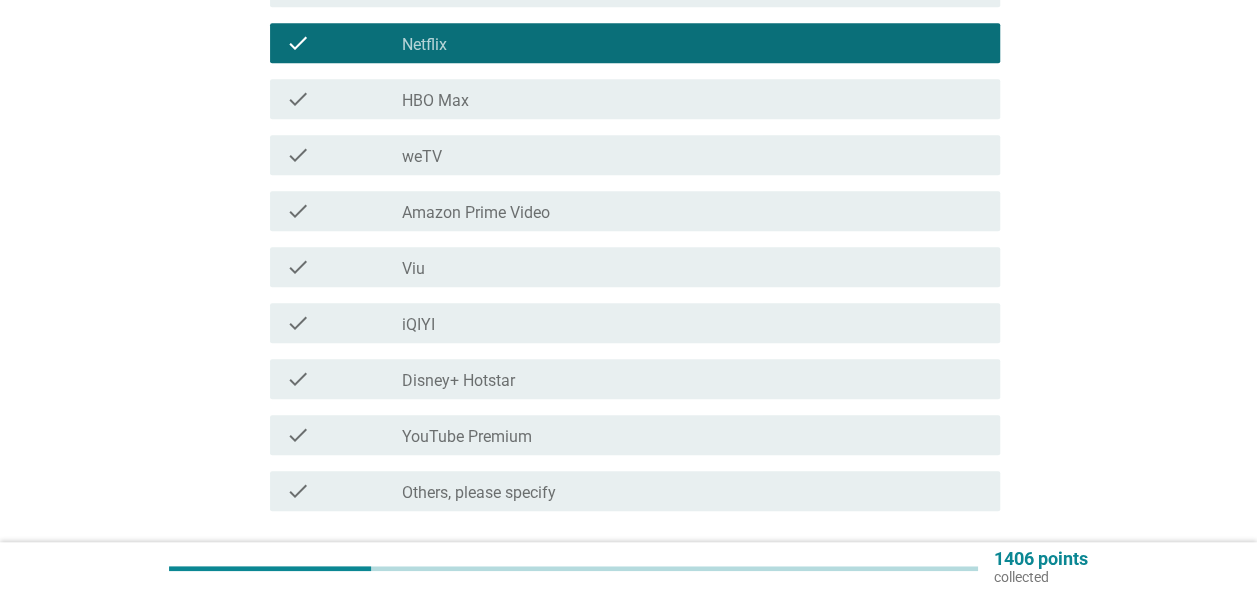 click on "check     check_box_outline_blank YouTube Premium" at bounding box center [635, 435] 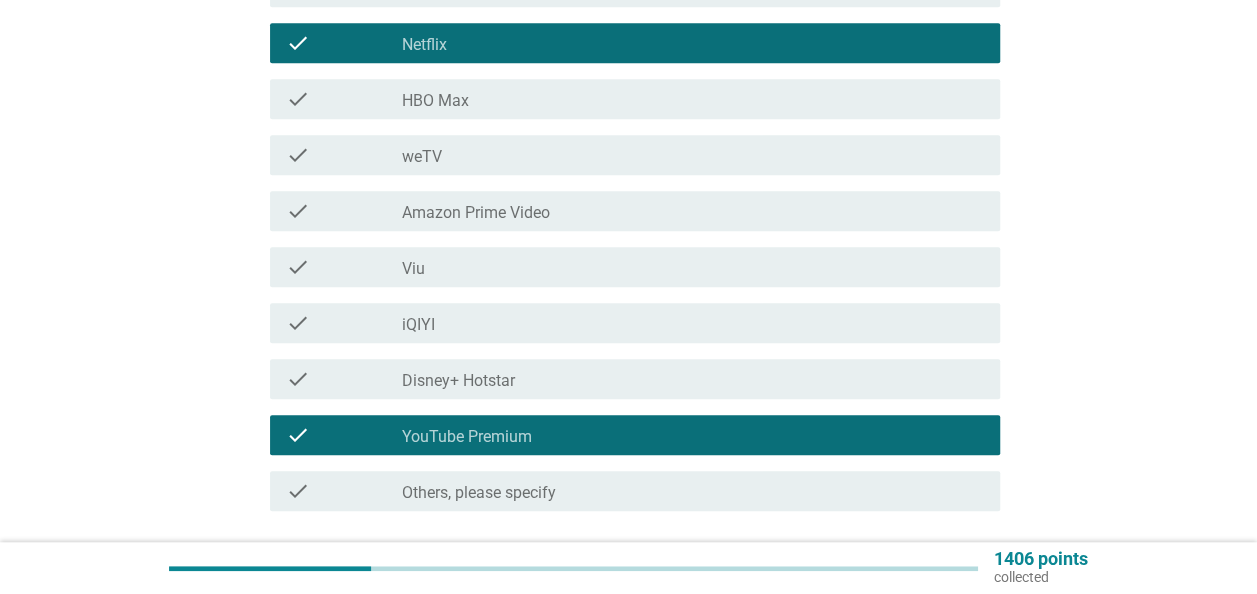 click on "Disney+ Hotstar" at bounding box center (458, 381) 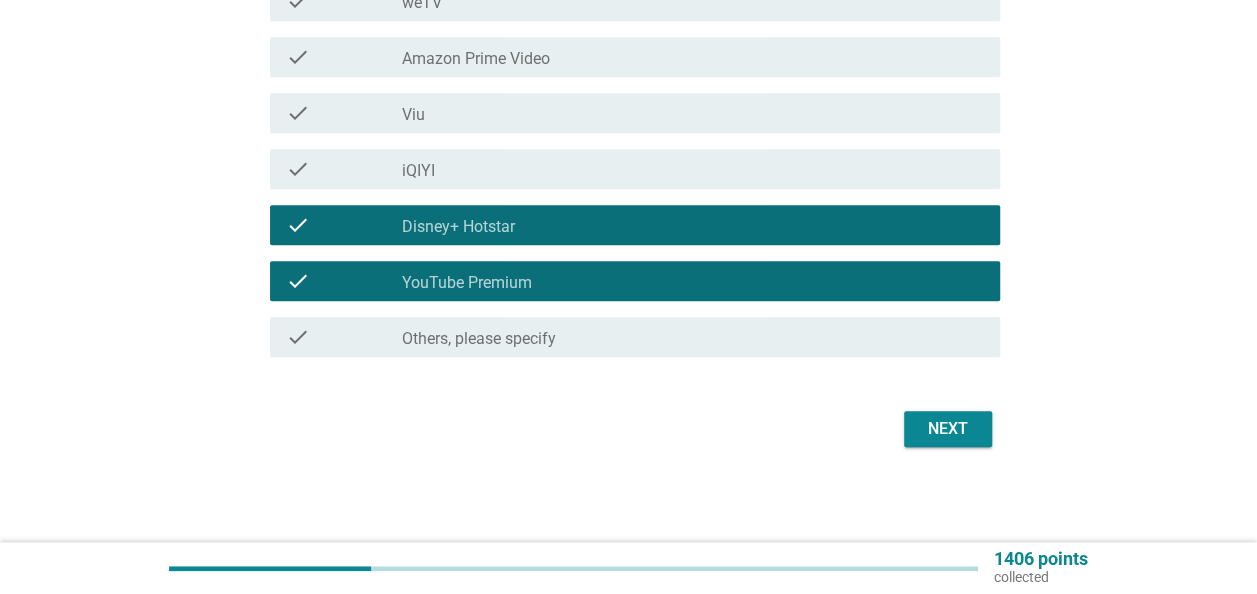 scroll, scrollTop: 755, scrollLeft: 0, axis: vertical 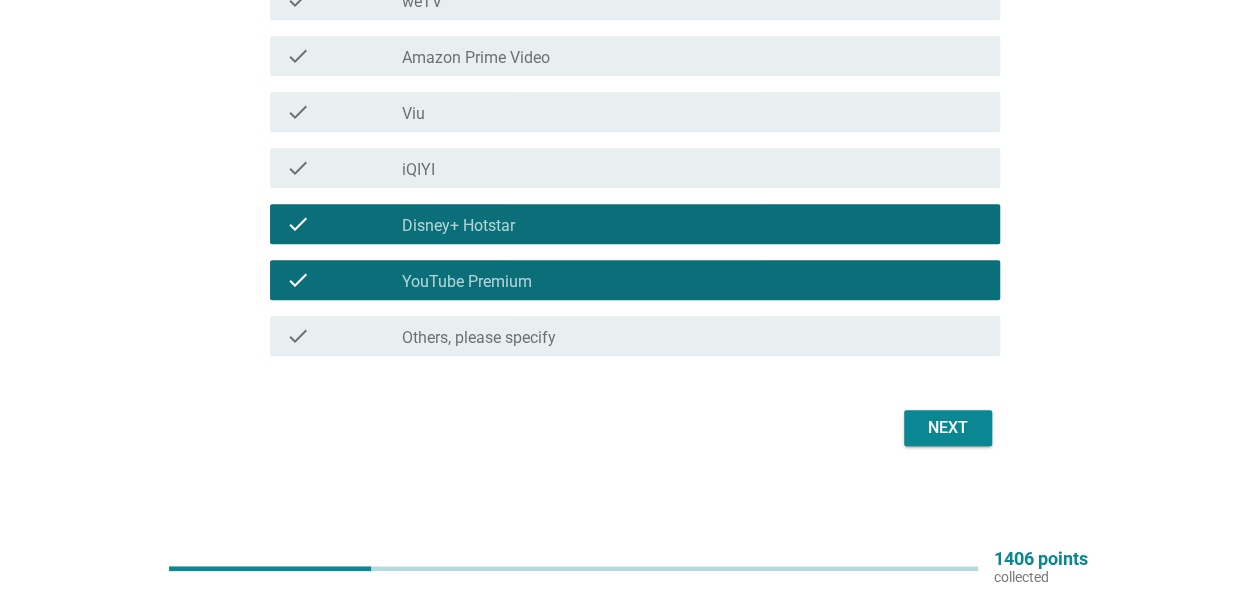 click on "Next" at bounding box center [948, 428] 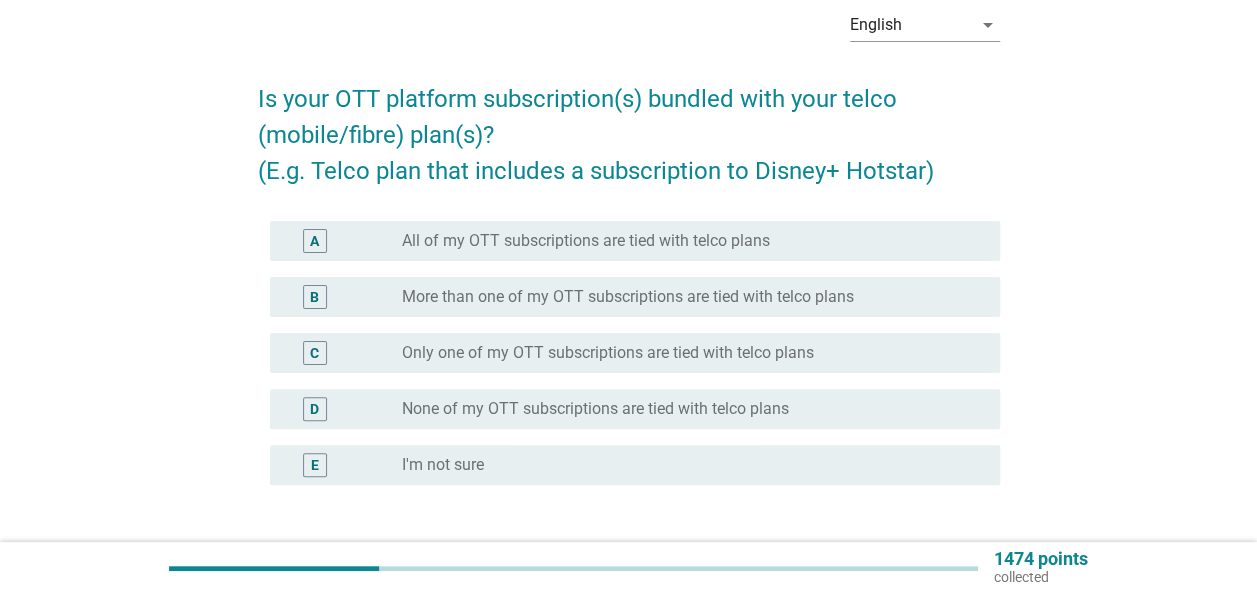 scroll, scrollTop: 100, scrollLeft: 0, axis: vertical 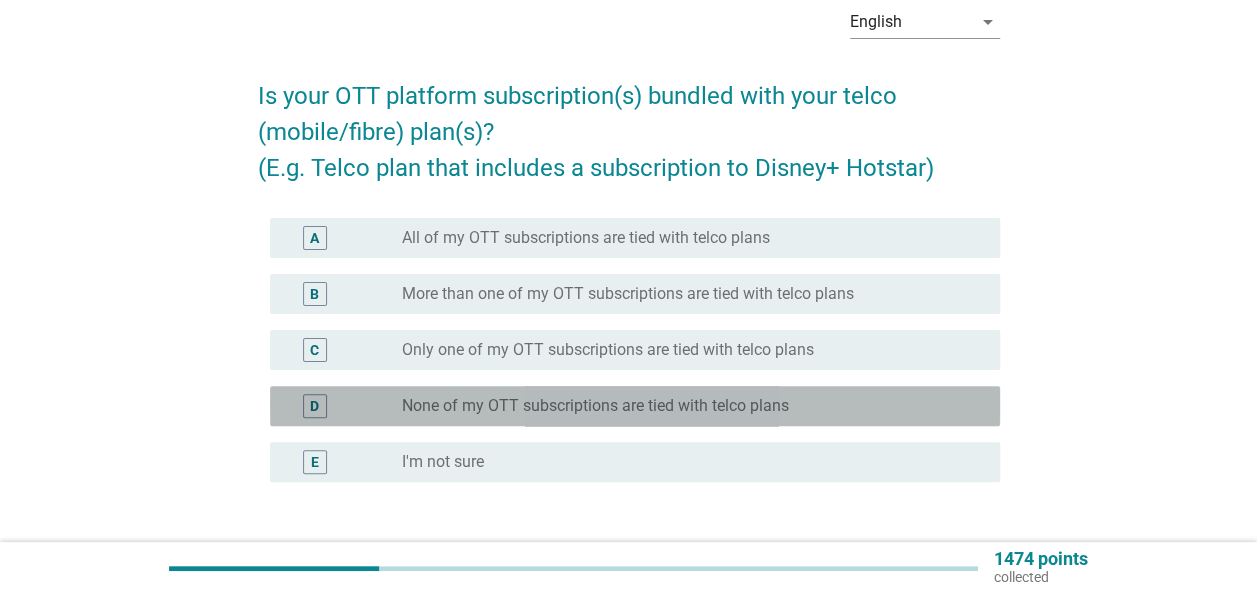 click on "None of my OTT subscriptions are tied with telco plans" at bounding box center [595, 406] 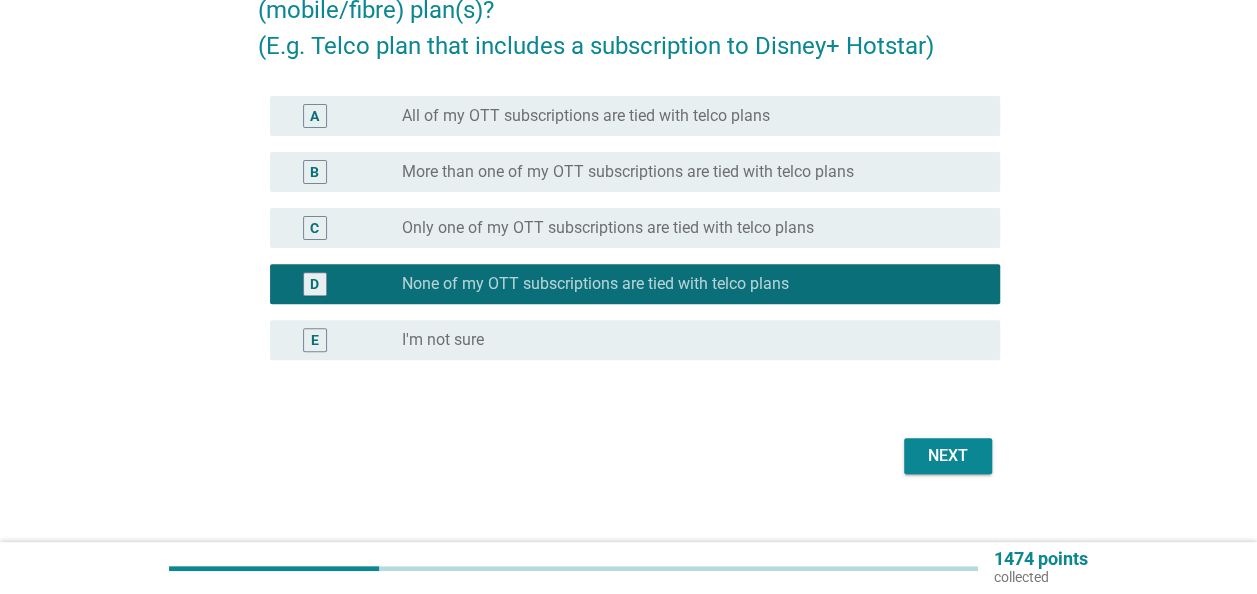 scroll, scrollTop: 250, scrollLeft: 0, axis: vertical 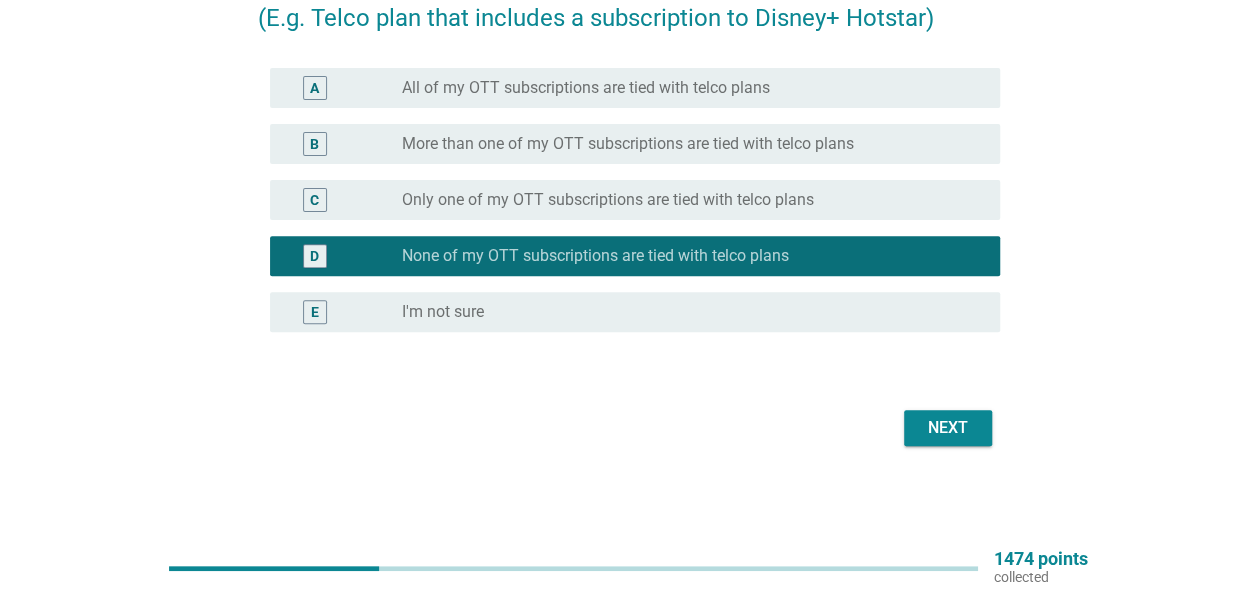 click on "Next" at bounding box center (948, 428) 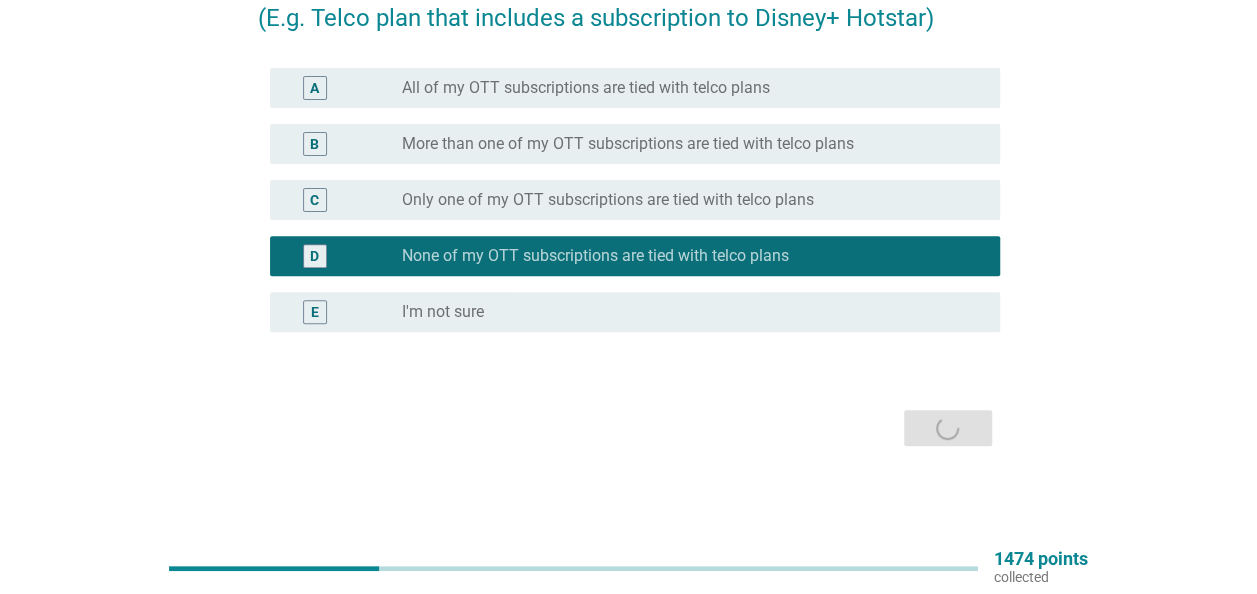scroll, scrollTop: 0, scrollLeft: 0, axis: both 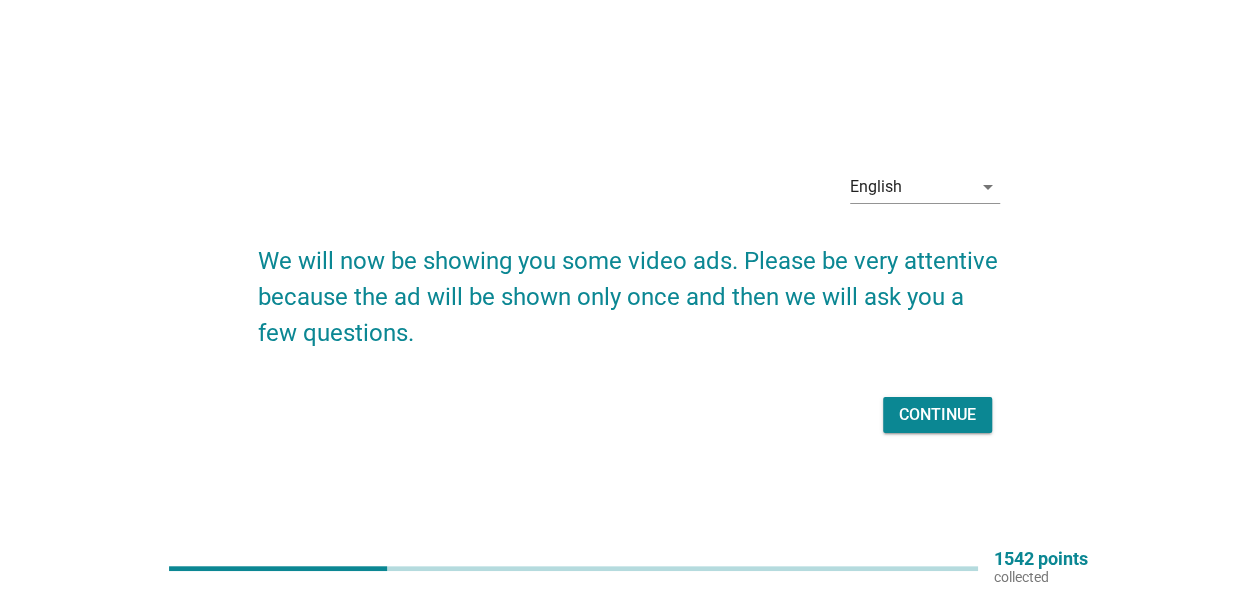 click on "Continue" at bounding box center (937, 415) 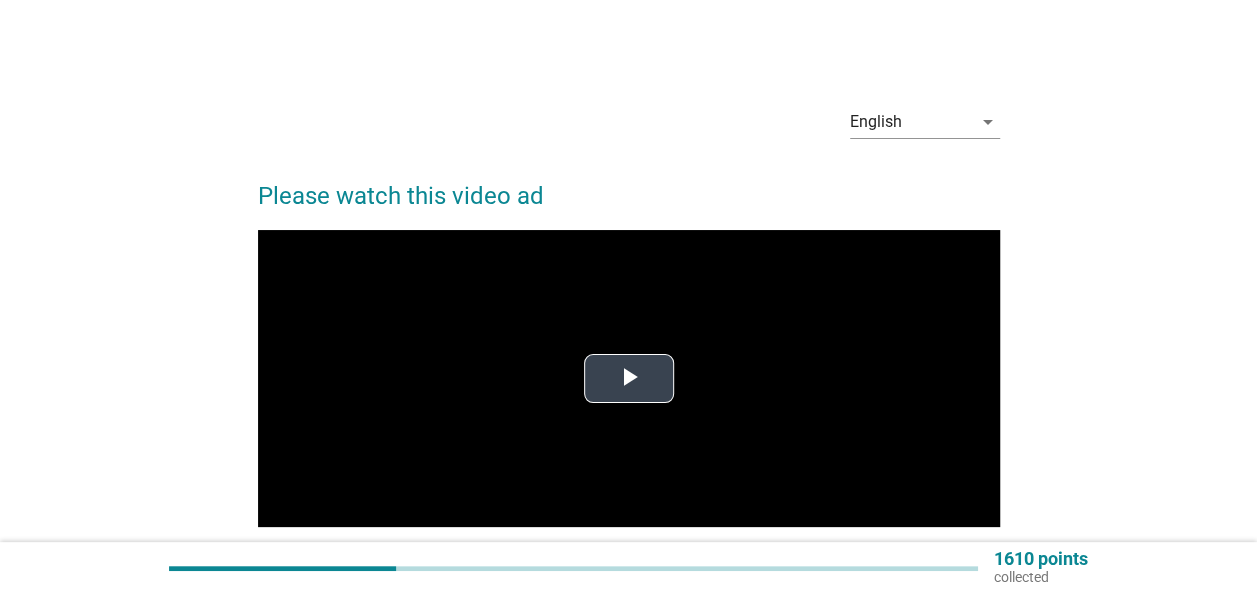 click at bounding box center [629, 379] 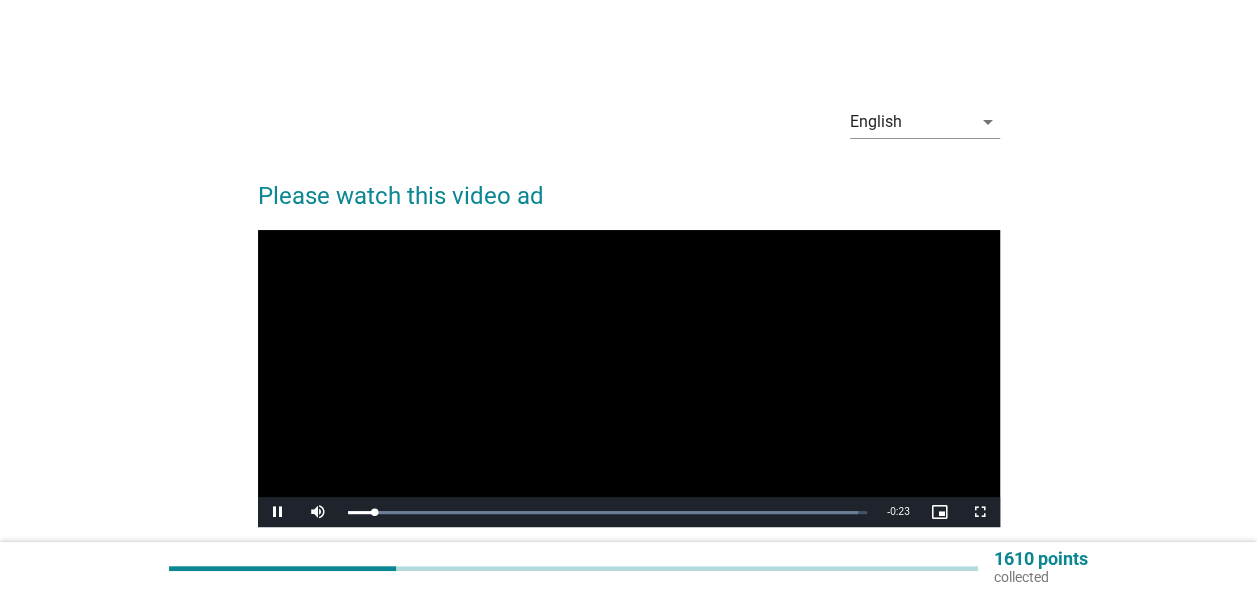 scroll, scrollTop: 100, scrollLeft: 0, axis: vertical 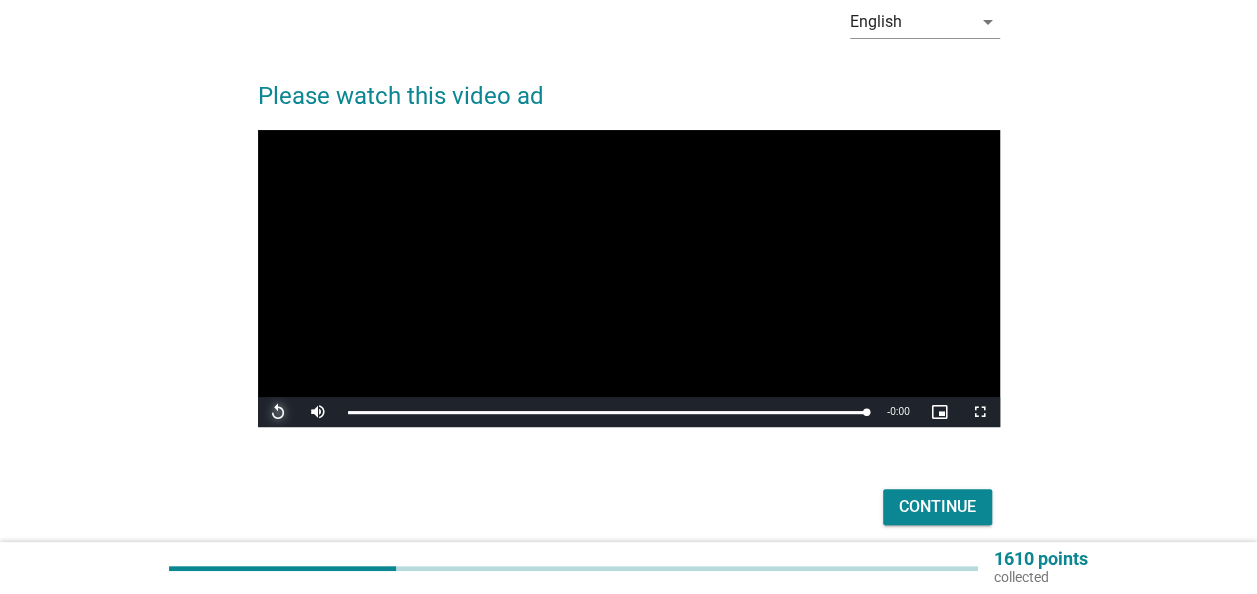 click at bounding box center [278, 412] 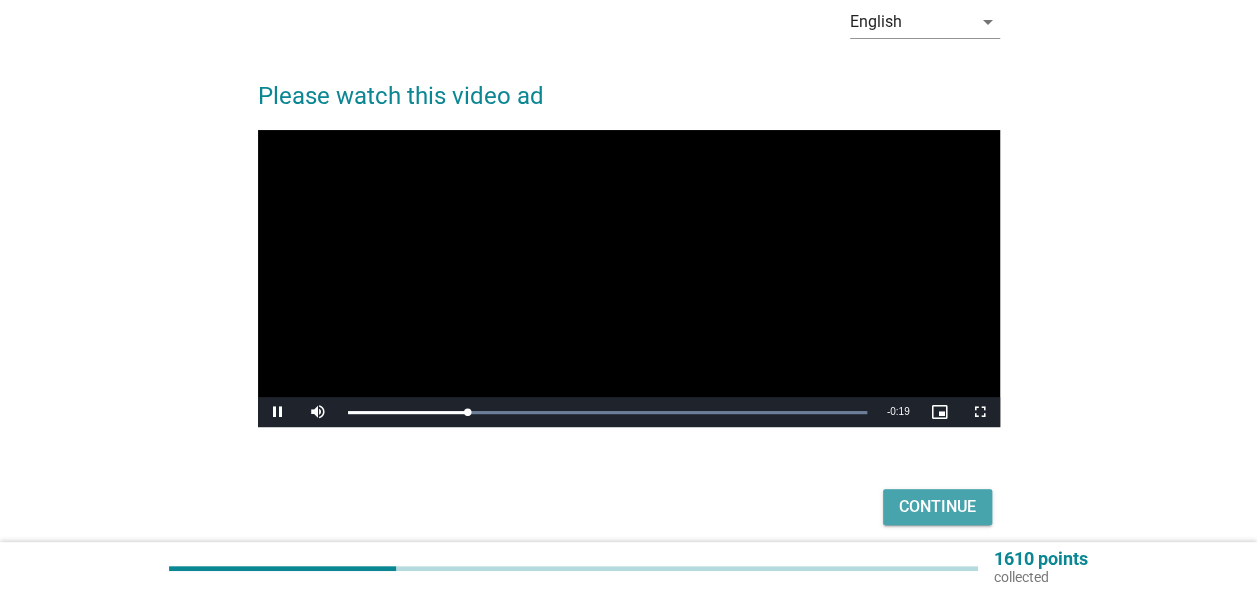 click on "Continue" at bounding box center (937, 507) 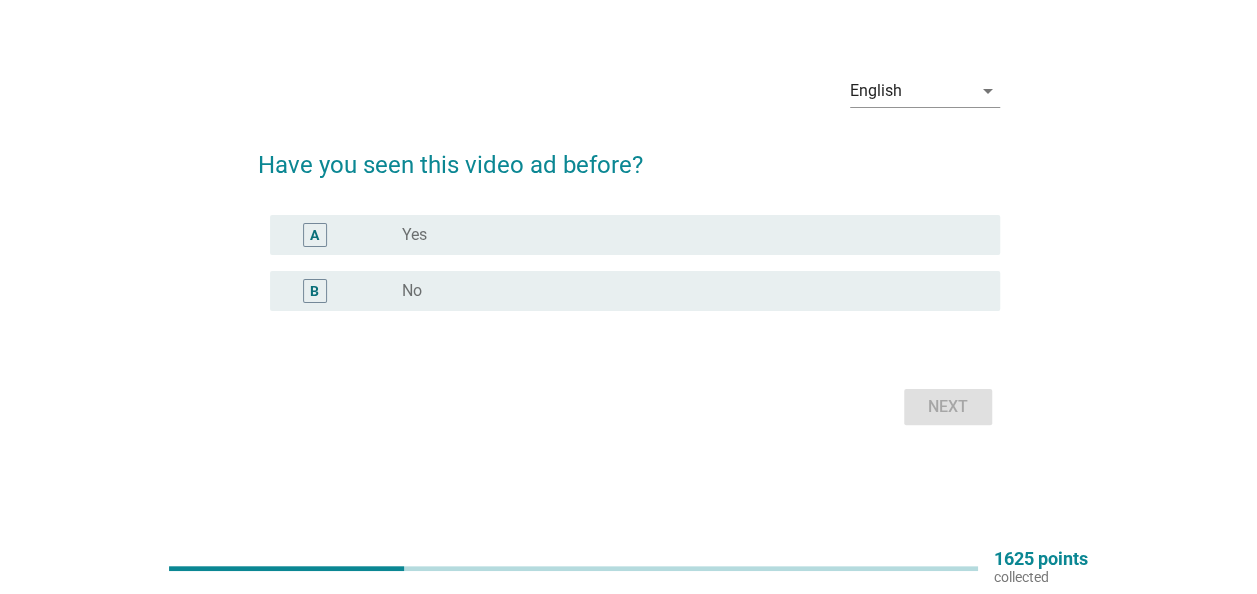 scroll, scrollTop: 0, scrollLeft: 0, axis: both 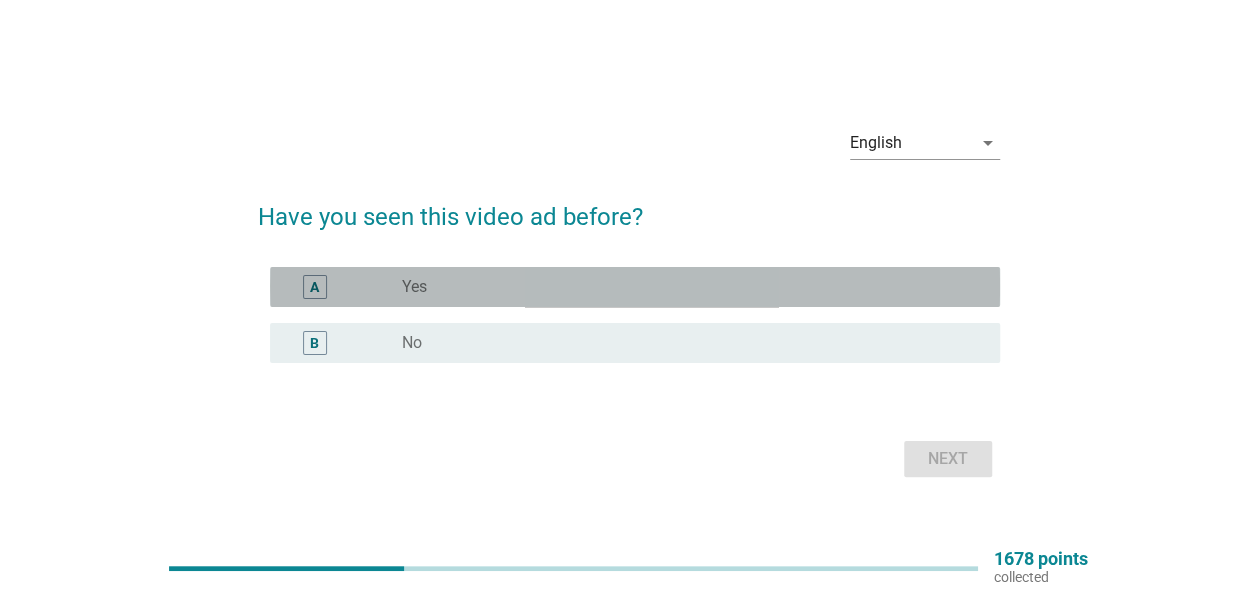 click on "A" at bounding box center (344, 287) 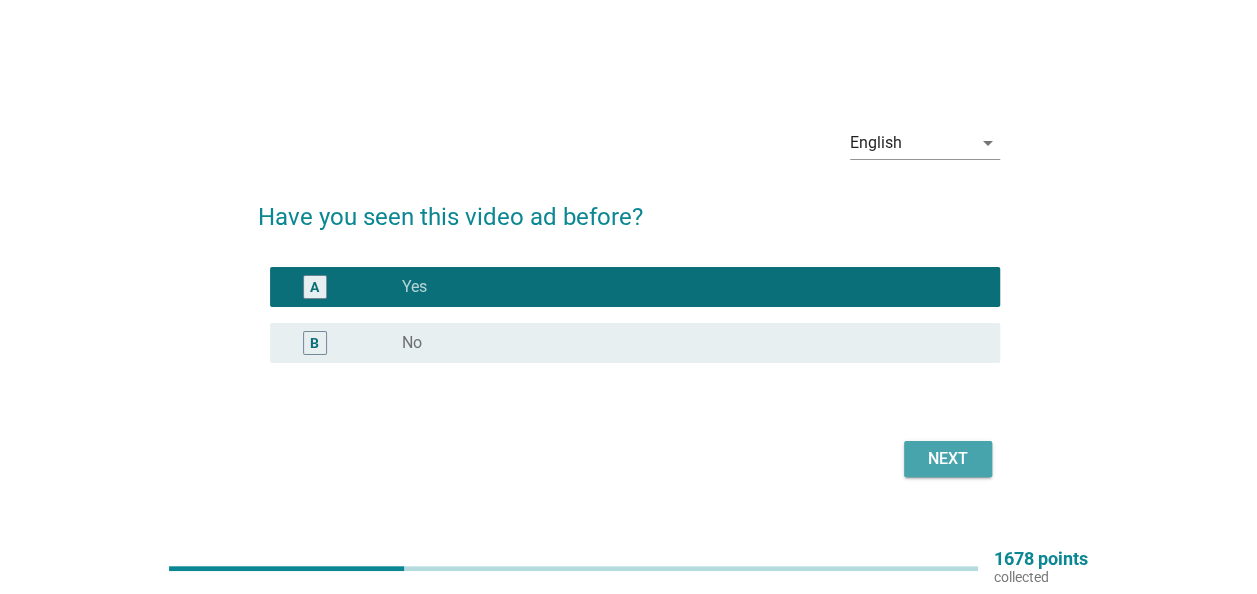click on "Next" at bounding box center [948, 459] 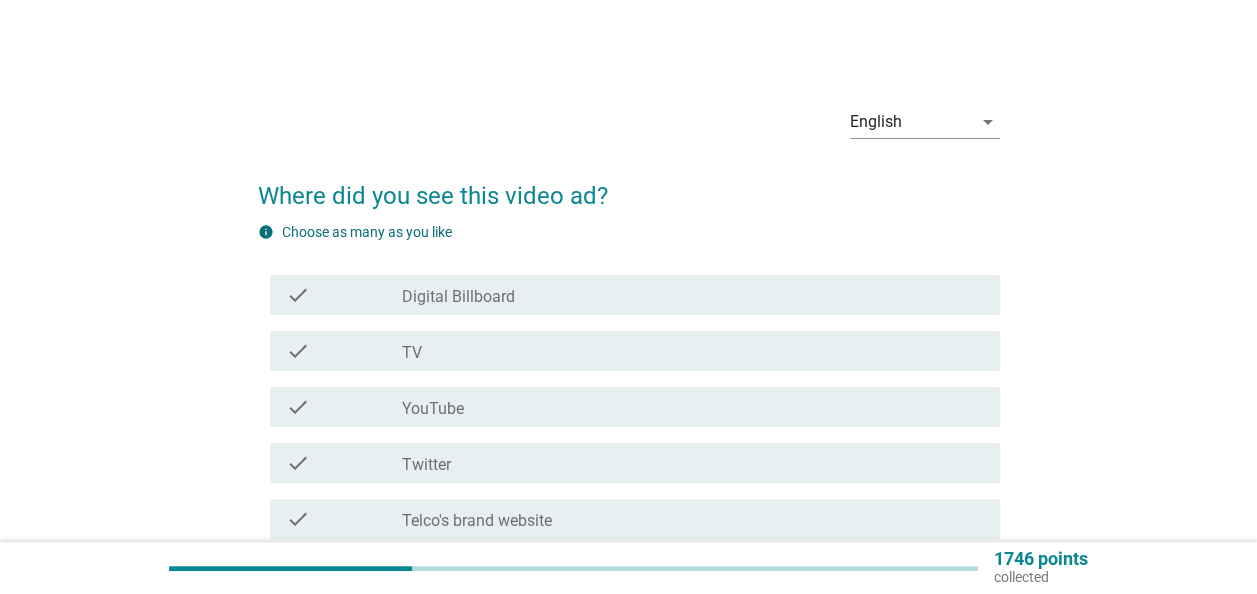 click on "YouTube" at bounding box center [433, 409] 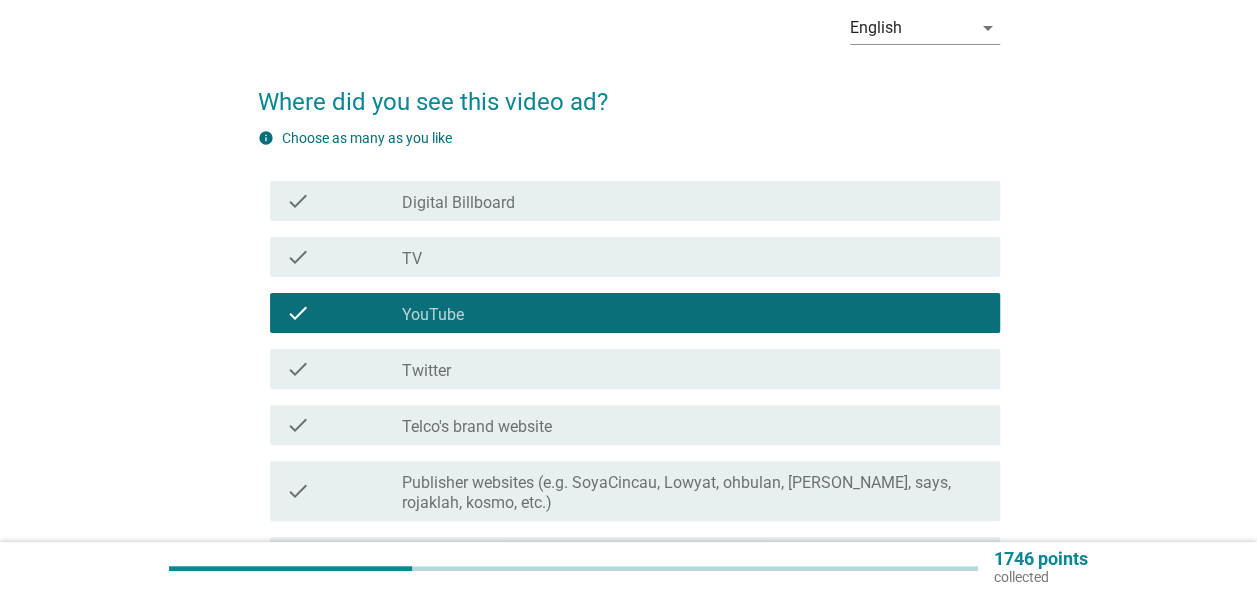 scroll, scrollTop: 100, scrollLeft: 0, axis: vertical 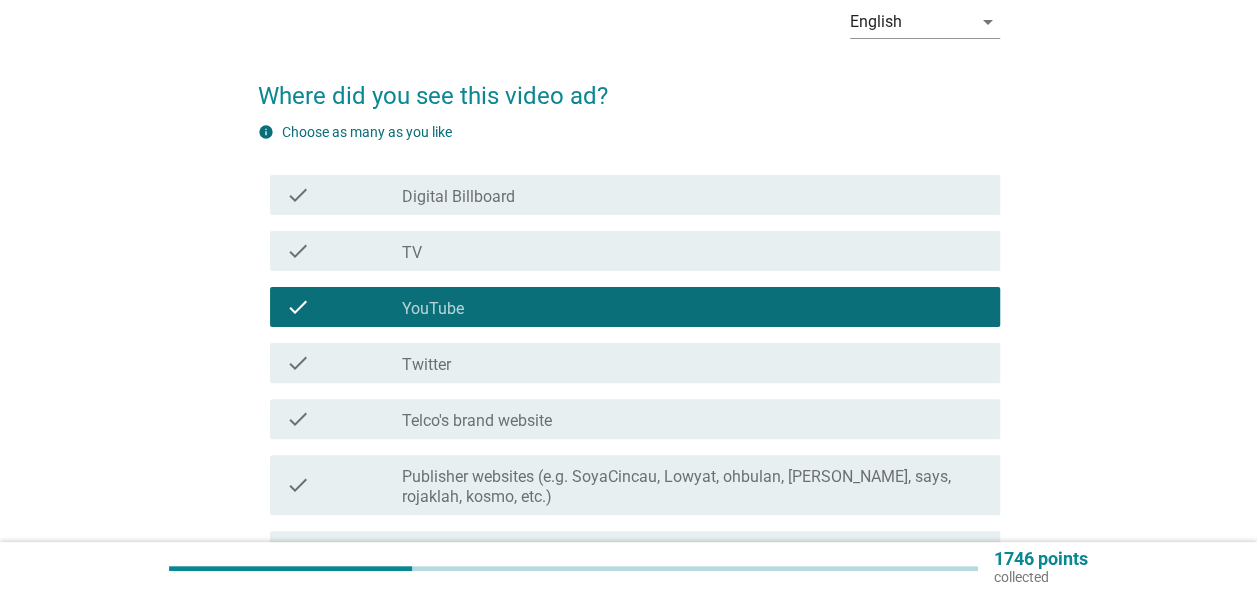 click on "YouTube" at bounding box center (433, 309) 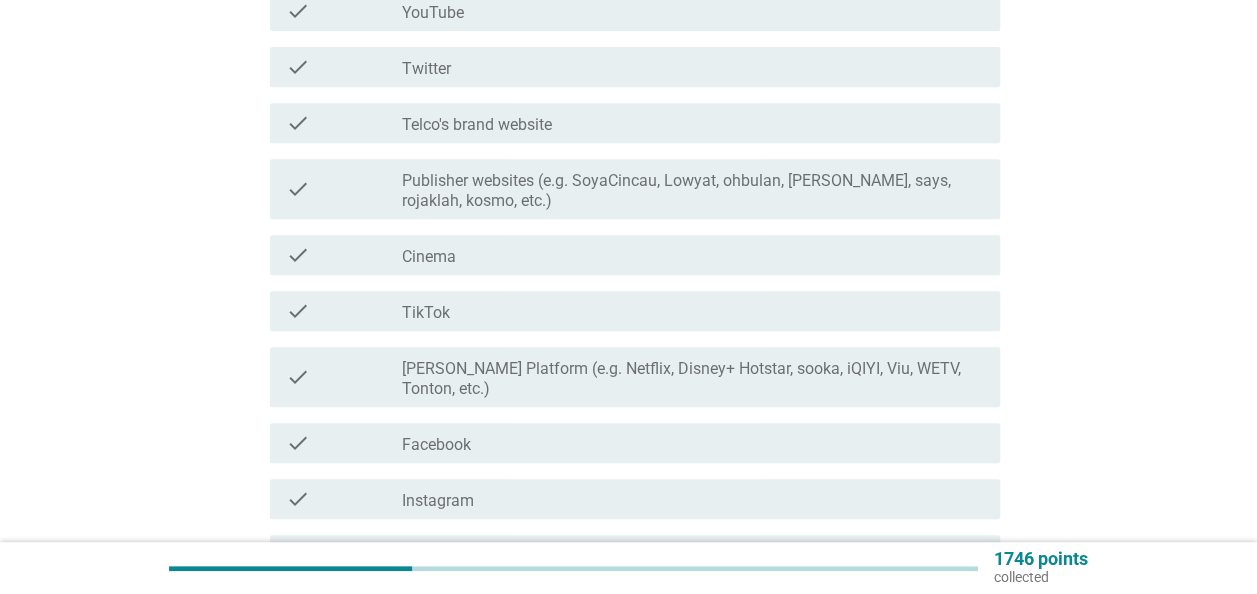 scroll, scrollTop: 400, scrollLeft: 0, axis: vertical 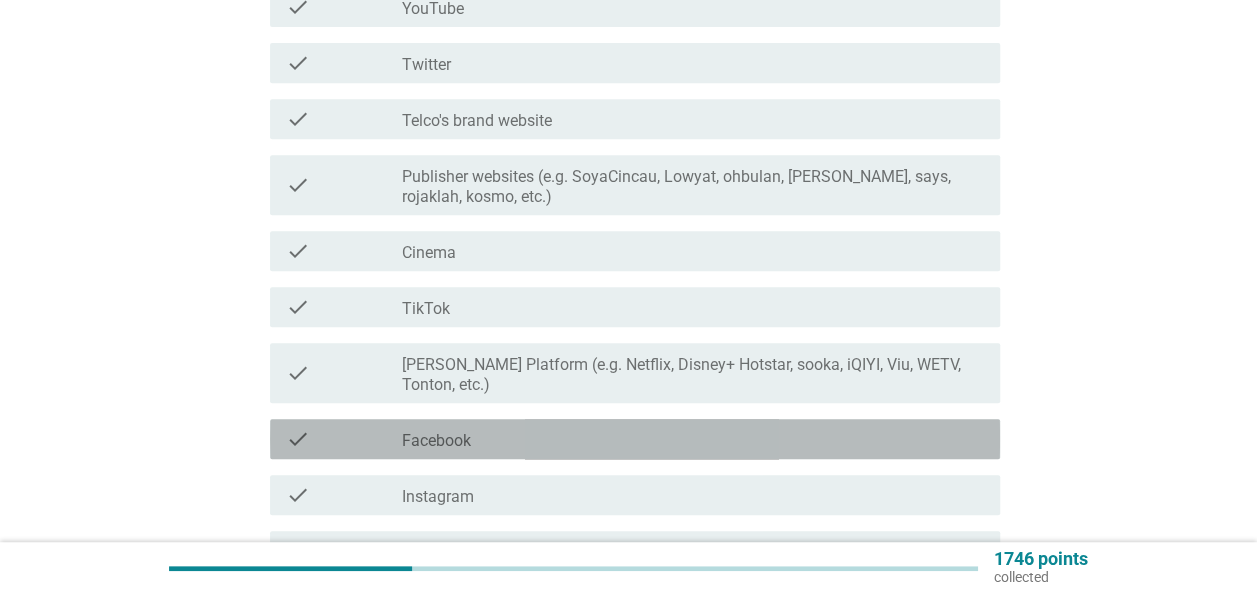 click on "check_box_outline_blank Facebook" at bounding box center [693, 439] 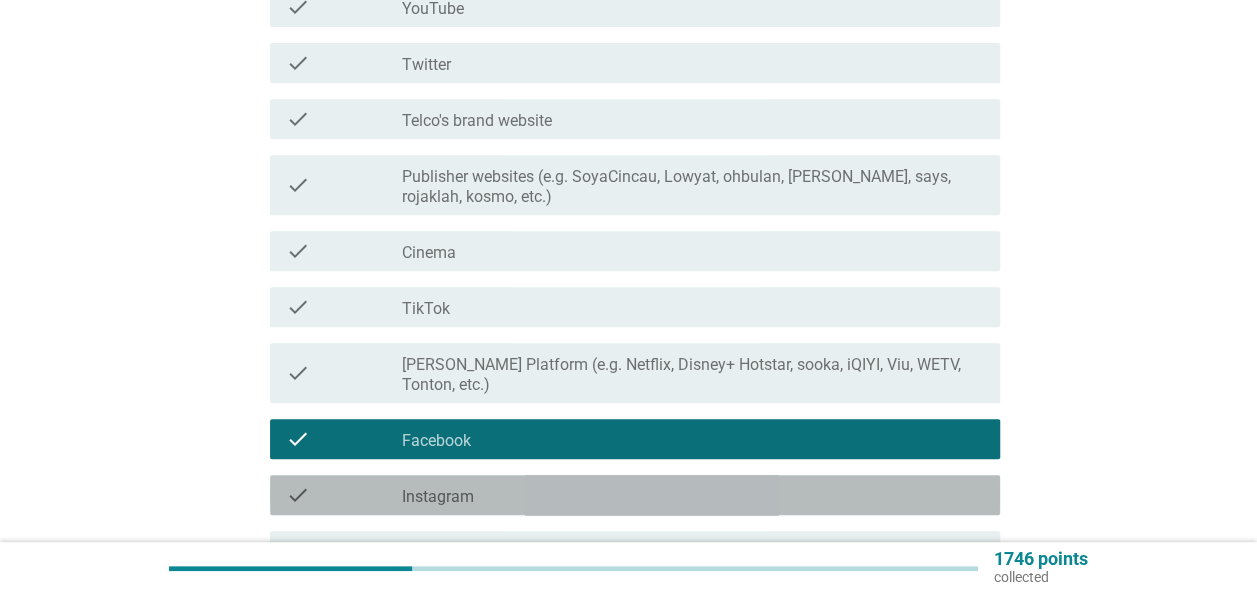 click on "check_box_outline_blank Instagram" at bounding box center [693, 495] 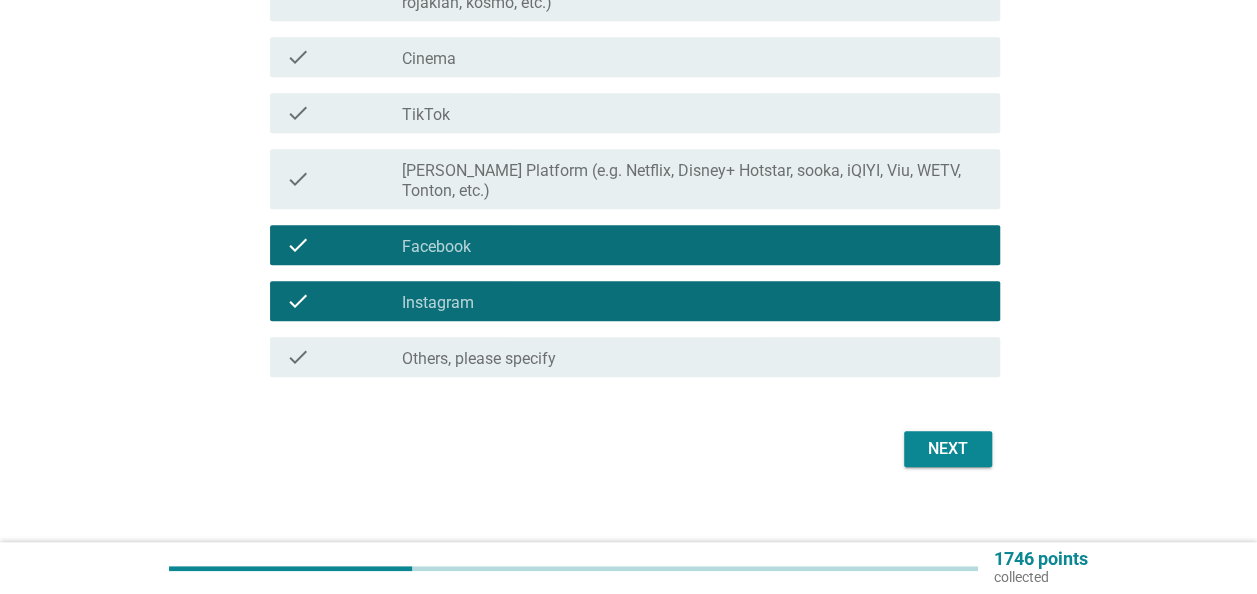 scroll, scrollTop: 595, scrollLeft: 0, axis: vertical 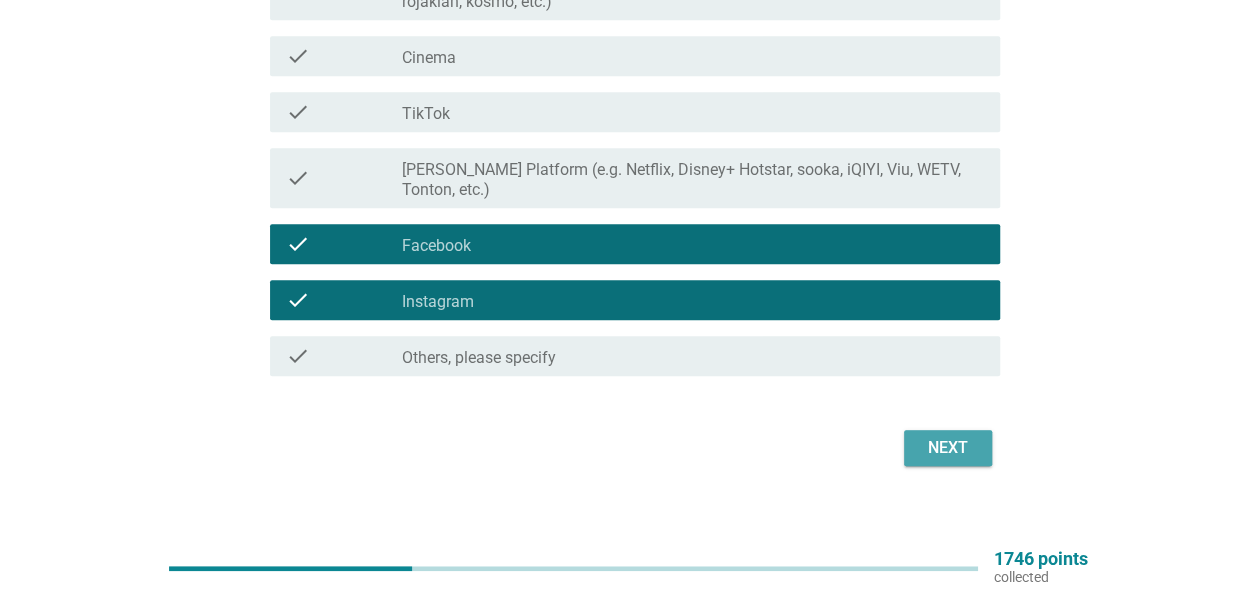 click on "Next" at bounding box center (948, 448) 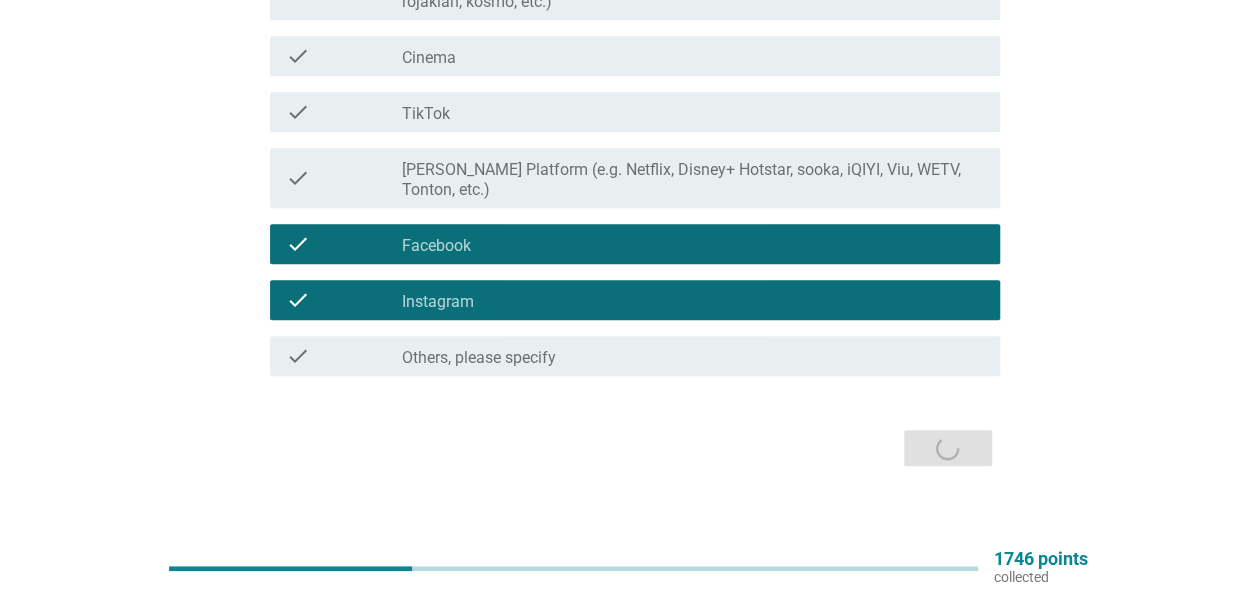 scroll, scrollTop: 0, scrollLeft: 0, axis: both 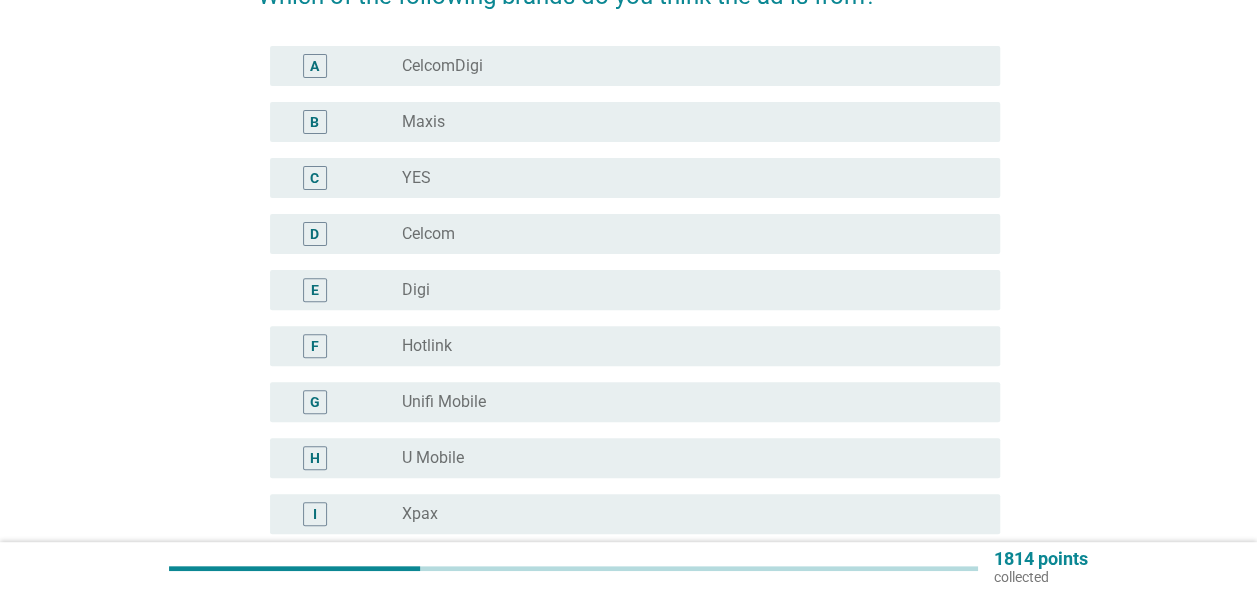 click on "Hotlink" at bounding box center (427, 346) 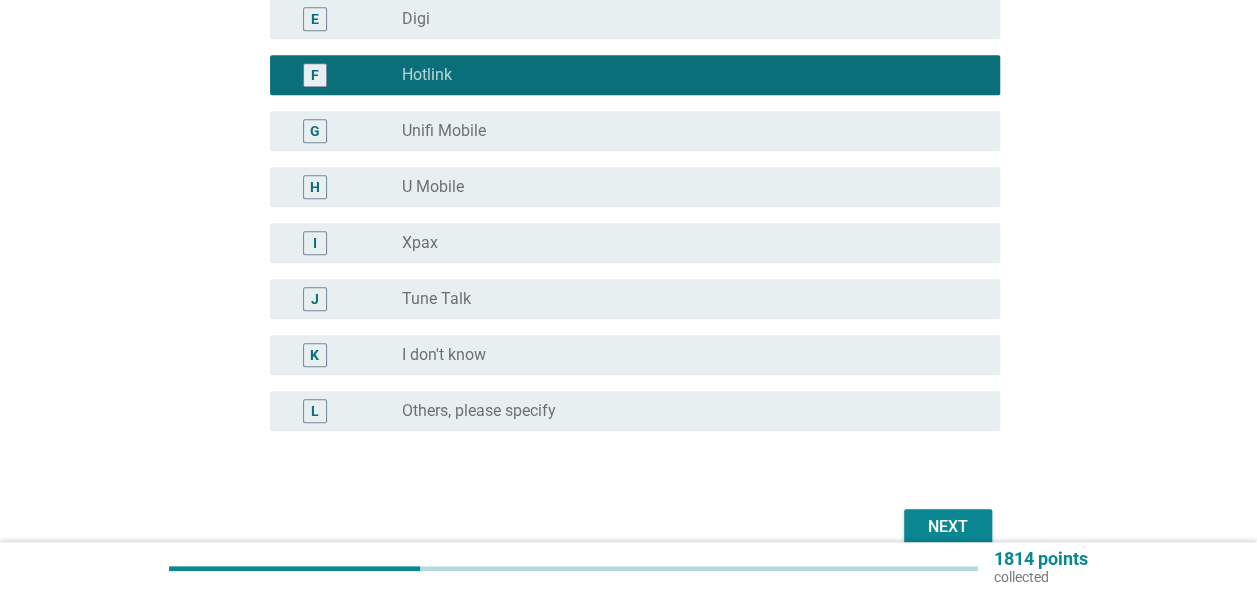 scroll, scrollTop: 500, scrollLeft: 0, axis: vertical 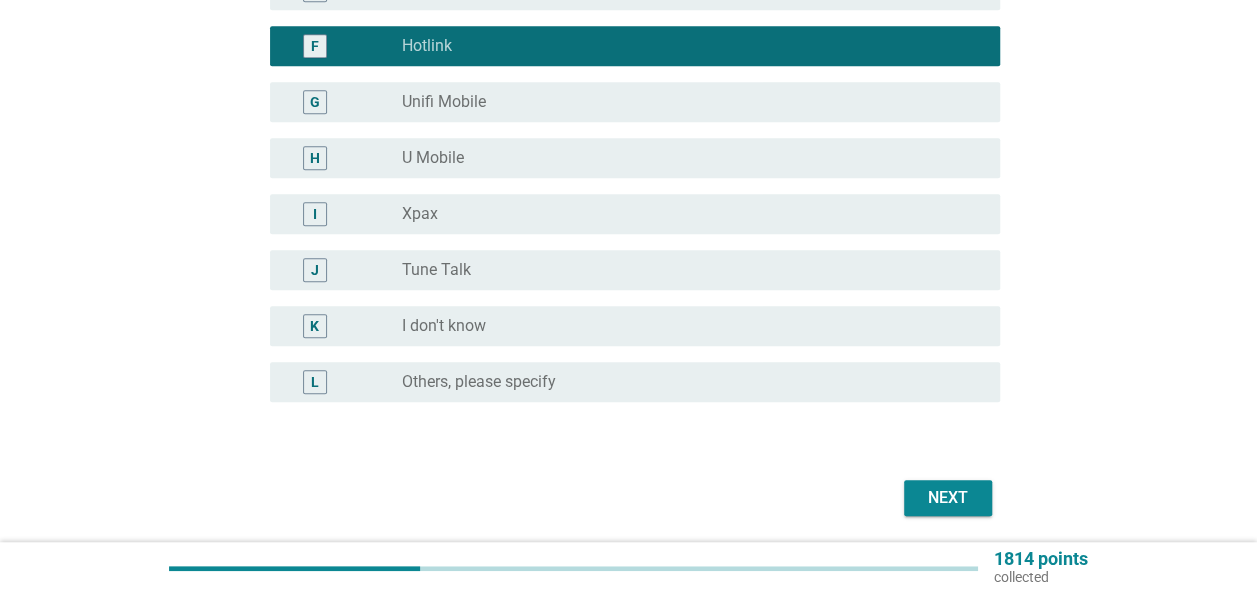 click on "Next" at bounding box center (948, 498) 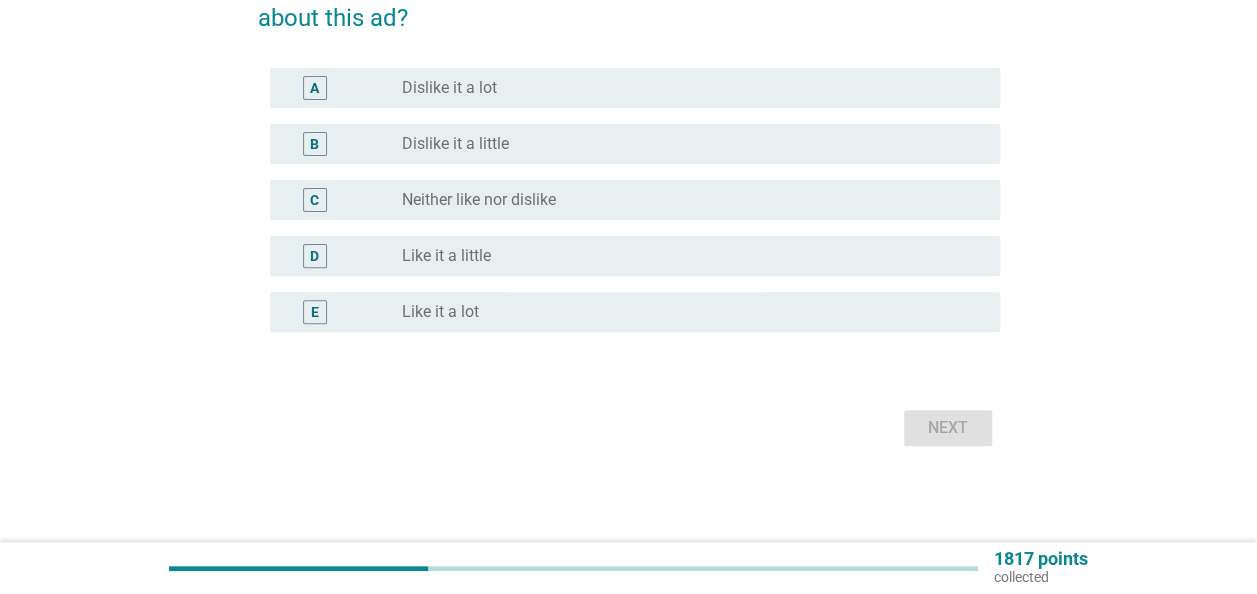 scroll, scrollTop: 0, scrollLeft: 0, axis: both 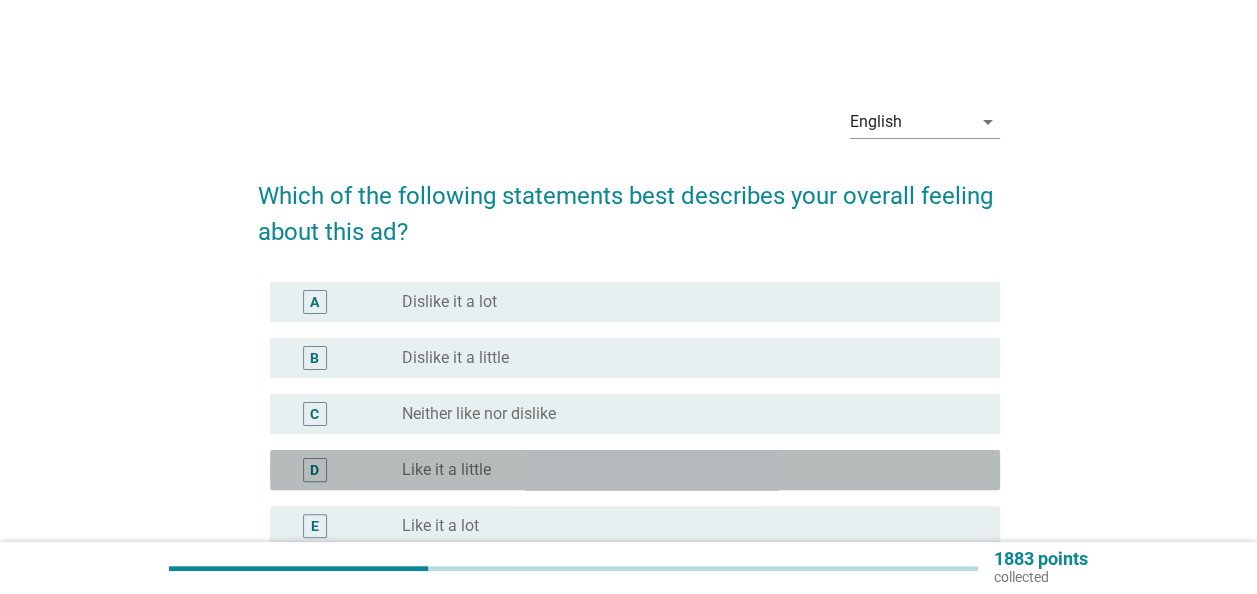 click on "Like it a little" at bounding box center (446, 470) 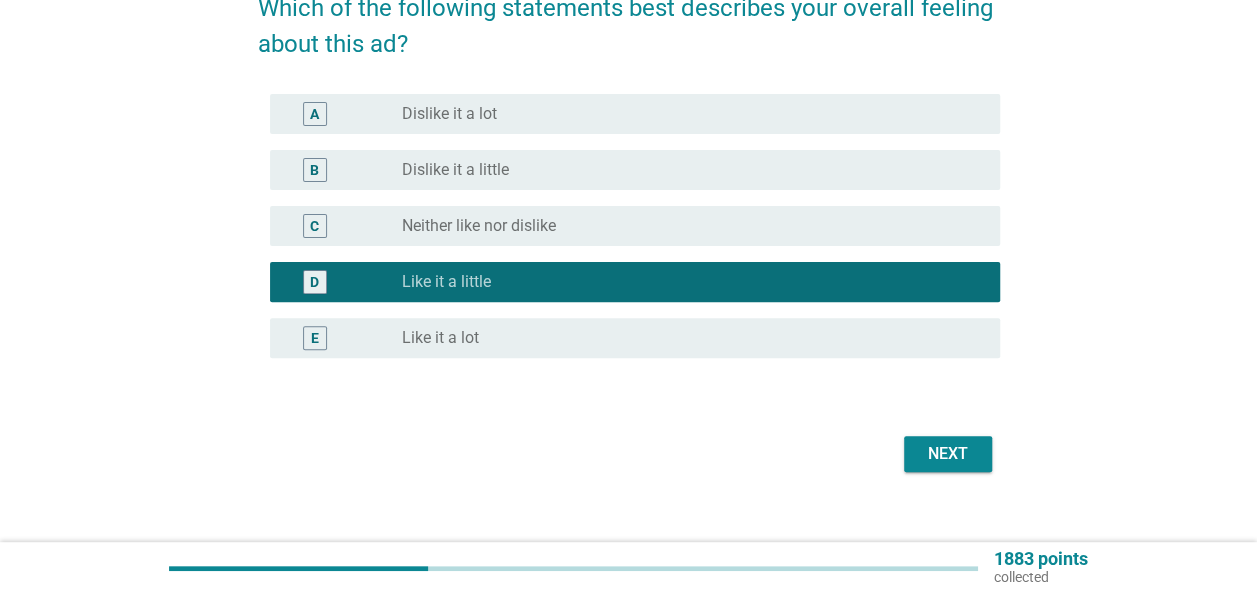 scroll, scrollTop: 214, scrollLeft: 0, axis: vertical 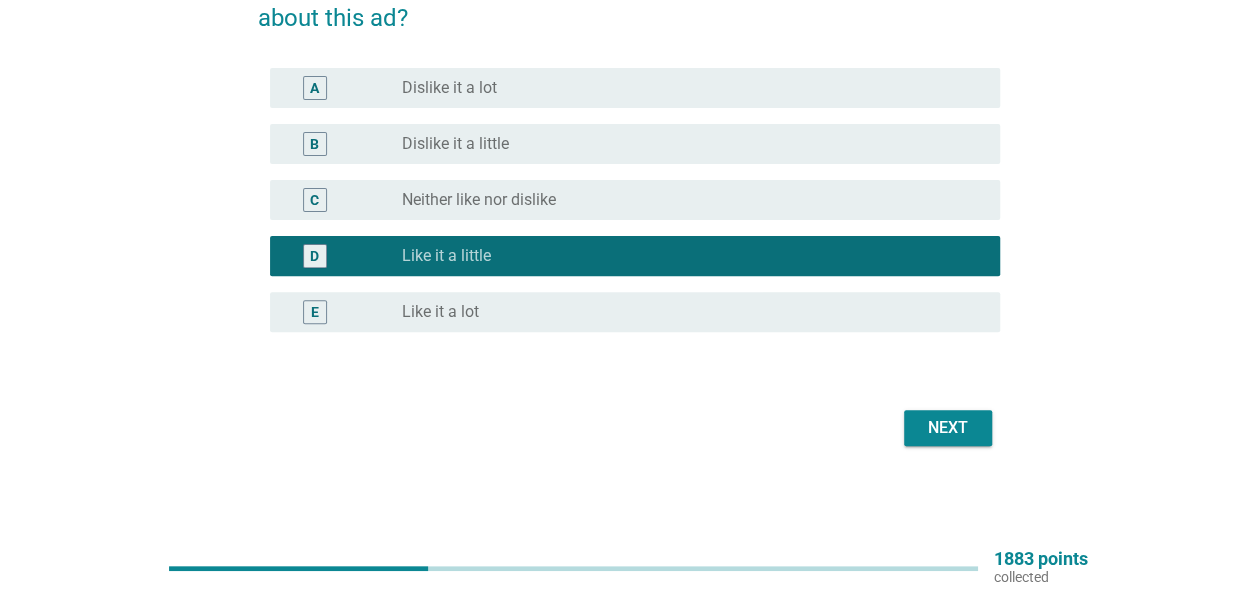 click on "Next" at bounding box center (948, 428) 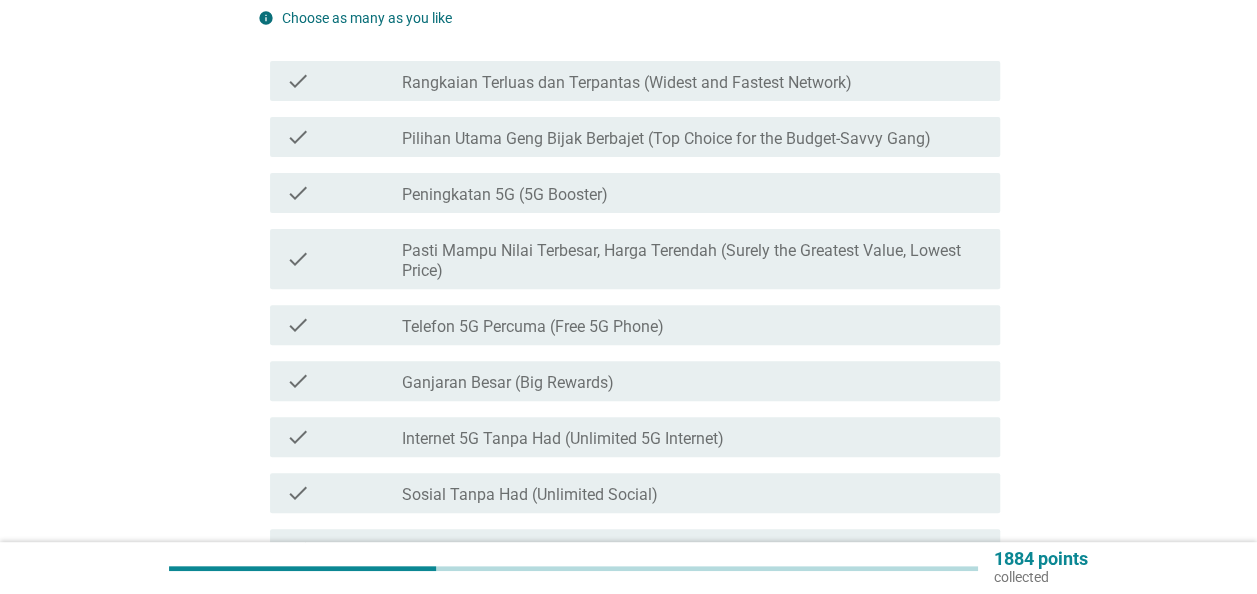 scroll, scrollTop: 0, scrollLeft: 0, axis: both 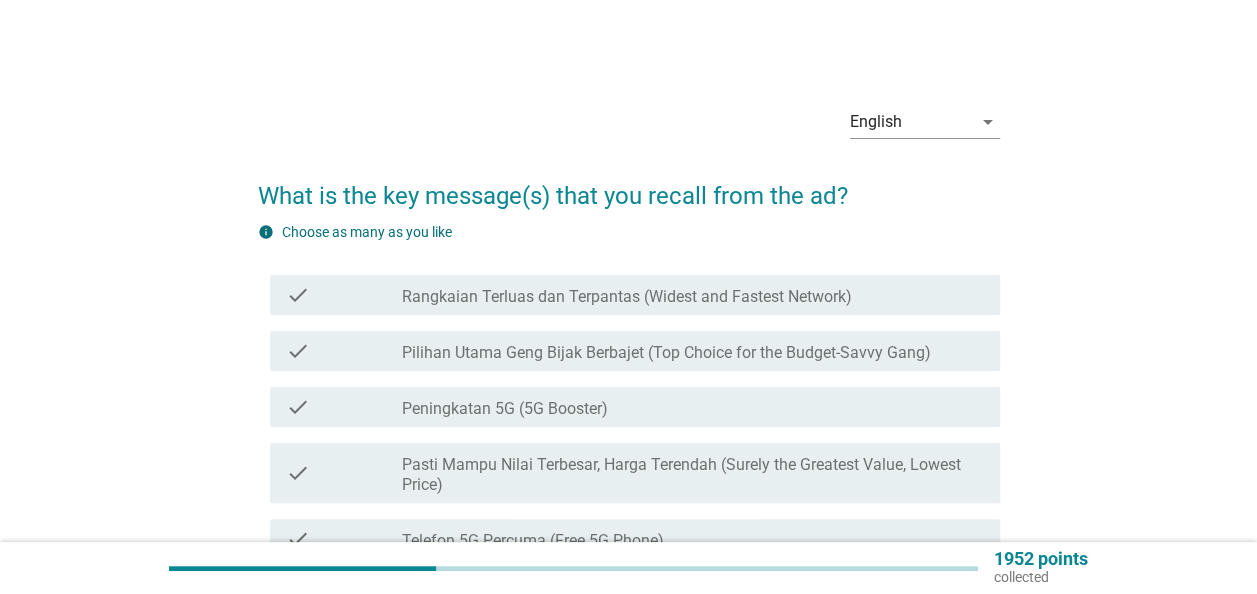click on "Pilihan Utama Geng Bijak Berbajet (Top Choice for the Budget-Savvy Gang)" at bounding box center (666, 353) 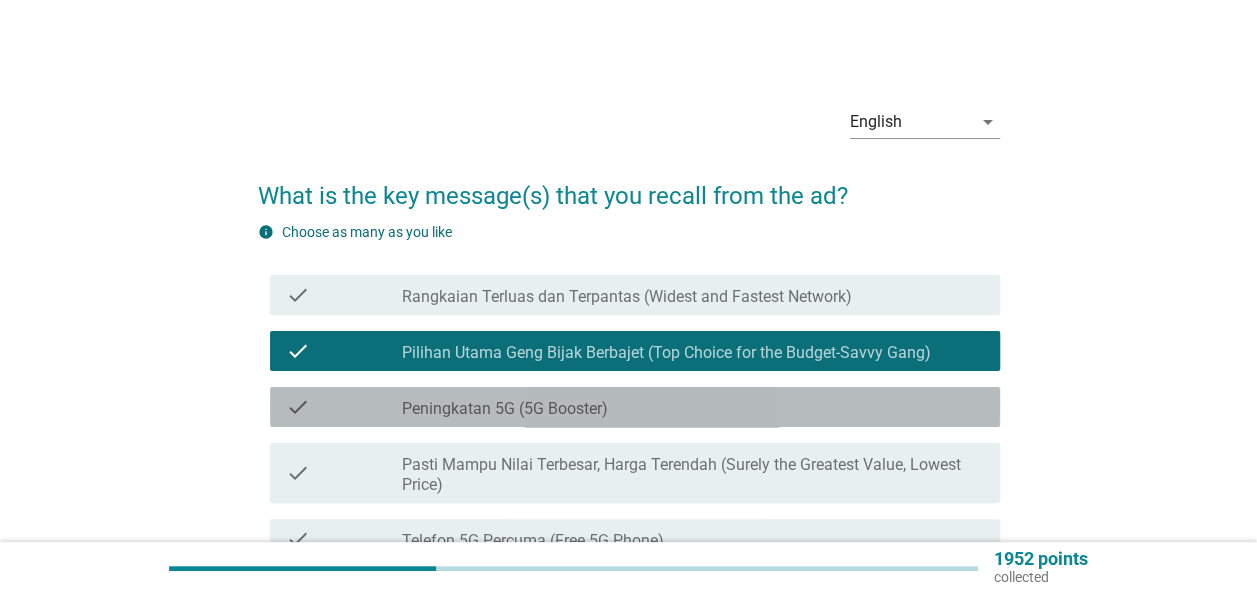 click on "check_box_outline_blank Peningkatan 5G (5G Booster)" at bounding box center (693, 407) 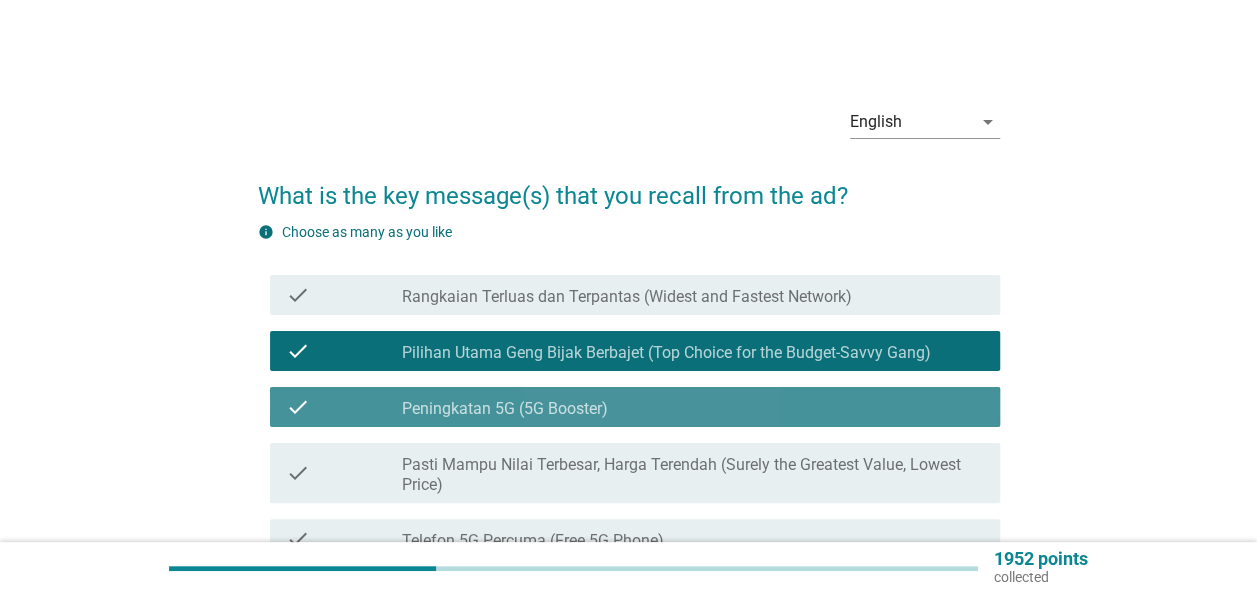 click on "check_box_outline_blank Peningkatan 5G (5G Booster)" at bounding box center (693, 407) 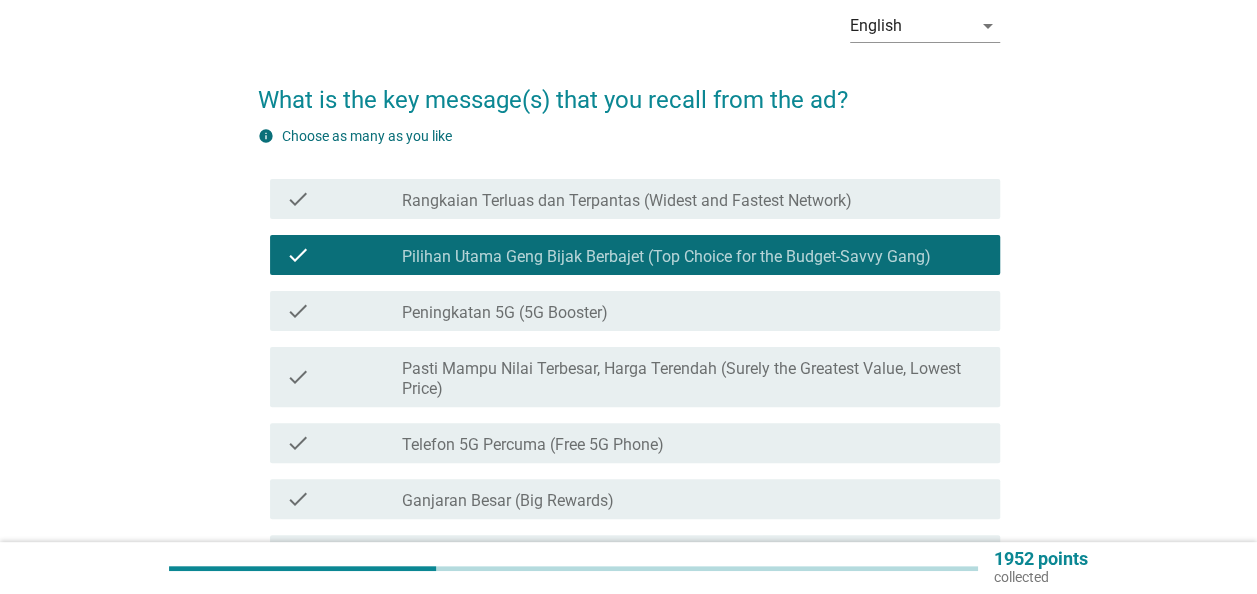 scroll, scrollTop: 100, scrollLeft: 0, axis: vertical 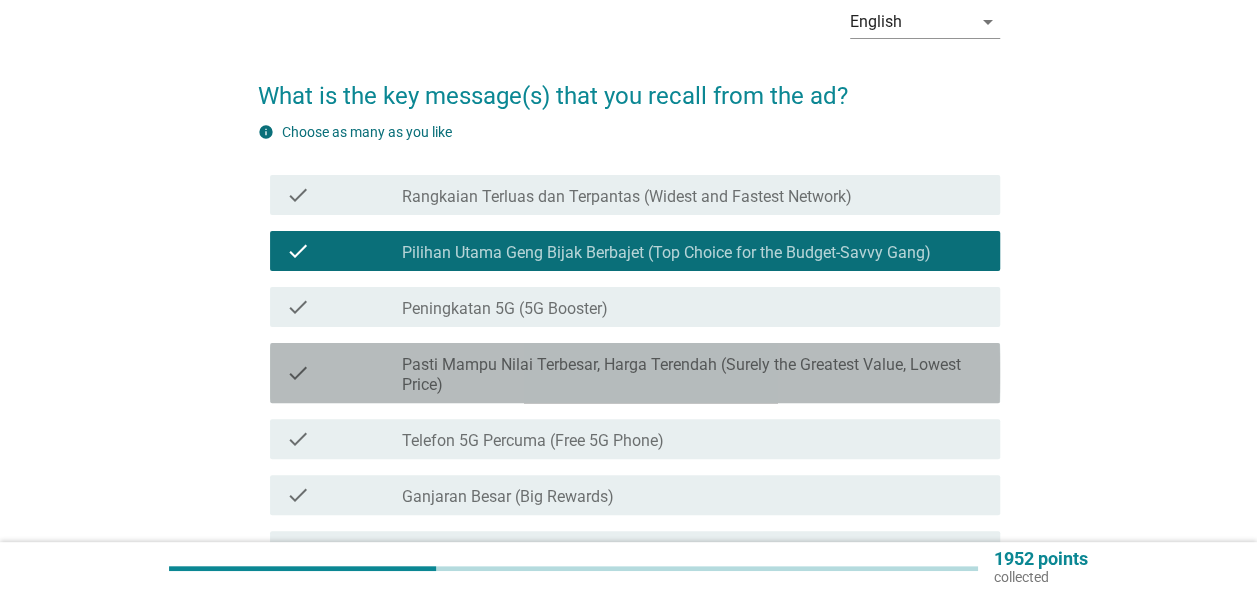 click on "Pasti Mampu Nilai Terbesar, Harga Terendah (Surely the Greatest Value, Lowest Price)" at bounding box center (693, 375) 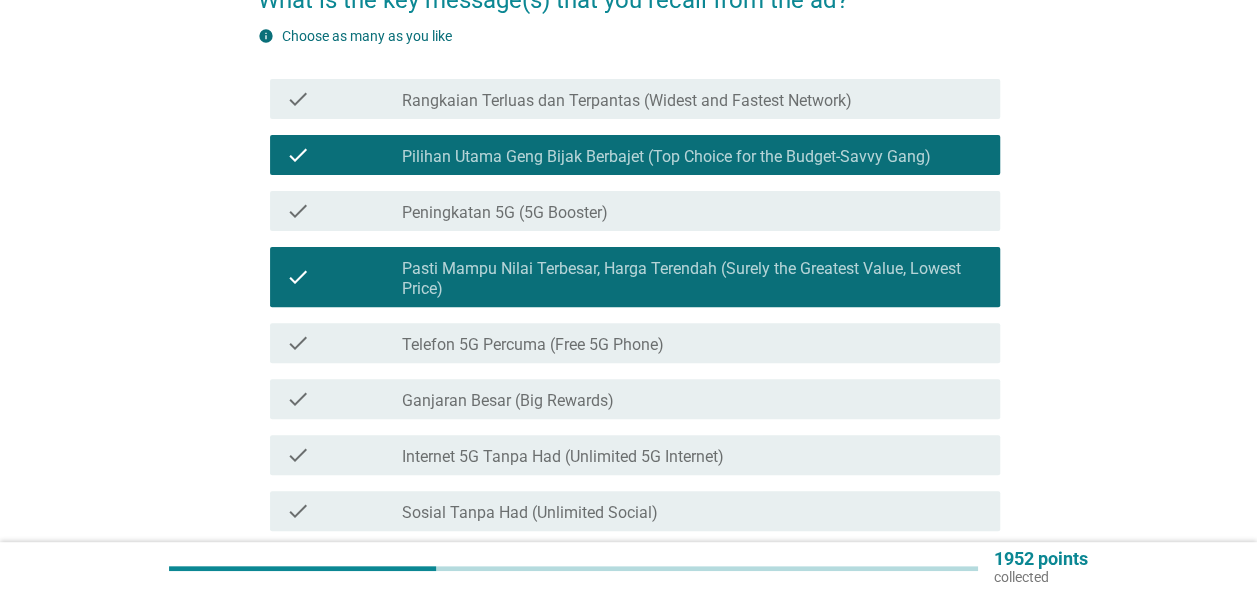 scroll, scrollTop: 200, scrollLeft: 0, axis: vertical 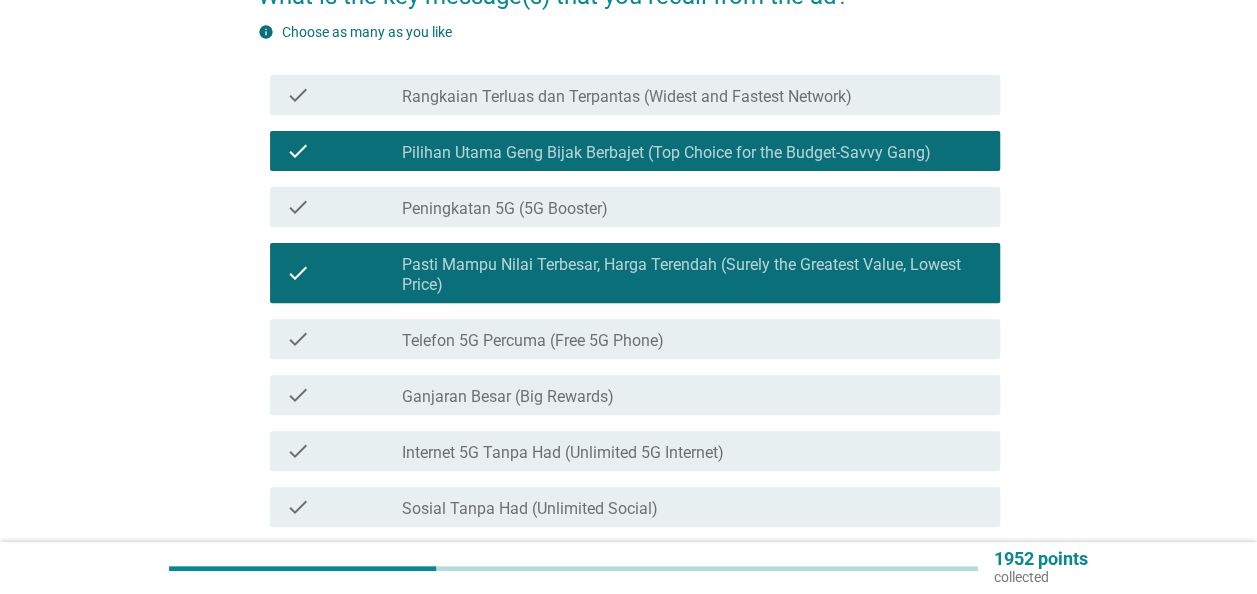 click on "Internet 5G Tanpa Had (Unlimited 5G Internet)" at bounding box center [563, 453] 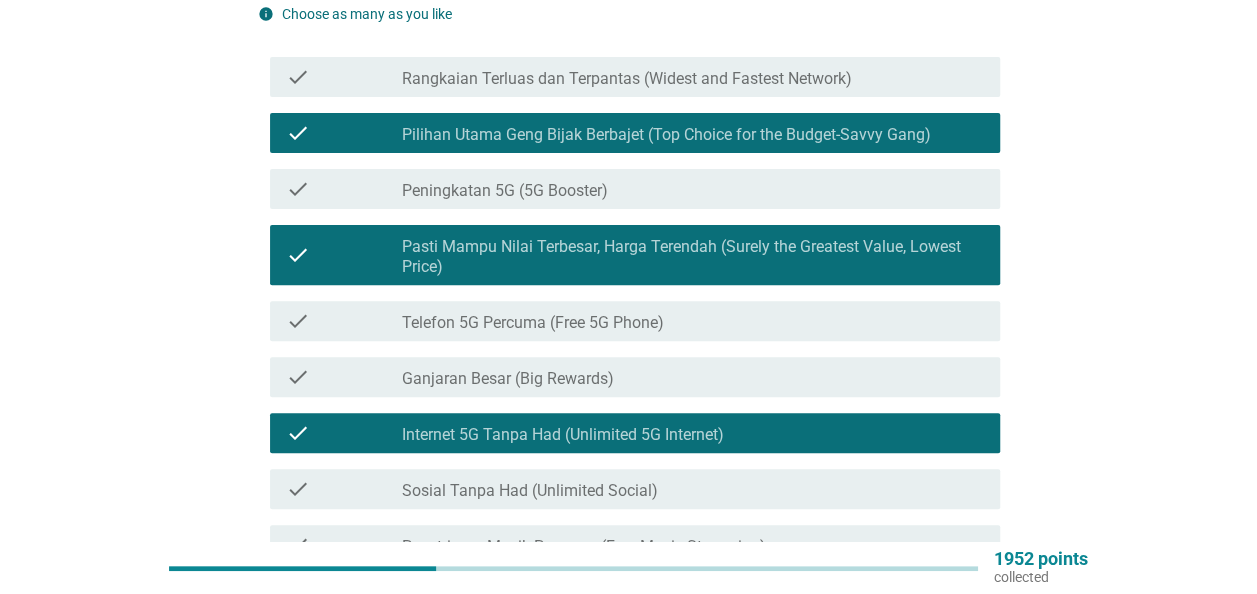 scroll, scrollTop: 100, scrollLeft: 0, axis: vertical 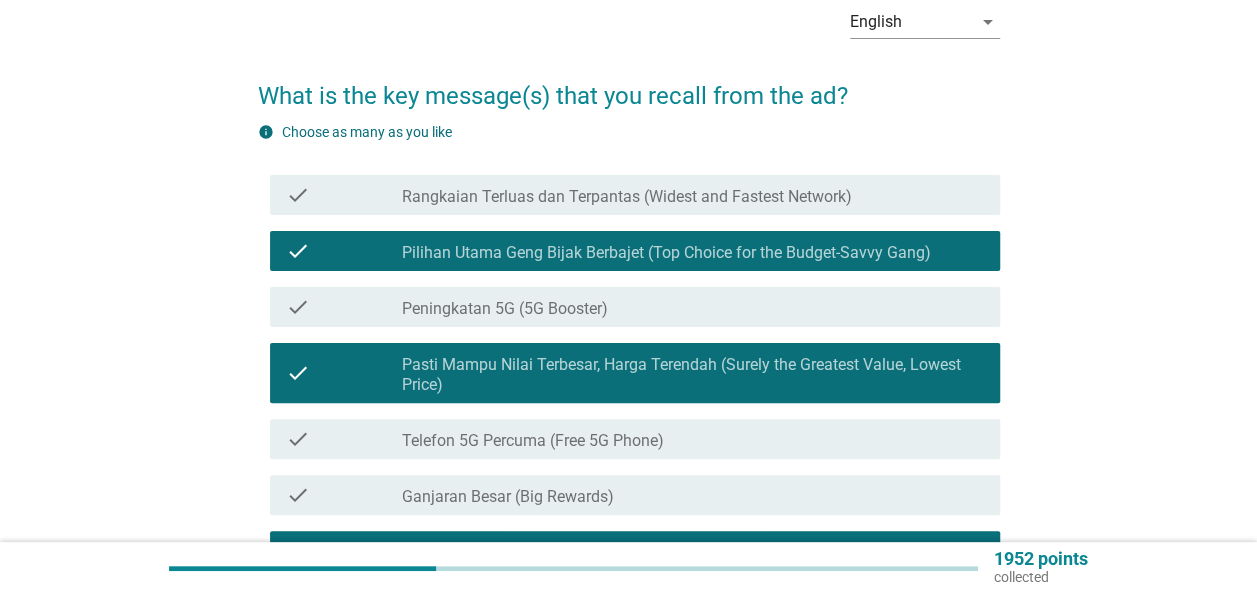 click on "Rangkaian Terluas dan Terpantas (Widest and Fastest Network)" at bounding box center [627, 197] 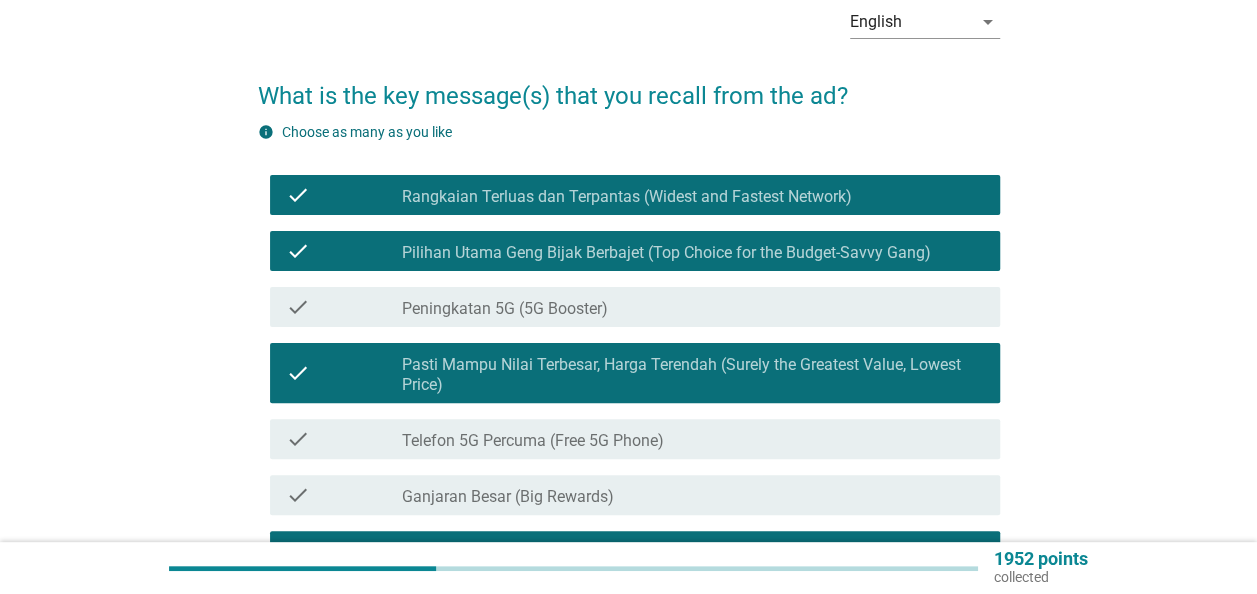 click on "English arrow_drop_down   What is the key message(s) that you recall from the ad?     info   Choose as many as you like   check     check_box Rangkaian Terluas [PERSON_NAME] Terpantas (Widest and Fastest Network)   check     check_box Pilihan Utama [PERSON_NAME] Berbajet (Top Choice for the Budget-Savvy Gang)   check     check_box_outline_blank Peningkatan 5G (5G Booster)   check     check_box Pasti Mampu Nilai Terbesar, Harga Terendah (Surely the Greatest Value, Lowest Price)   check     check_box_outline_blank Telefon 5G Percuma (Free 5G Phone)   check     check_box_outline_blank Ganjaran Besar (Big Rewards)   check     check_box Internet 5G Tanpa Had (Unlimited 5G Internet)   check     check_box_outline_blank Sosial Tanpa Had (Unlimited Social)   check     check_box_outline_blank Penstriman Muzik Percuma (Free Music Streaming)   check     check_box_outline_blank I am not sure   check     check_box_outline_blank Others, please specify       Next" at bounding box center [628, 440] 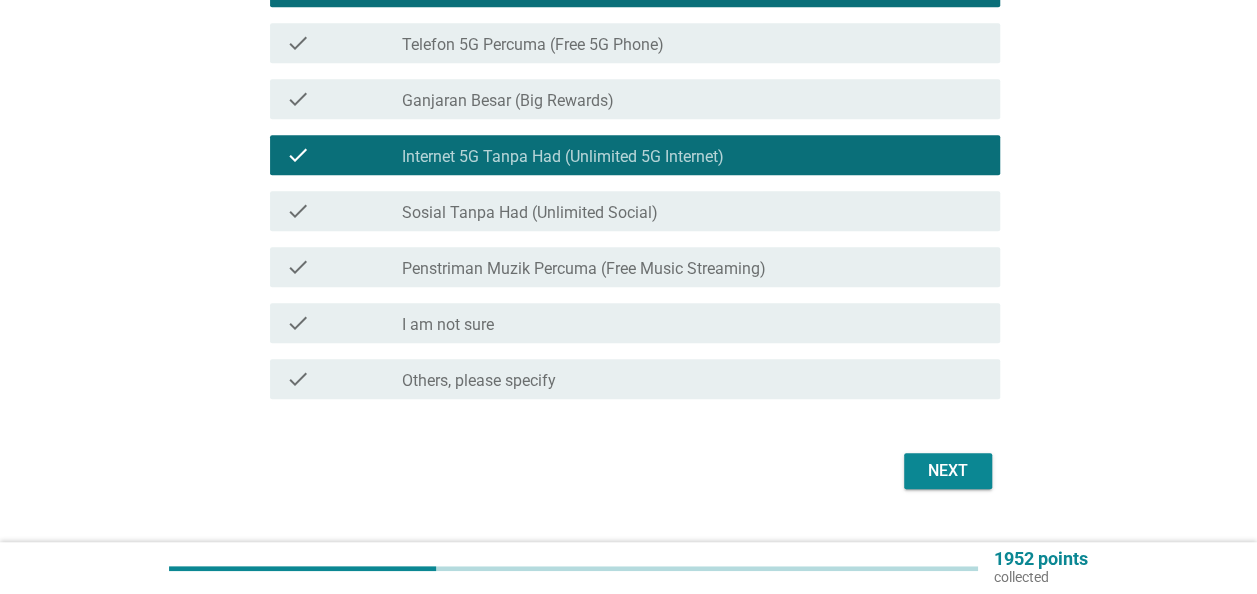 scroll, scrollTop: 500, scrollLeft: 0, axis: vertical 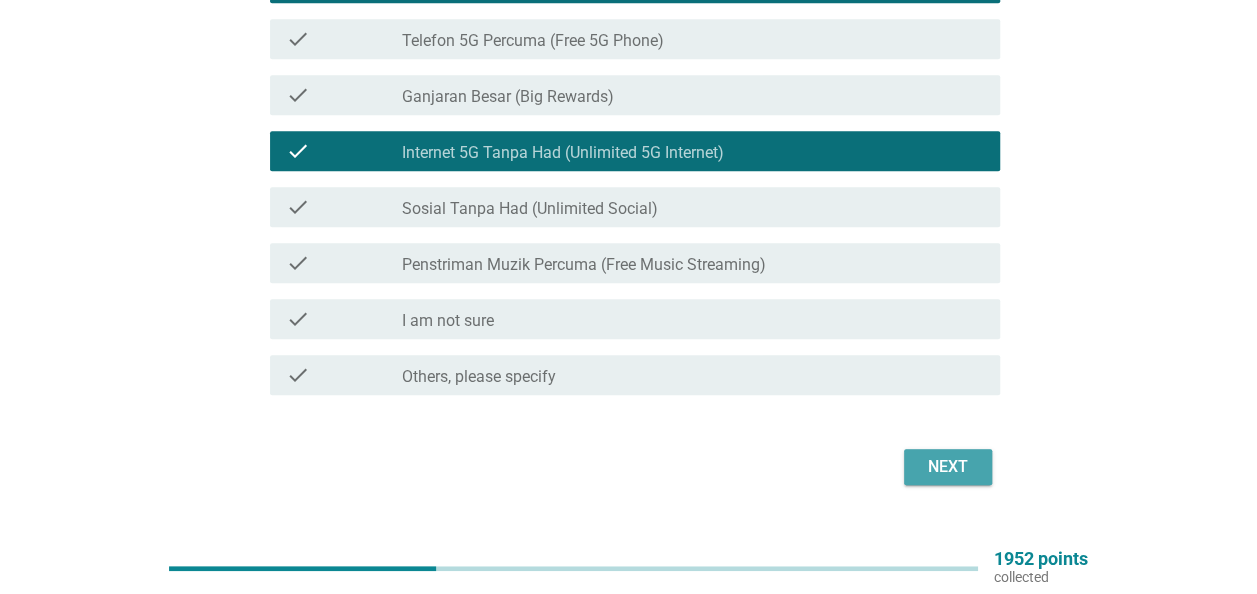 click on "Next" at bounding box center (948, 467) 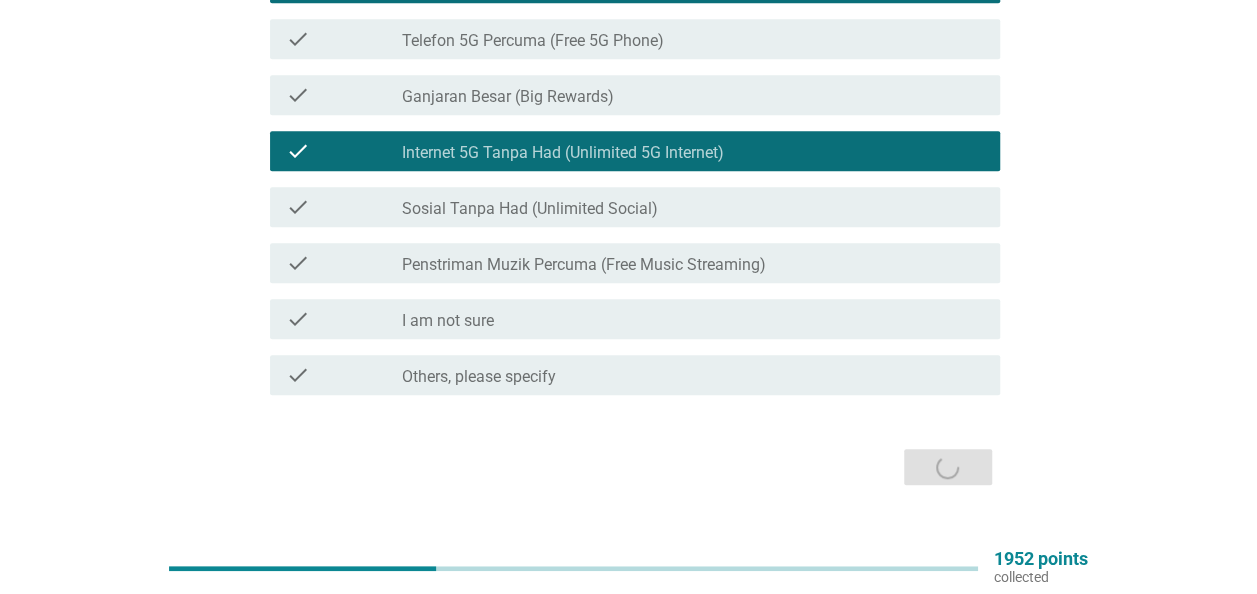 scroll, scrollTop: 0, scrollLeft: 0, axis: both 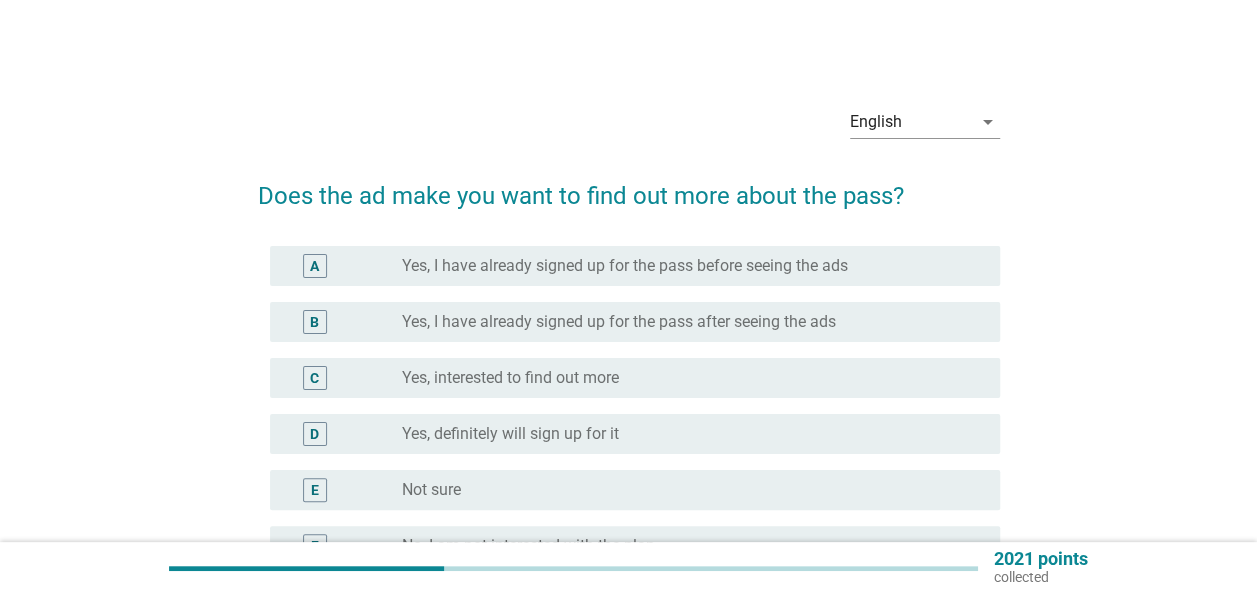 click on "radio_button_unchecked Yes, interested to find out more" at bounding box center (693, 378) 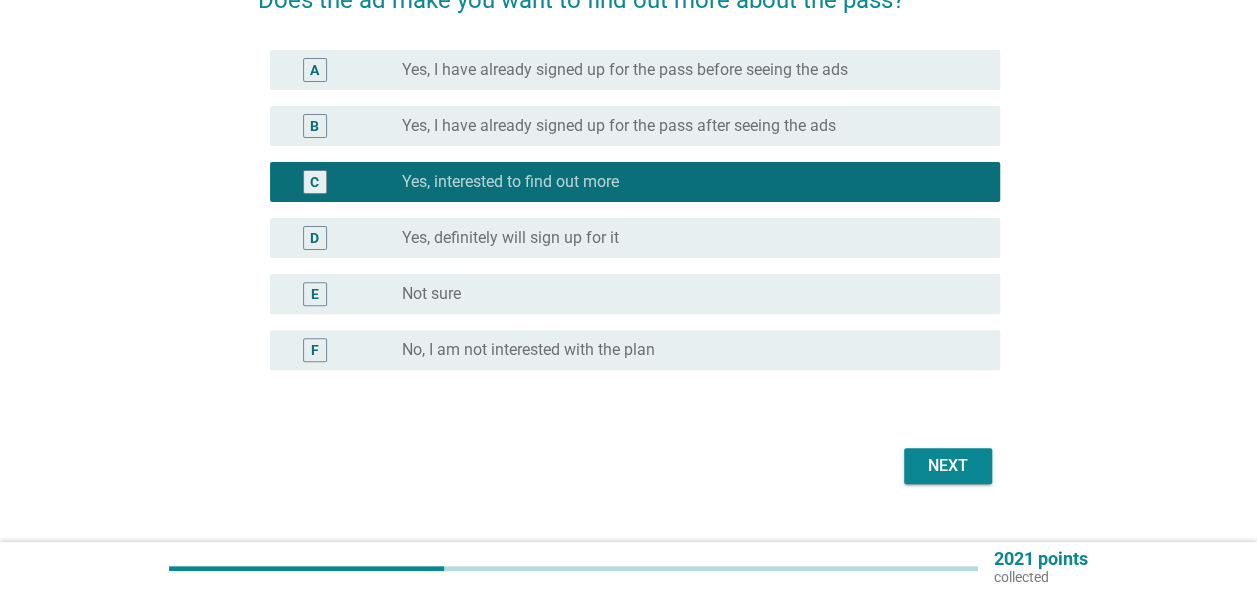 scroll, scrollTop: 200, scrollLeft: 0, axis: vertical 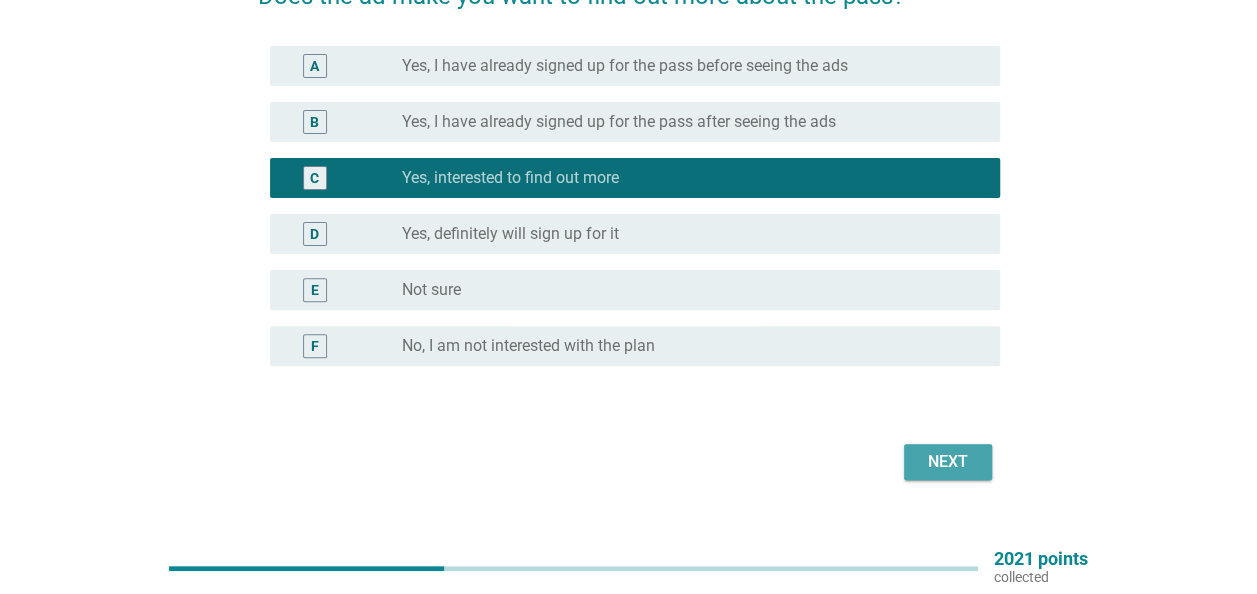 click on "Next" at bounding box center (948, 462) 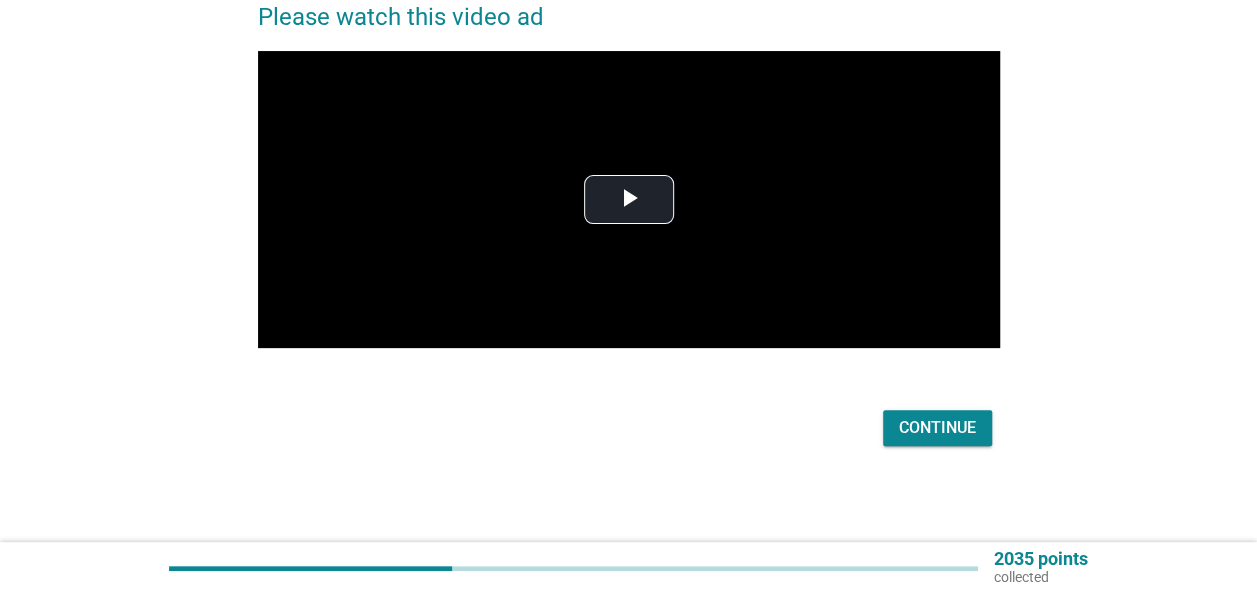 scroll, scrollTop: 0, scrollLeft: 0, axis: both 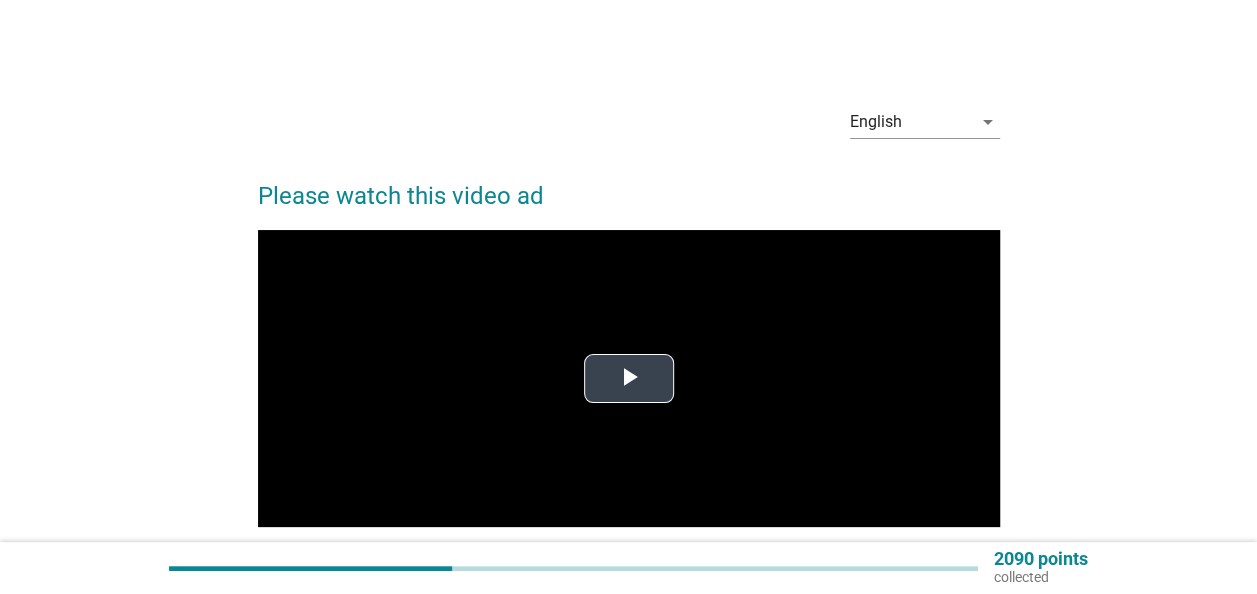 click at bounding box center (629, 378) 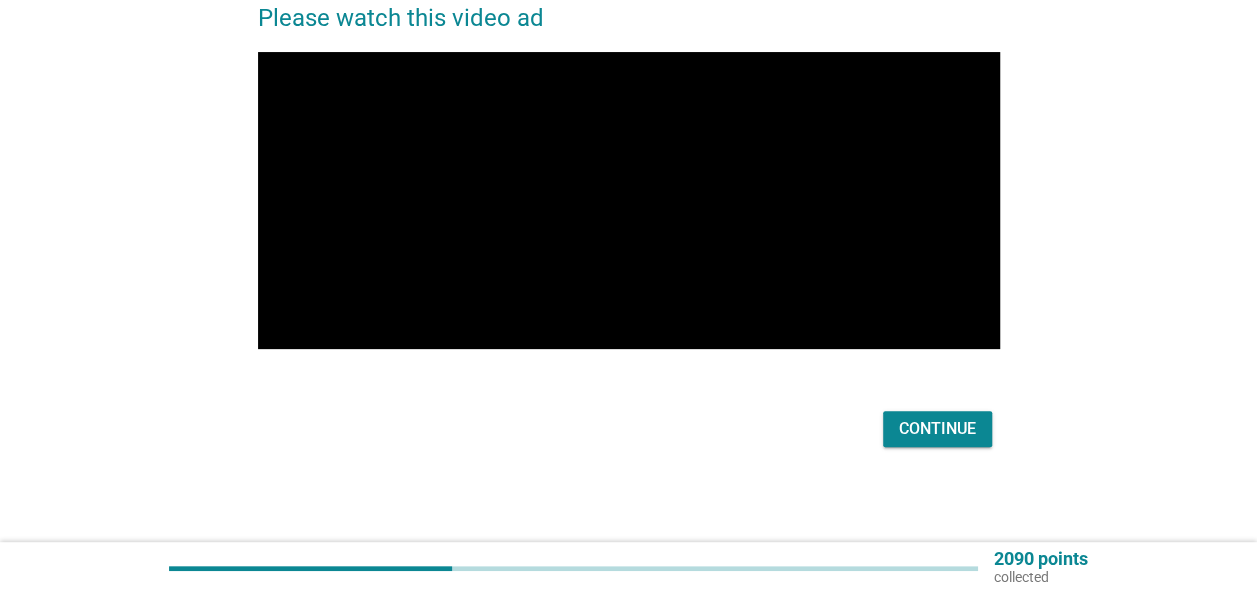 scroll, scrollTop: 179, scrollLeft: 0, axis: vertical 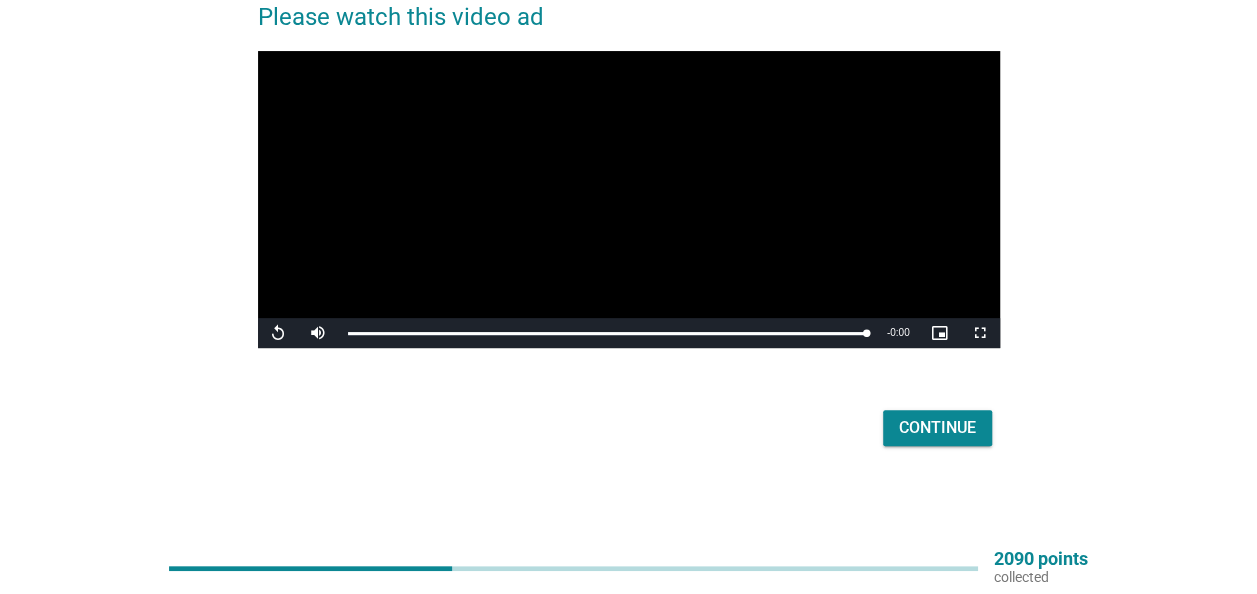 click on "Continue" at bounding box center (937, 428) 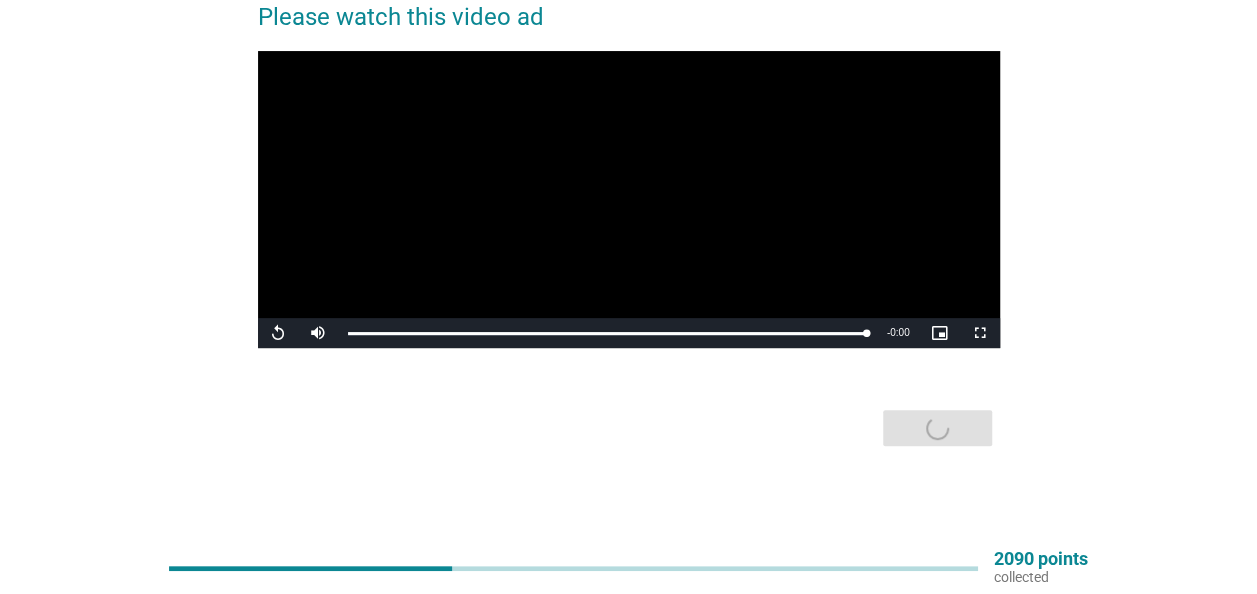 scroll, scrollTop: 0, scrollLeft: 0, axis: both 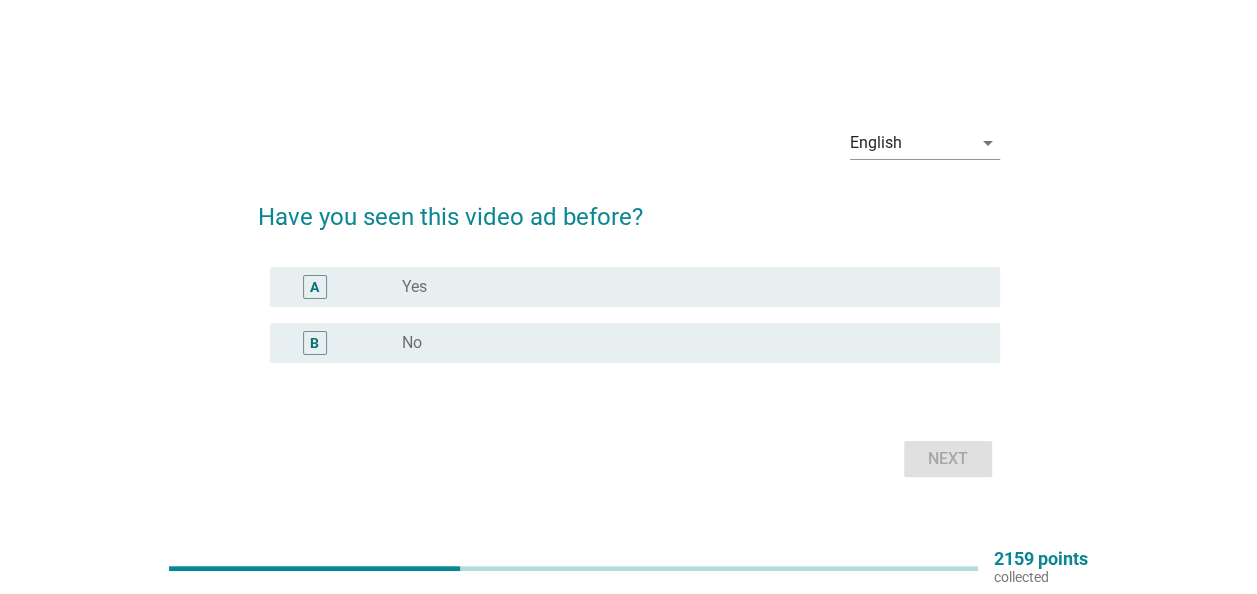 click on "A     radio_button_unchecked Yes" at bounding box center (635, 287) 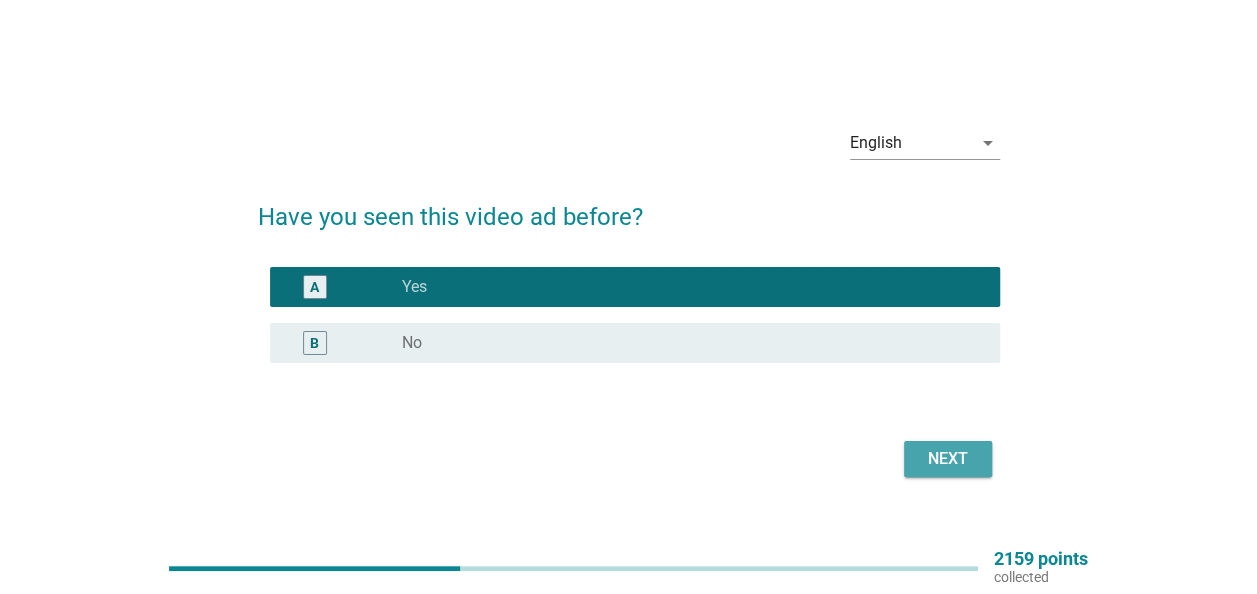 click on "Next" at bounding box center [948, 459] 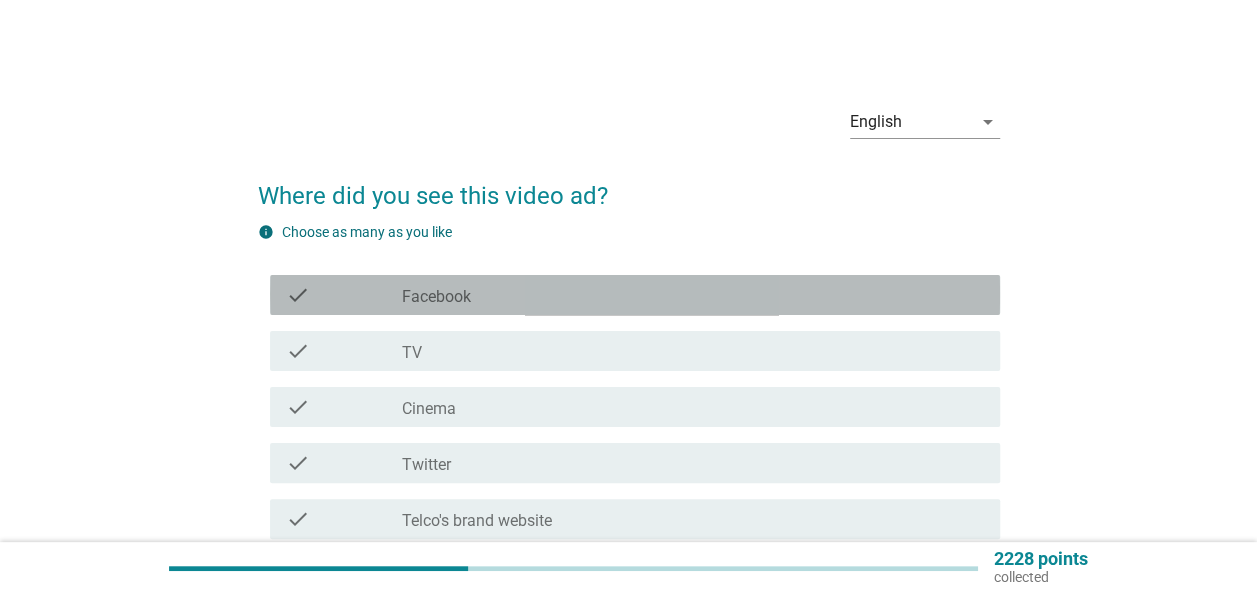 click on "check_box_outline_blank Facebook" at bounding box center [693, 295] 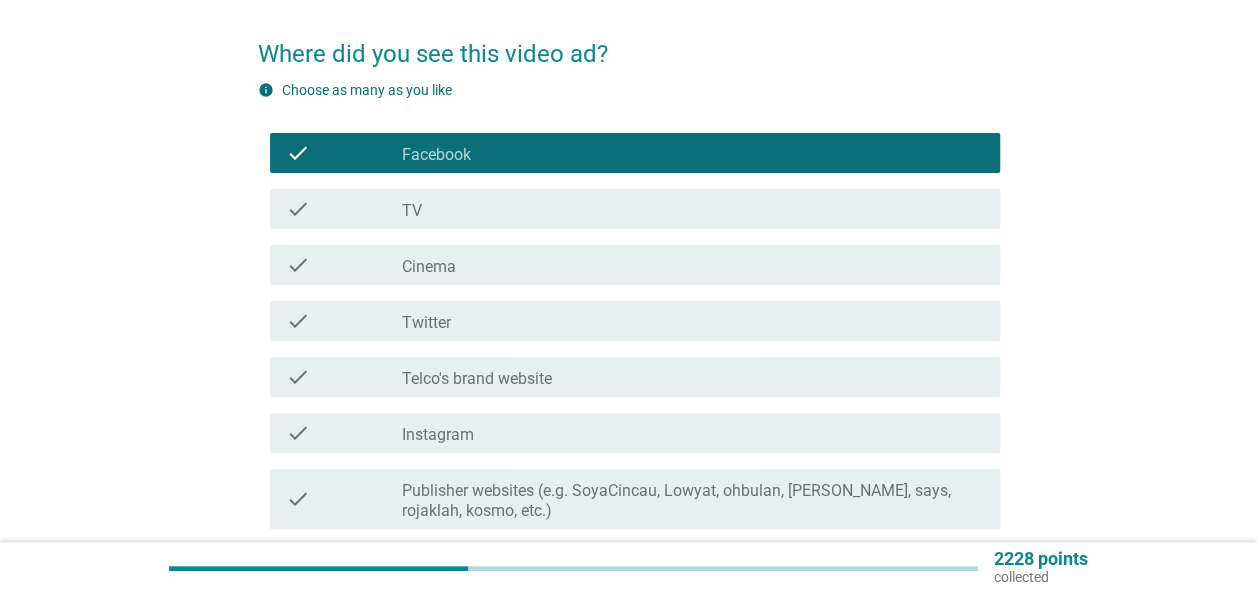 scroll, scrollTop: 200, scrollLeft: 0, axis: vertical 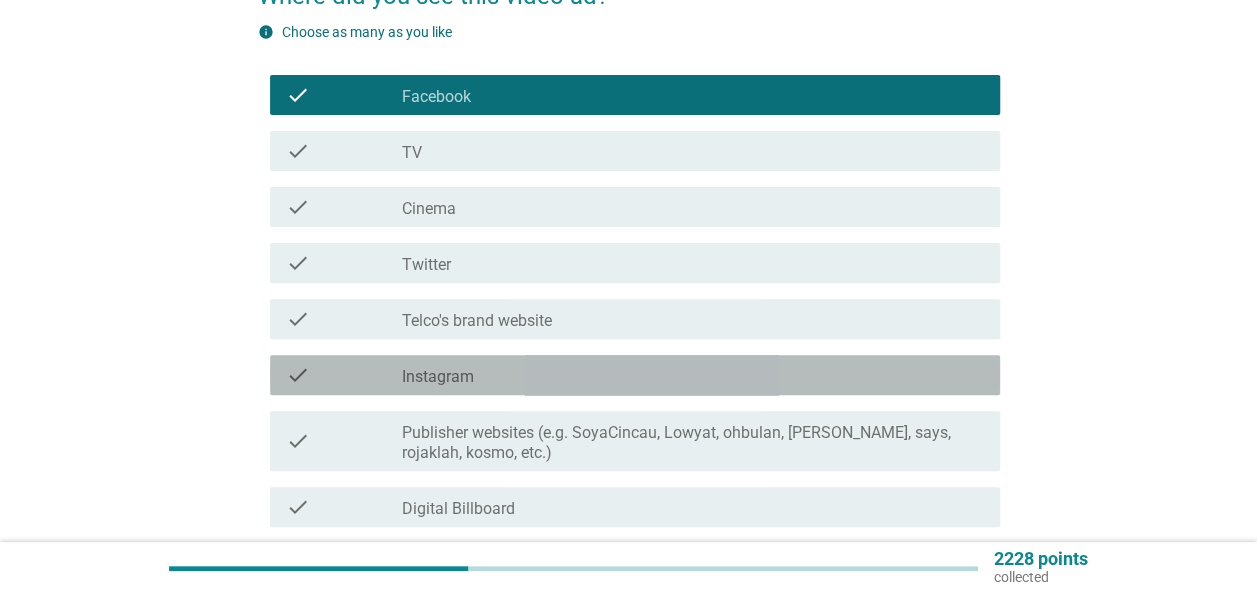 click on "check_box_outline_blank Instagram" at bounding box center (693, 375) 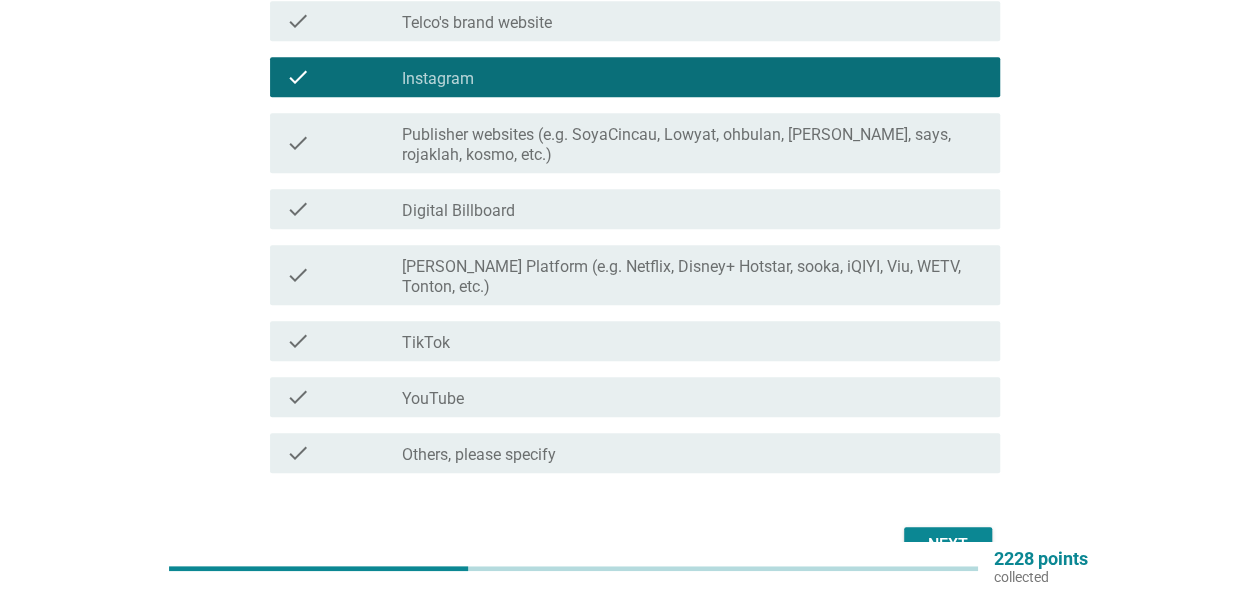 scroll, scrollTop: 495, scrollLeft: 0, axis: vertical 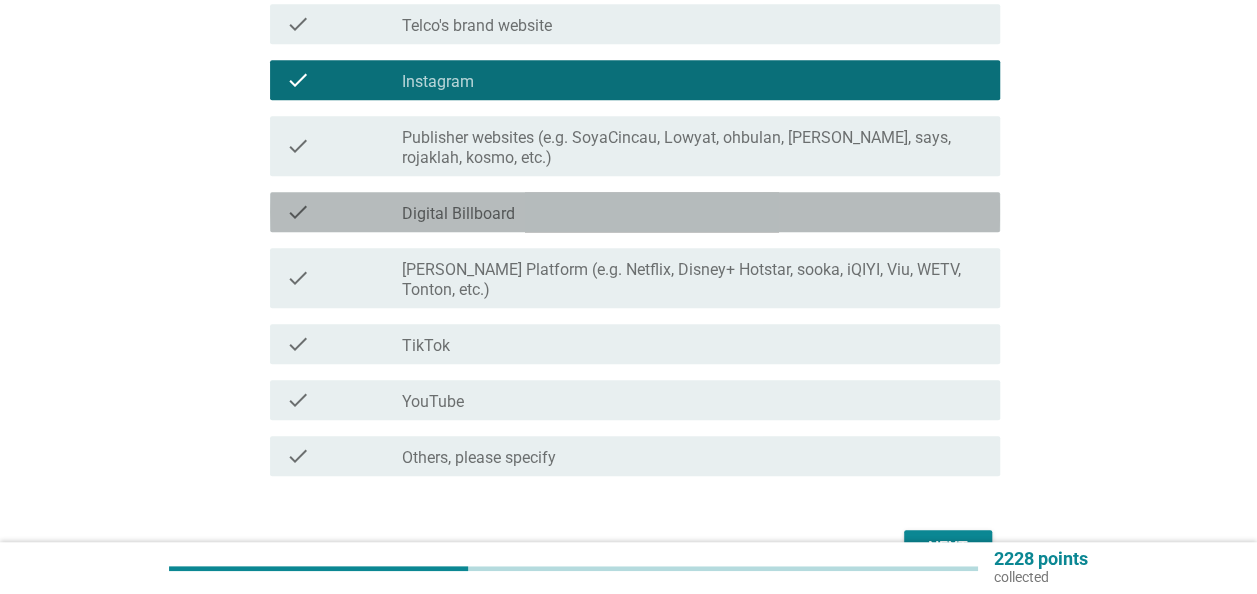 click on "check     check_box_outline_blank Digital Billboard" at bounding box center (635, 212) 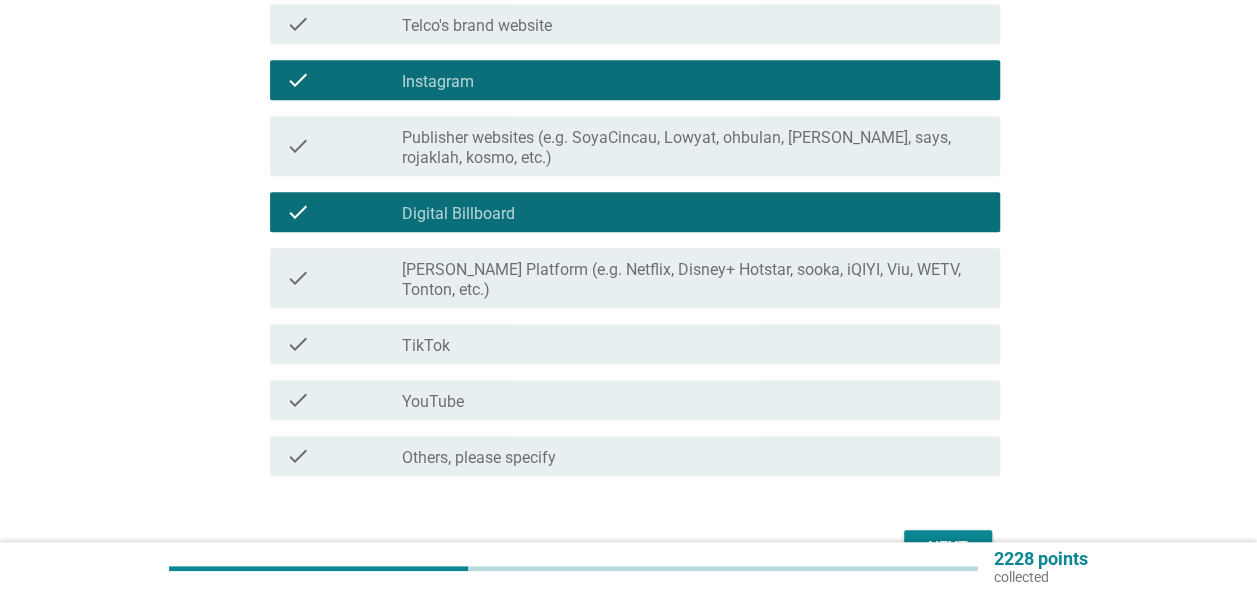 click on "Next" at bounding box center [948, 548] 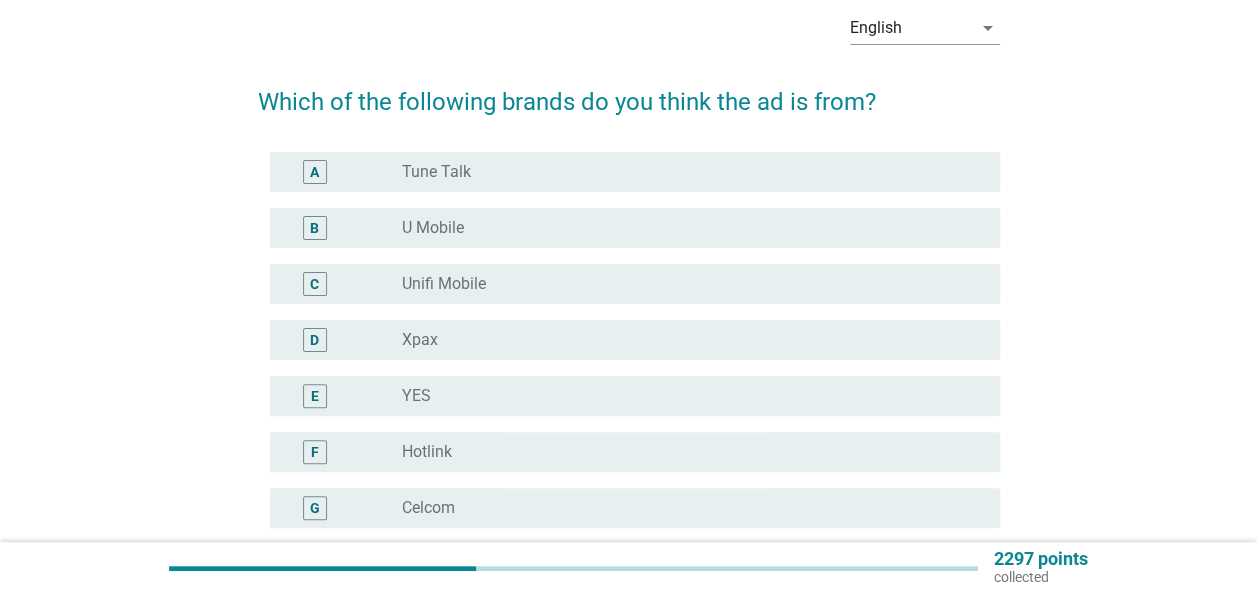 scroll, scrollTop: 100, scrollLeft: 0, axis: vertical 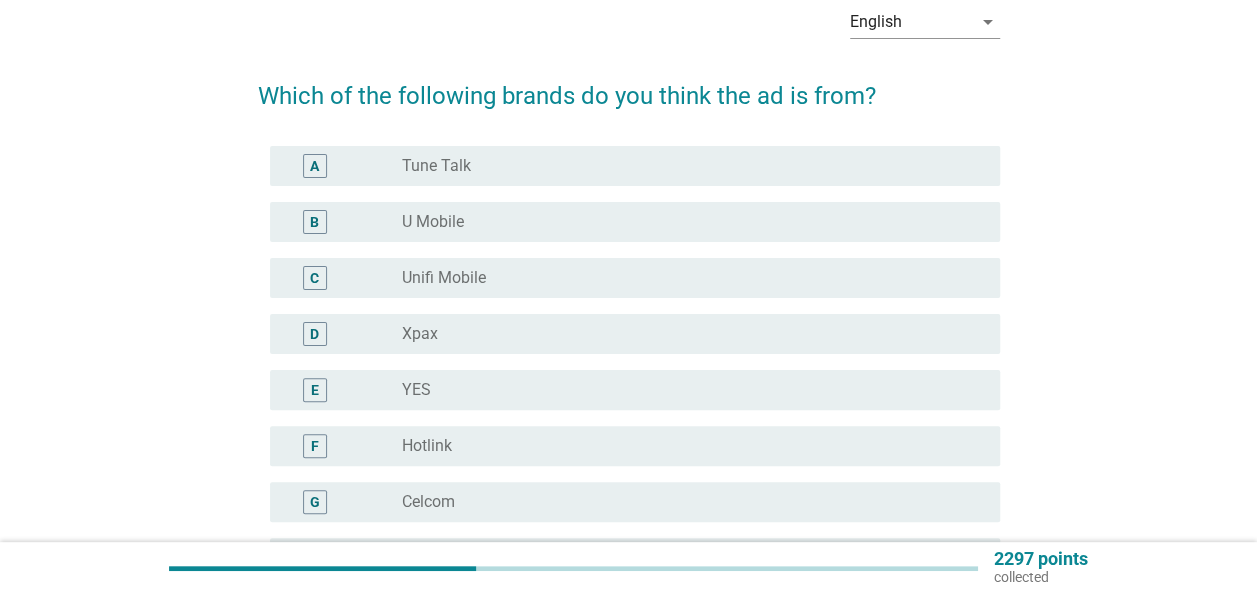 click on "radio_button_unchecked Hotlink" at bounding box center [693, 446] 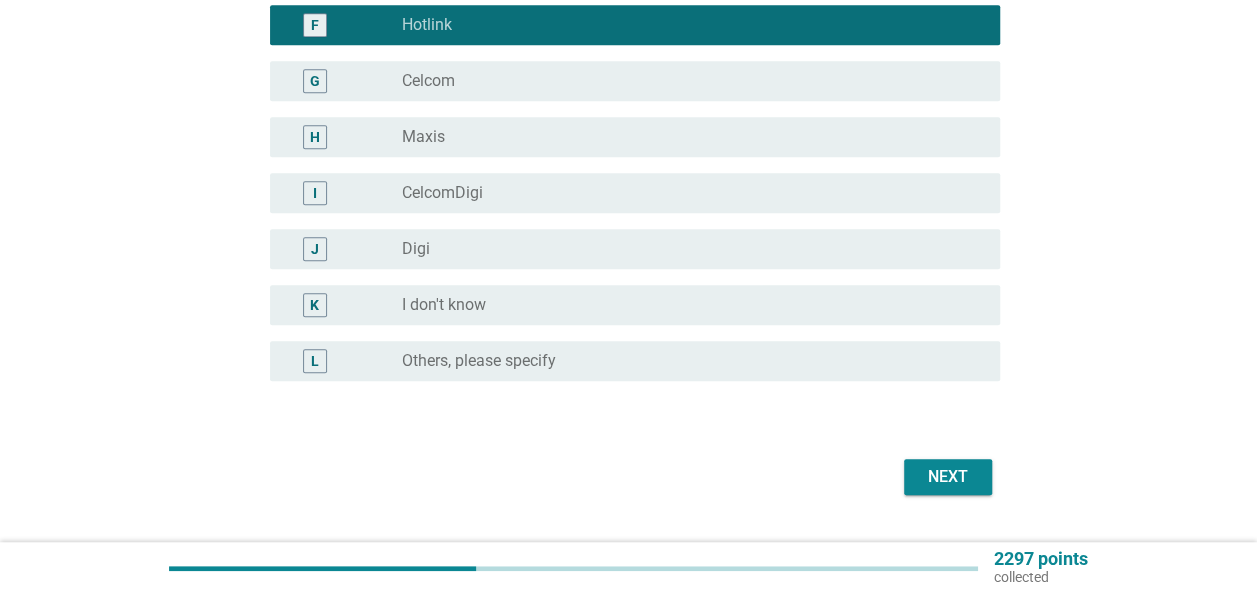 scroll, scrollTop: 570, scrollLeft: 0, axis: vertical 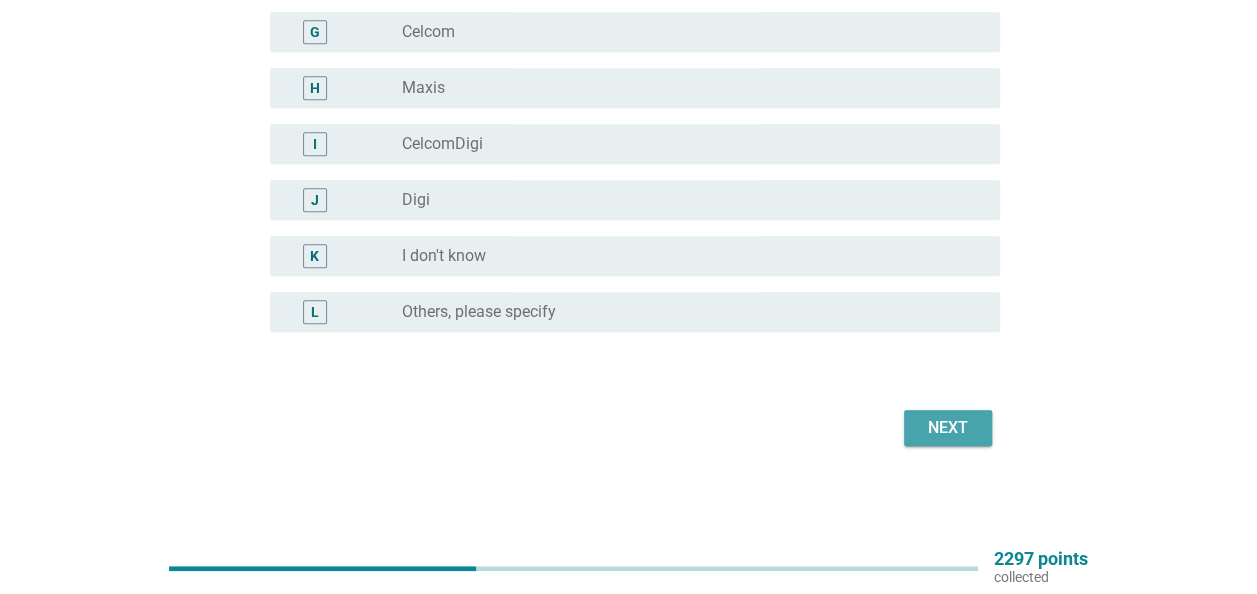 click on "Next" at bounding box center (948, 428) 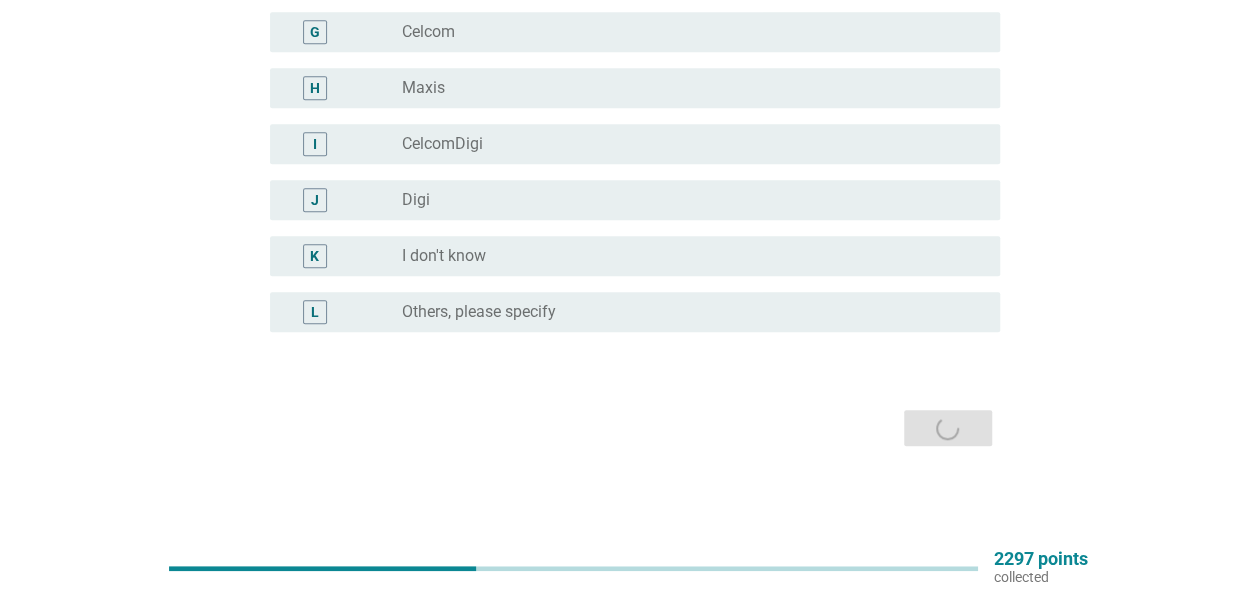 scroll, scrollTop: 0, scrollLeft: 0, axis: both 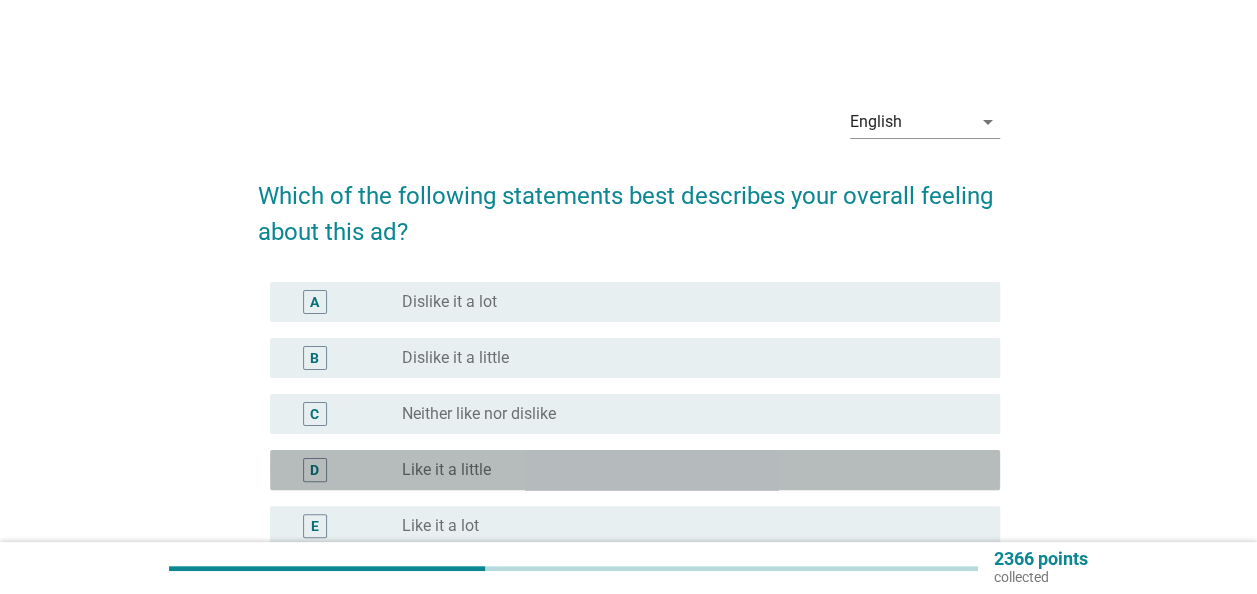 click on "Like it a little" at bounding box center [446, 470] 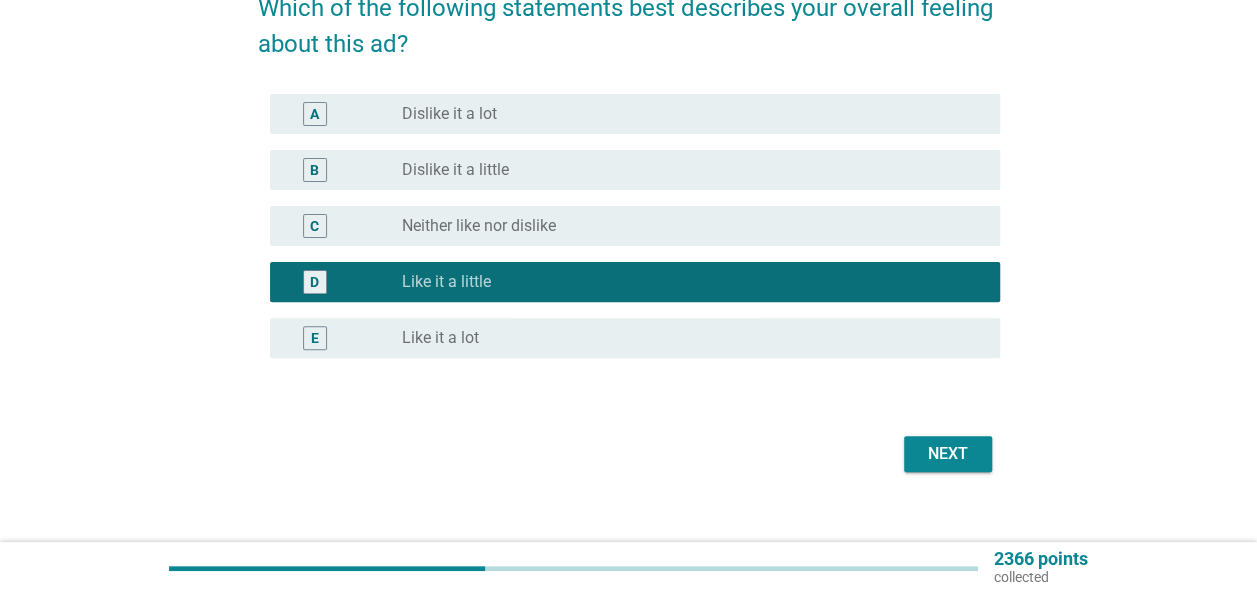 scroll, scrollTop: 200, scrollLeft: 0, axis: vertical 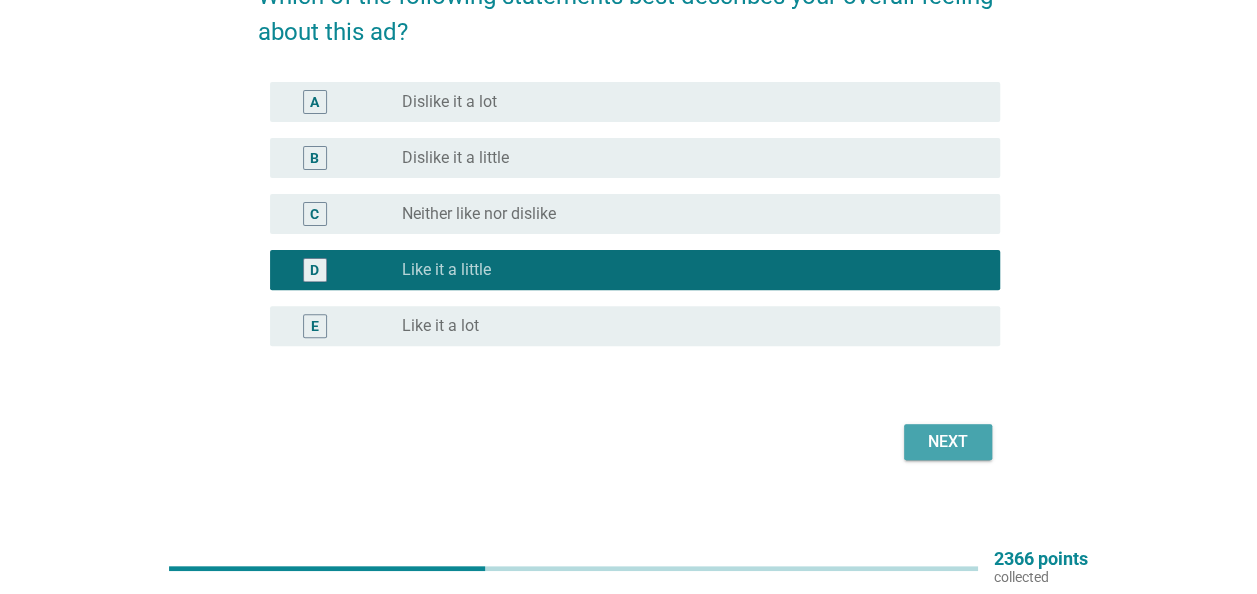 click on "Next" at bounding box center (948, 442) 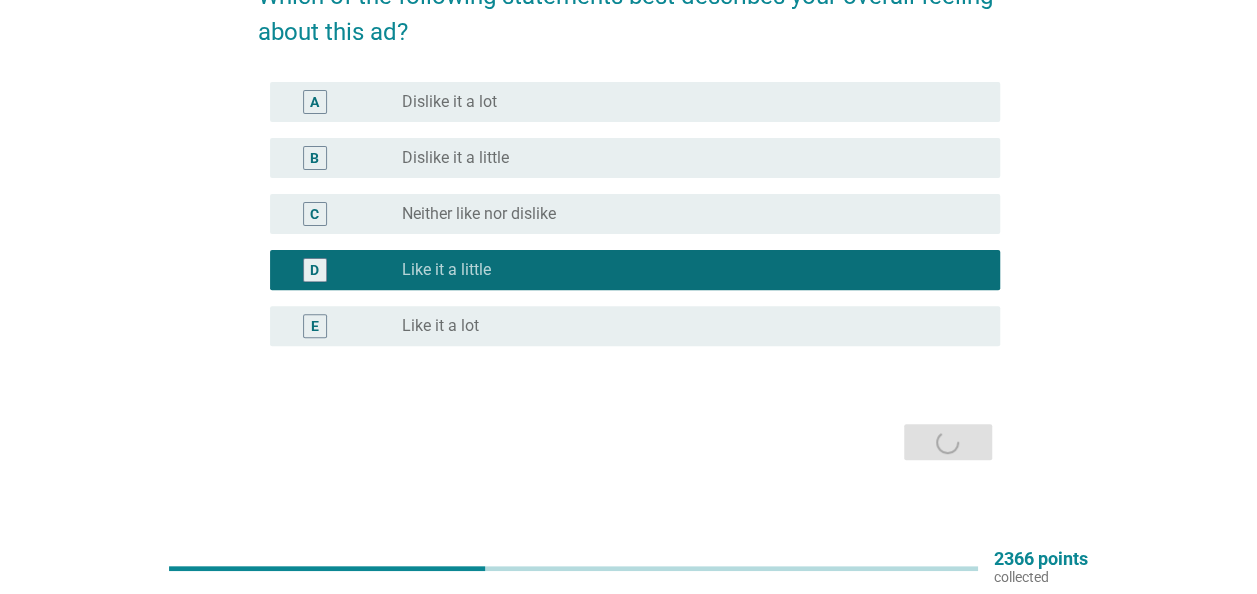scroll, scrollTop: 0, scrollLeft: 0, axis: both 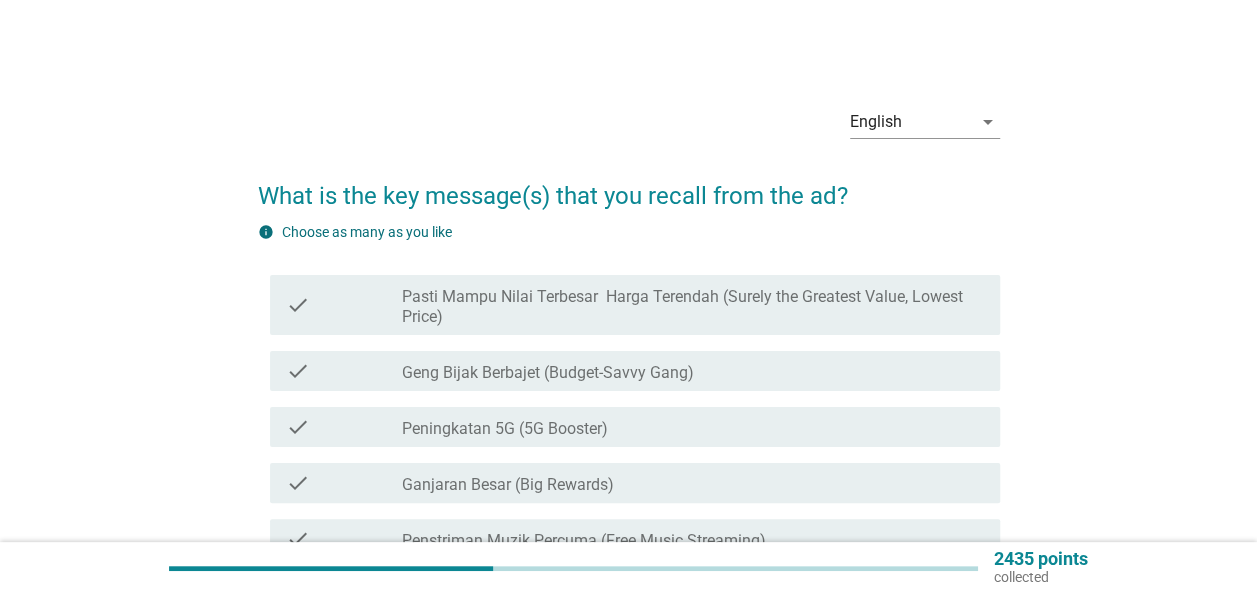 click on "Pasti Mampu Nilai Terbesar  Harga Terendah (Surely the Greatest Value, Lowest Price)" at bounding box center [693, 307] 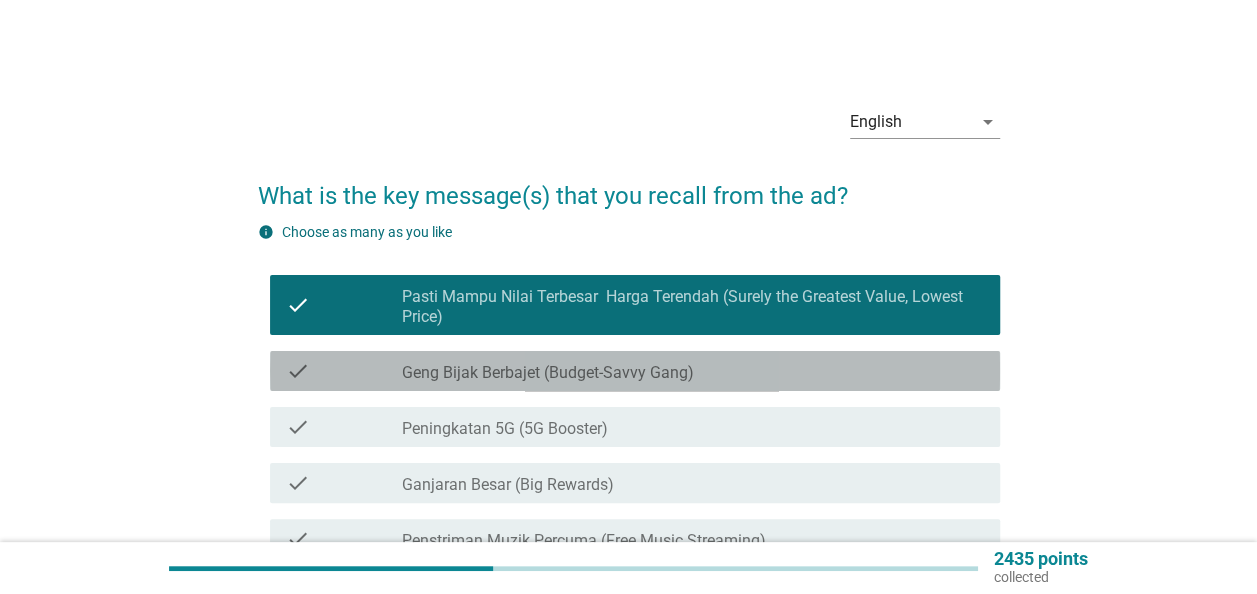 click on "Geng Bijak Berbajet (Budget-Savvy Gang)" at bounding box center [548, 373] 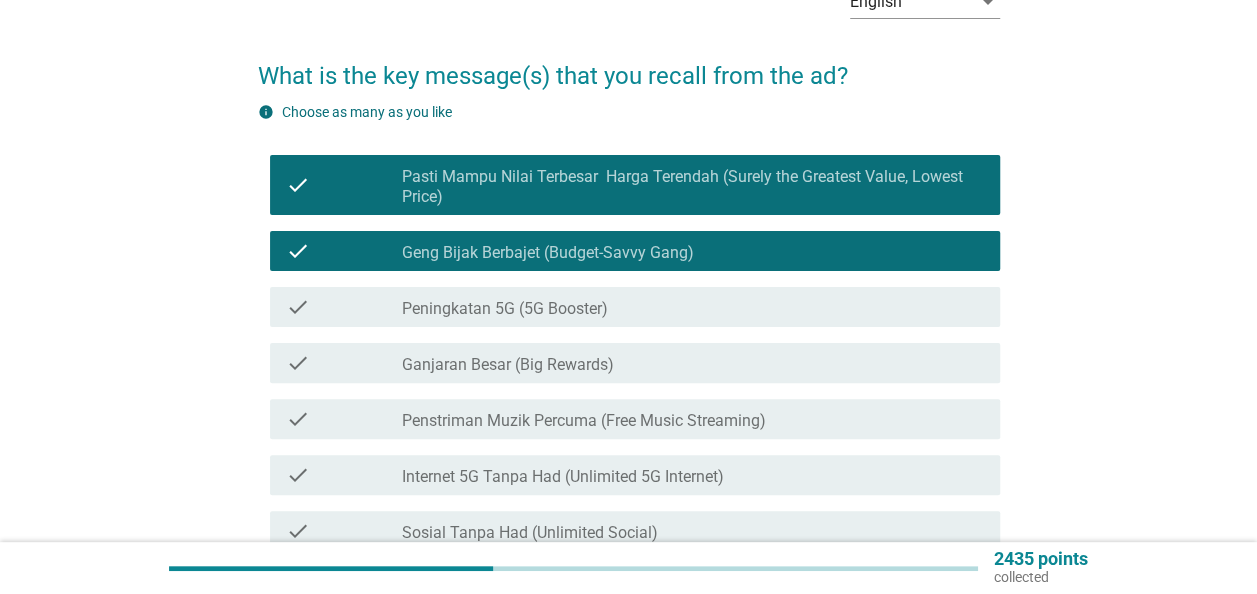 scroll, scrollTop: 200, scrollLeft: 0, axis: vertical 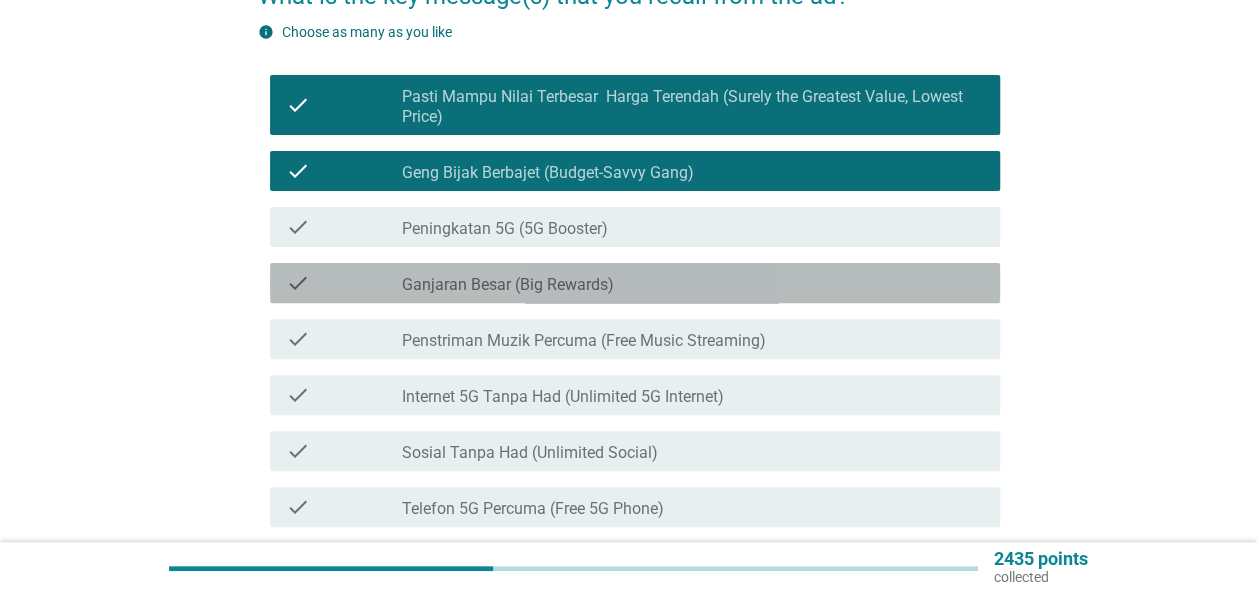 click on "Ganjaran Besar (Big Rewards)" at bounding box center (508, 285) 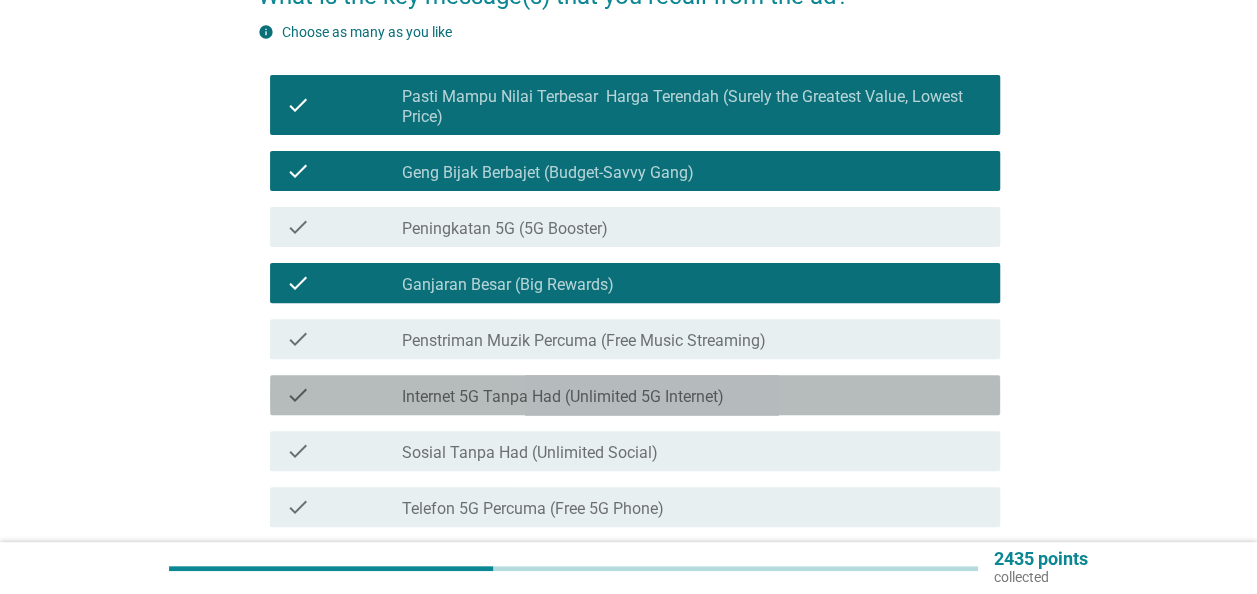 click on "Internet 5G Tanpa Had (Unlimited 5G Internet)" at bounding box center (563, 397) 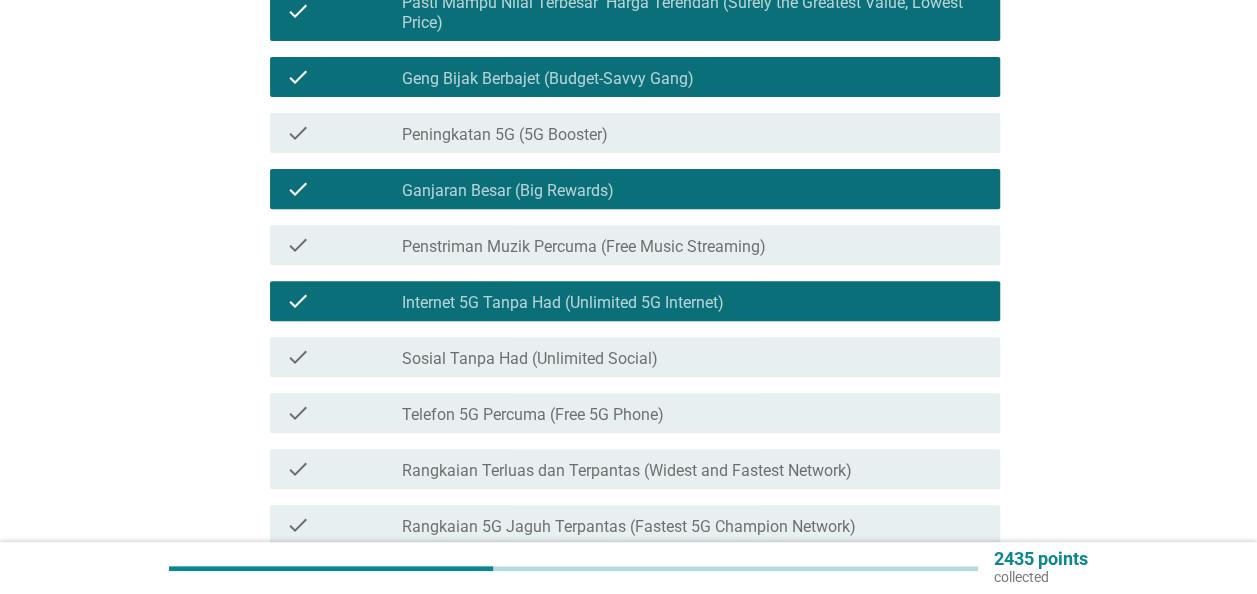 scroll, scrollTop: 300, scrollLeft: 0, axis: vertical 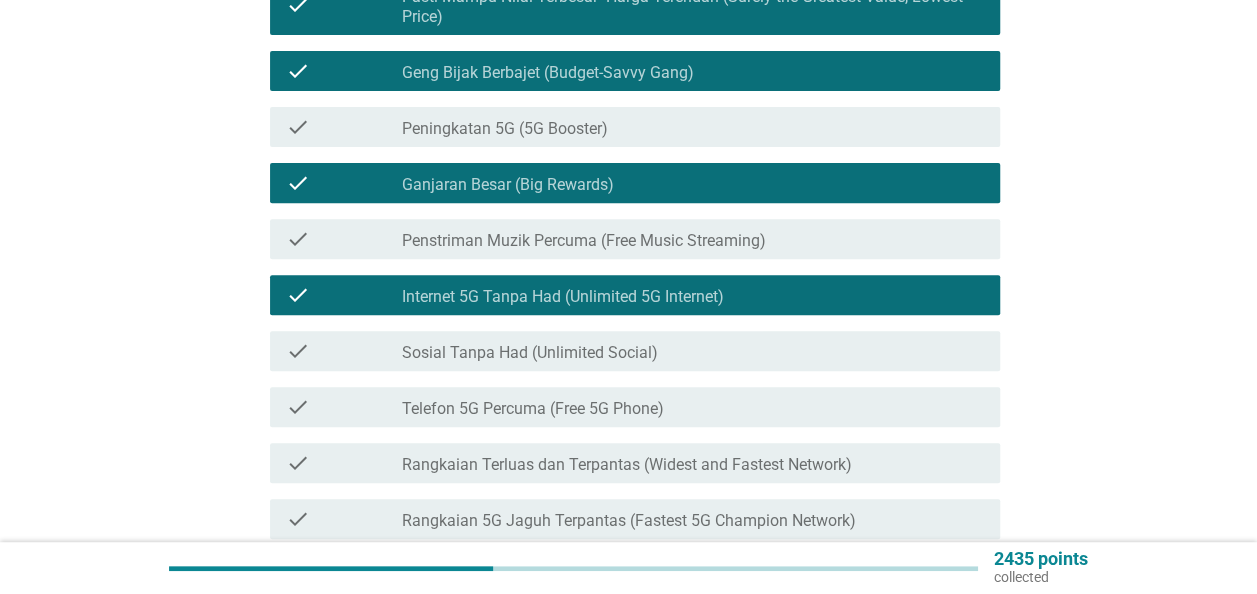 click on "check_box_outline_blank Telefon 5G Percuma (Free 5G Phone)" at bounding box center [693, 407] 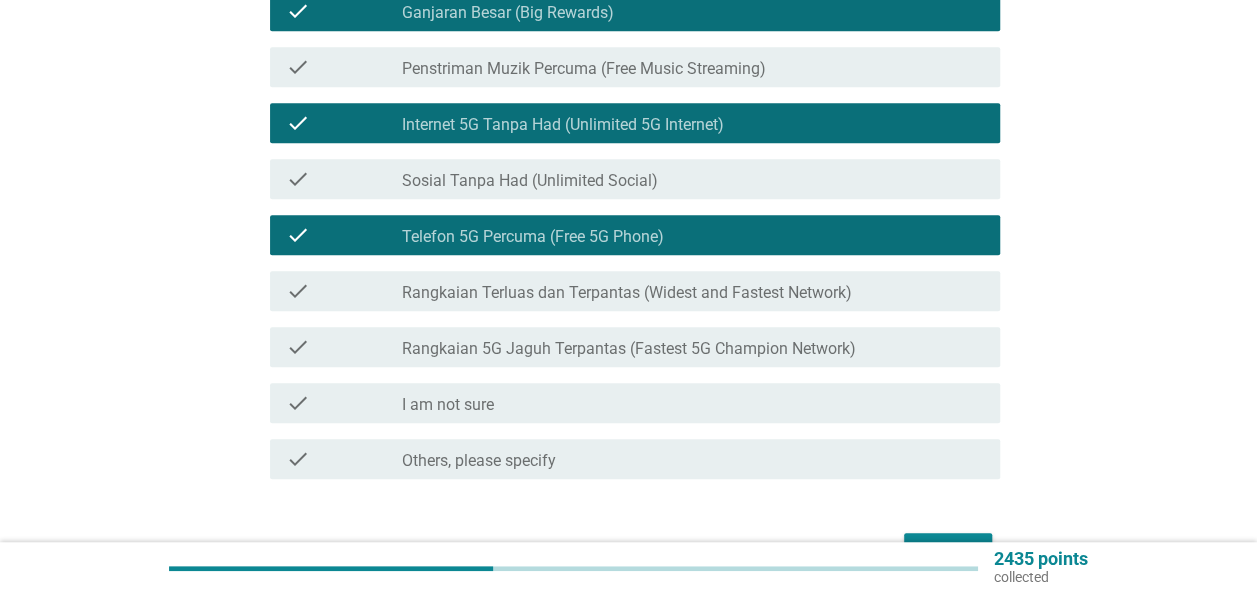 scroll, scrollTop: 500, scrollLeft: 0, axis: vertical 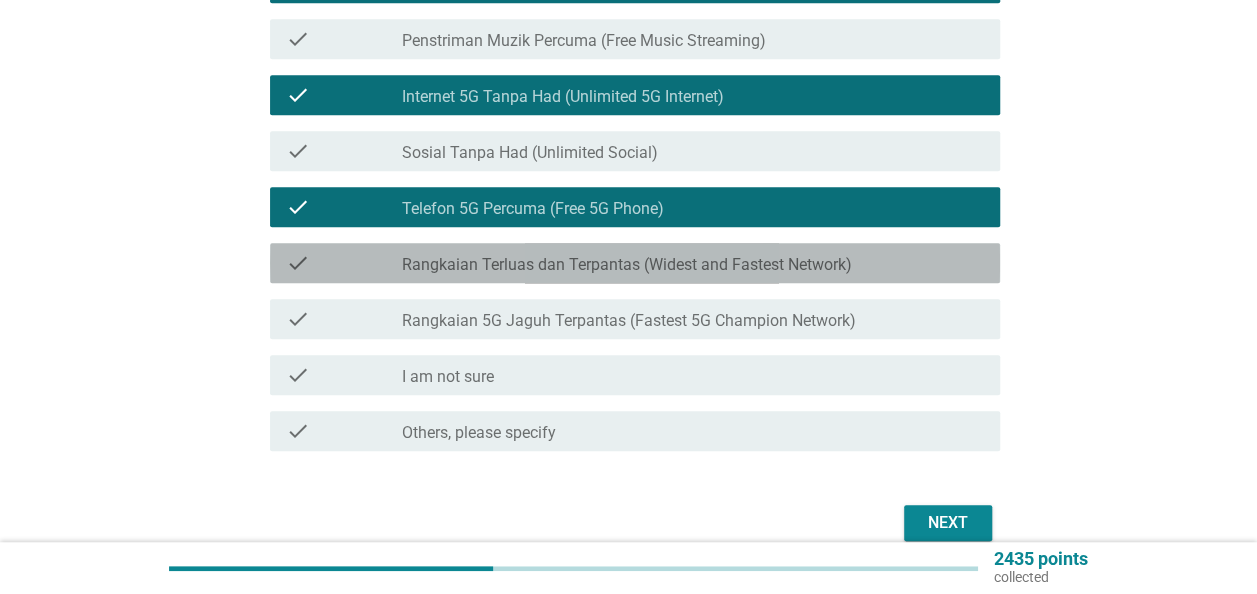 click on "check     check_box_outline_blank Rangkaian Terluas [PERSON_NAME] Terpantas (Widest and Fastest Network)" at bounding box center (635, 263) 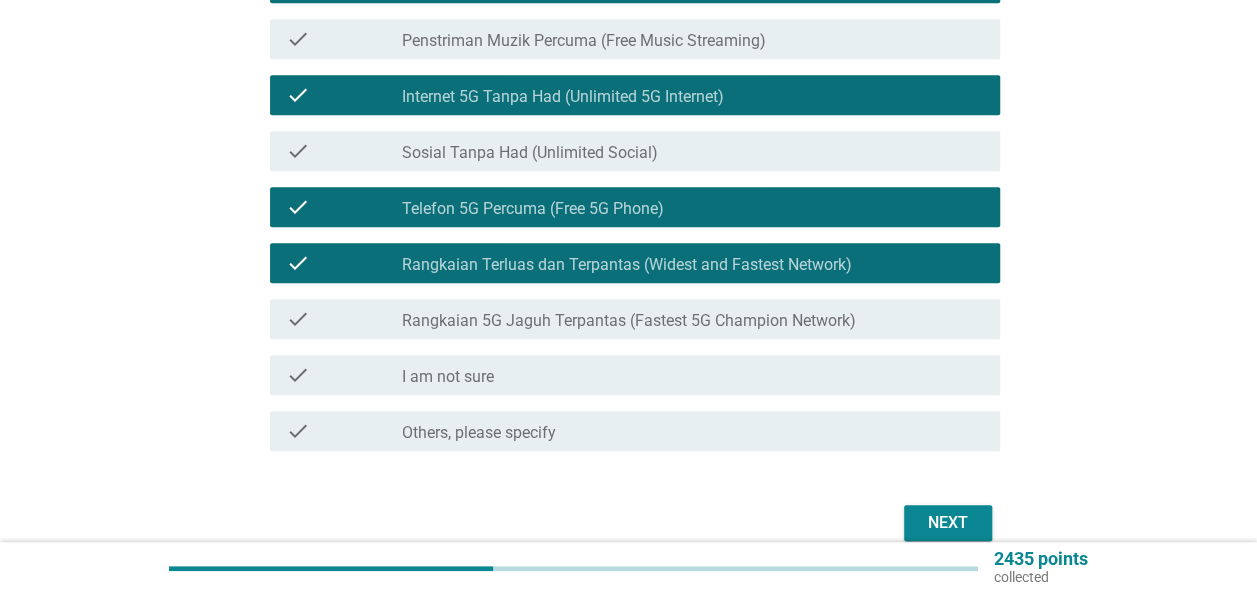 click on "check     check_box_outline_blank Rangkaian 5G Jaguh Terpantas (Fastest 5G Champion Network)" at bounding box center (635, 319) 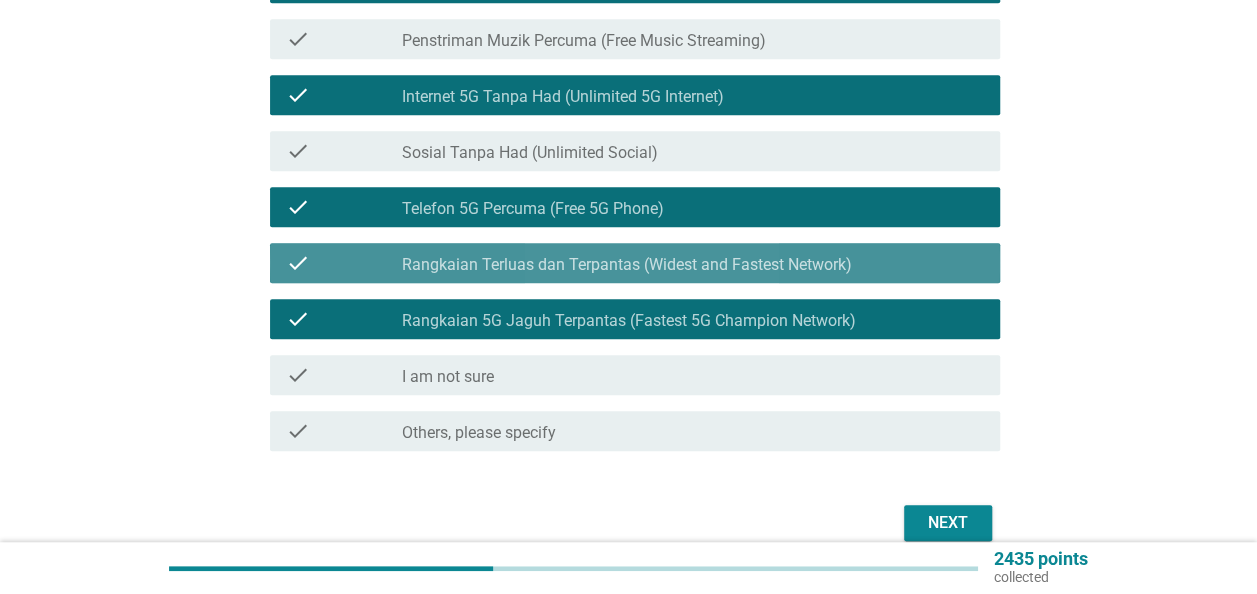 click on "Rangkaian Terluas dan Terpantas (Widest and Fastest Network)" at bounding box center [627, 265] 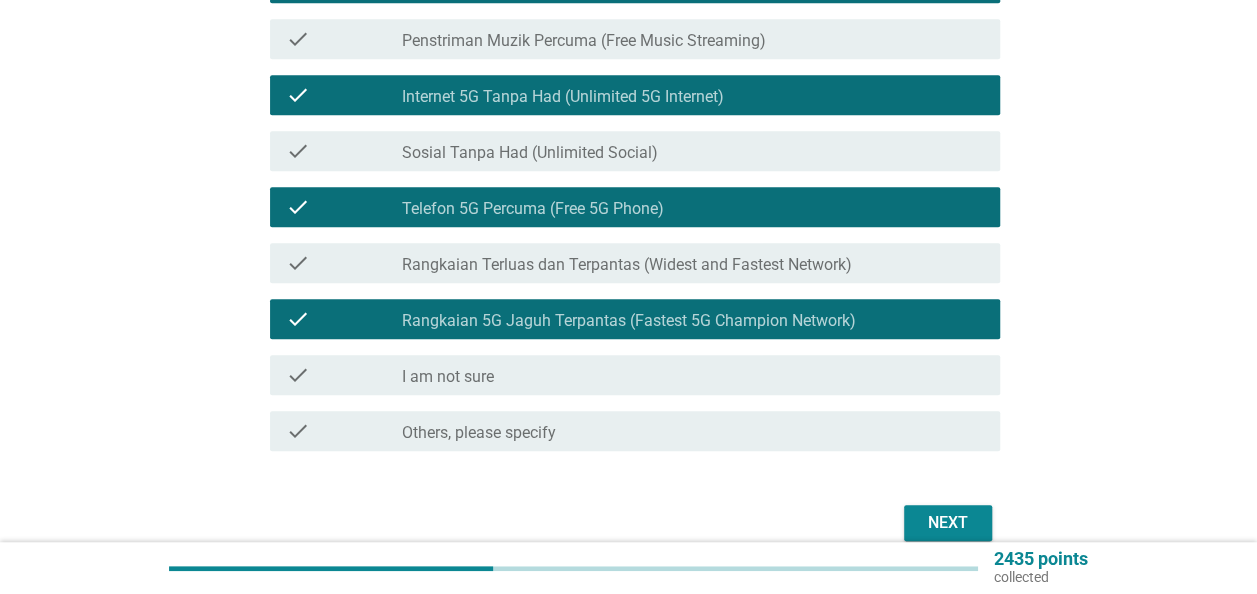click on "Next" at bounding box center (948, 523) 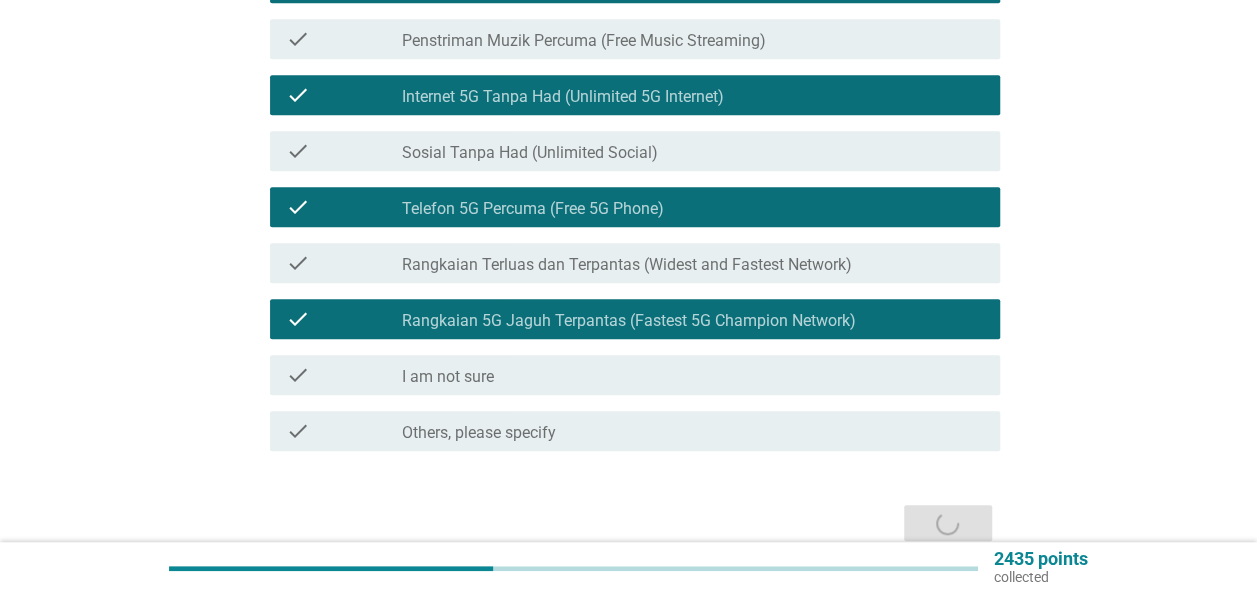 scroll, scrollTop: 0, scrollLeft: 0, axis: both 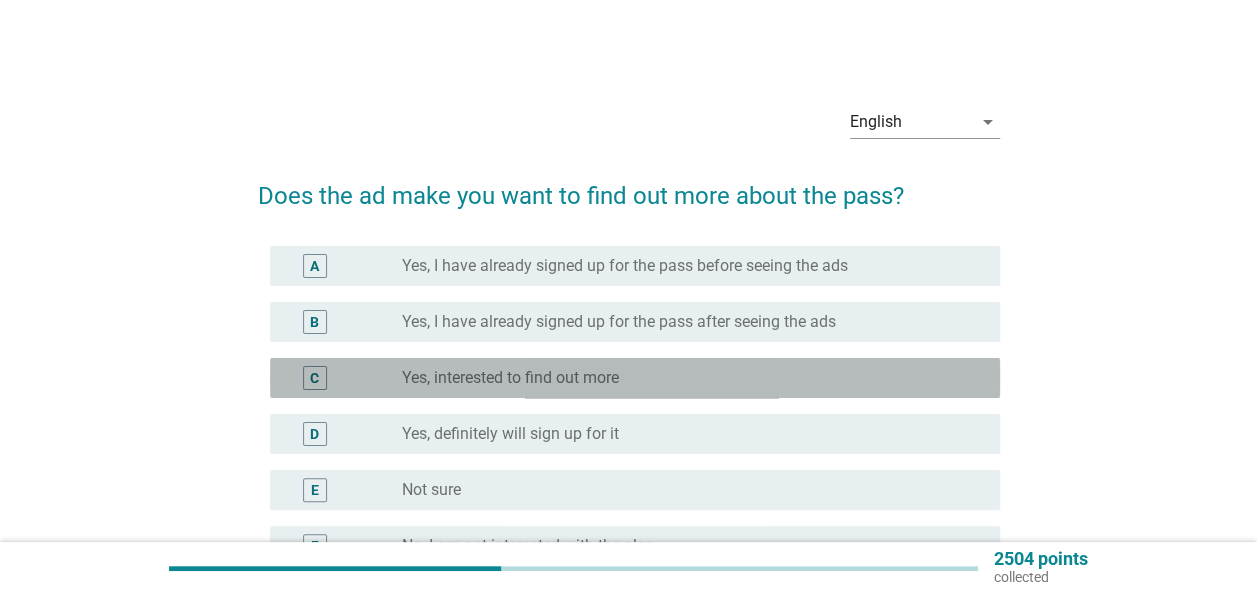 click on "C     radio_button_unchecked Yes, interested to find out more" at bounding box center [635, 378] 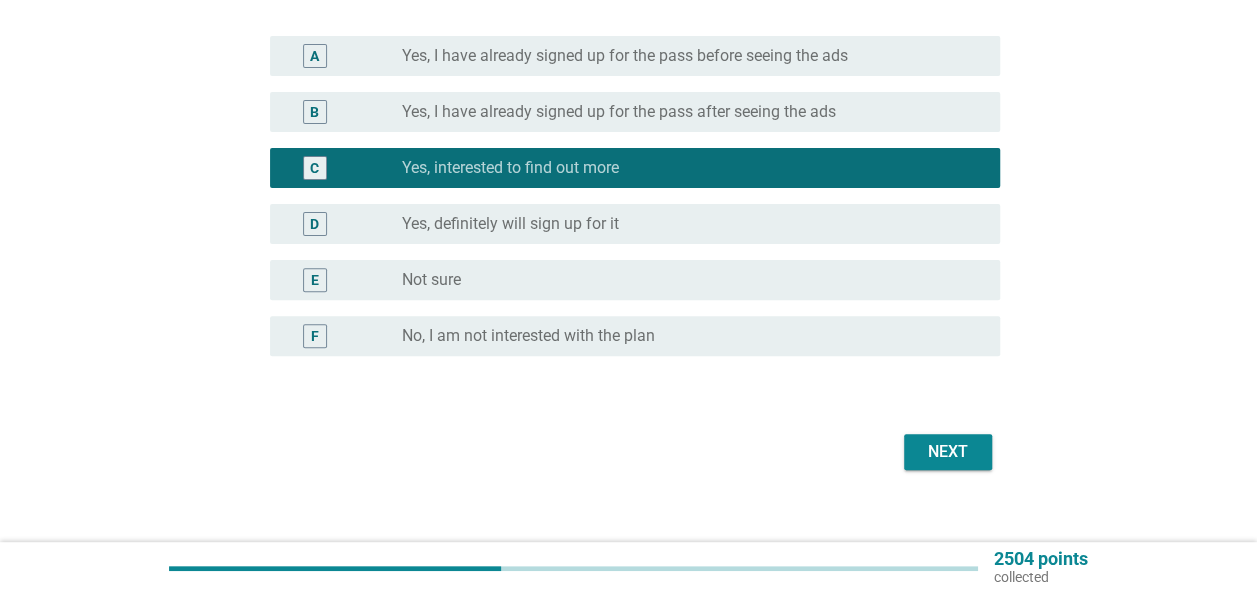scroll, scrollTop: 234, scrollLeft: 0, axis: vertical 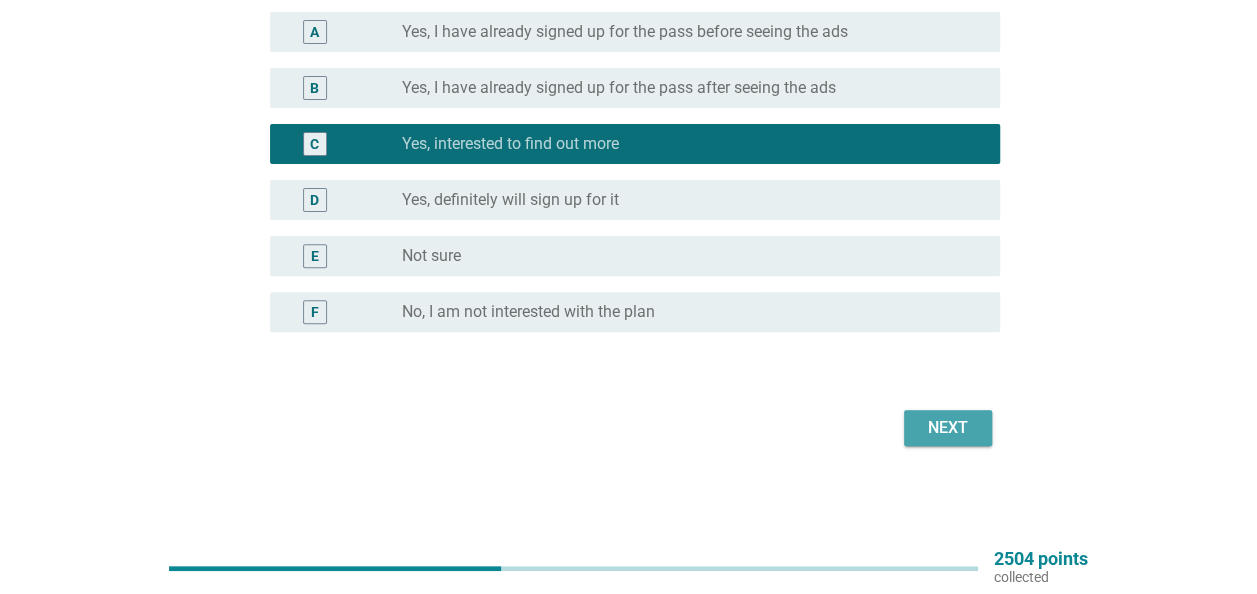 click on "Next" at bounding box center [948, 428] 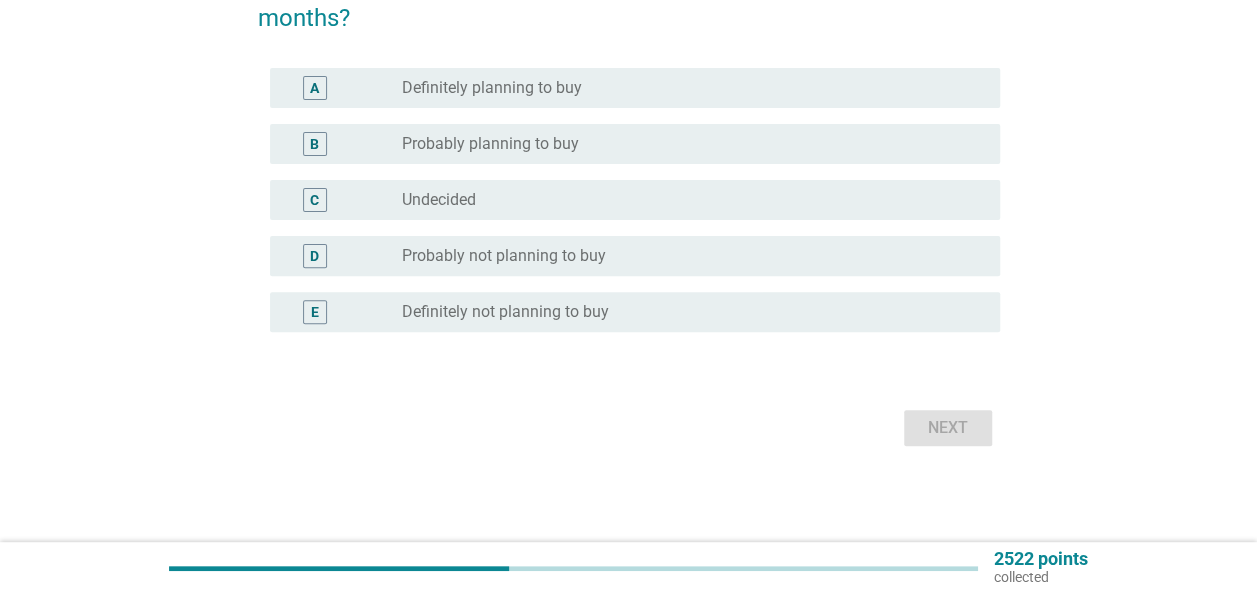 scroll, scrollTop: 0, scrollLeft: 0, axis: both 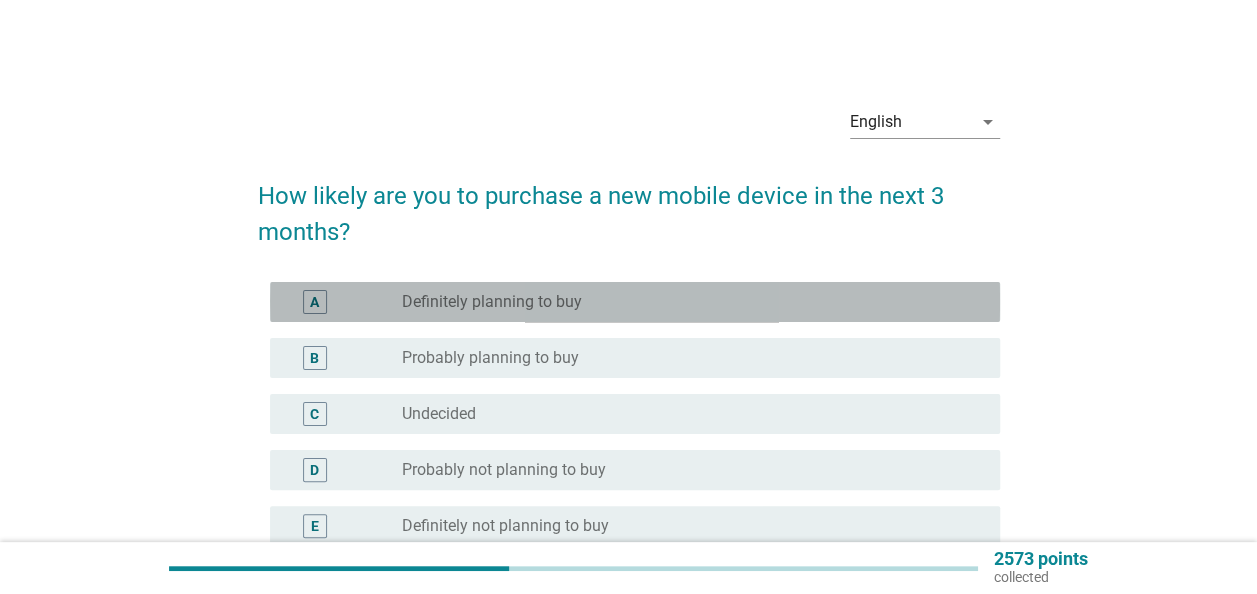 click on "Definitely planning to buy" at bounding box center [492, 302] 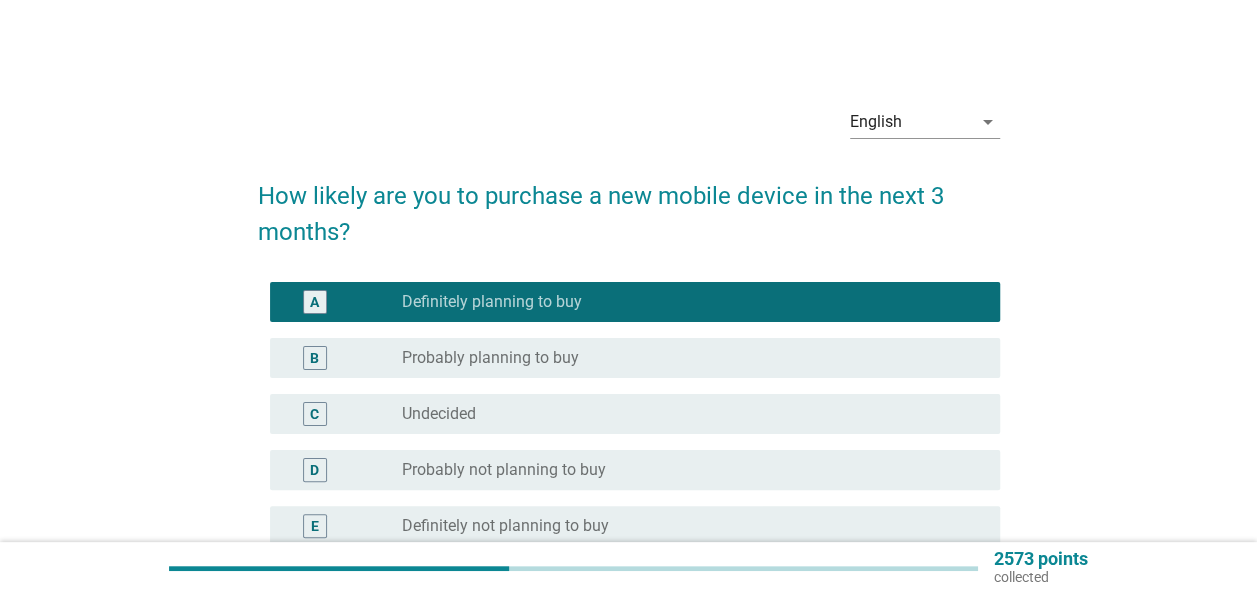 click on "radio_button_unchecked Probably planning to buy" at bounding box center [693, 358] 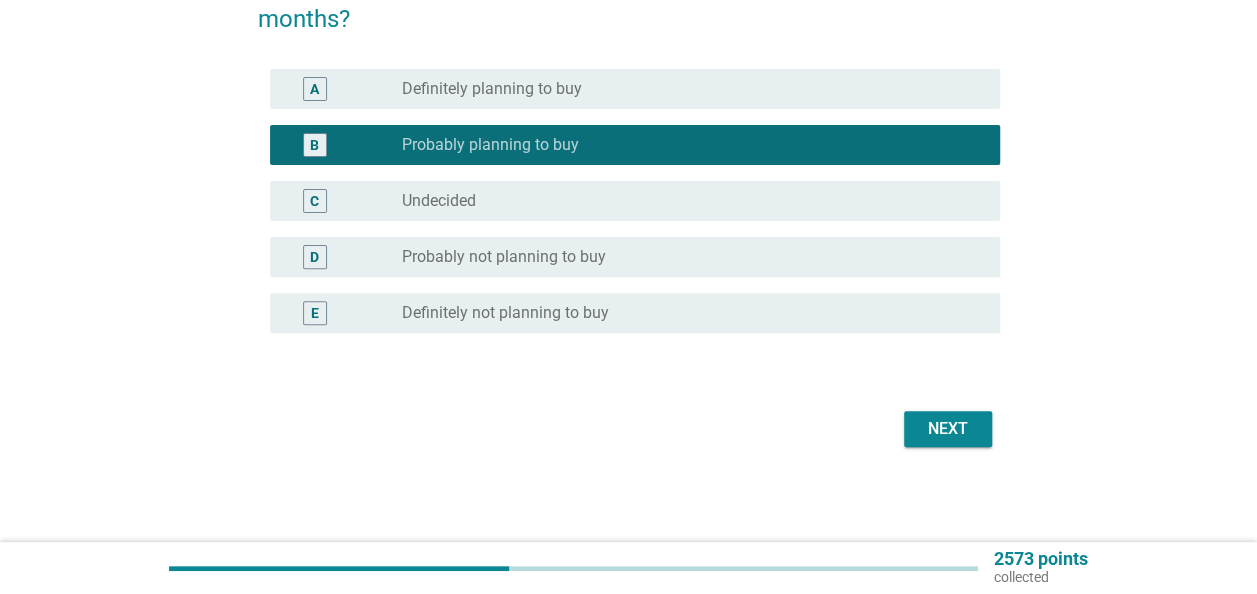 scroll, scrollTop: 214, scrollLeft: 0, axis: vertical 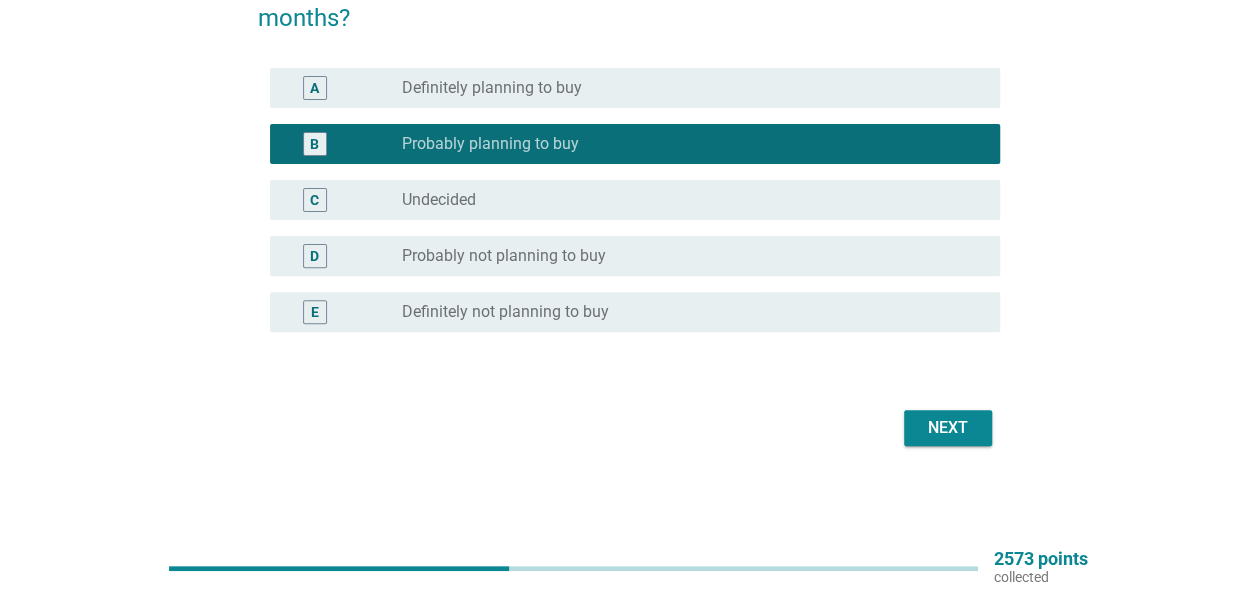 click on "Next" at bounding box center [948, 428] 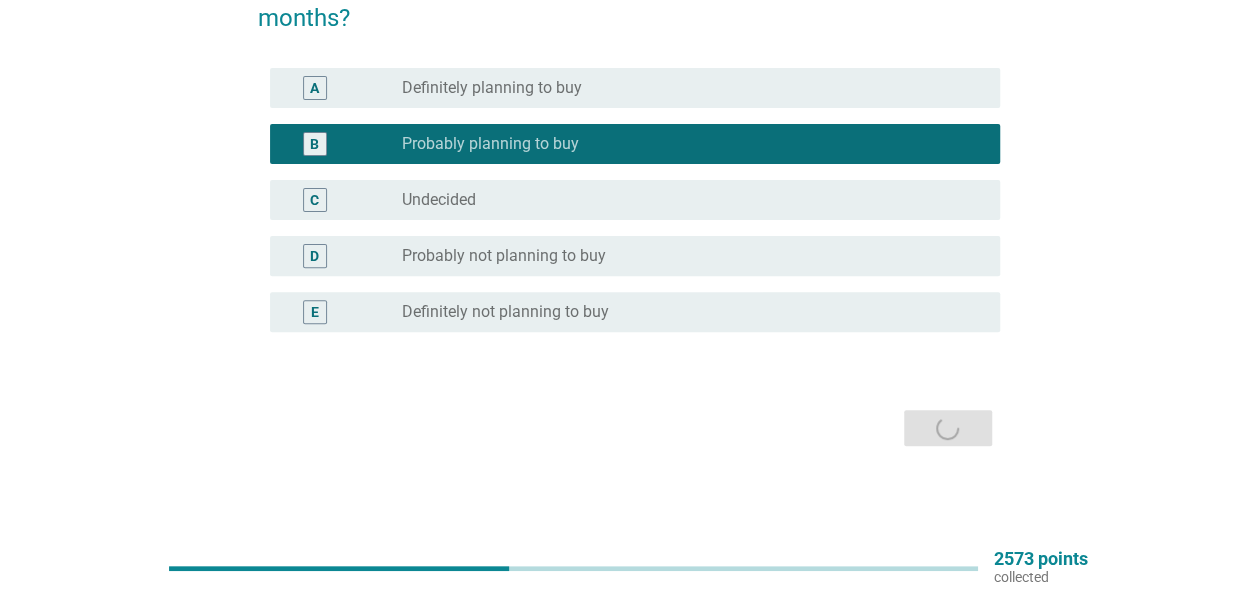 scroll, scrollTop: 0, scrollLeft: 0, axis: both 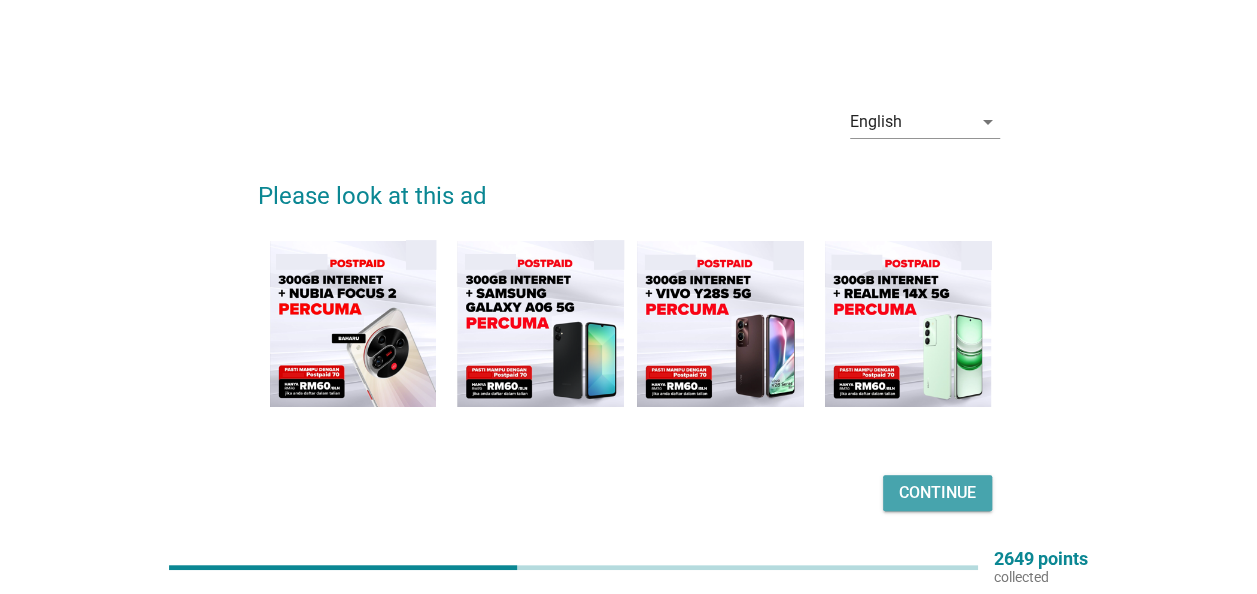 click on "Continue" at bounding box center [937, 493] 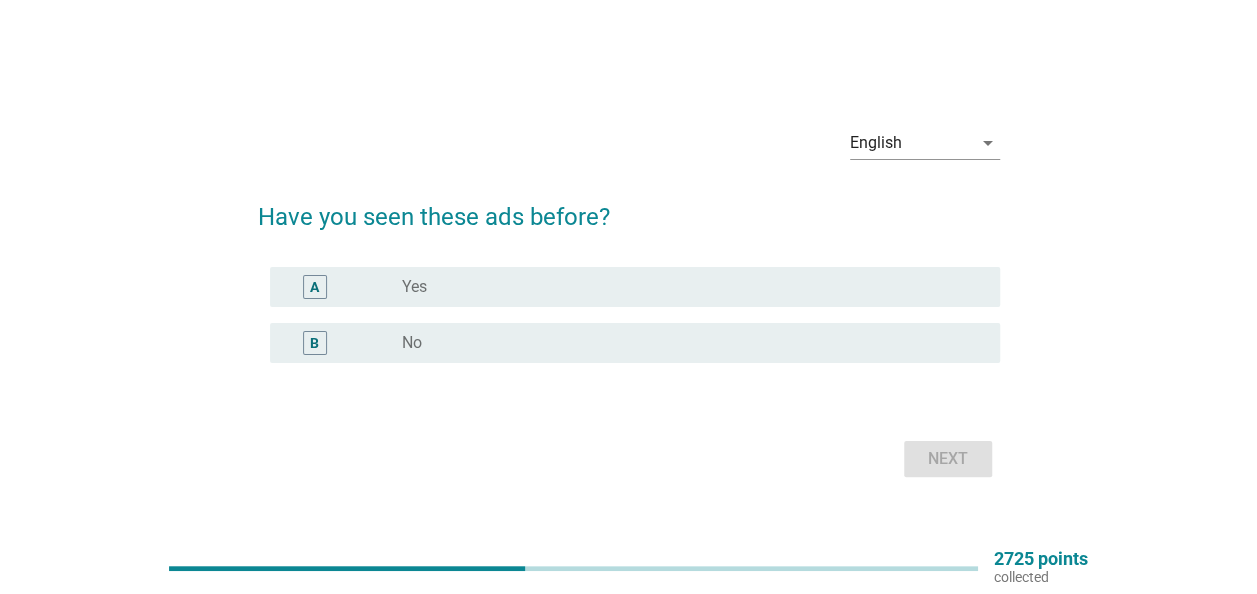 click on "radio_button_unchecked No" at bounding box center (685, 343) 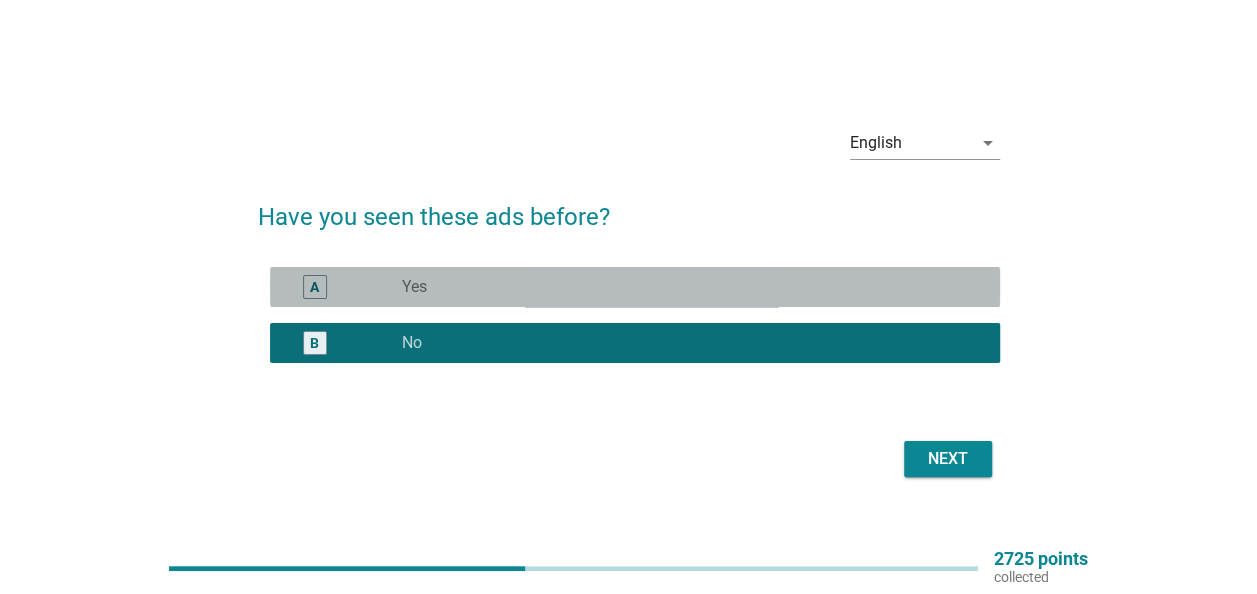 click on "A     radio_button_unchecked Yes" at bounding box center (635, 287) 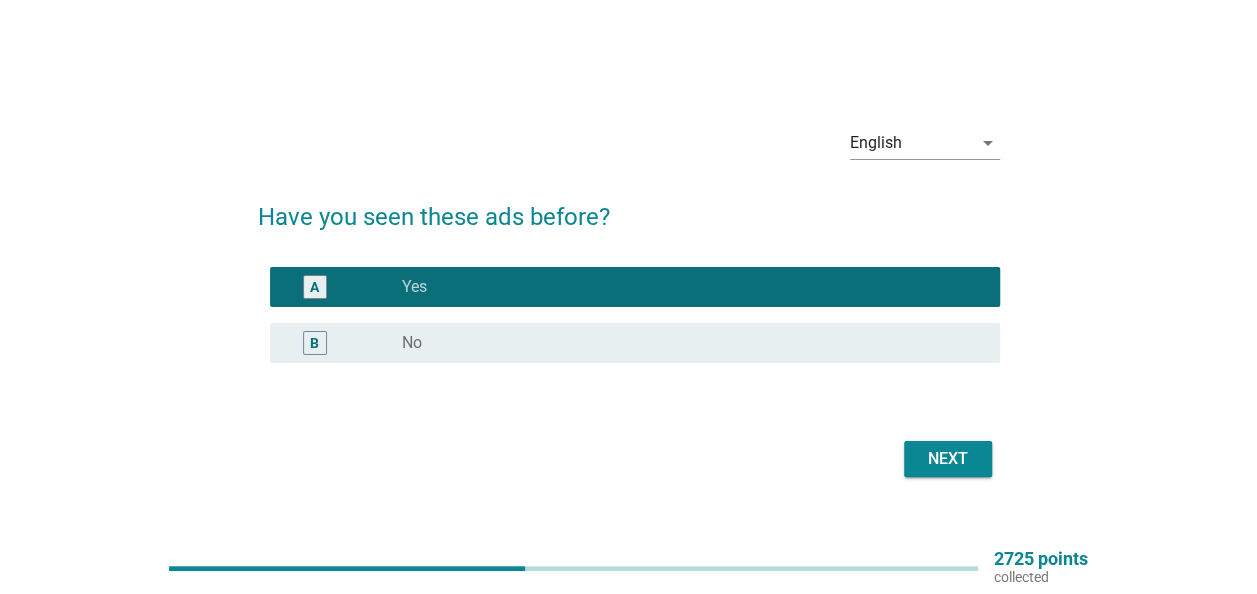 click on "Next" at bounding box center [948, 459] 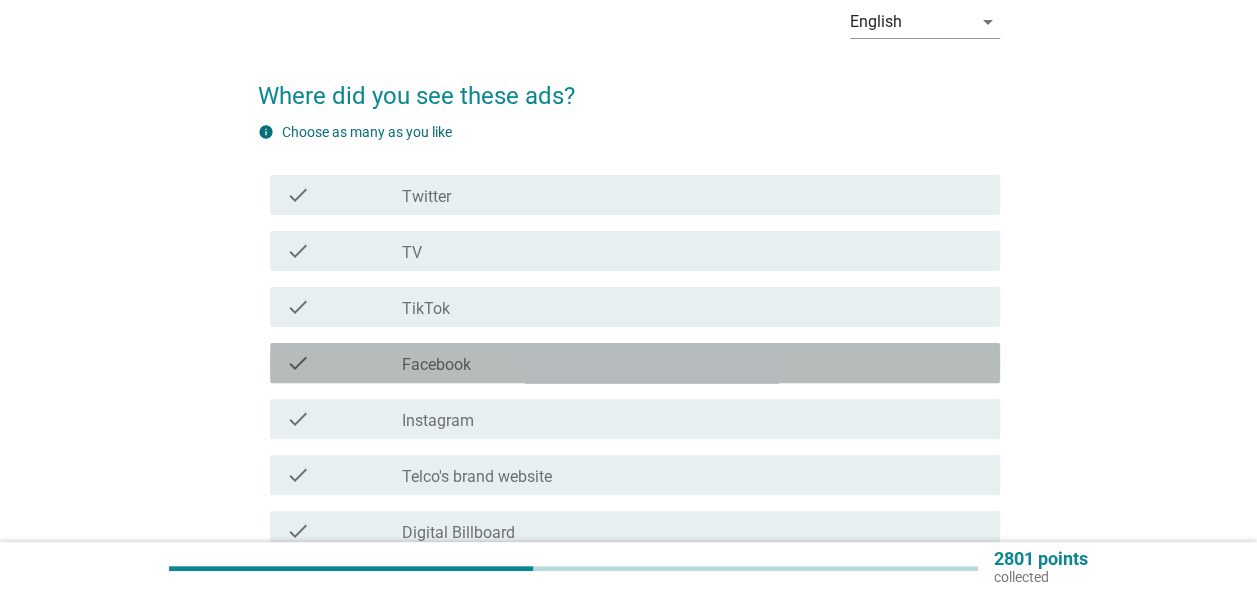 click on "Facebook" at bounding box center [436, 365] 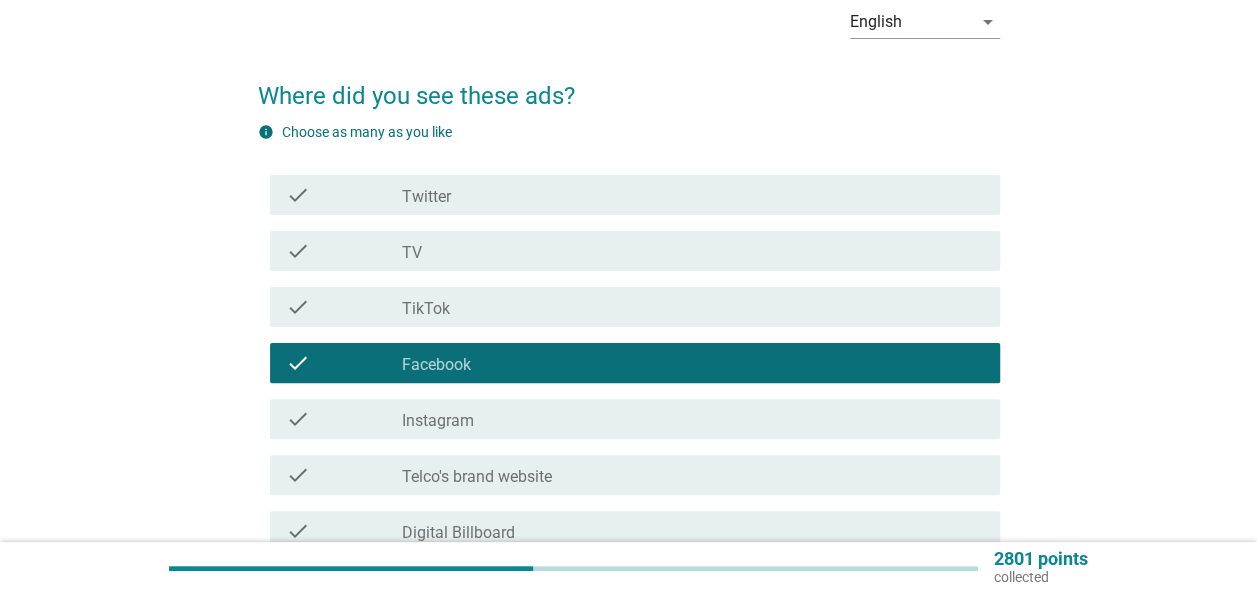 click on "Instagram" at bounding box center (438, 421) 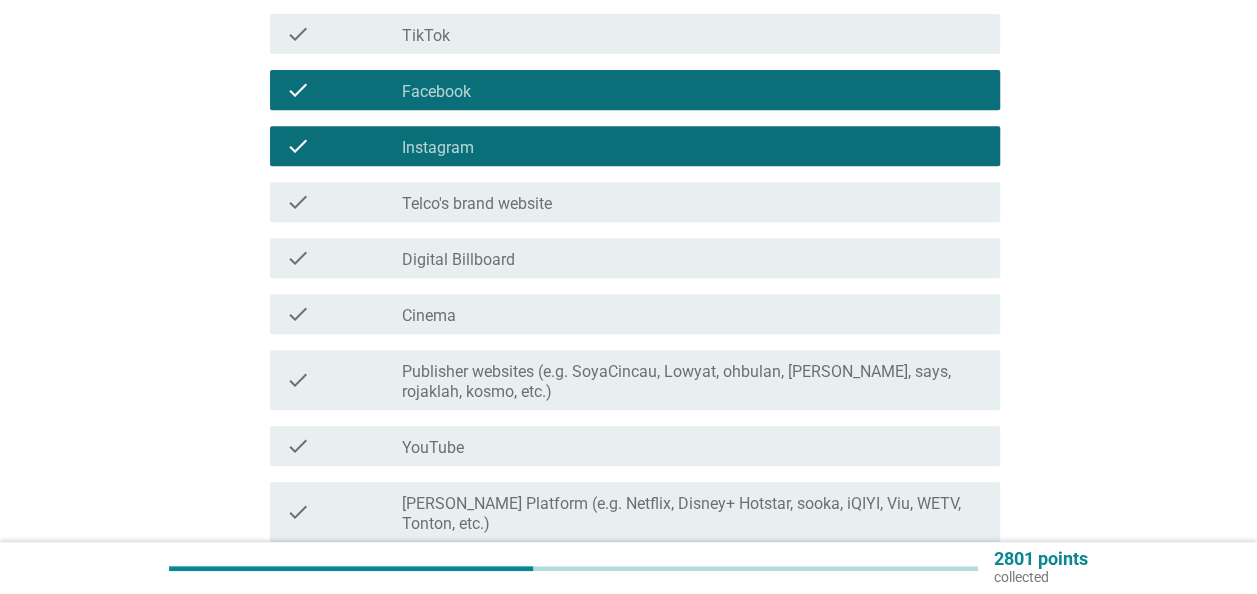 scroll, scrollTop: 400, scrollLeft: 0, axis: vertical 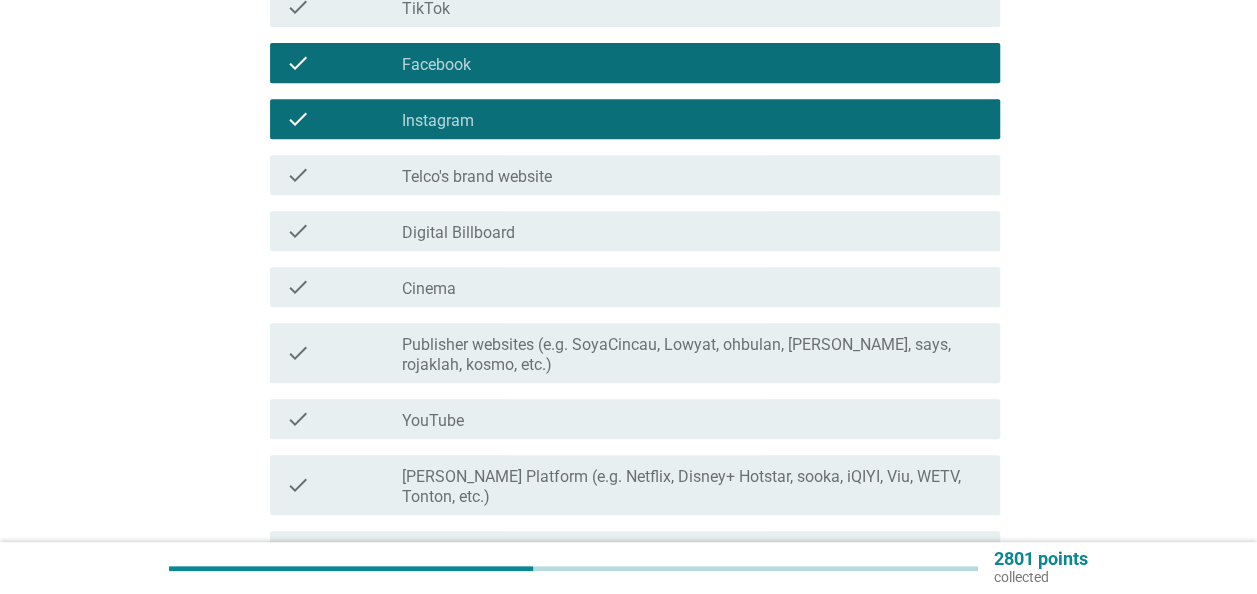 click on "check_box_outline_blank Telco's brand website" at bounding box center [693, 175] 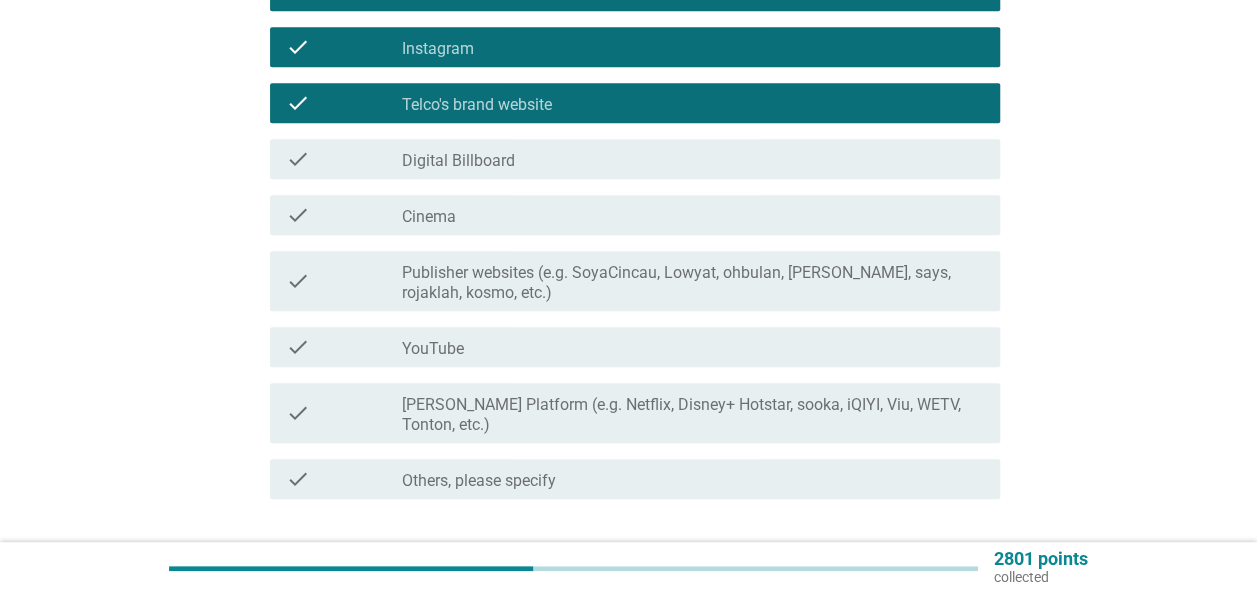 scroll, scrollTop: 595, scrollLeft: 0, axis: vertical 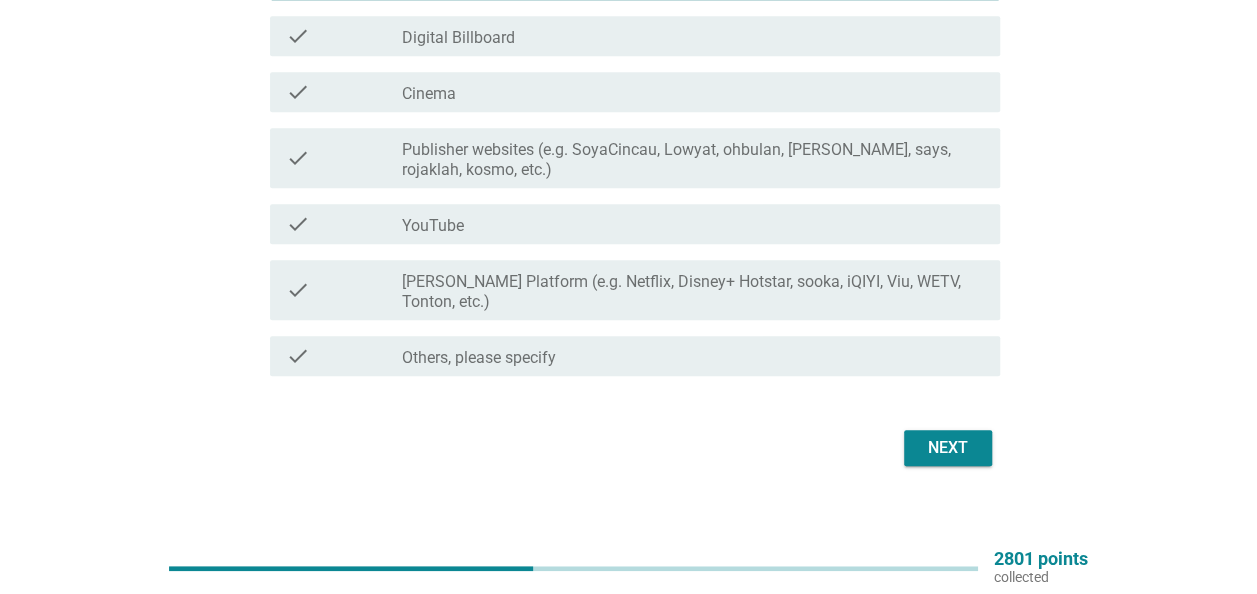 click on "Next" at bounding box center [629, 448] 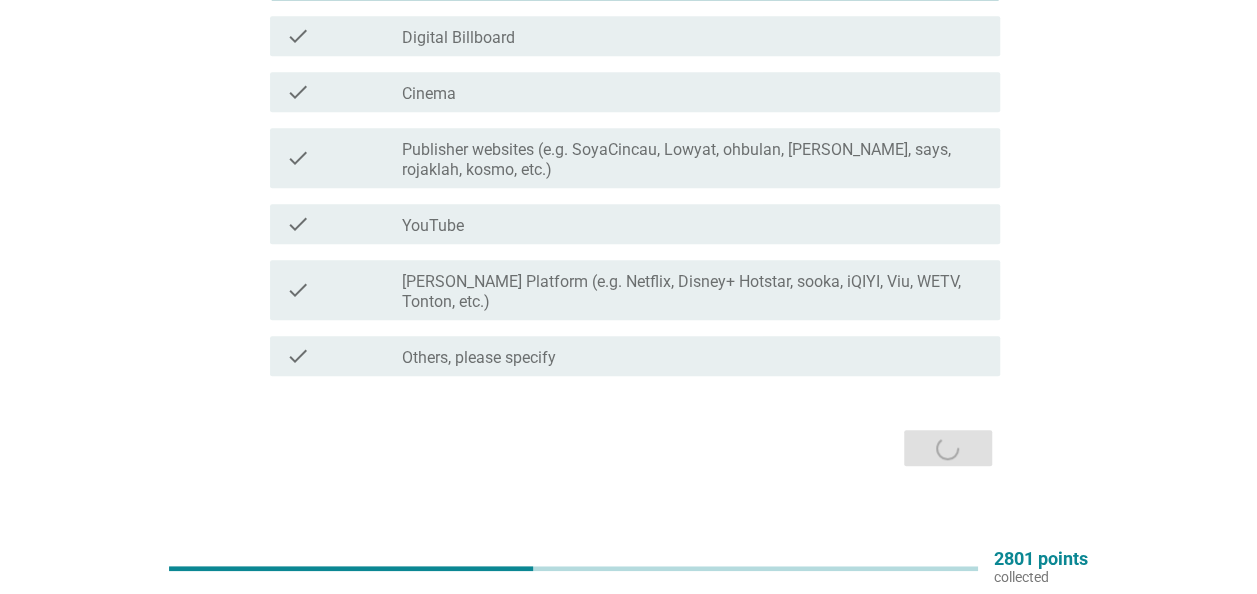scroll, scrollTop: 0, scrollLeft: 0, axis: both 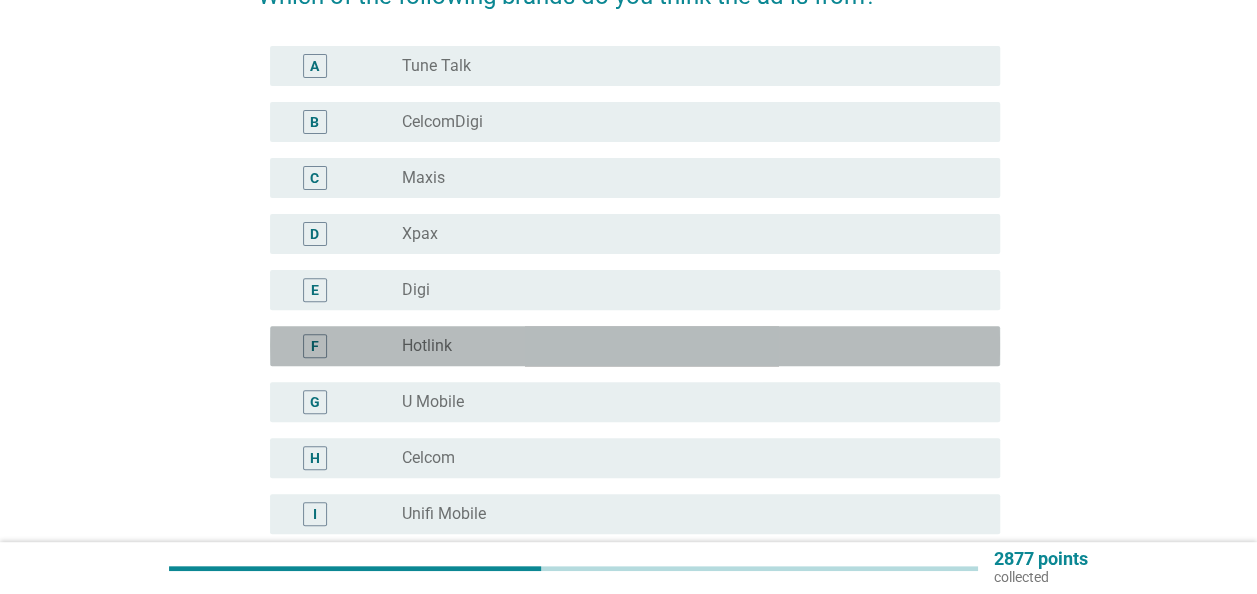 click on "Hotlink" at bounding box center (427, 346) 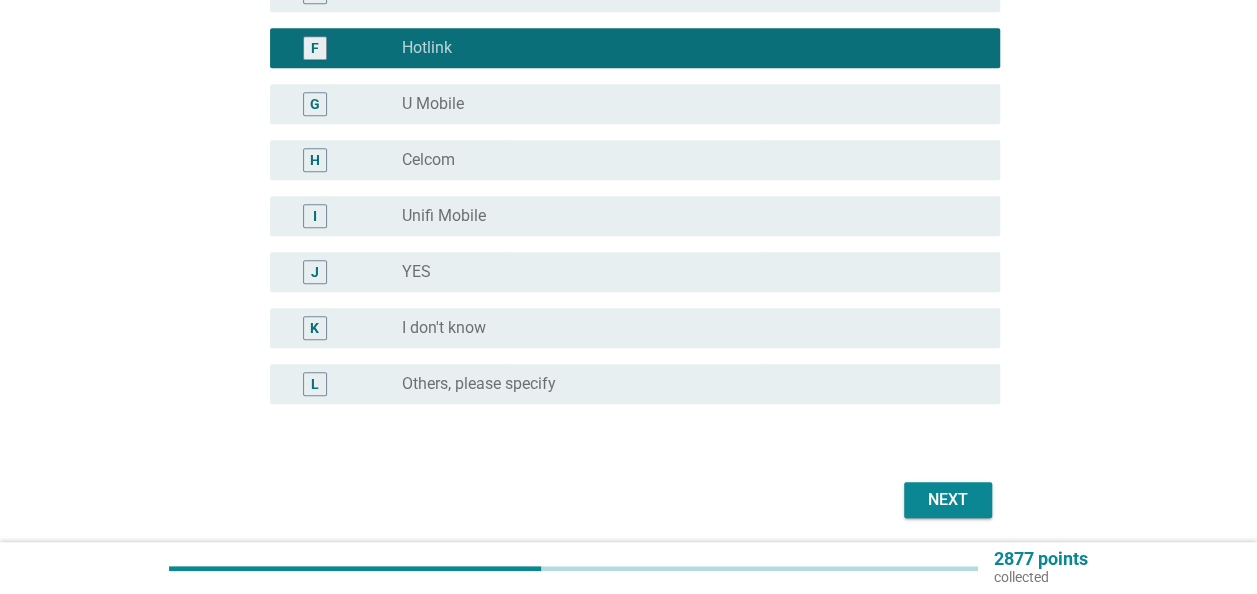 scroll, scrollTop: 500, scrollLeft: 0, axis: vertical 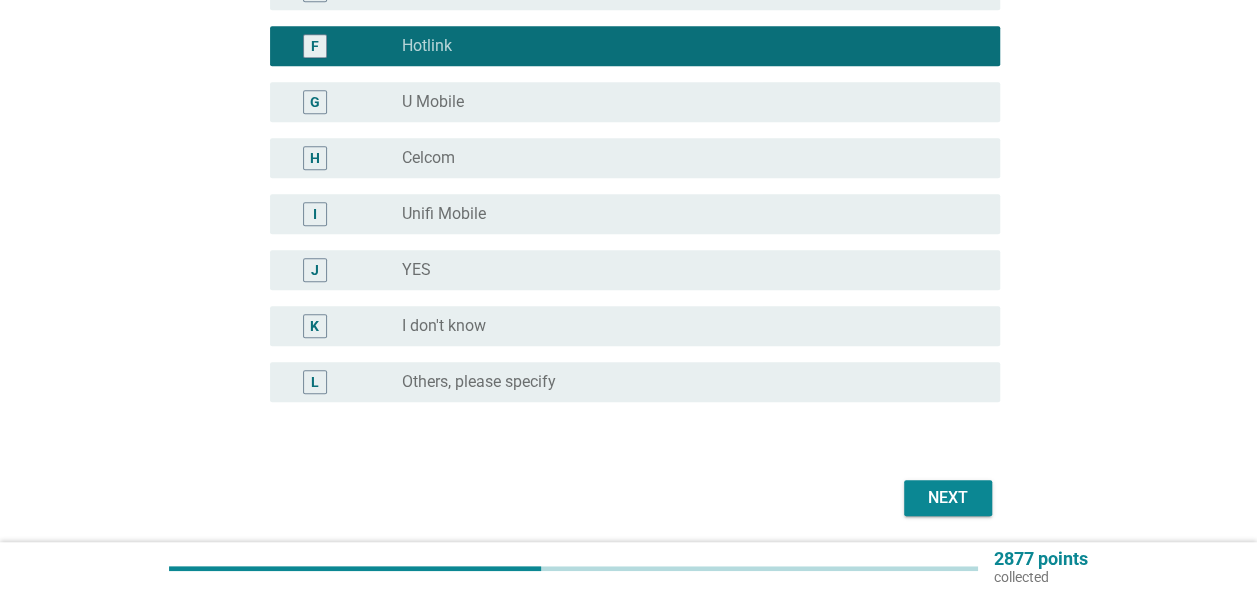 click on "Next" at bounding box center (948, 498) 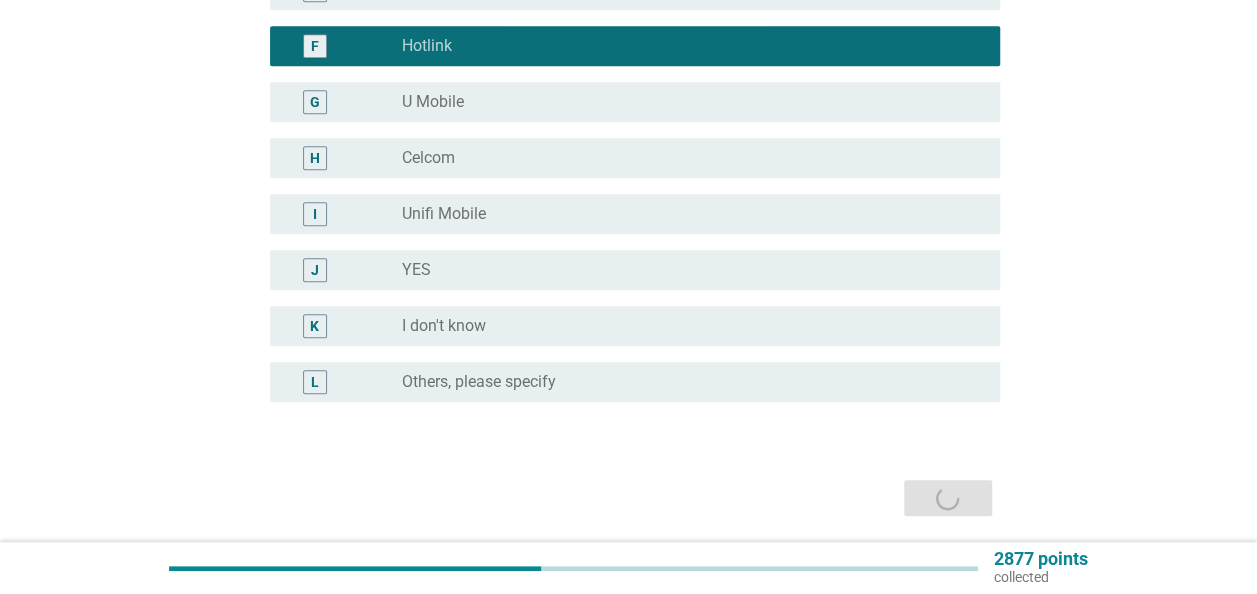 scroll, scrollTop: 0, scrollLeft: 0, axis: both 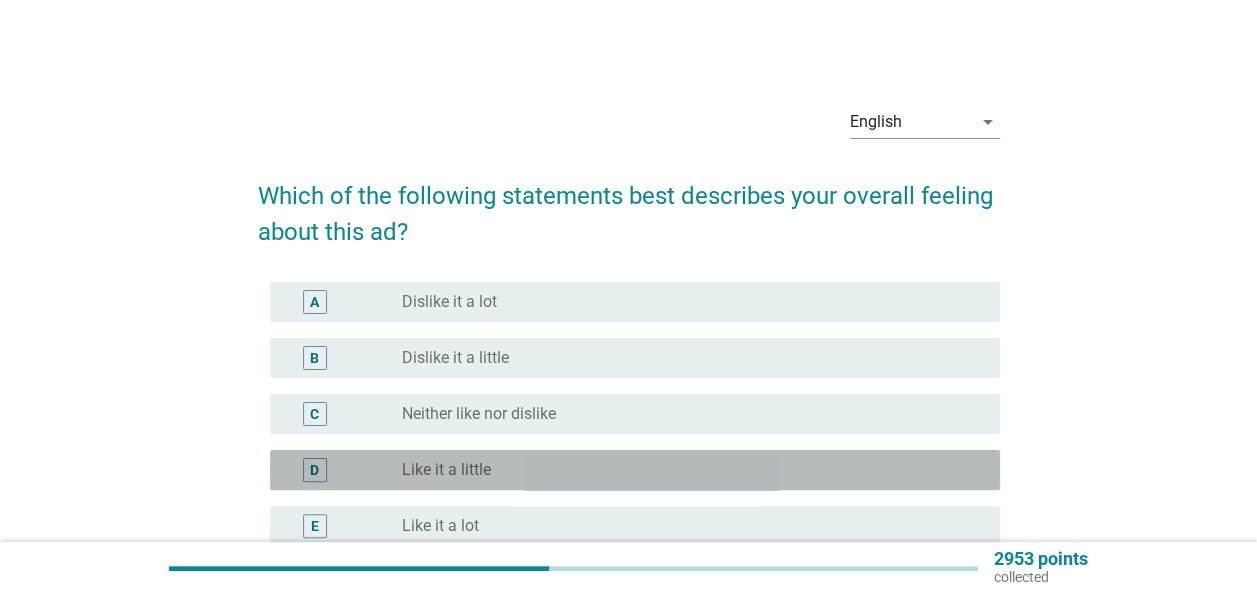 click on "D     radio_button_unchecked Like it a little" at bounding box center (635, 470) 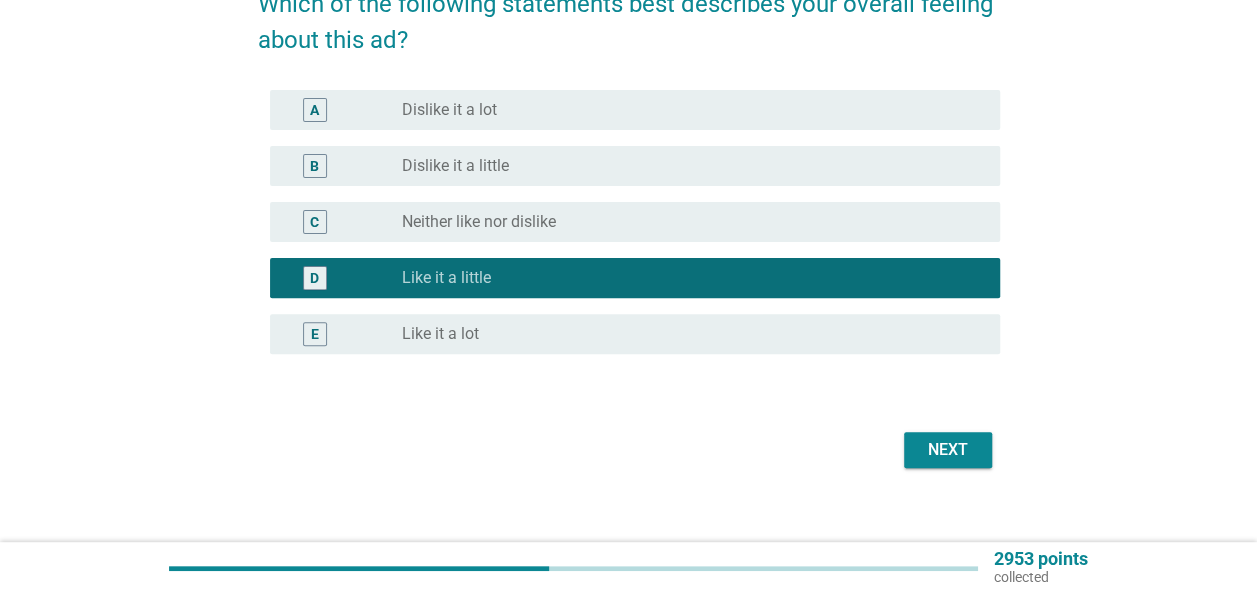 scroll, scrollTop: 214, scrollLeft: 0, axis: vertical 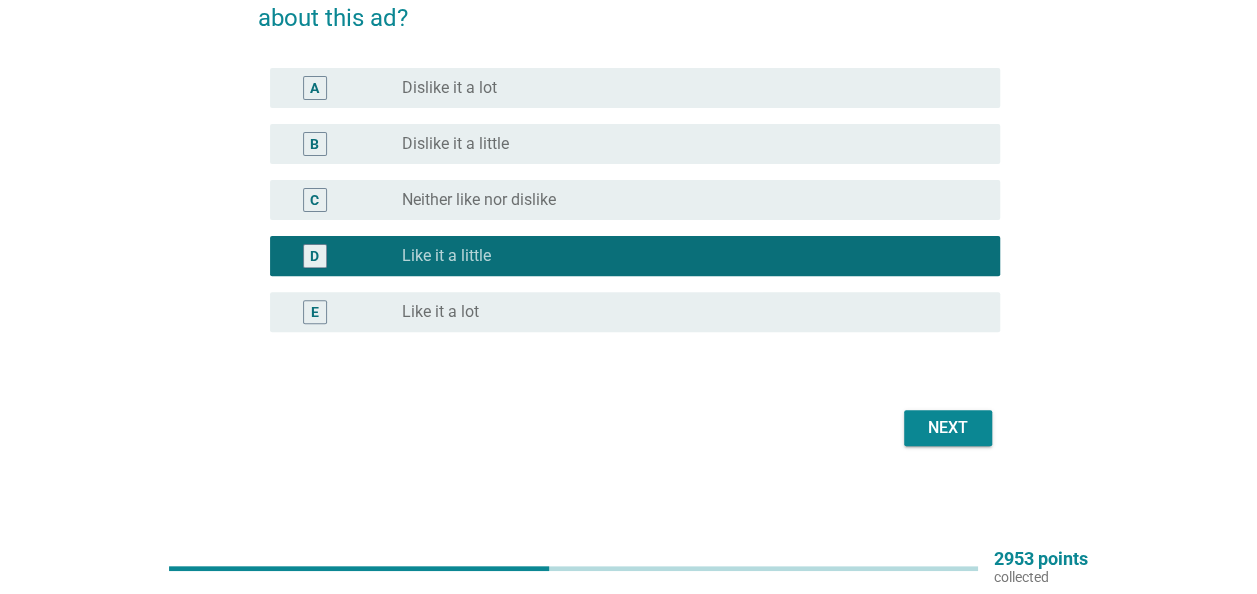 click on "Next" at bounding box center (948, 428) 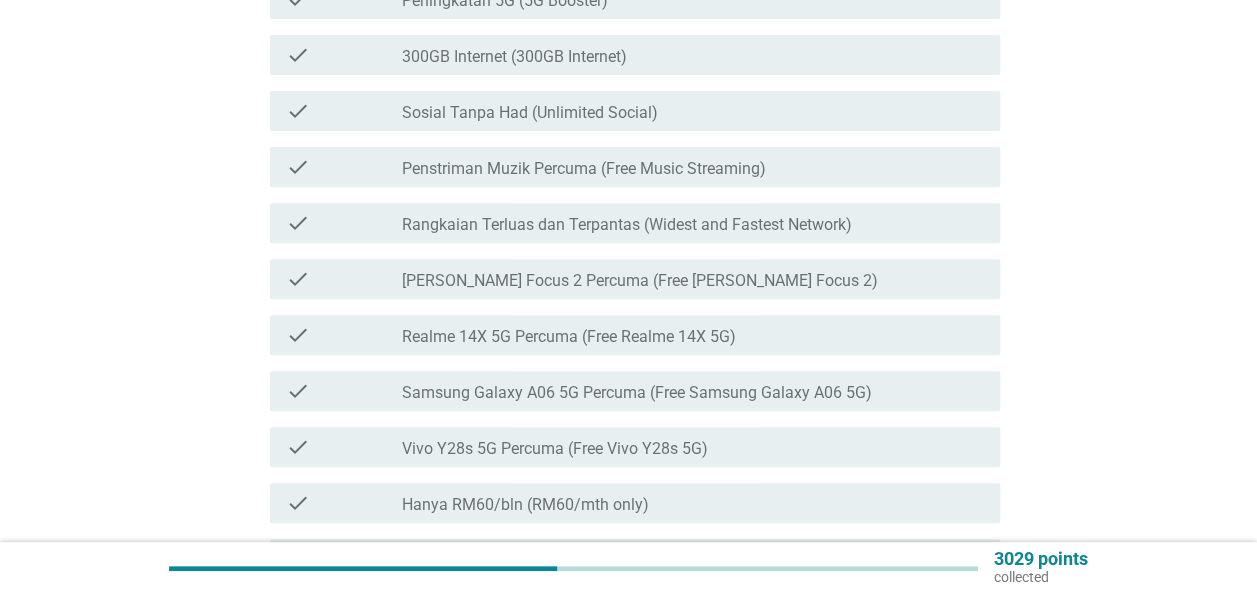 scroll, scrollTop: 300, scrollLeft: 0, axis: vertical 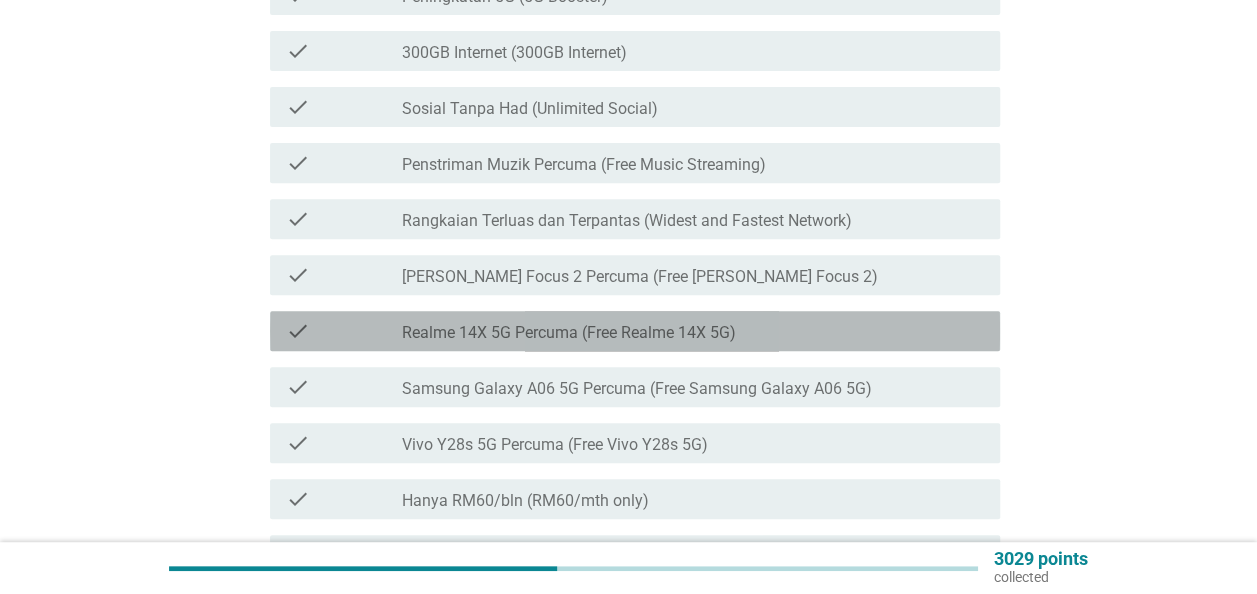 click on "Realme 14X 5G Percuma (Free Realme 14X 5G)" at bounding box center (569, 333) 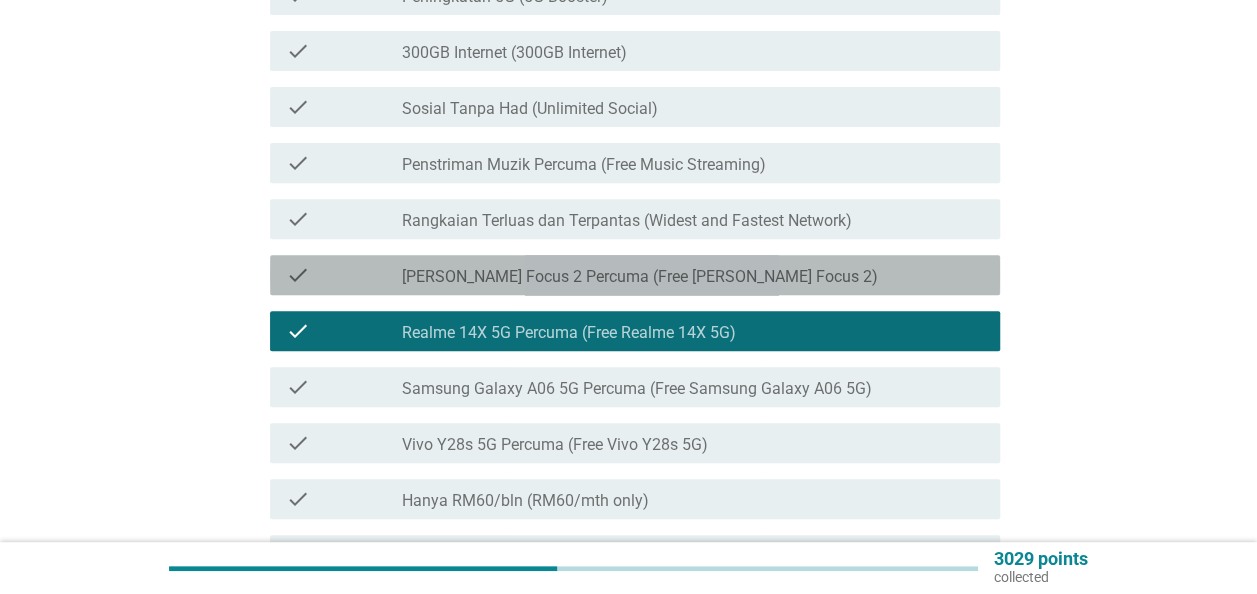 click on "[PERSON_NAME] Focus 2 Percuma (Free [PERSON_NAME] Focus 2)" at bounding box center [640, 277] 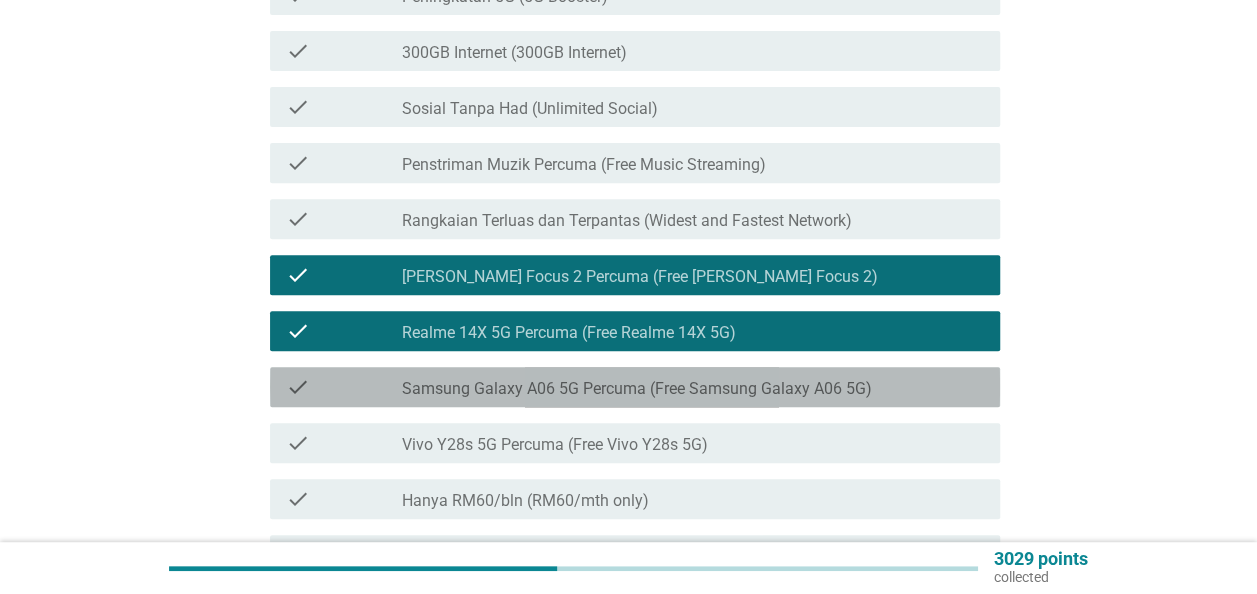 click on "Samsung Galaxy A06 5G Percuma (Free Samsung Galaxy A06 5G)" at bounding box center (637, 389) 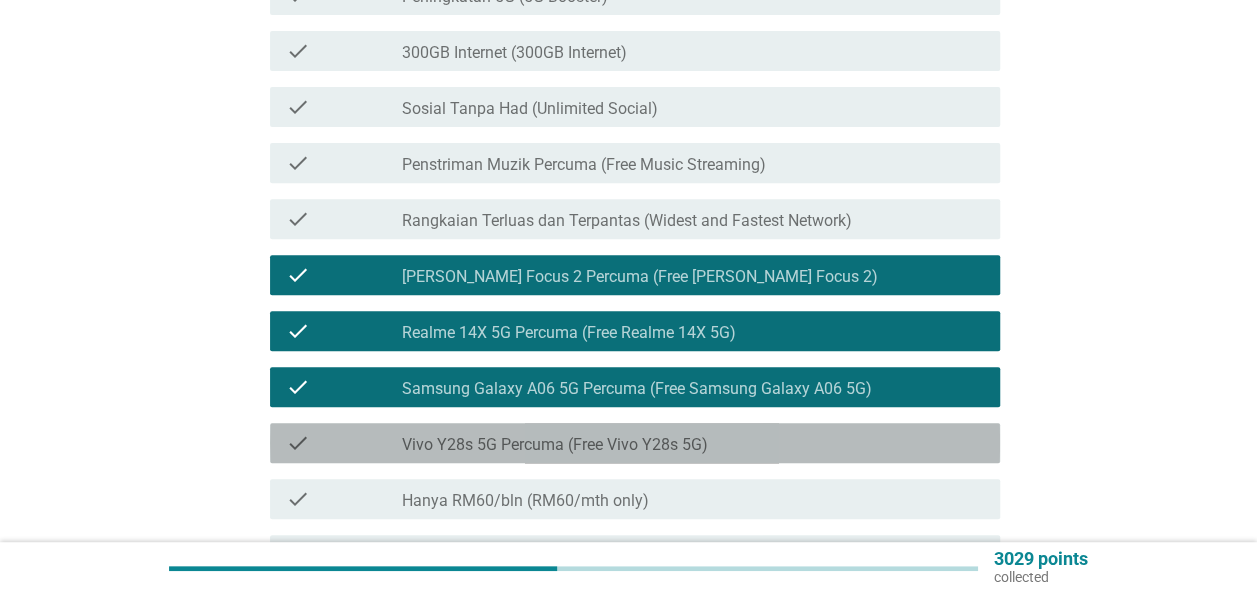 click on "Vivo Y28s 5G Percuma (Free Vivo Y28s 5G)" at bounding box center (555, 445) 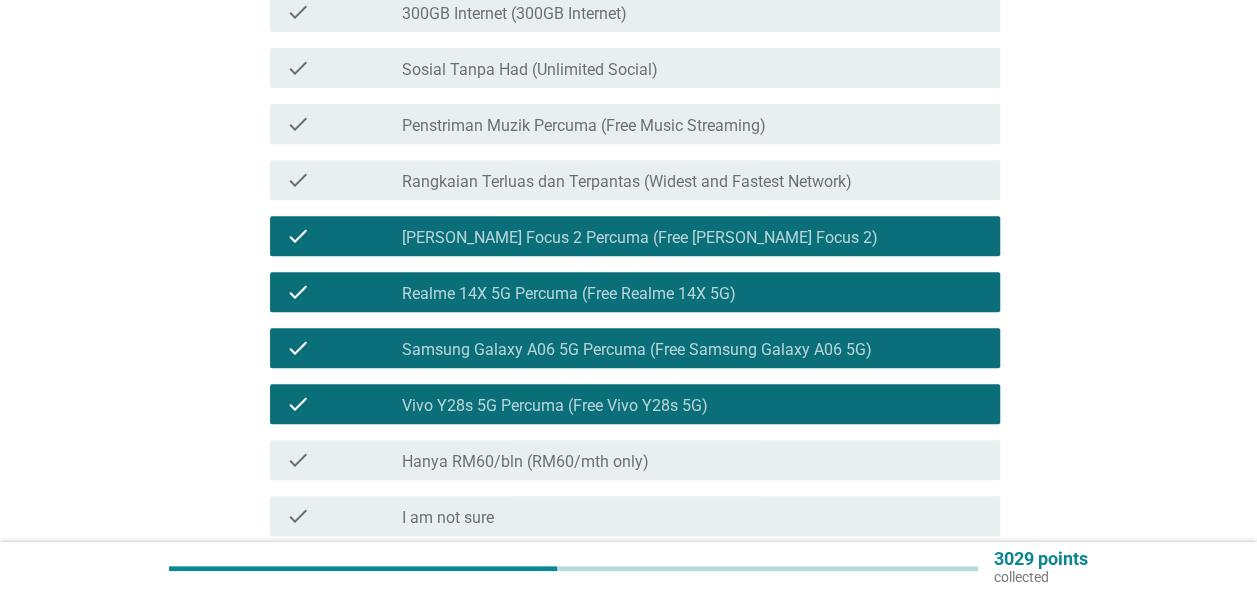 scroll, scrollTop: 400, scrollLeft: 0, axis: vertical 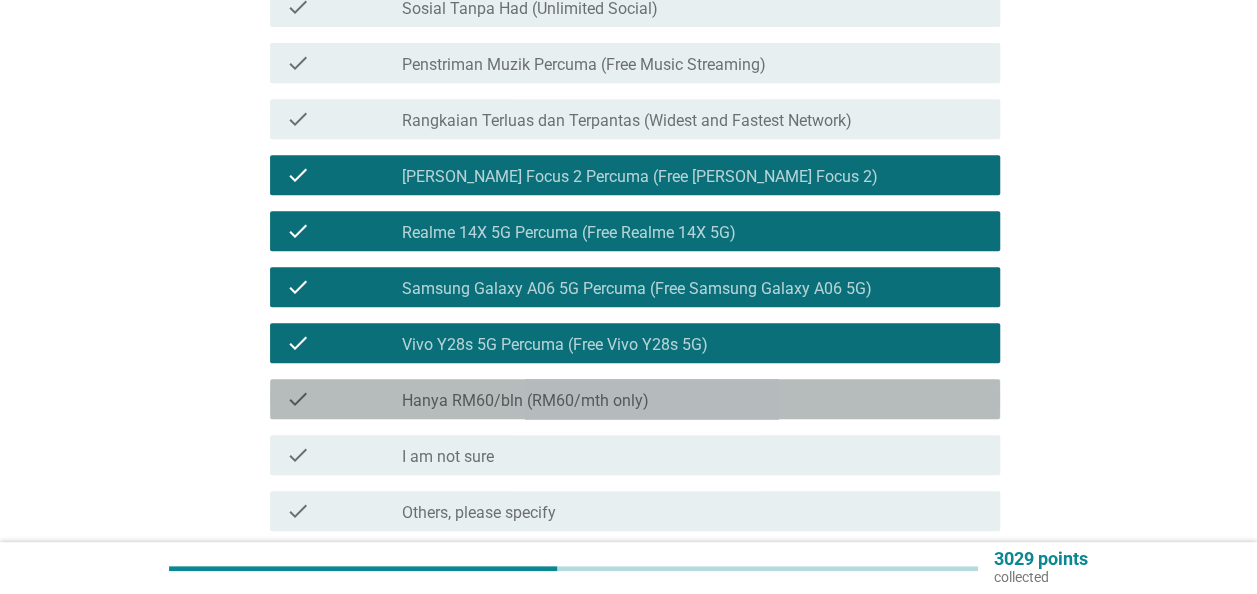 click on "check     check_box_outline_blank Hanya RM60/bln (RM60/mth only)" at bounding box center (635, 399) 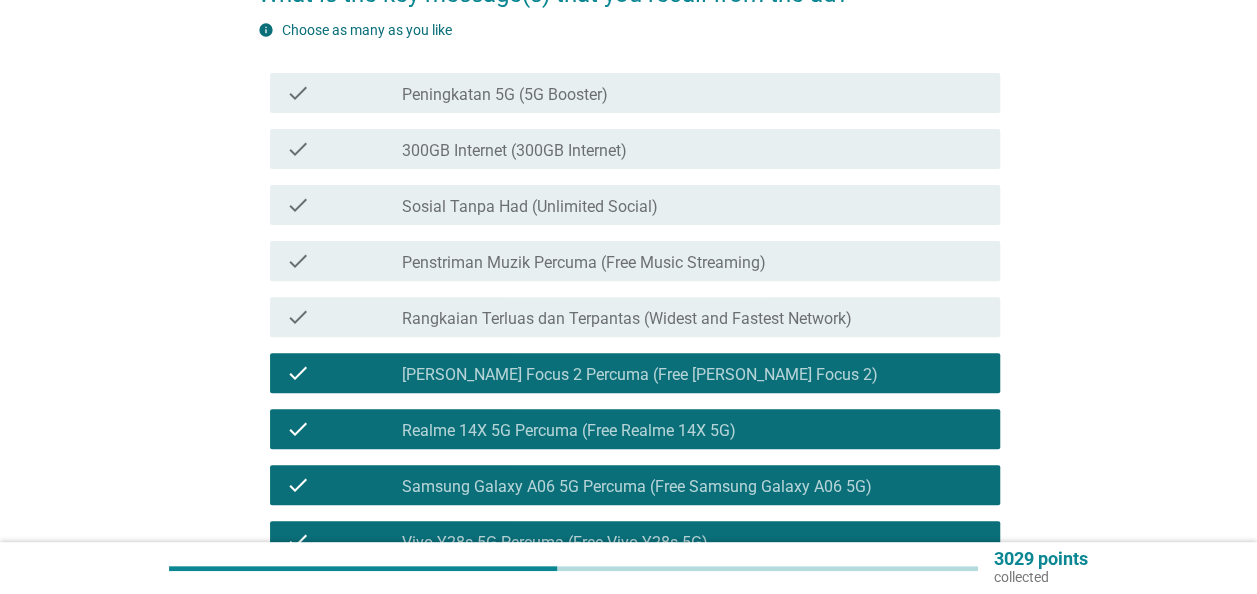scroll, scrollTop: 200, scrollLeft: 0, axis: vertical 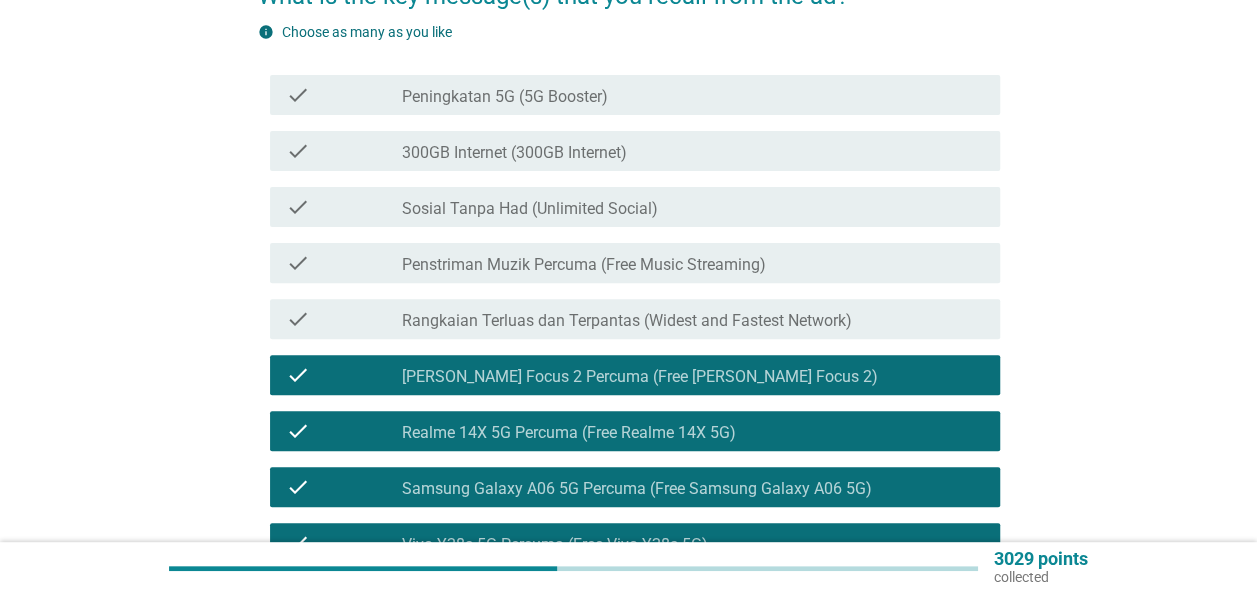 click on "300GB Internet (300GB Internet)" at bounding box center [514, 153] 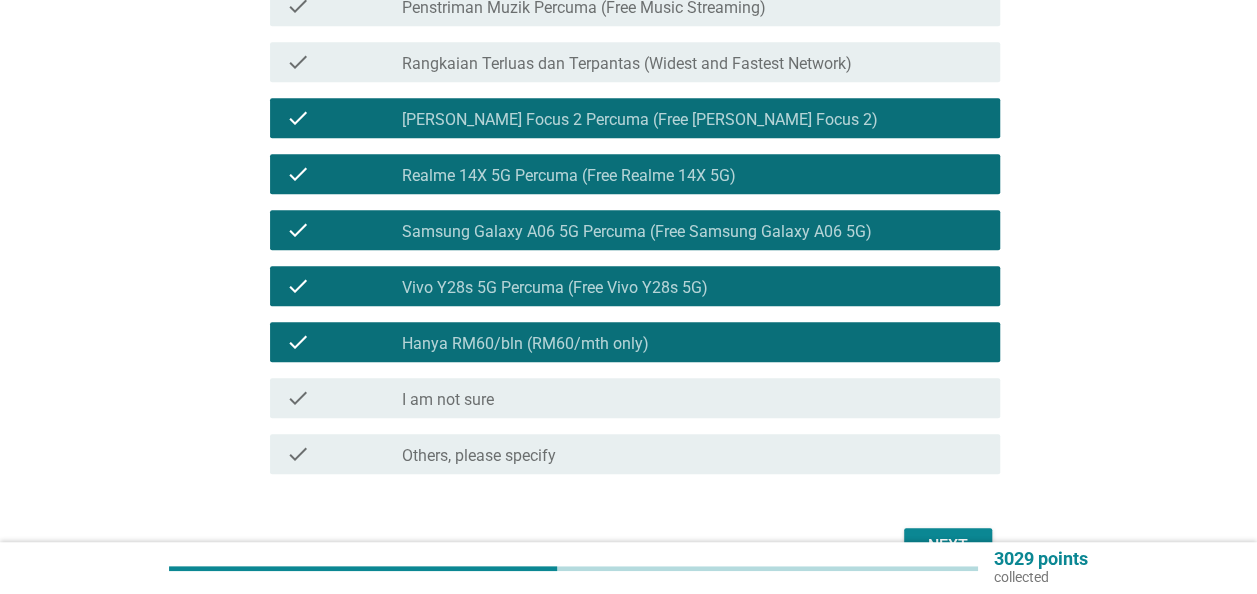 scroll, scrollTop: 500, scrollLeft: 0, axis: vertical 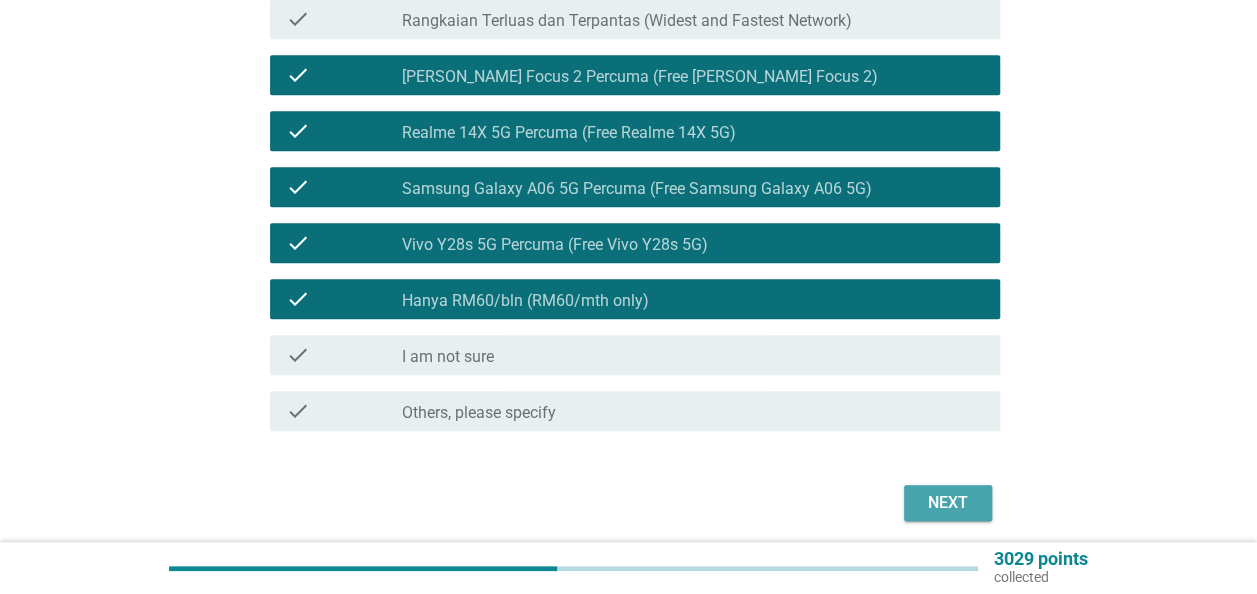click on "Next" at bounding box center [948, 503] 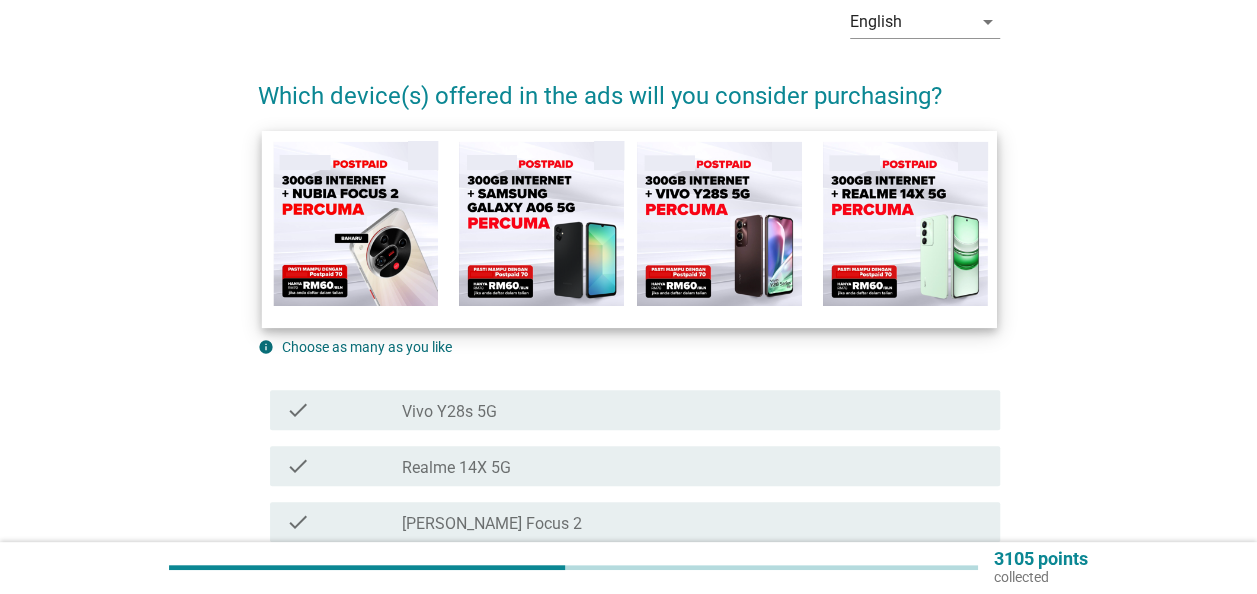 scroll, scrollTop: 300, scrollLeft: 0, axis: vertical 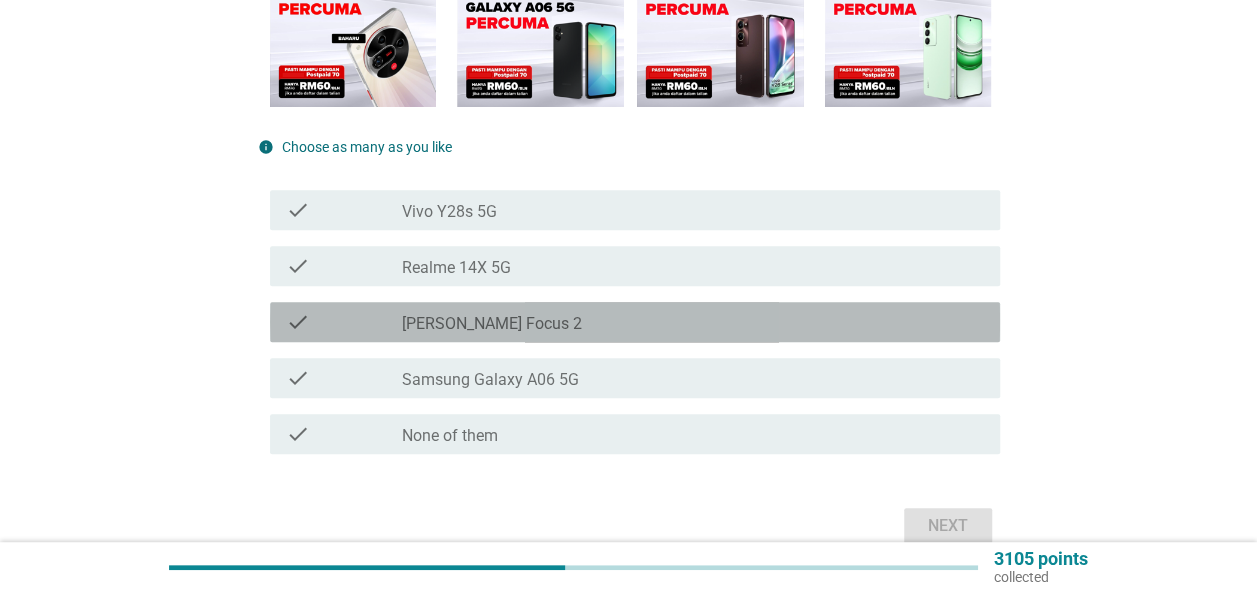 click on "[PERSON_NAME] Focus 2" at bounding box center (492, 324) 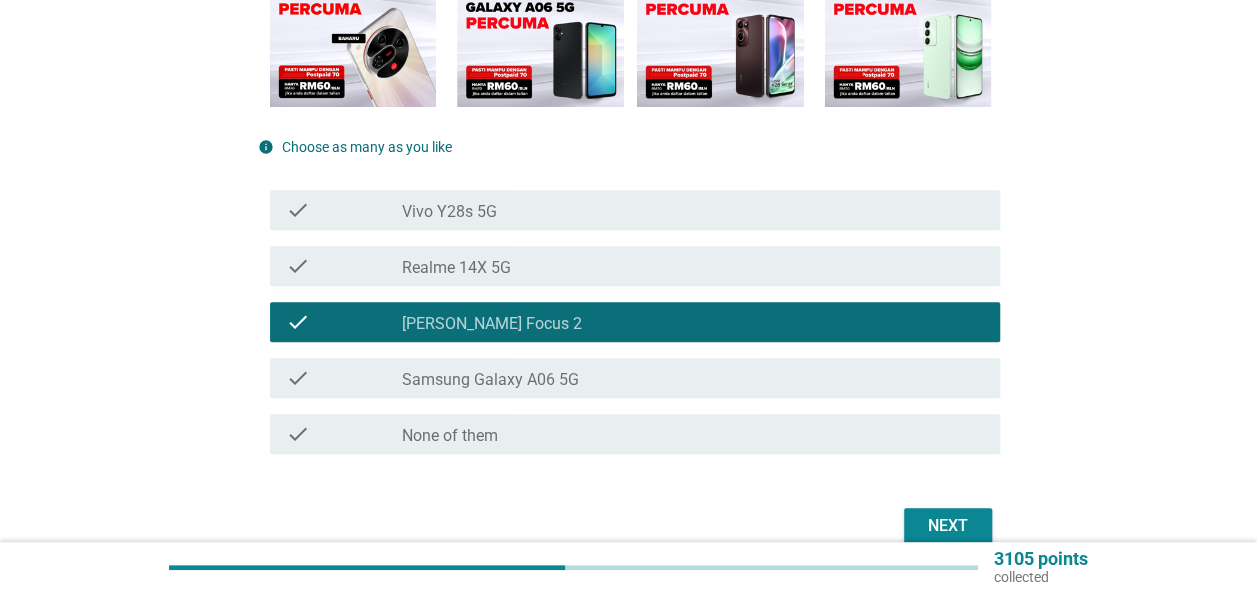 click on "check     check_box_outline_blank None of them" at bounding box center [635, 434] 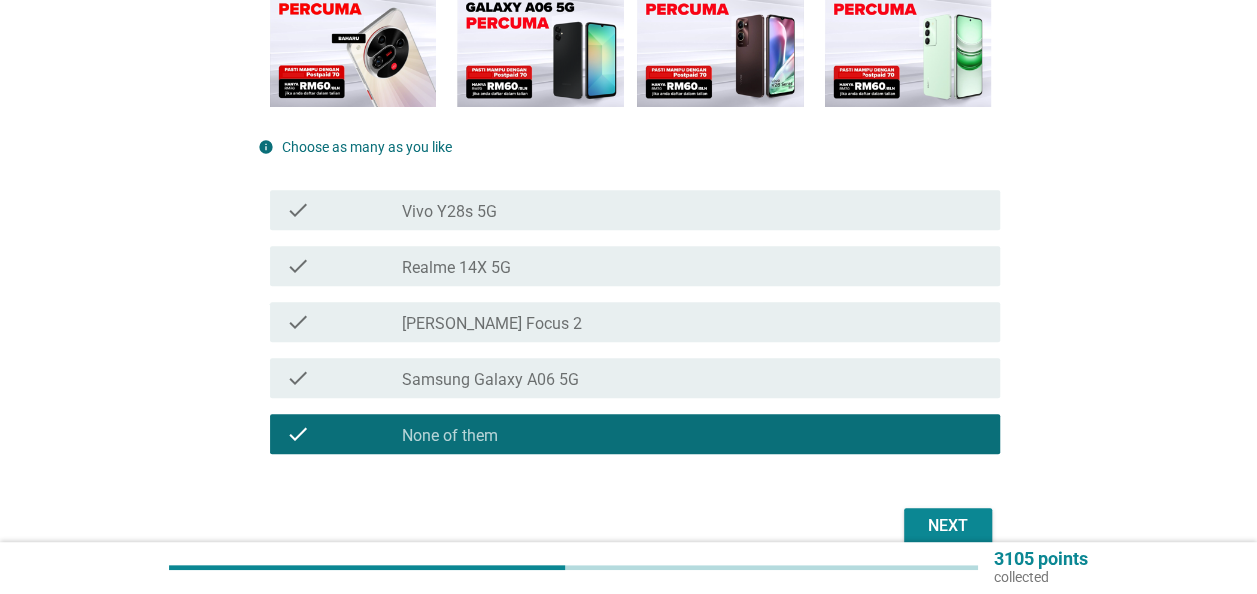 click on "Next" at bounding box center [948, 526] 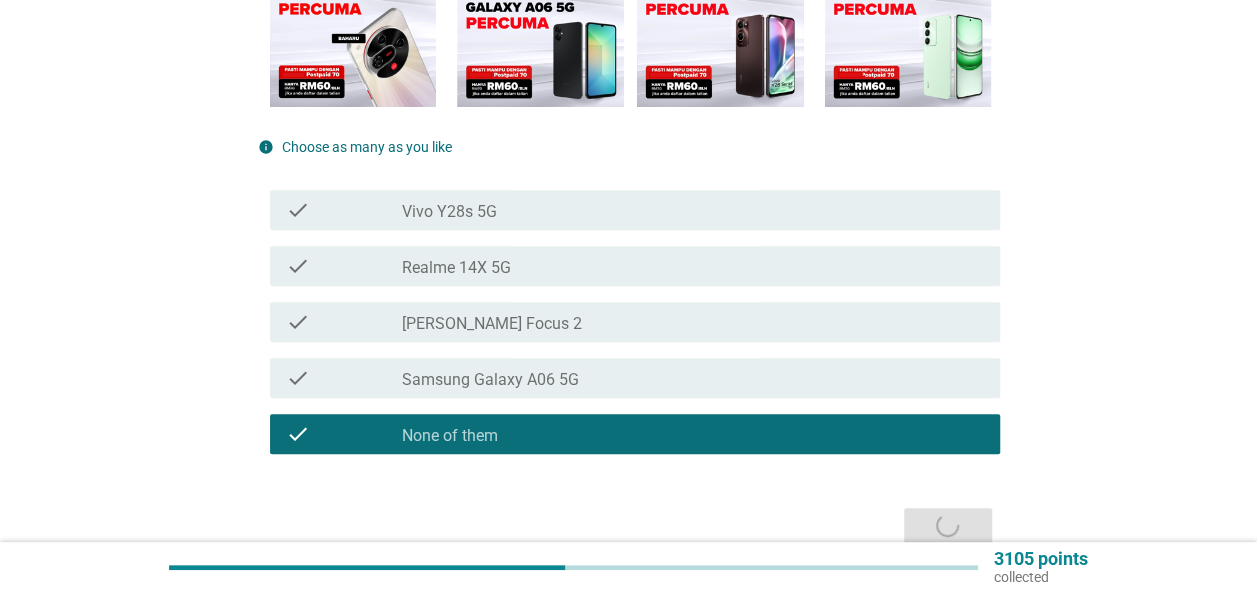 scroll, scrollTop: 0, scrollLeft: 0, axis: both 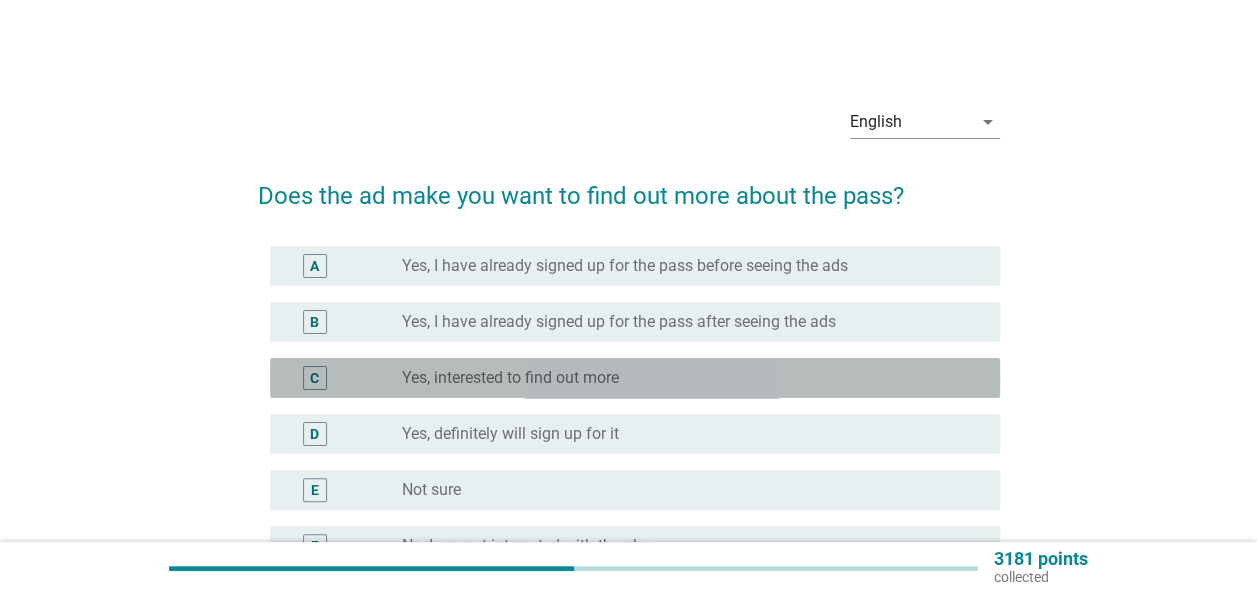 click on "Yes, interested to find out more" at bounding box center (510, 378) 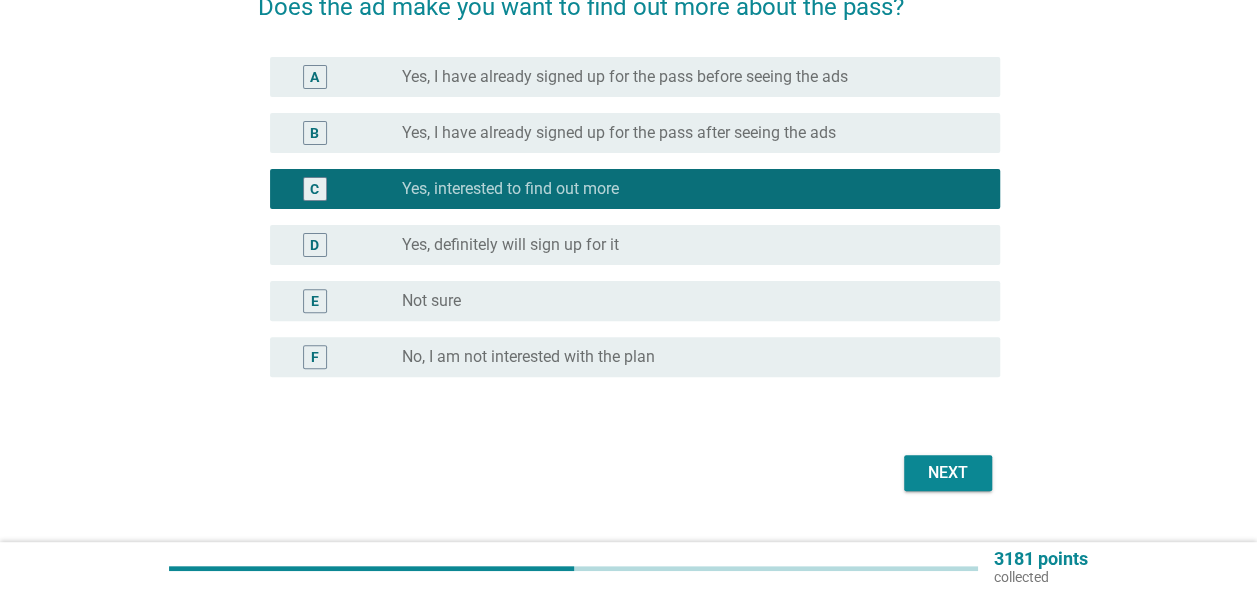 scroll, scrollTop: 200, scrollLeft: 0, axis: vertical 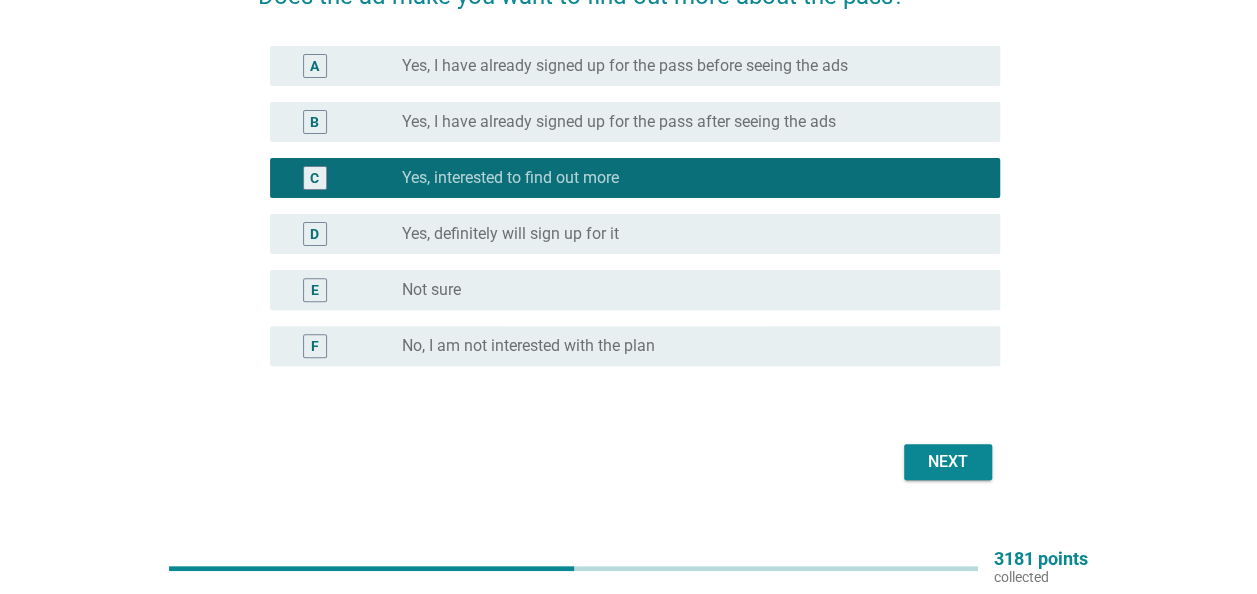 click on "Next" at bounding box center (948, 462) 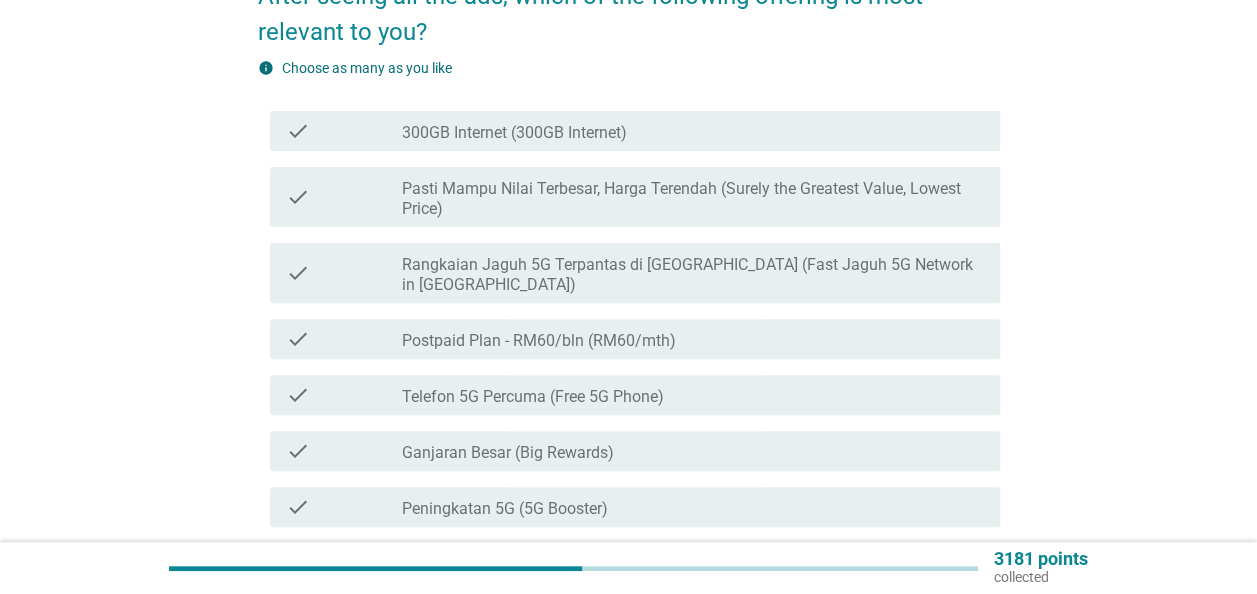scroll, scrollTop: 0, scrollLeft: 0, axis: both 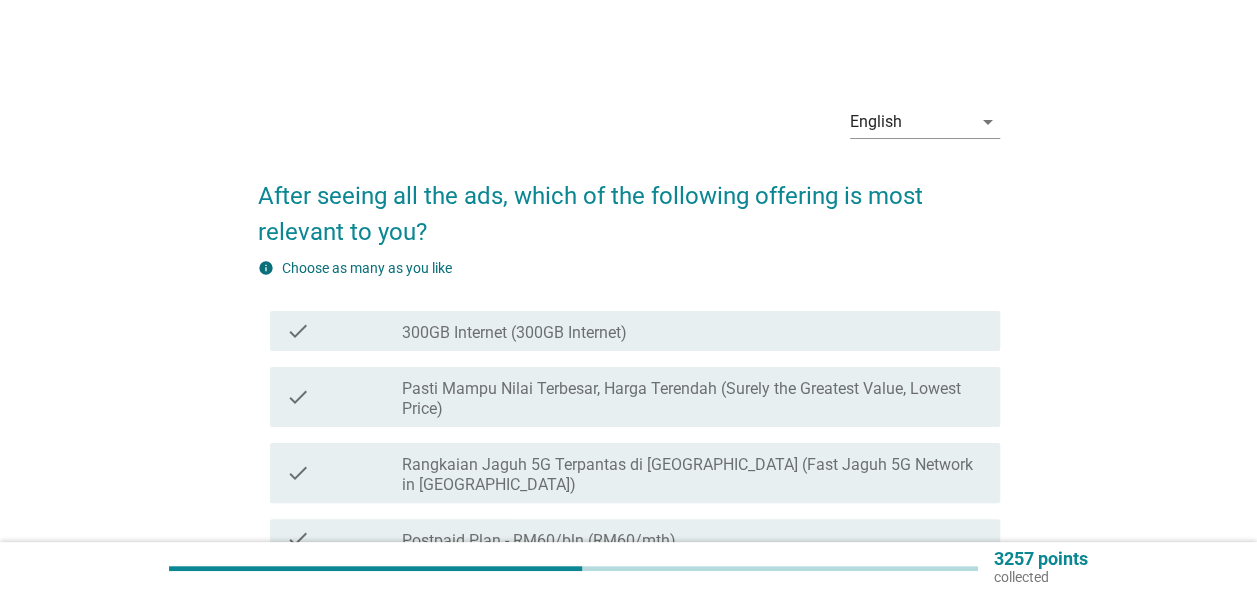 click on "check_box_outline_blank 300GB Internet (300GB Internet)" at bounding box center [693, 331] 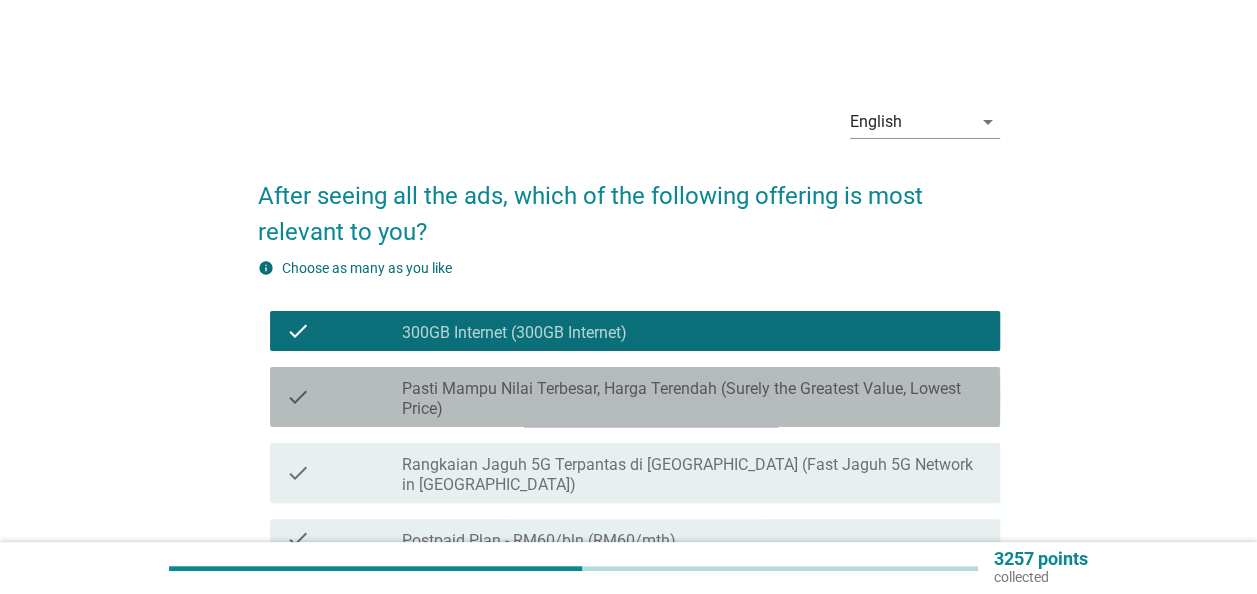 click on "Pasti Mampu Nilai Terbesar, Harga Terendah (Surely the Greatest Value, Lowest Price)" at bounding box center [693, 399] 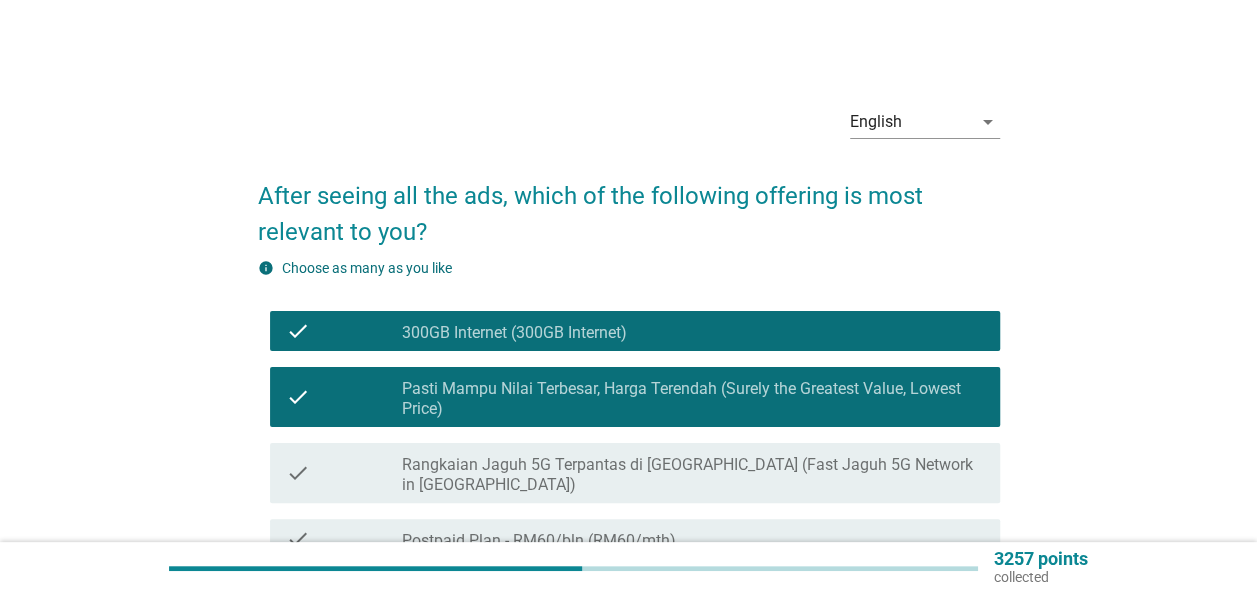 click on "Pasti Mampu Nilai Terbesar, Harga Terendah (Surely the Greatest Value, Lowest Price)" at bounding box center [693, 399] 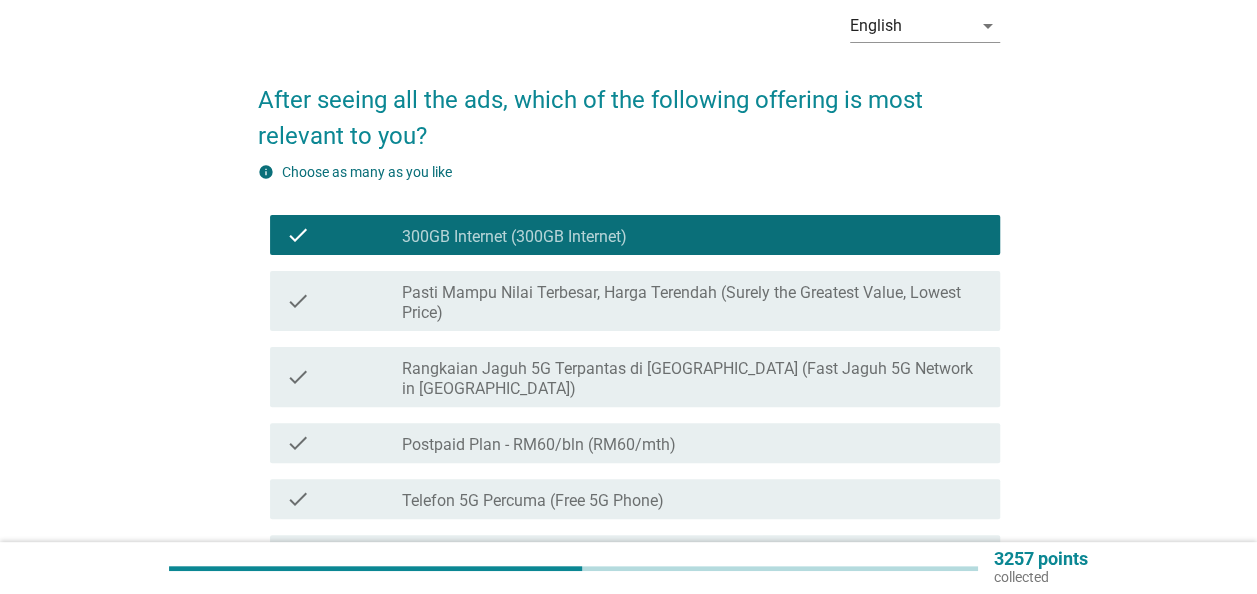 scroll, scrollTop: 100, scrollLeft: 0, axis: vertical 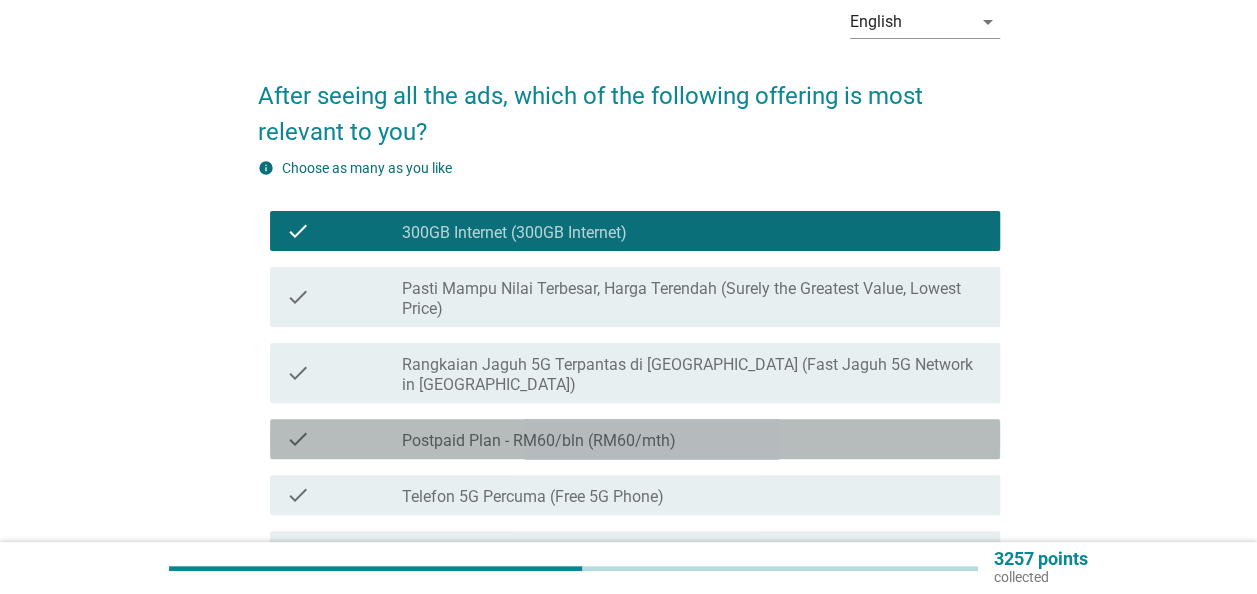 click on "Postpaid Plan - RM60/bln (RM60/mth)" at bounding box center (539, 441) 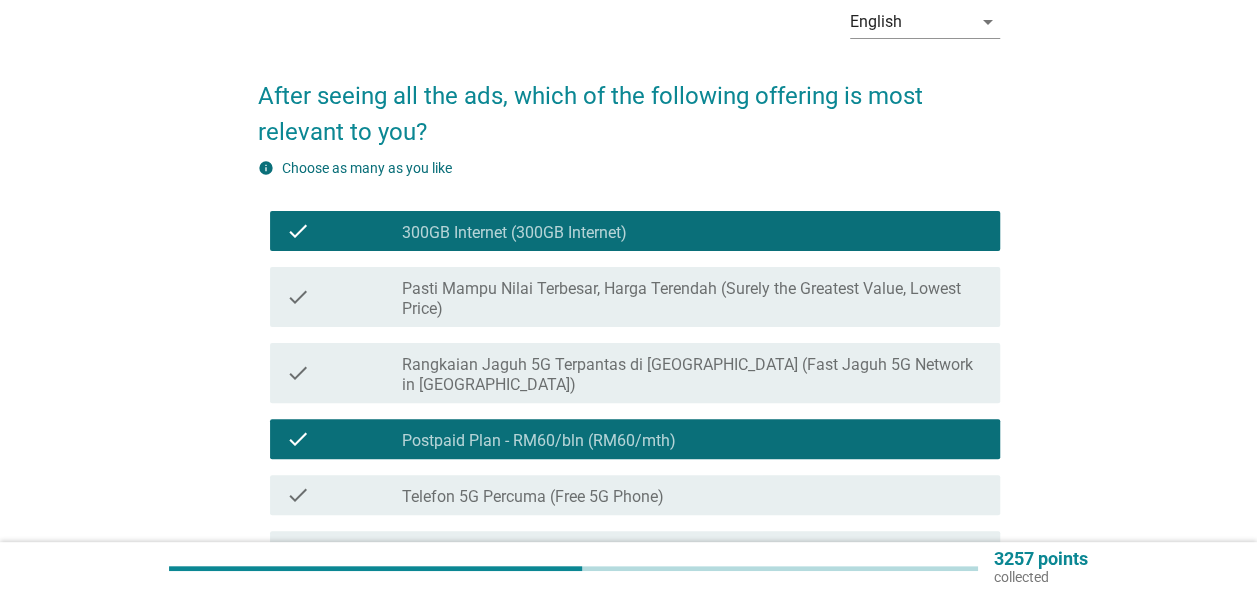click on "Telefon 5G Percuma (Free 5G Phone)" at bounding box center [533, 497] 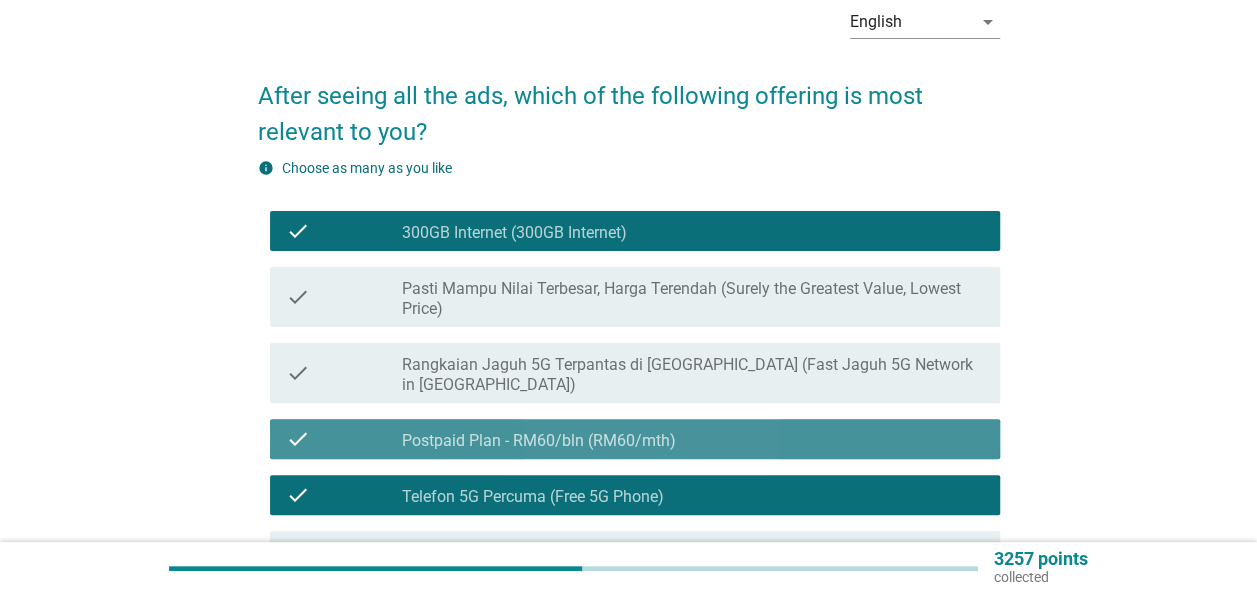 click on "Postpaid Plan - RM60/bln (RM60/mth)" at bounding box center (539, 441) 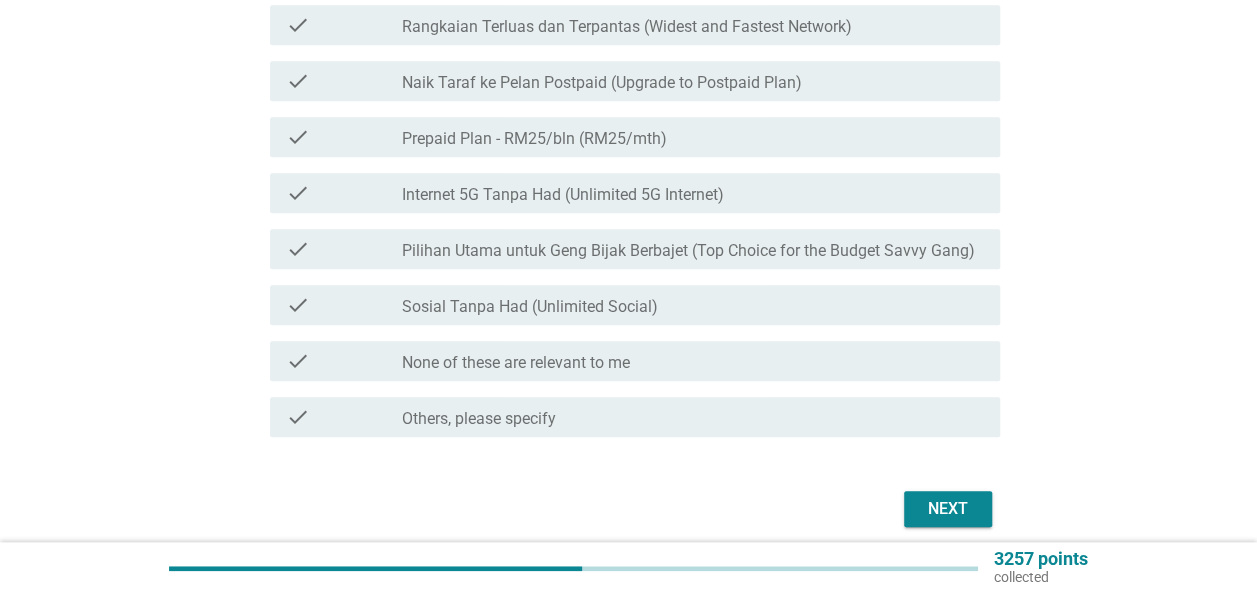 scroll, scrollTop: 800, scrollLeft: 0, axis: vertical 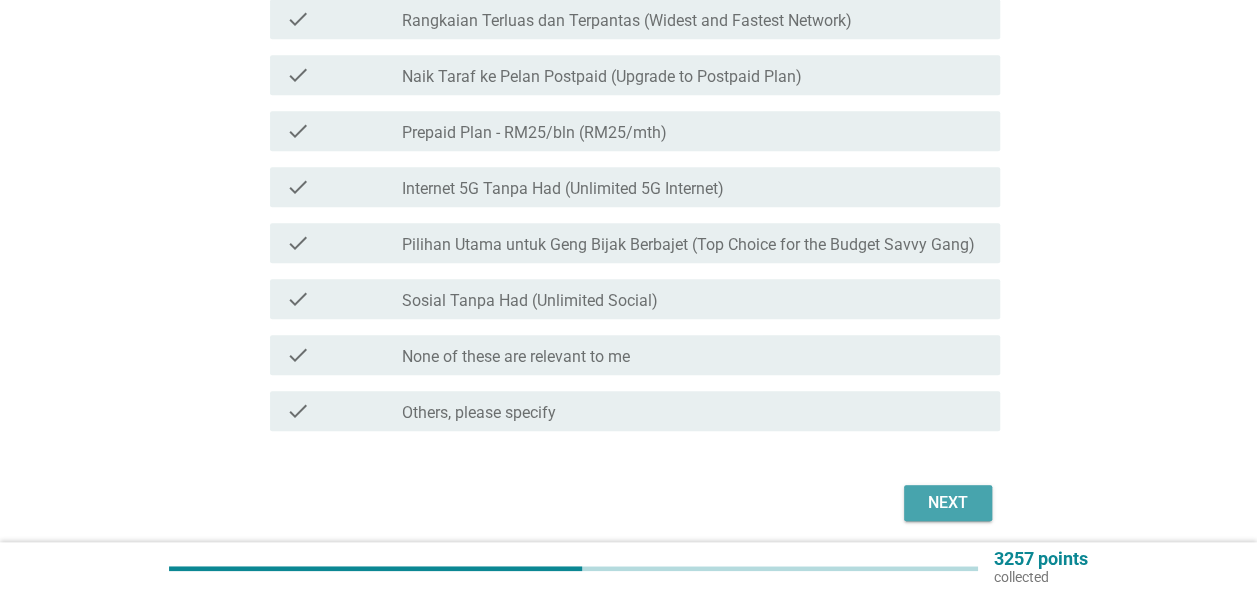 click on "Next" at bounding box center [948, 503] 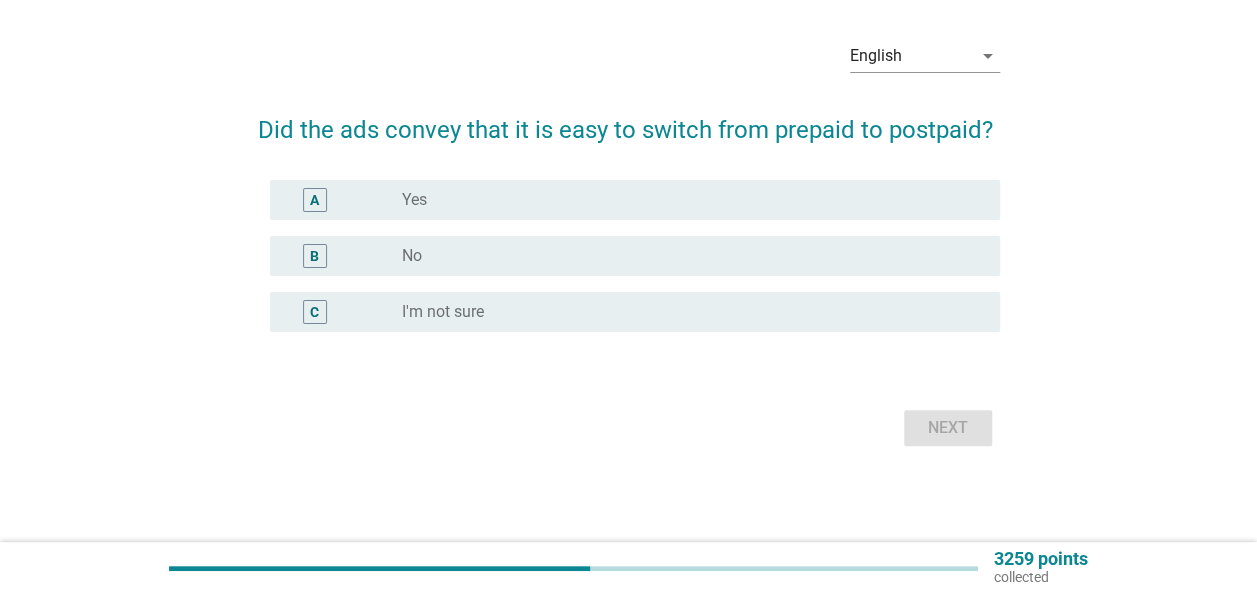 scroll, scrollTop: 0, scrollLeft: 0, axis: both 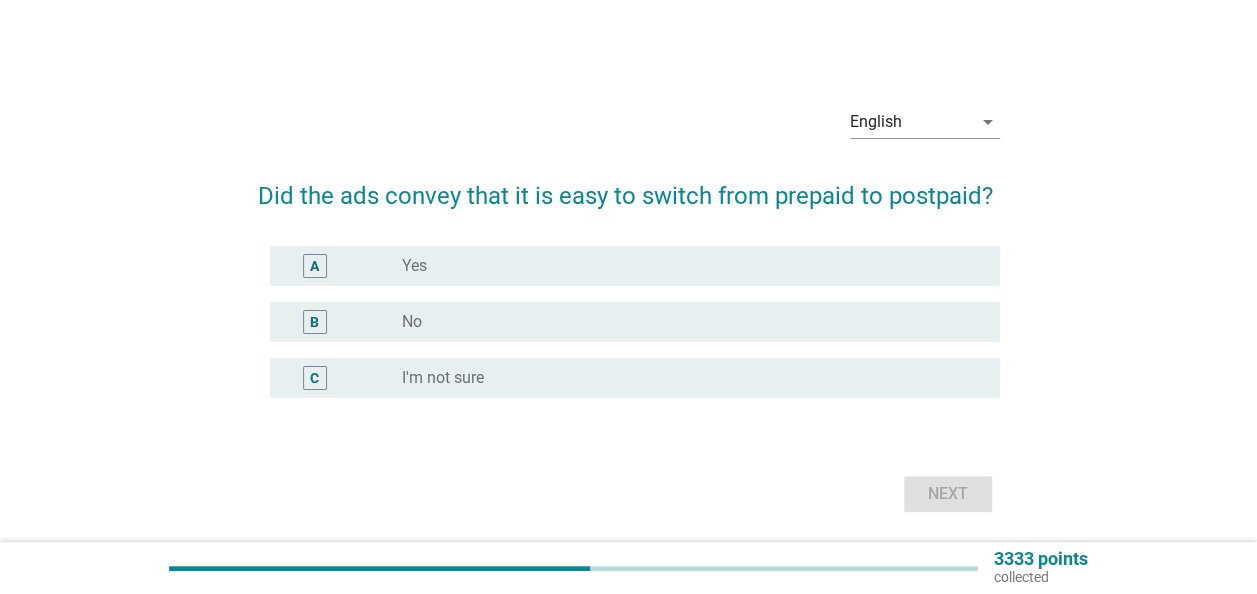 click on "radio_button_unchecked Yes" at bounding box center [685, 266] 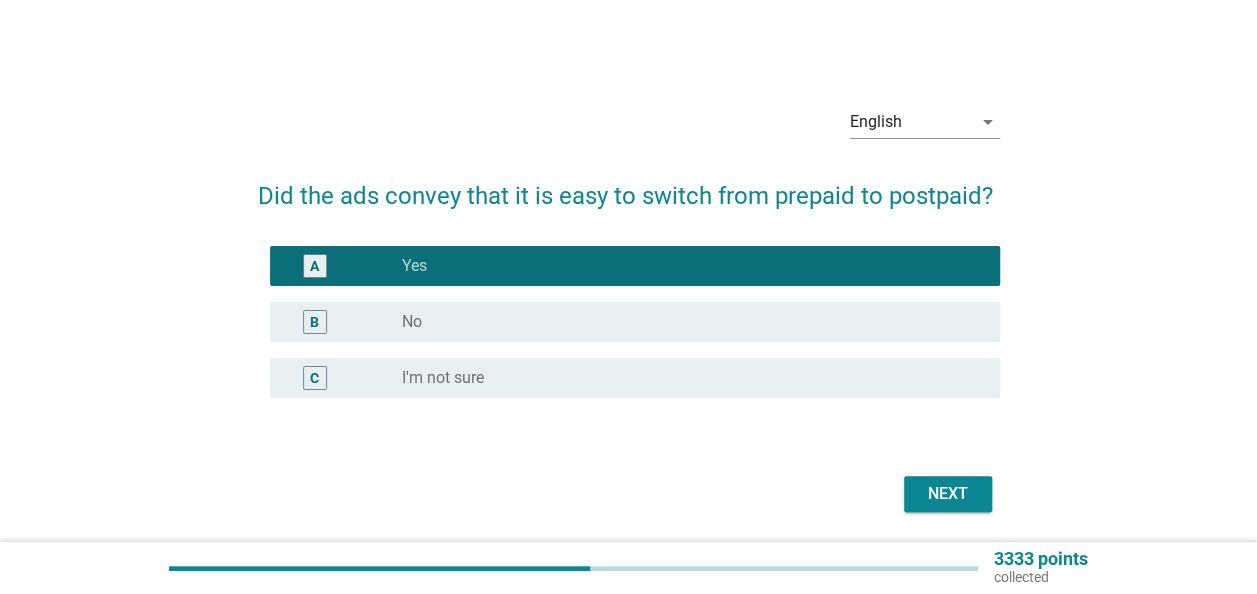 click on "Next" at bounding box center (948, 494) 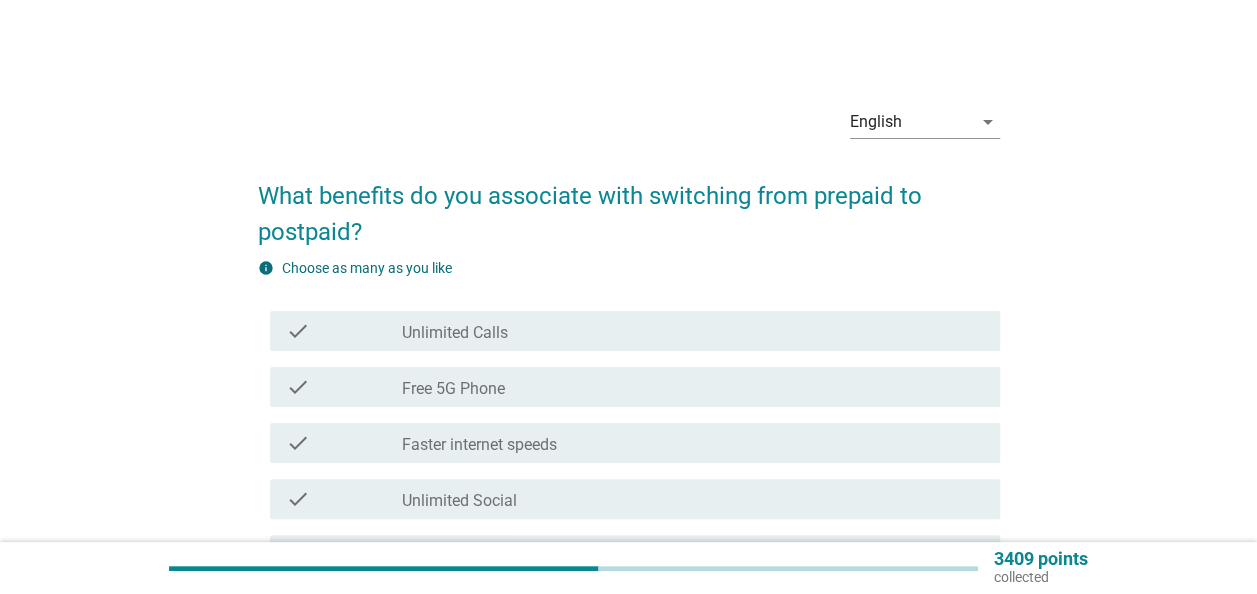 click on "Free 5G Phone" at bounding box center [453, 389] 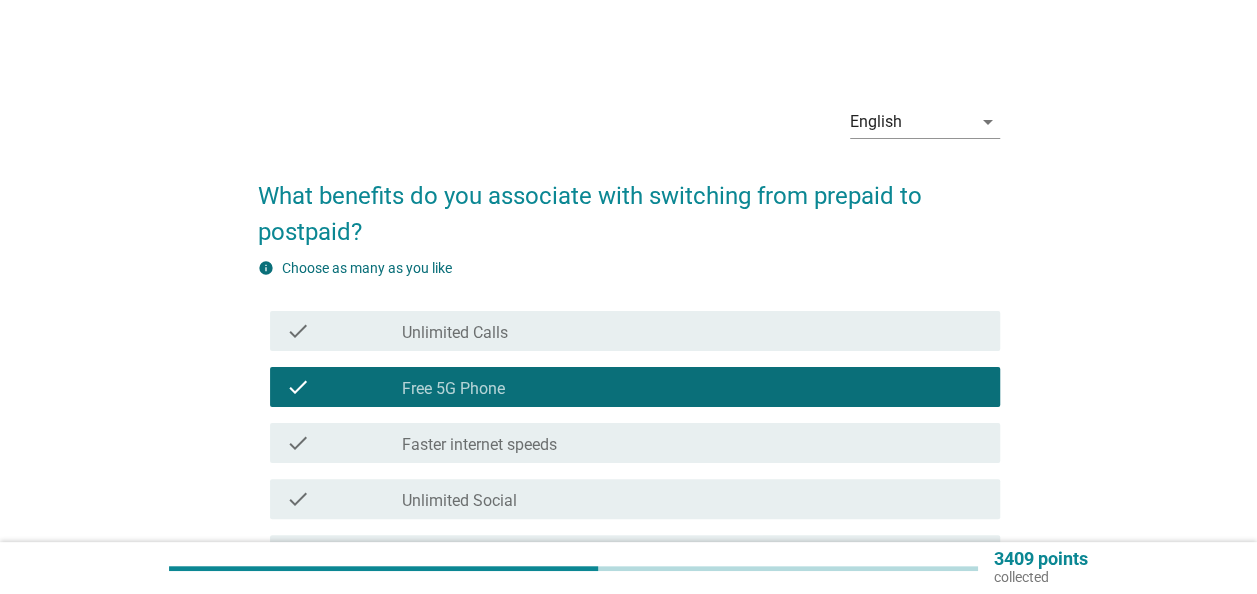click on "Unlimited Calls" at bounding box center [455, 333] 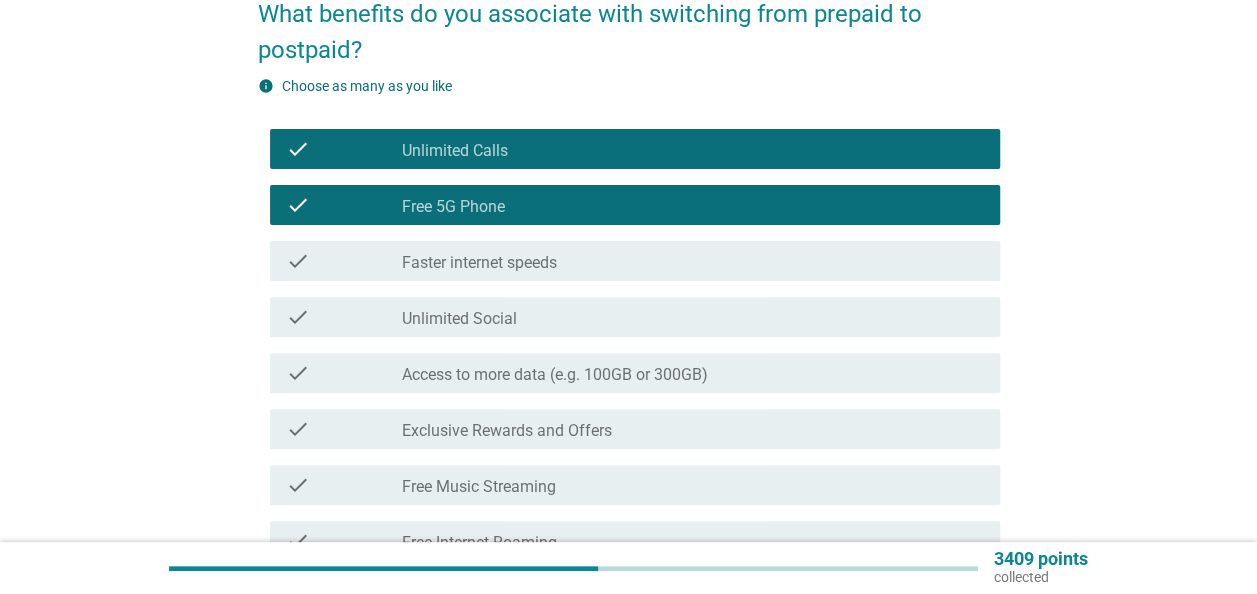 scroll, scrollTop: 200, scrollLeft: 0, axis: vertical 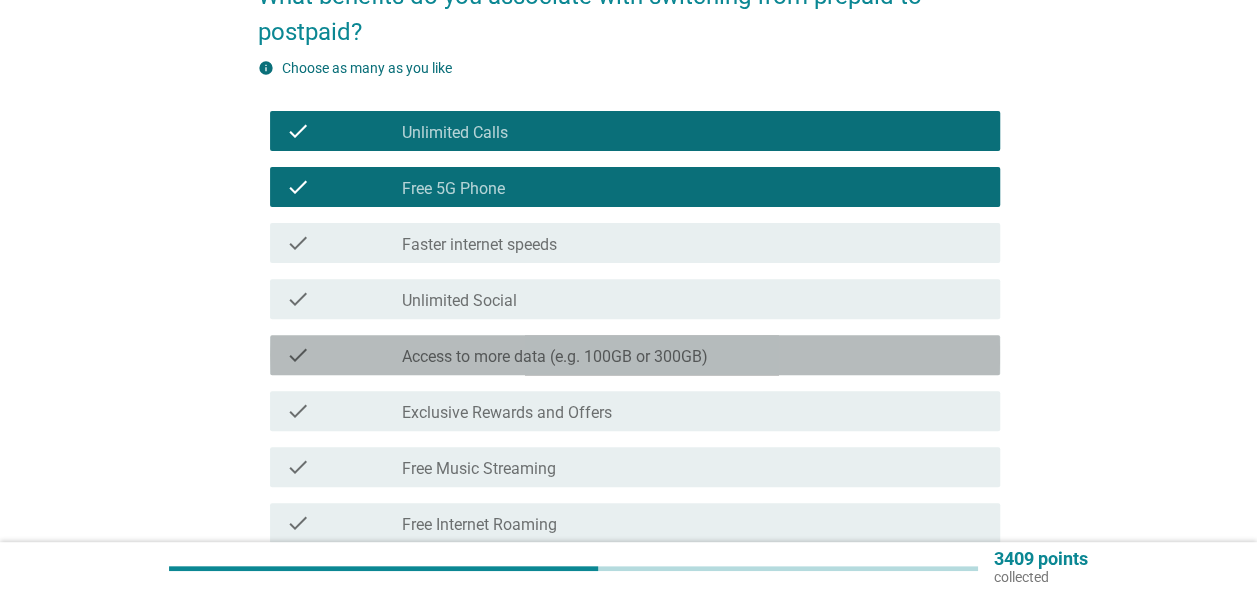click on "Access to more data (e.g. 100GB or 300GB)" at bounding box center (555, 357) 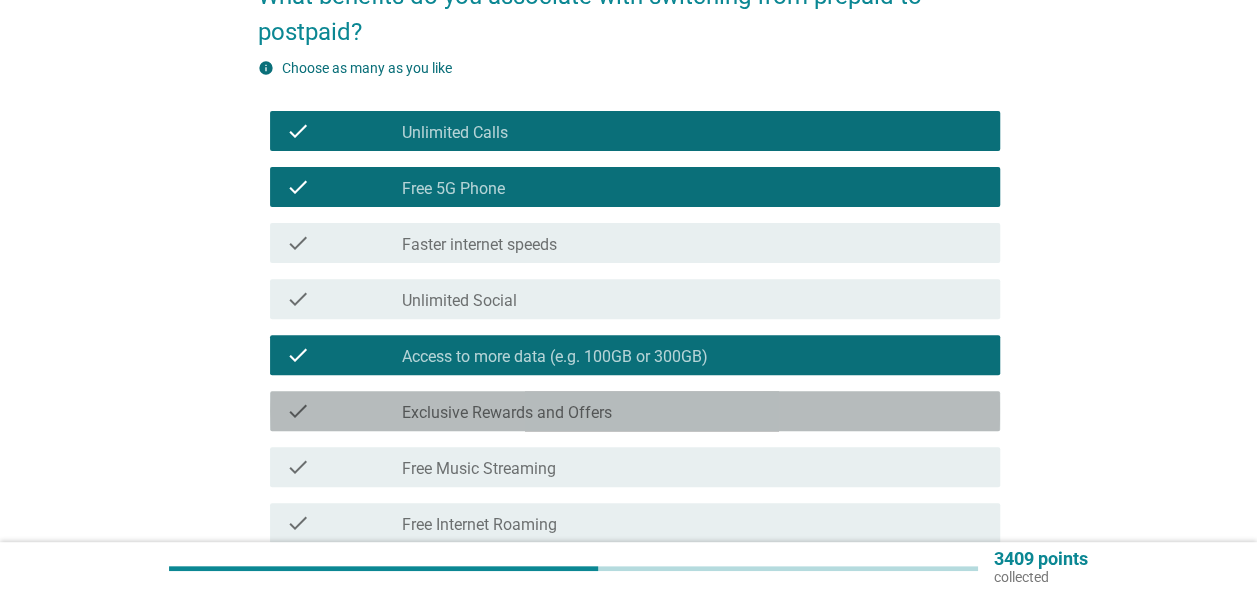 click on "Exclusive Rewards and Offers" at bounding box center [507, 413] 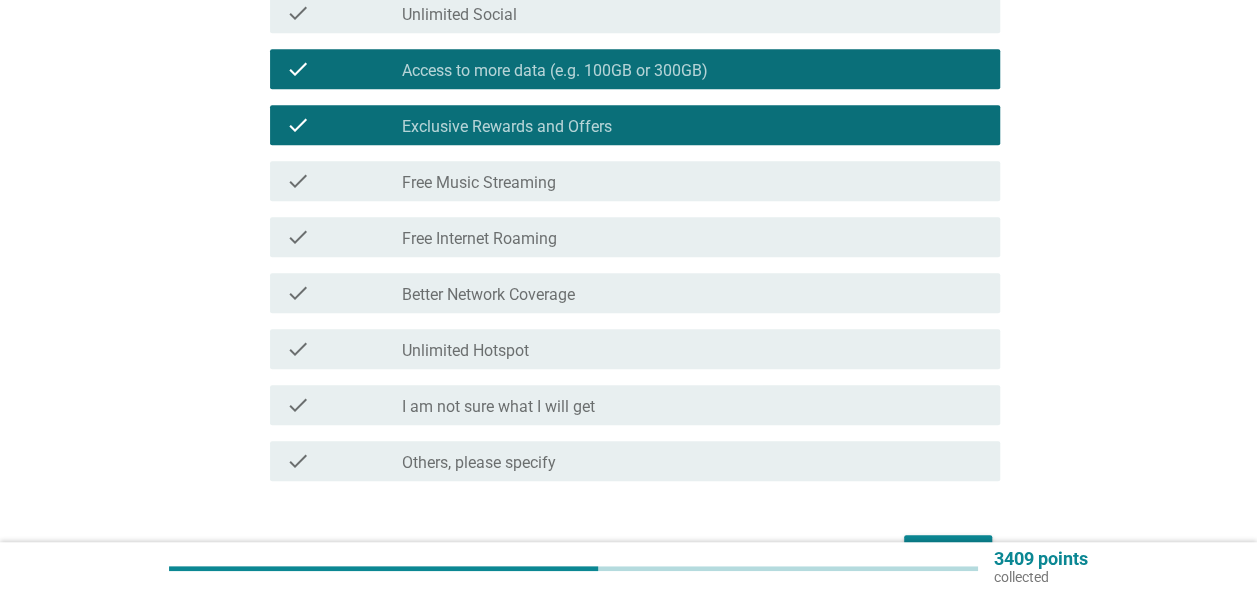 scroll, scrollTop: 500, scrollLeft: 0, axis: vertical 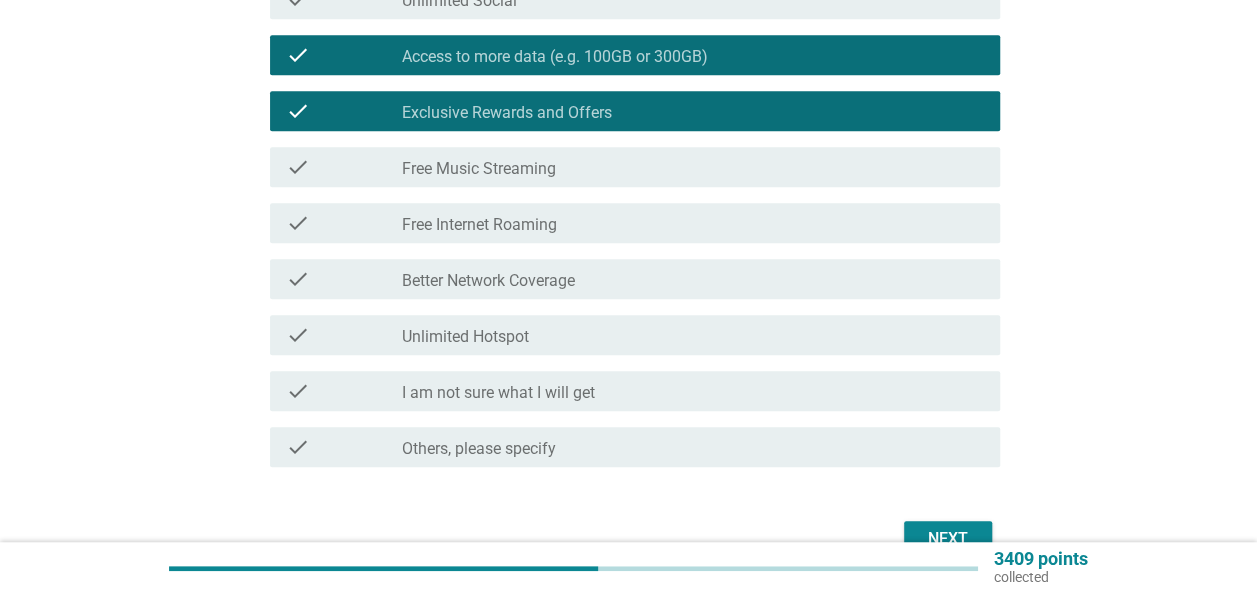 click on "check_box_outline_blank Unlimited Hotspot" at bounding box center (693, 335) 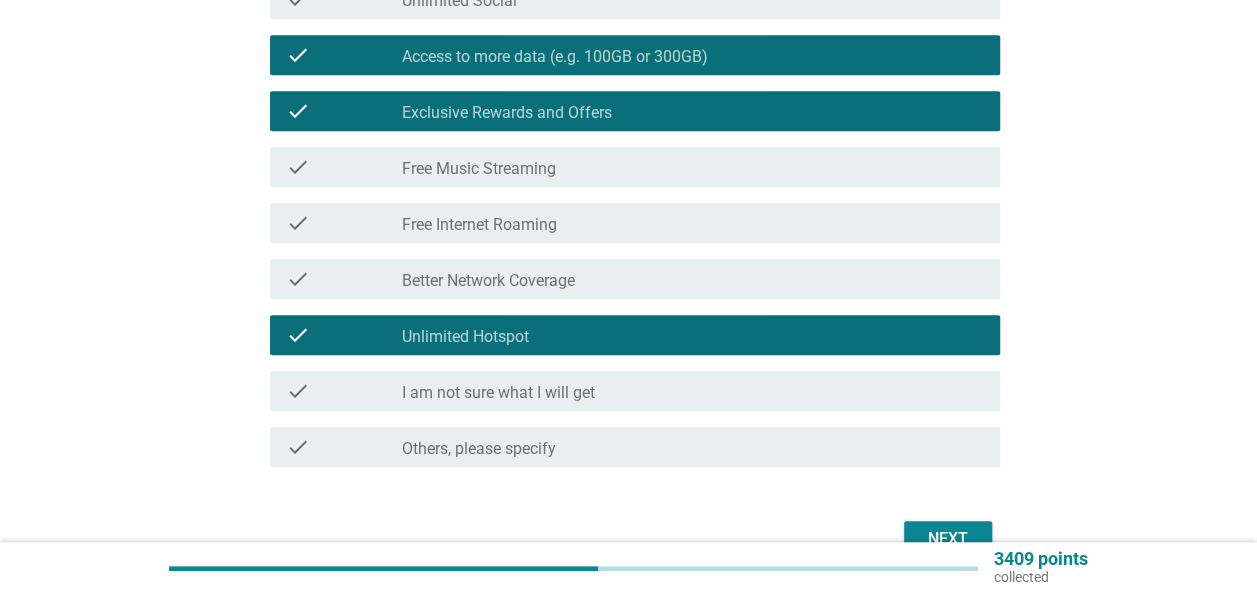 click on "Next" at bounding box center (948, 539) 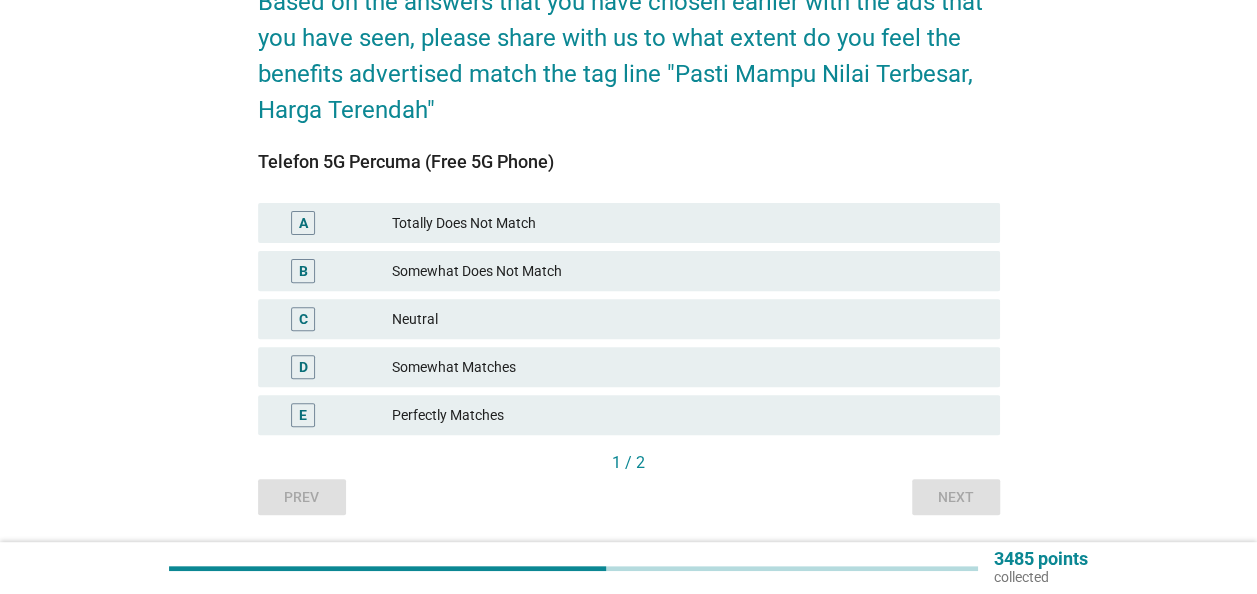scroll, scrollTop: 200, scrollLeft: 0, axis: vertical 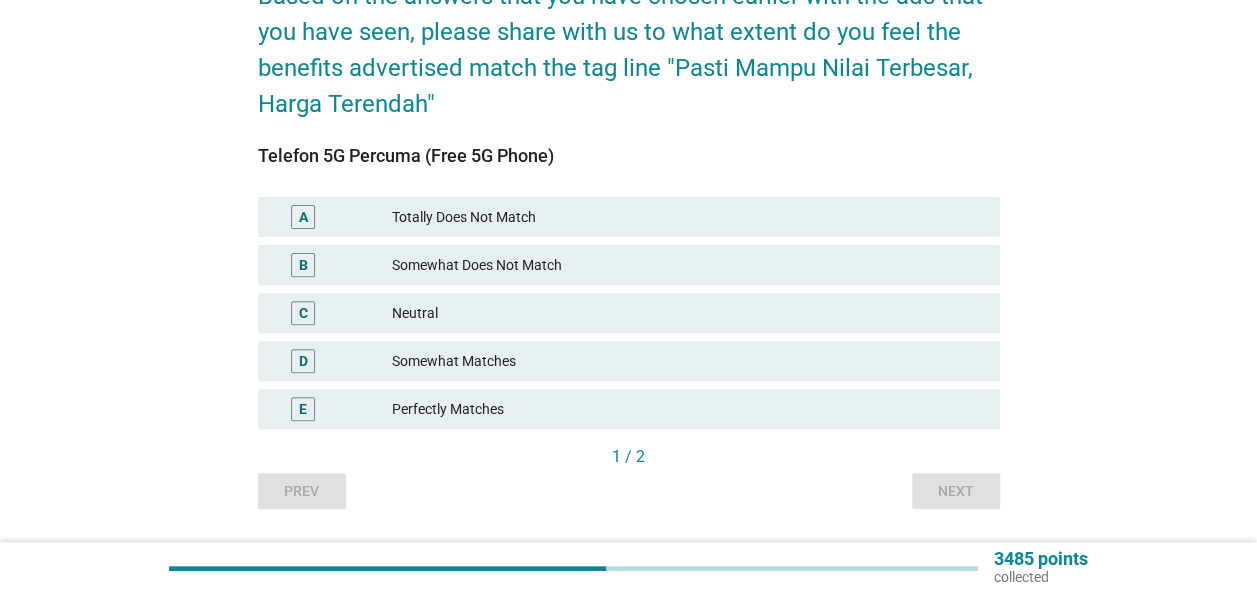 click on "Perfectly Matches" at bounding box center (688, 409) 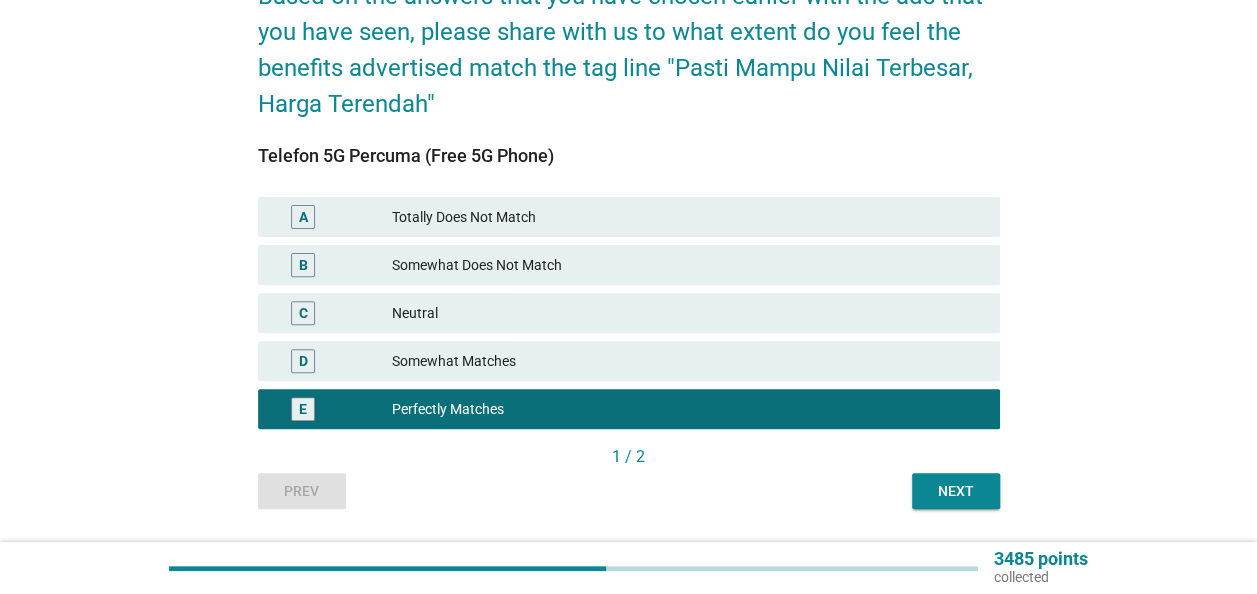 click on "Next" at bounding box center (956, 491) 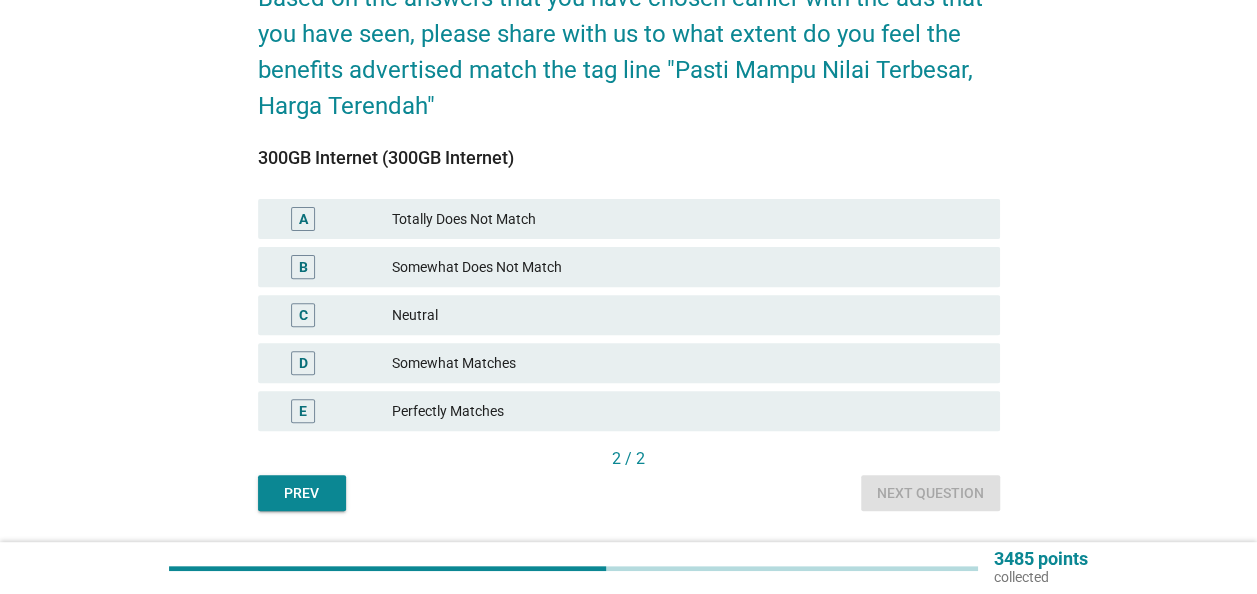scroll, scrollTop: 200, scrollLeft: 0, axis: vertical 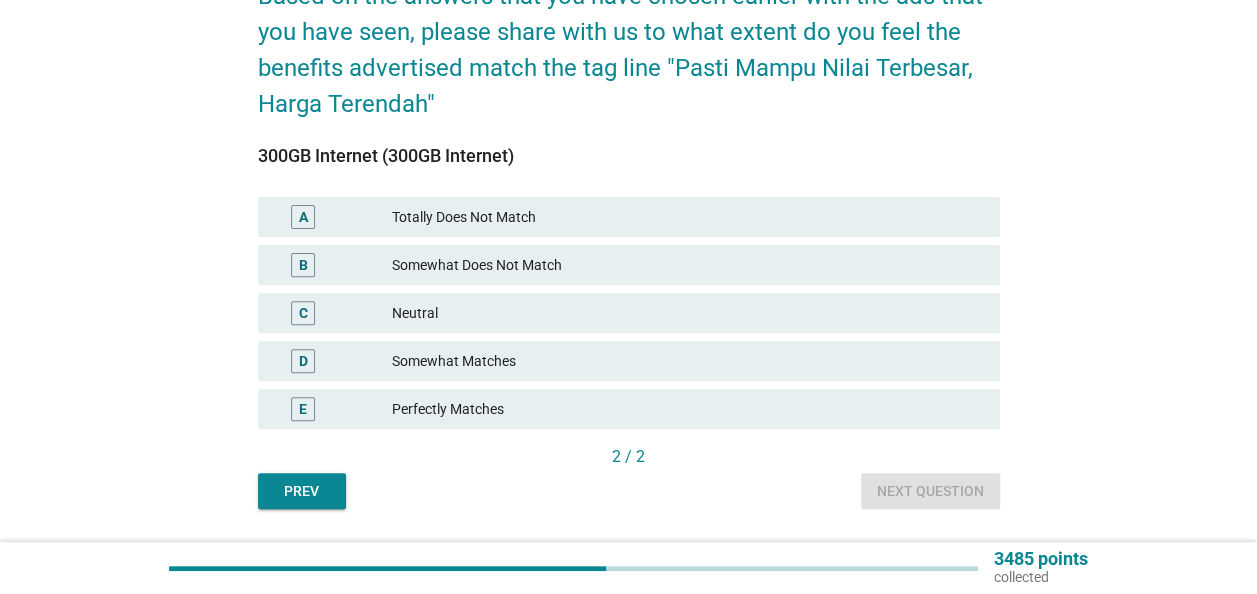 click on "Perfectly Matches" at bounding box center (688, 409) 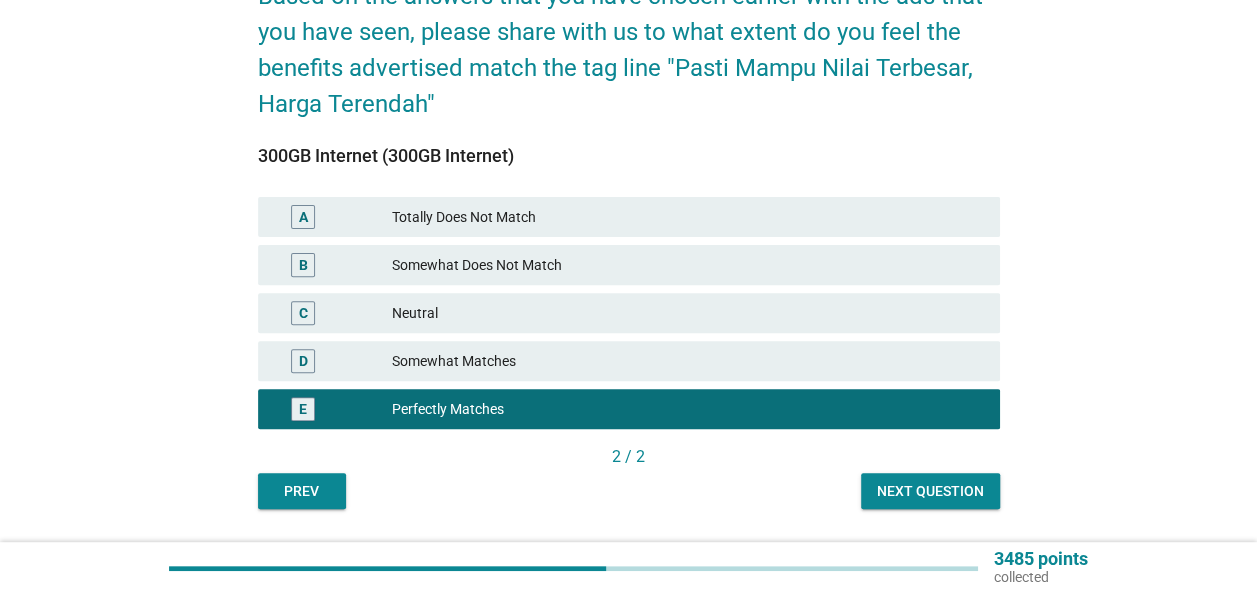 click on "Next question" at bounding box center [930, 491] 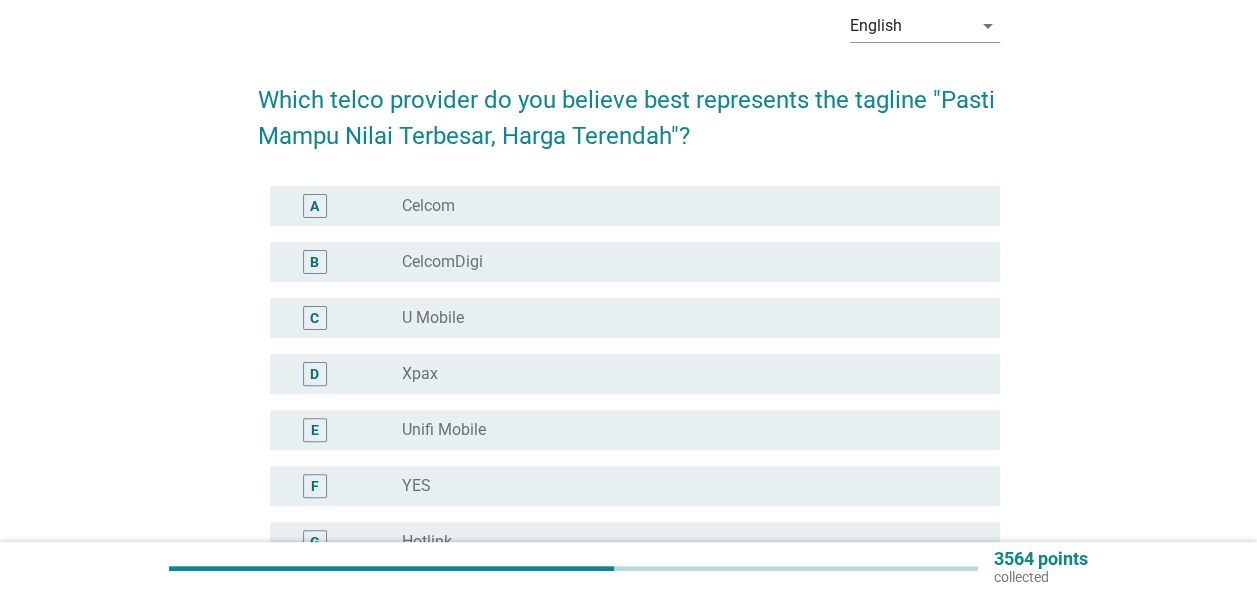 scroll, scrollTop: 100, scrollLeft: 0, axis: vertical 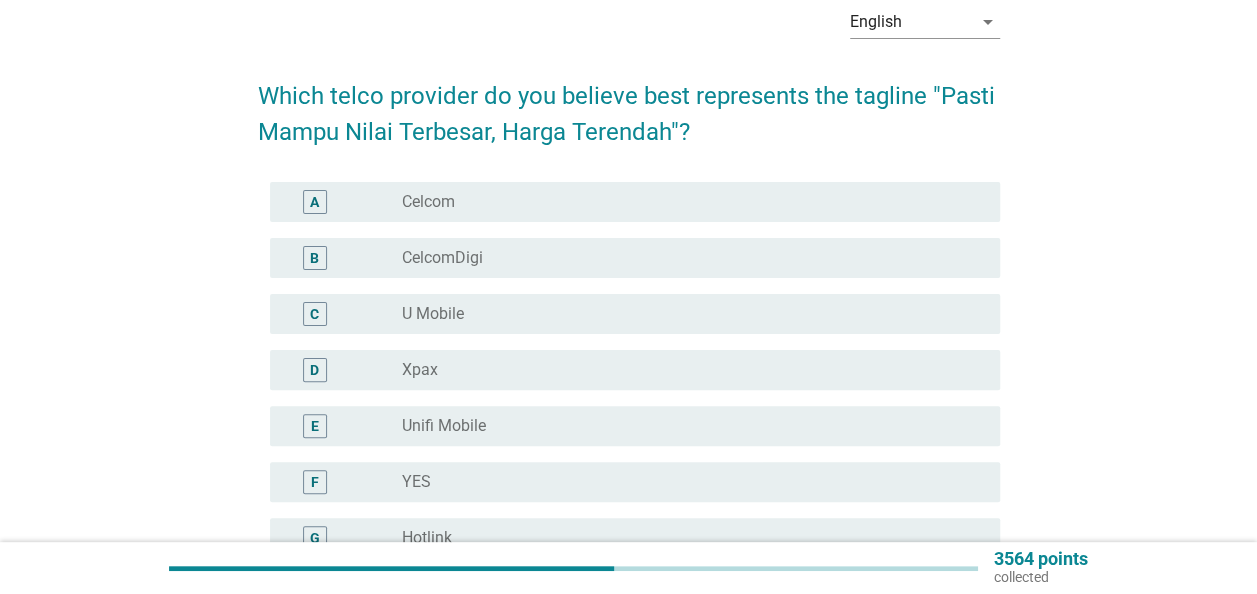 click on "G     radio_button_unchecked Hotlink" at bounding box center (635, 538) 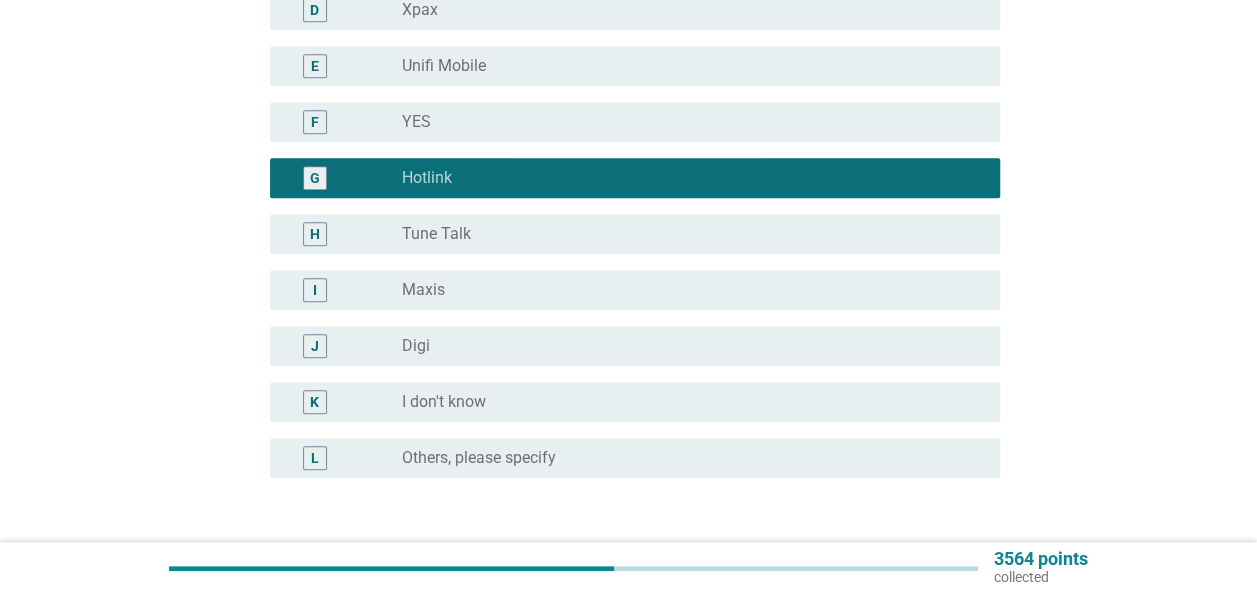 scroll, scrollTop: 606, scrollLeft: 0, axis: vertical 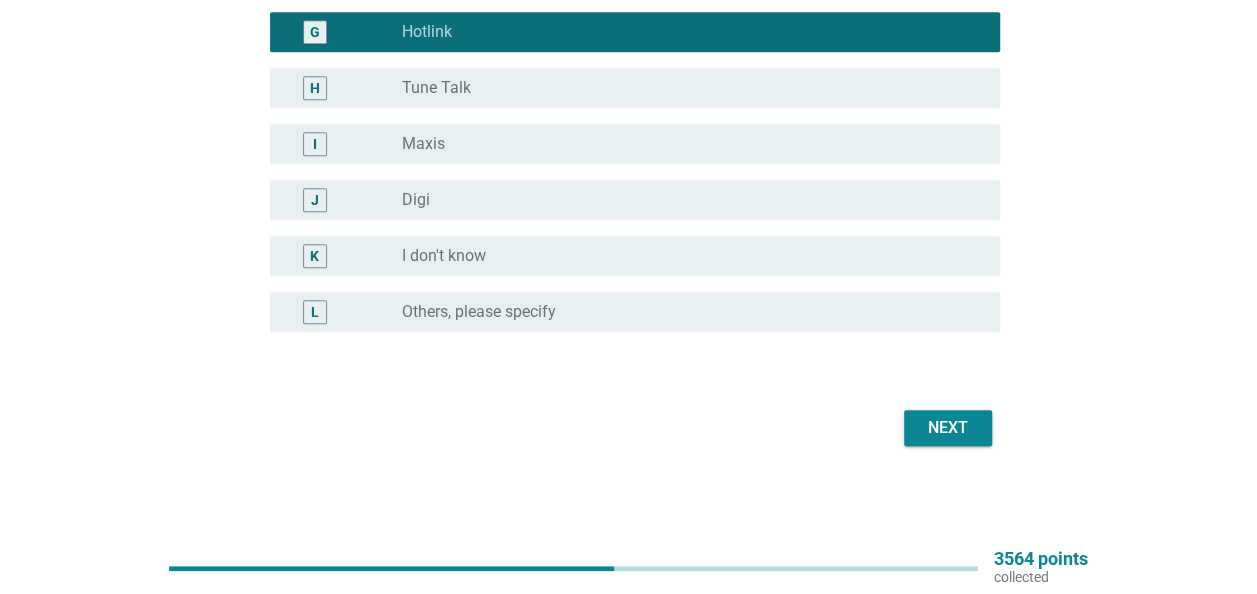 click on "Next" at bounding box center [948, 428] 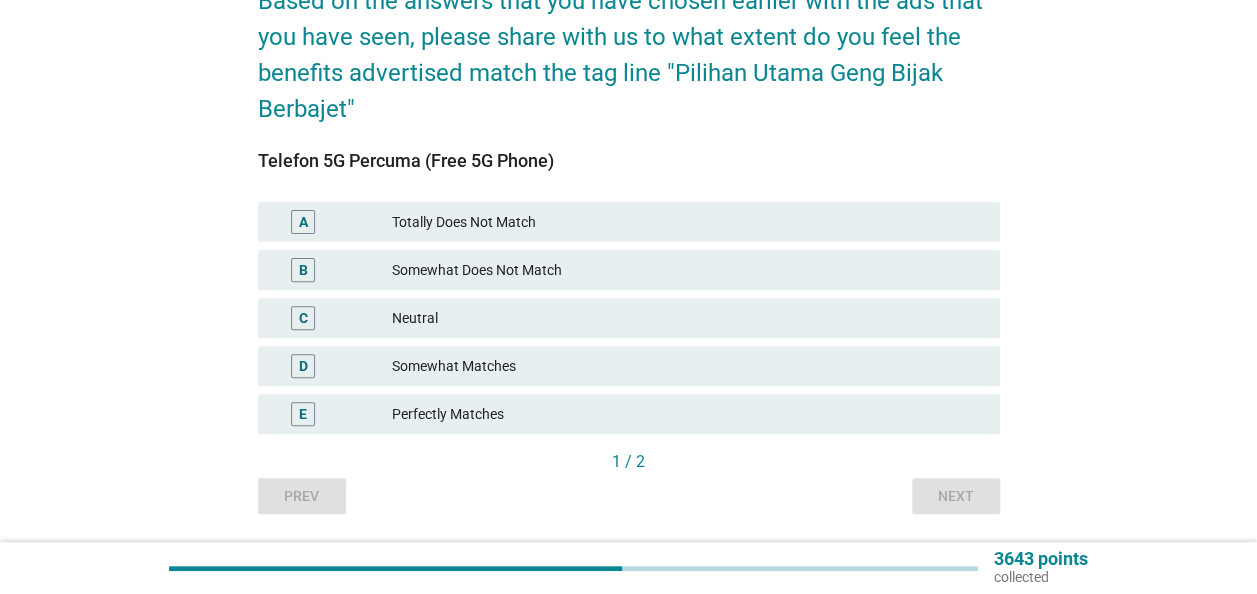 scroll, scrollTop: 200, scrollLeft: 0, axis: vertical 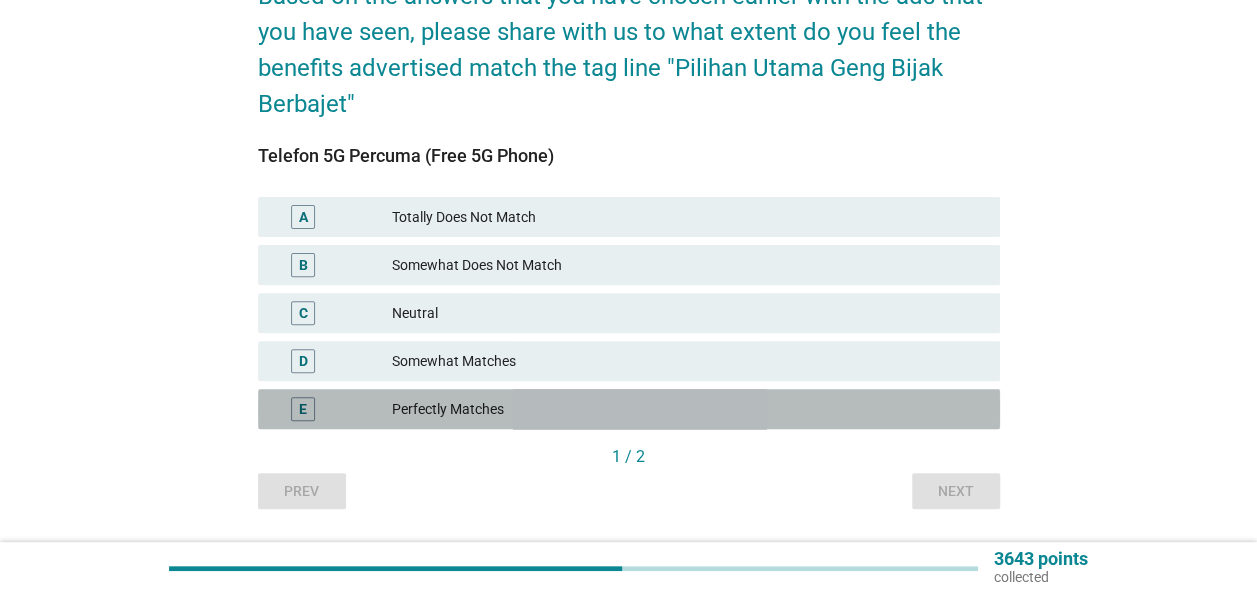 click on "Perfectly Matches" at bounding box center [688, 409] 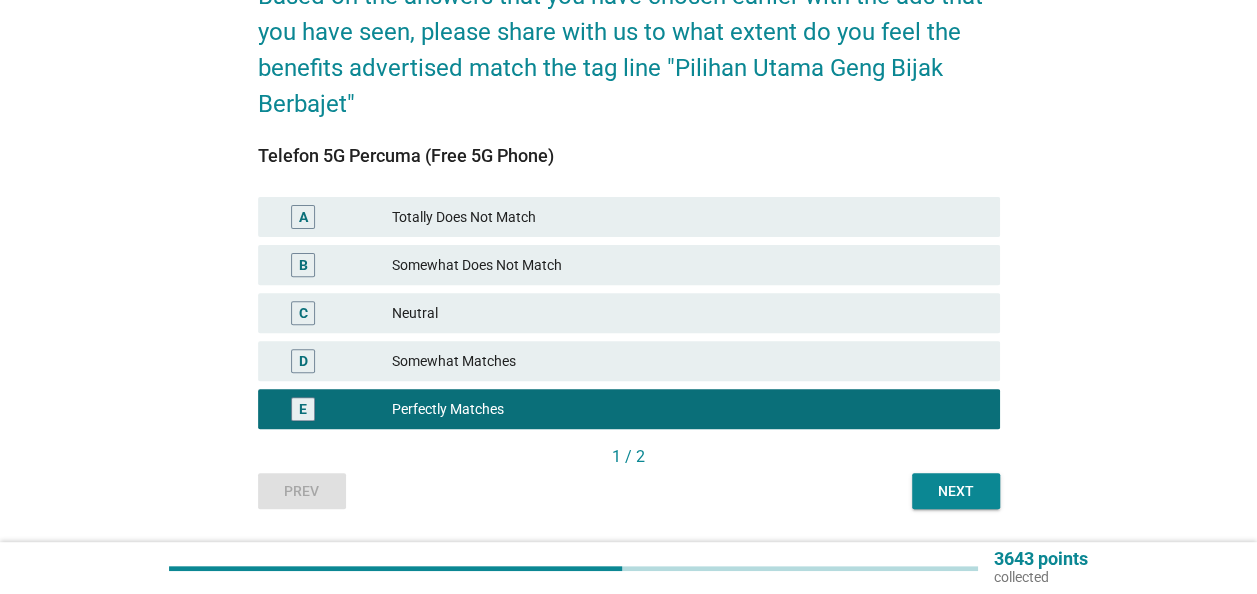 click on "Next" at bounding box center (956, 491) 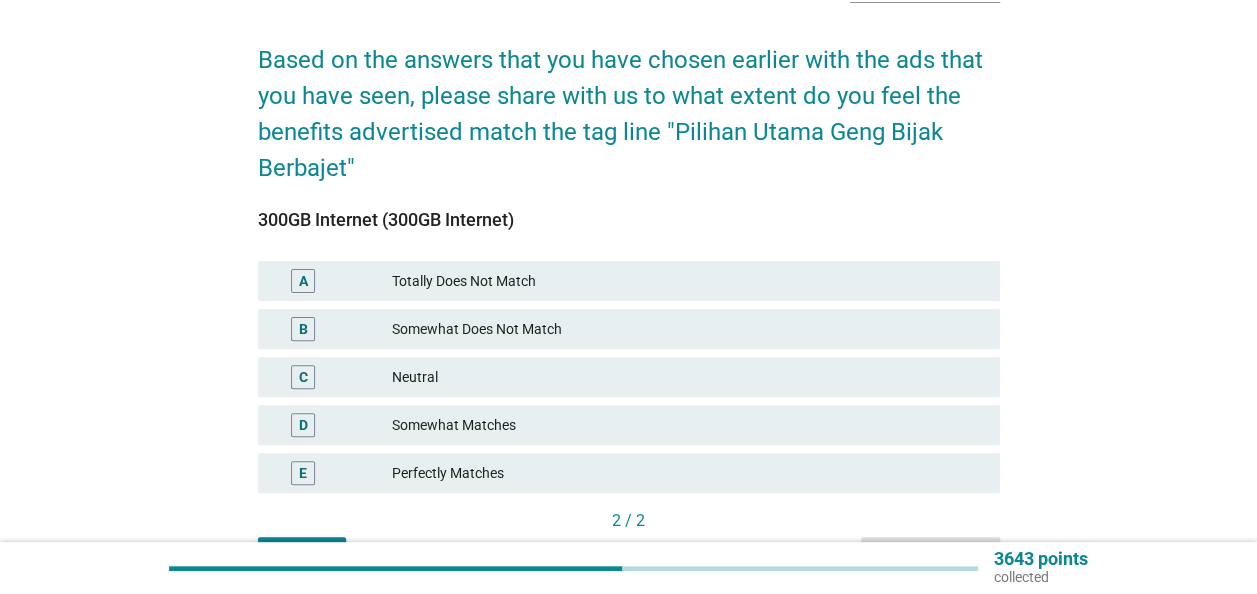scroll, scrollTop: 200, scrollLeft: 0, axis: vertical 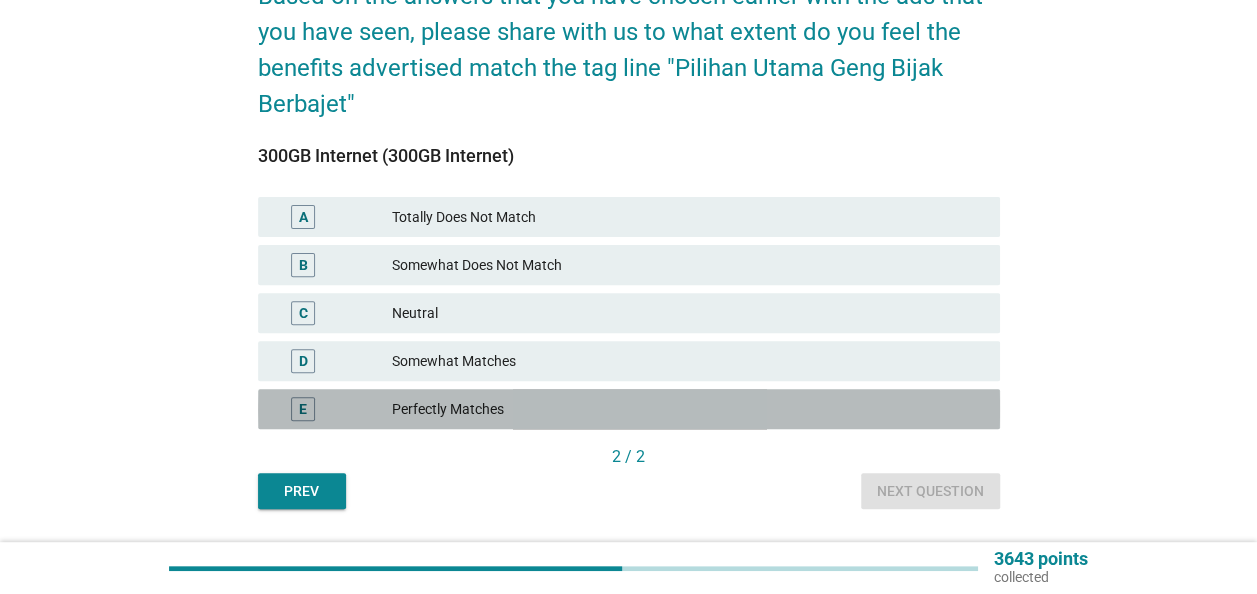 click on "Perfectly Matches" at bounding box center (688, 409) 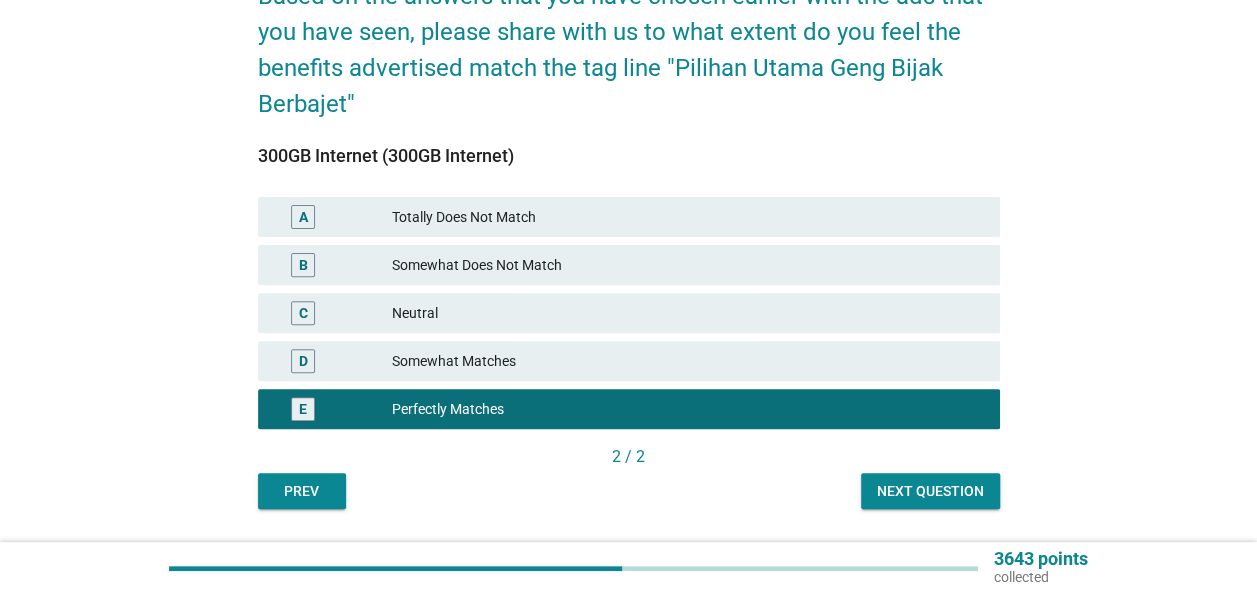 click on "Next question" at bounding box center (930, 491) 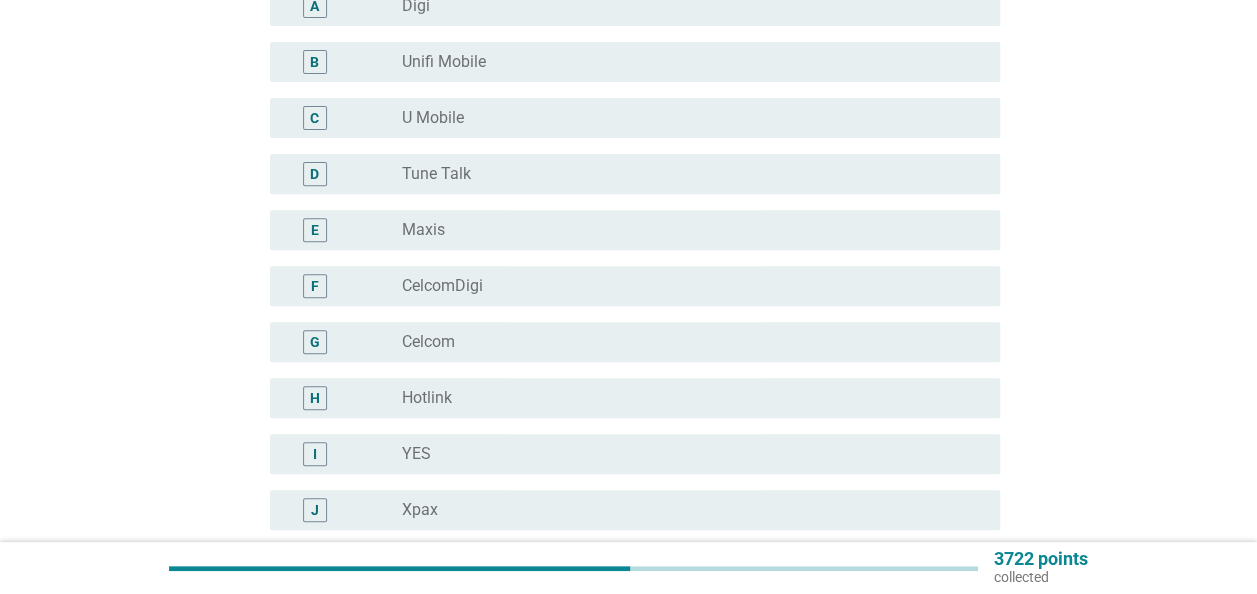 scroll, scrollTop: 300, scrollLeft: 0, axis: vertical 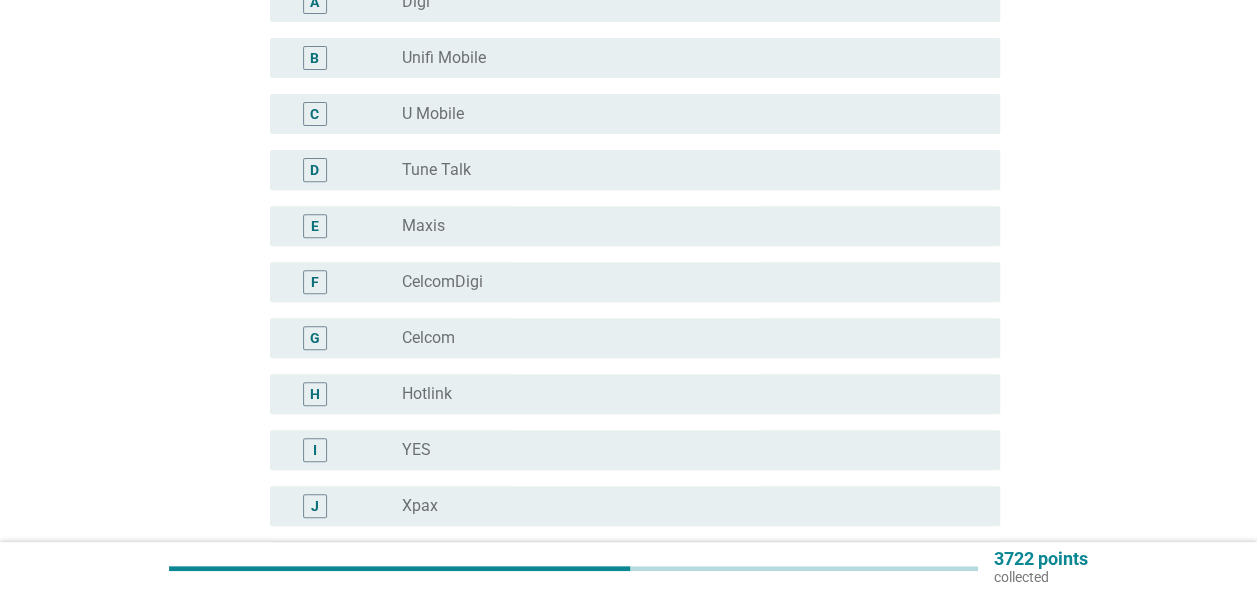 click on "radio_button_unchecked Hotlink" at bounding box center [693, 394] 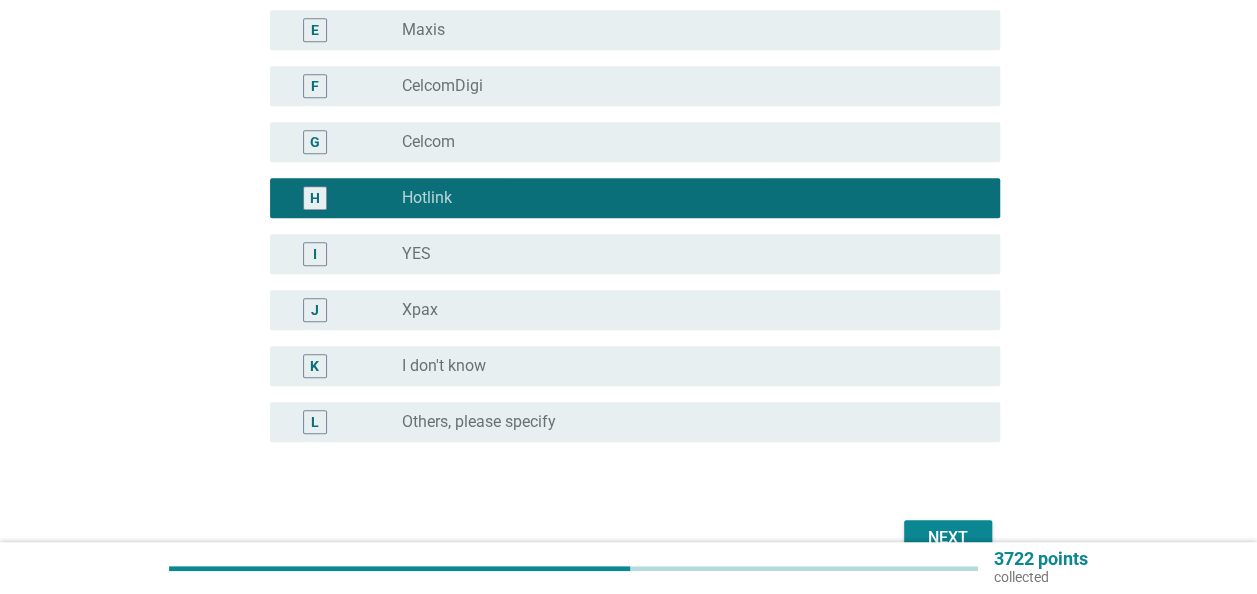 scroll, scrollTop: 500, scrollLeft: 0, axis: vertical 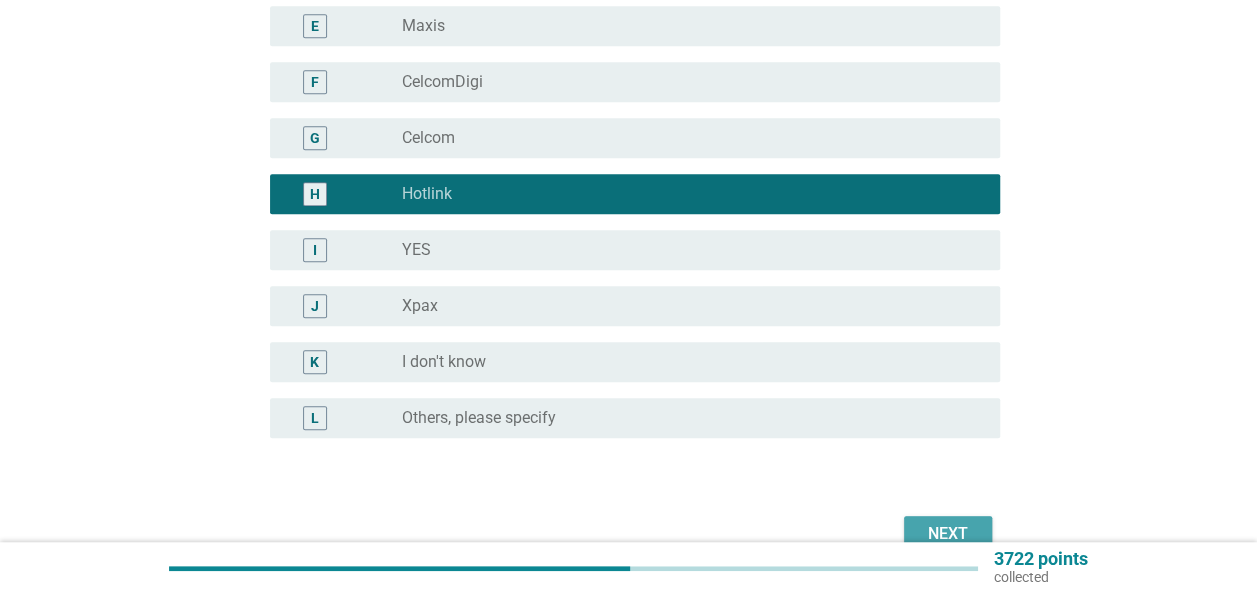 click on "Next" at bounding box center [948, 534] 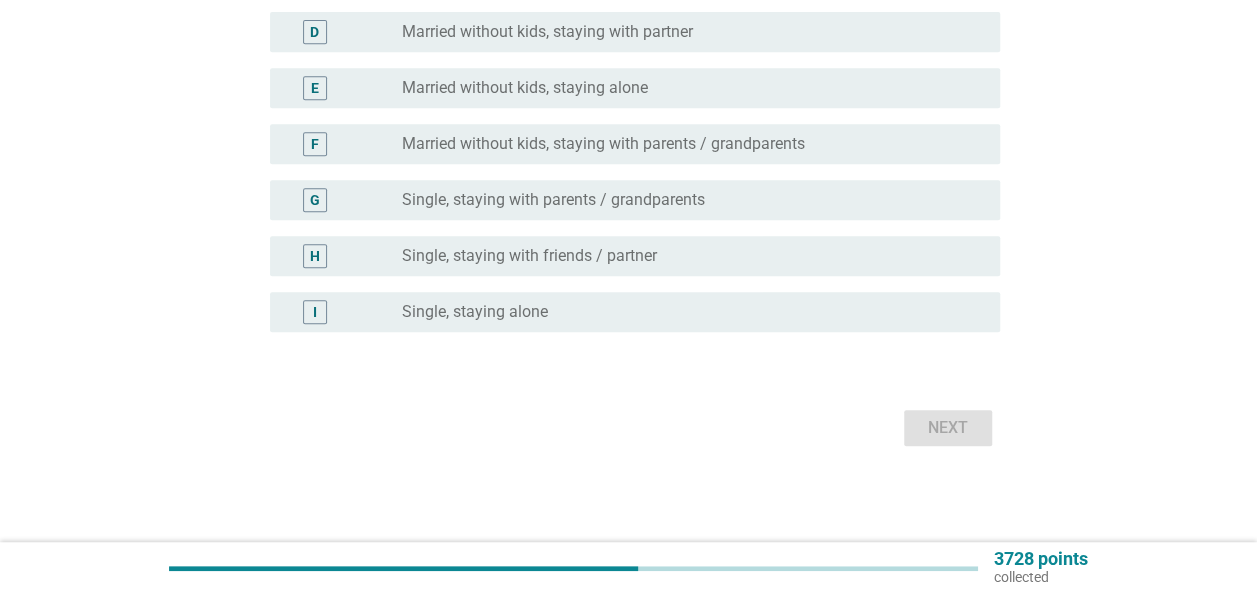 scroll, scrollTop: 0, scrollLeft: 0, axis: both 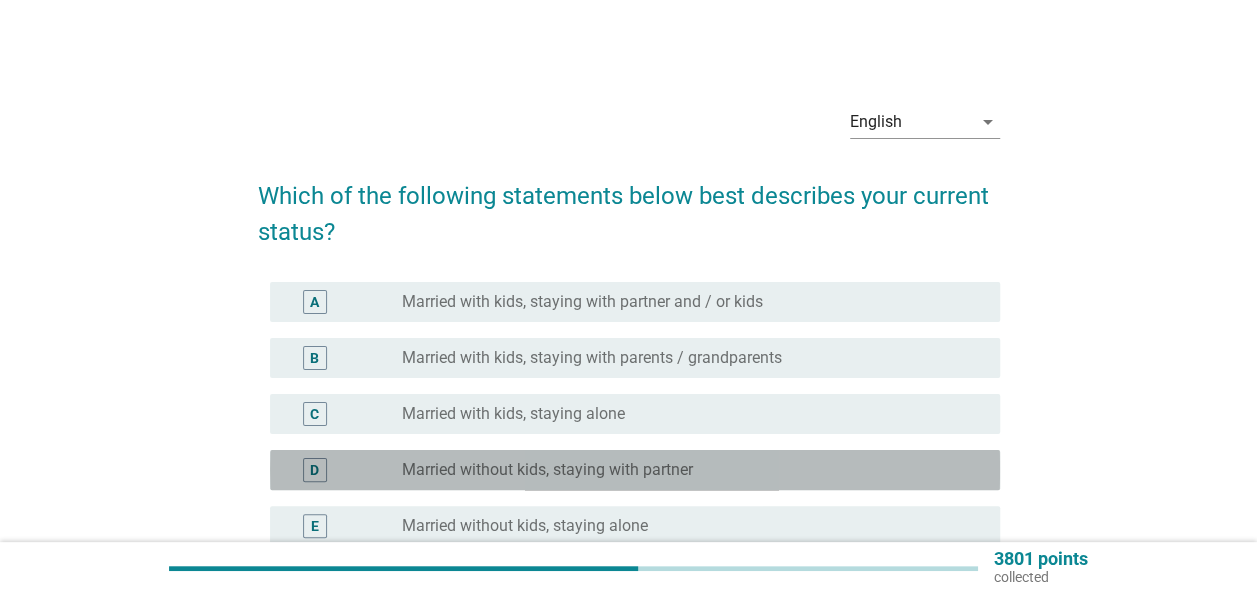 click on "Married without kids, staying with partner" at bounding box center [547, 470] 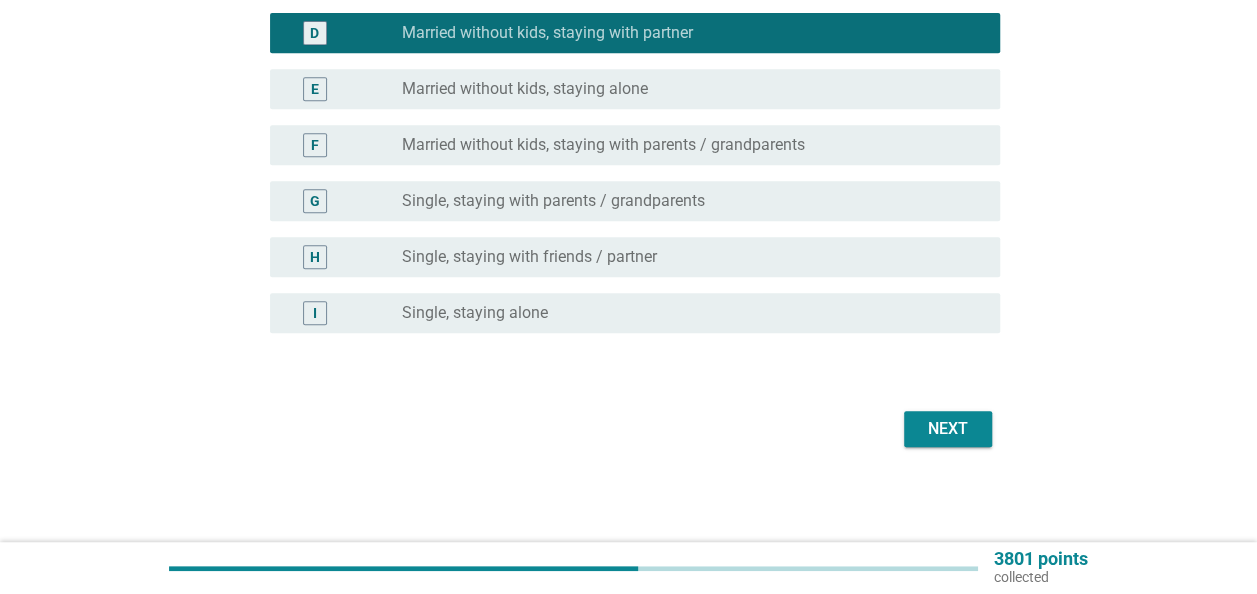 scroll, scrollTop: 438, scrollLeft: 0, axis: vertical 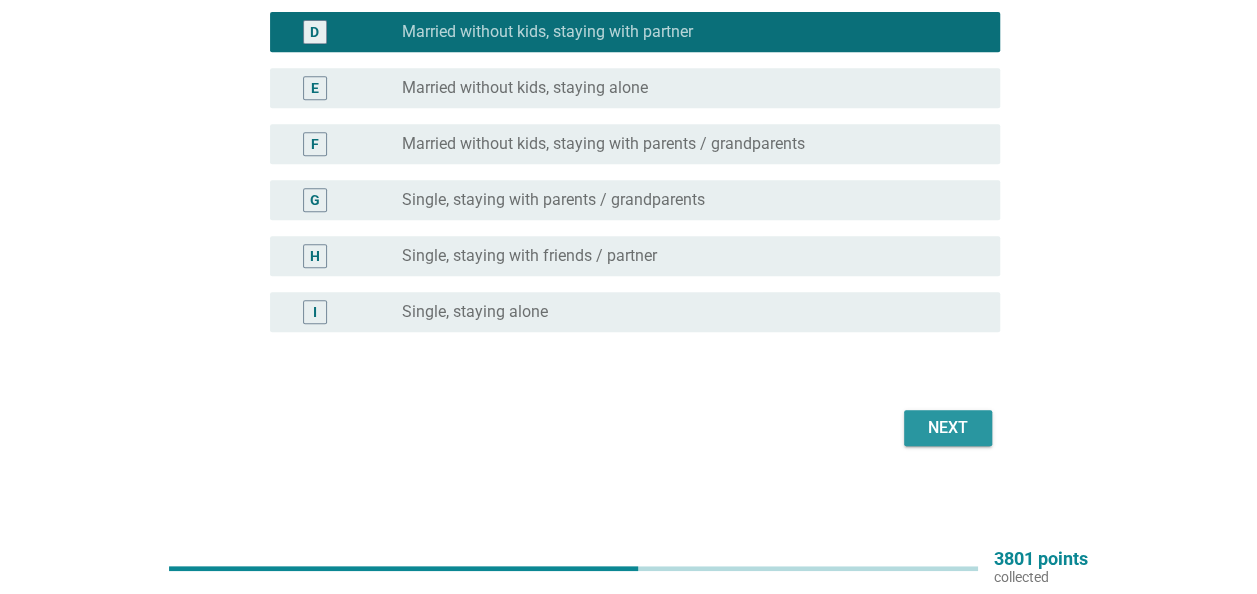 click on "Next" at bounding box center [948, 428] 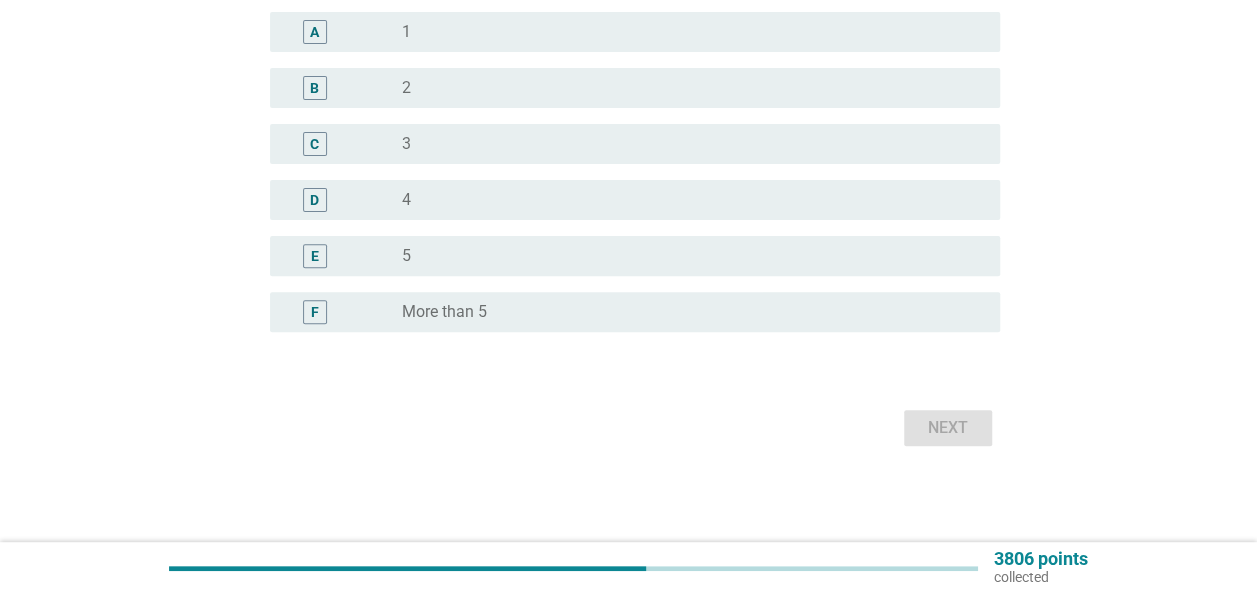 scroll, scrollTop: 0, scrollLeft: 0, axis: both 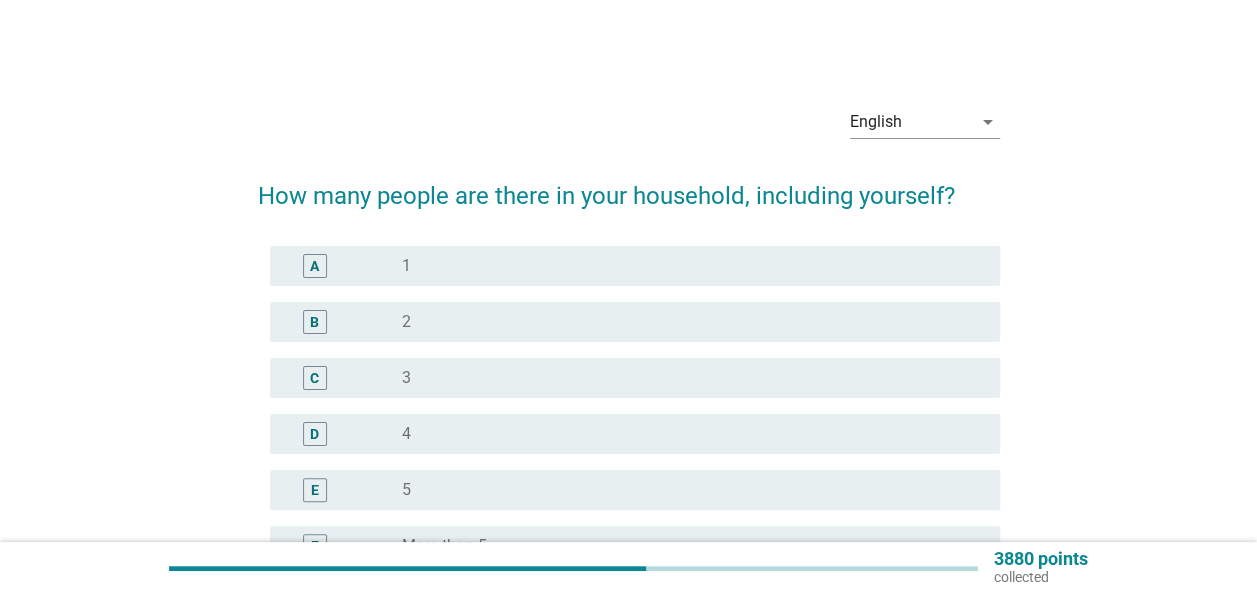 click on "2" at bounding box center (406, 322) 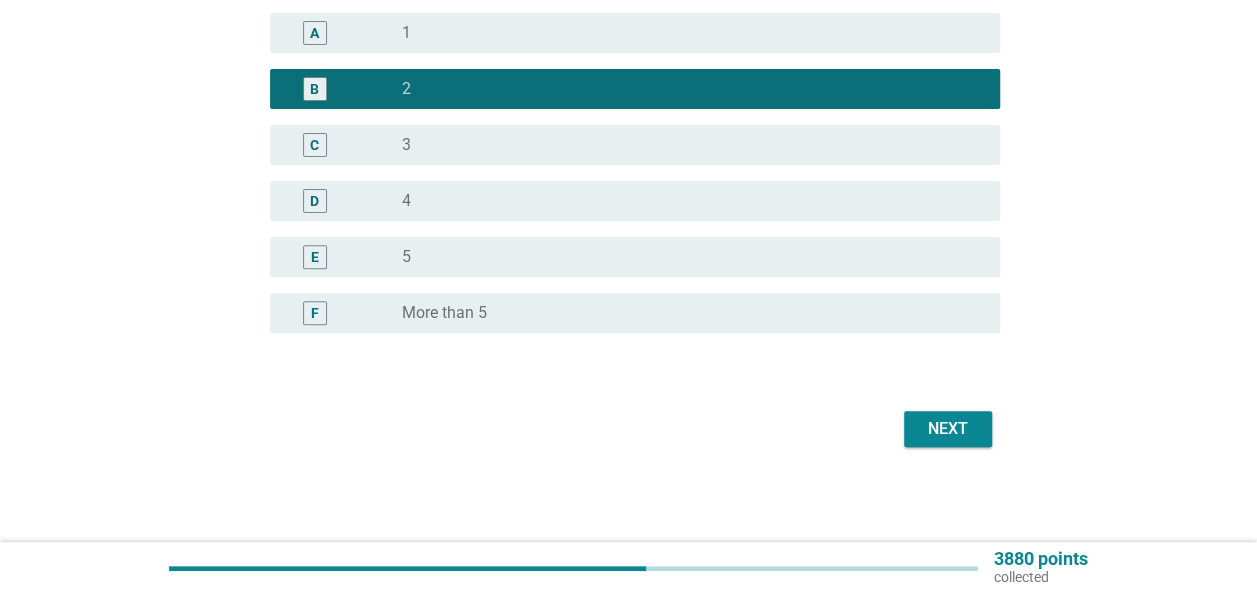 scroll, scrollTop: 234, scrollLeft: 0, axis: vertical 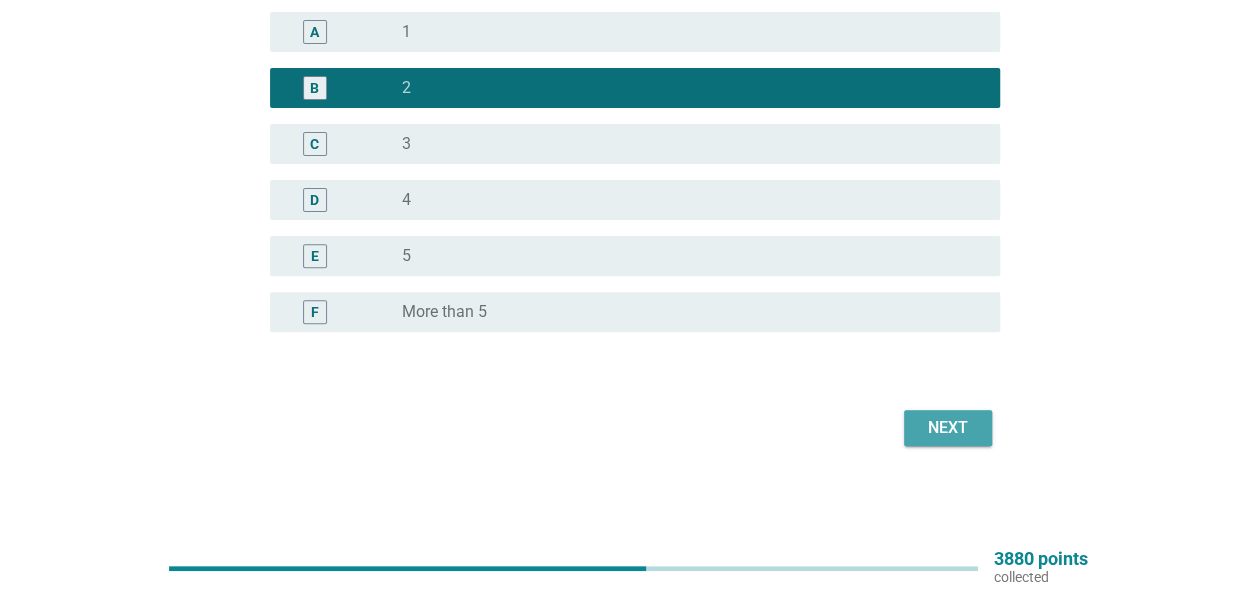 click on "Next" at bounding box center (948, 428) 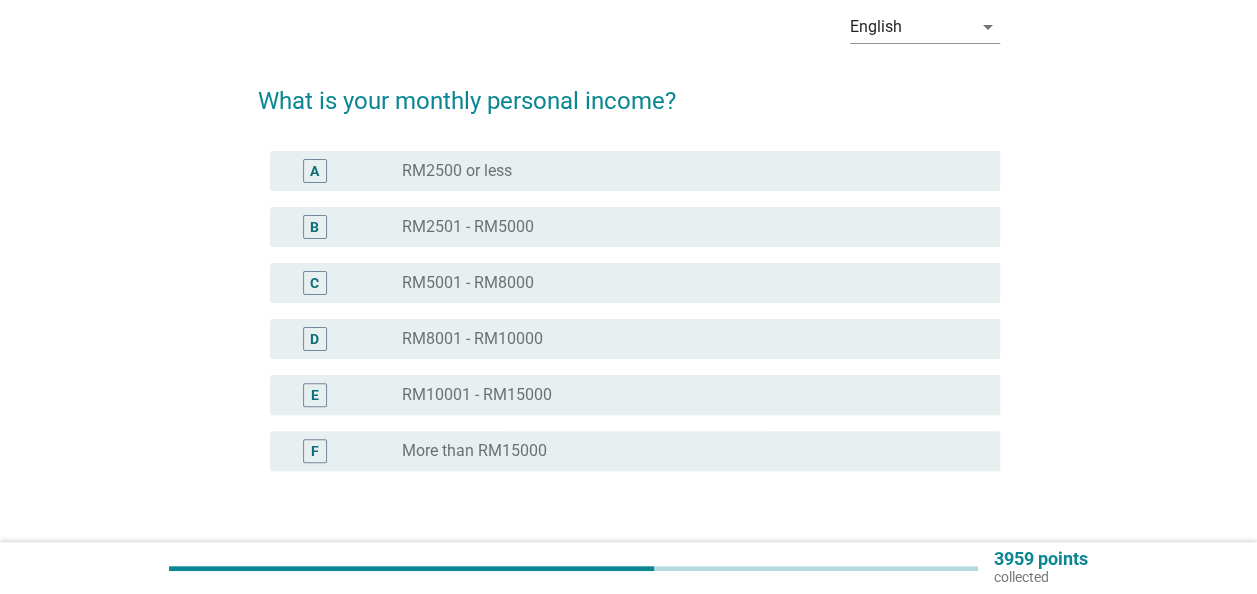 scroll, scrollTop: 100, scrollLeft: 0, axis: vertical 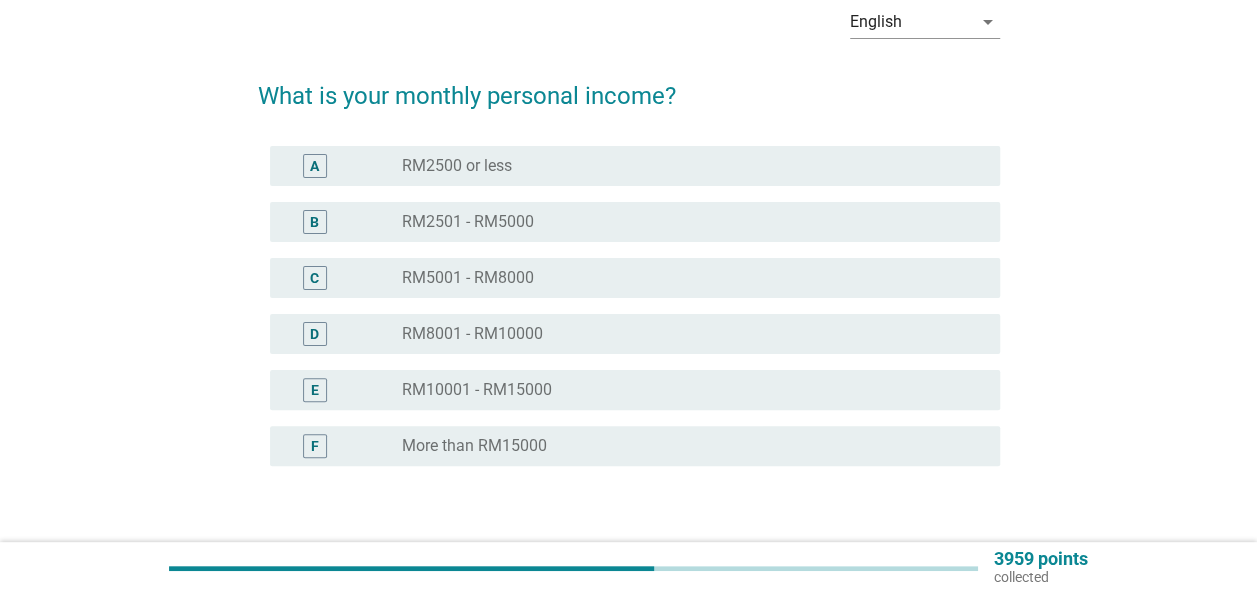 click on "RM5001 - RM8000" at bounding box center [468, 278] 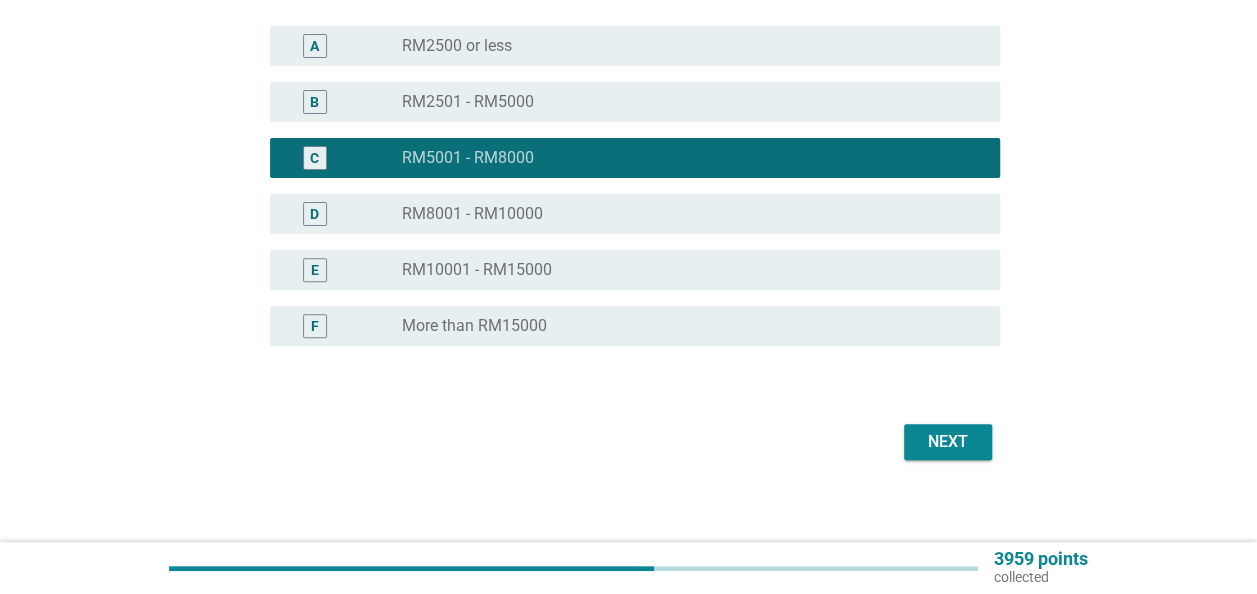 scroll, scrollTop: 234, scrollLeft: 0, axis: vertical 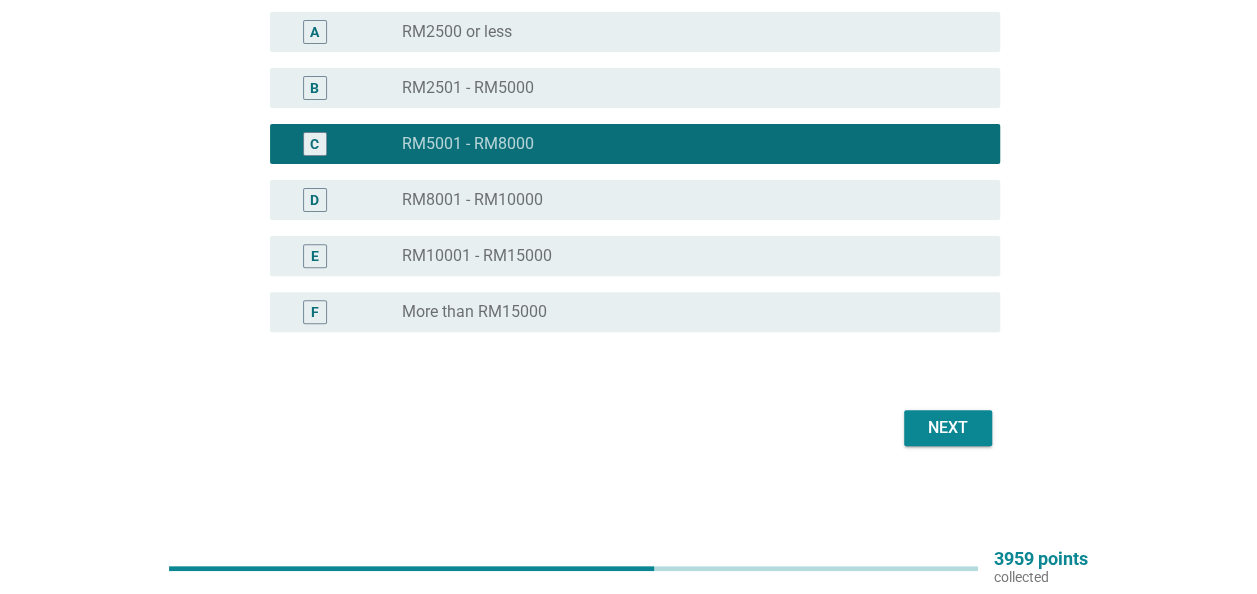 click on "Next" at bounding box center (948, 428) 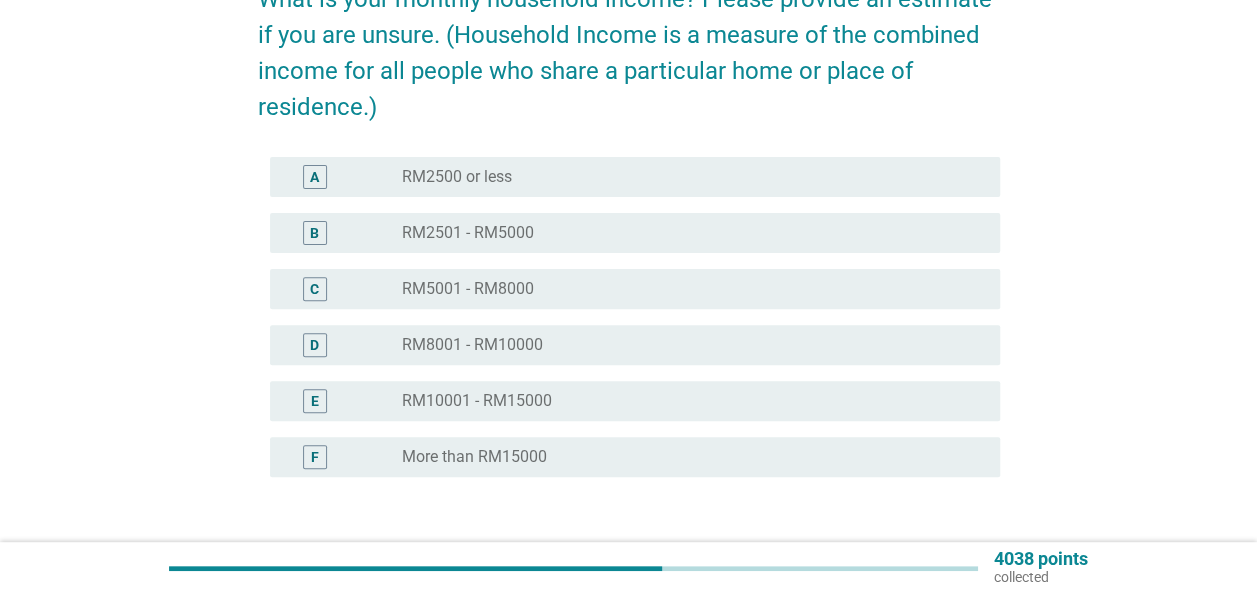 scroll, scrollTop: 200, scrollLeft: 0, axis: vertical 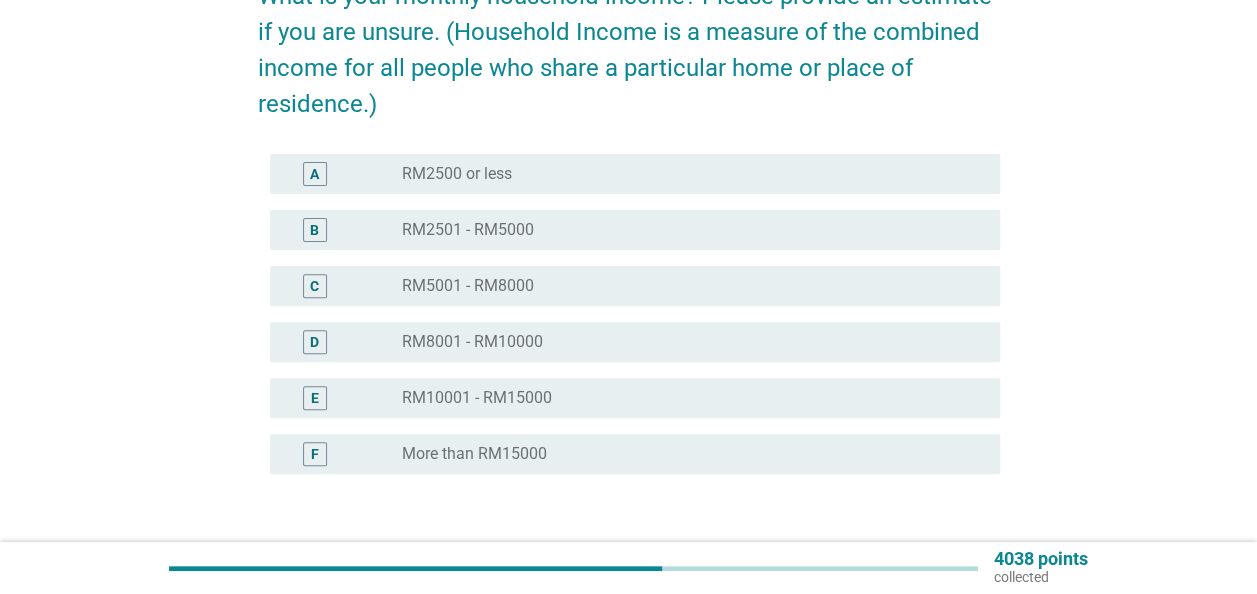 click on "E     radio_button_unchecked RM10001 - RM15000" at bounding box center (635, 398) 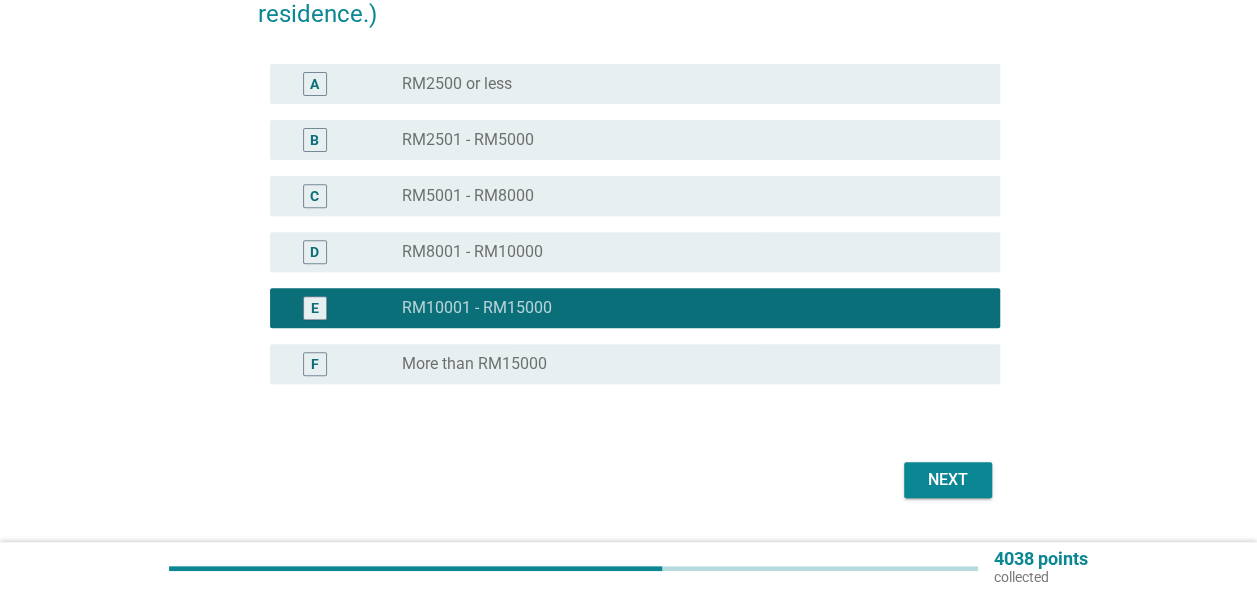 scroll, scrollTop: 300, scrollLeft: 0, axis: vertical 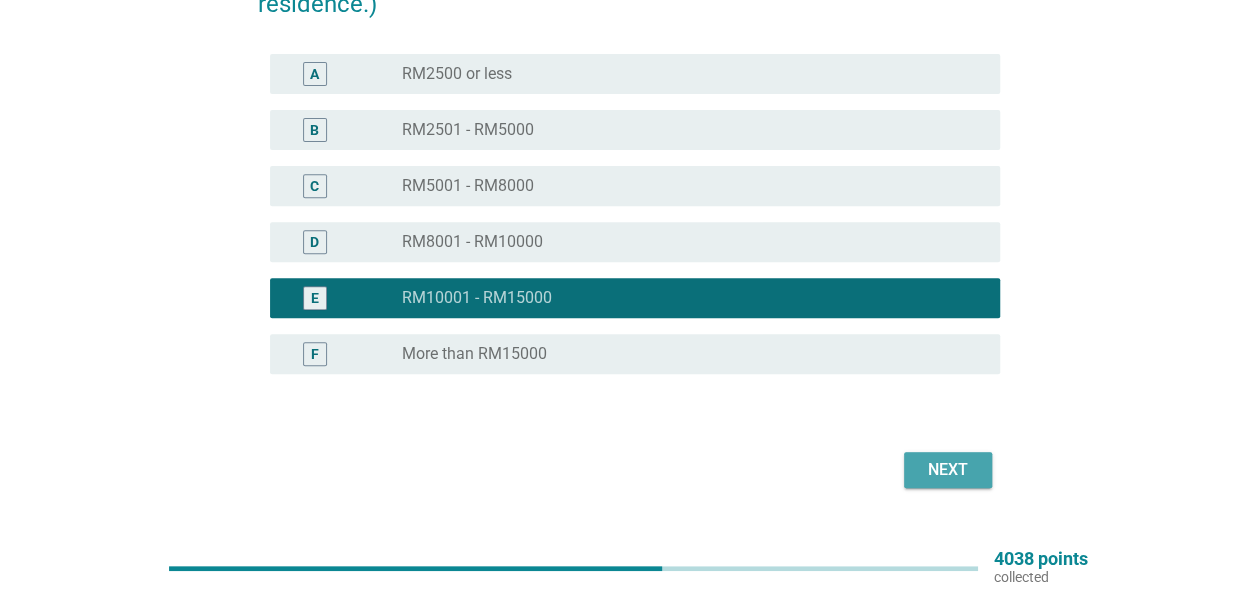 click on "Next" at bounding box center (948, 470) 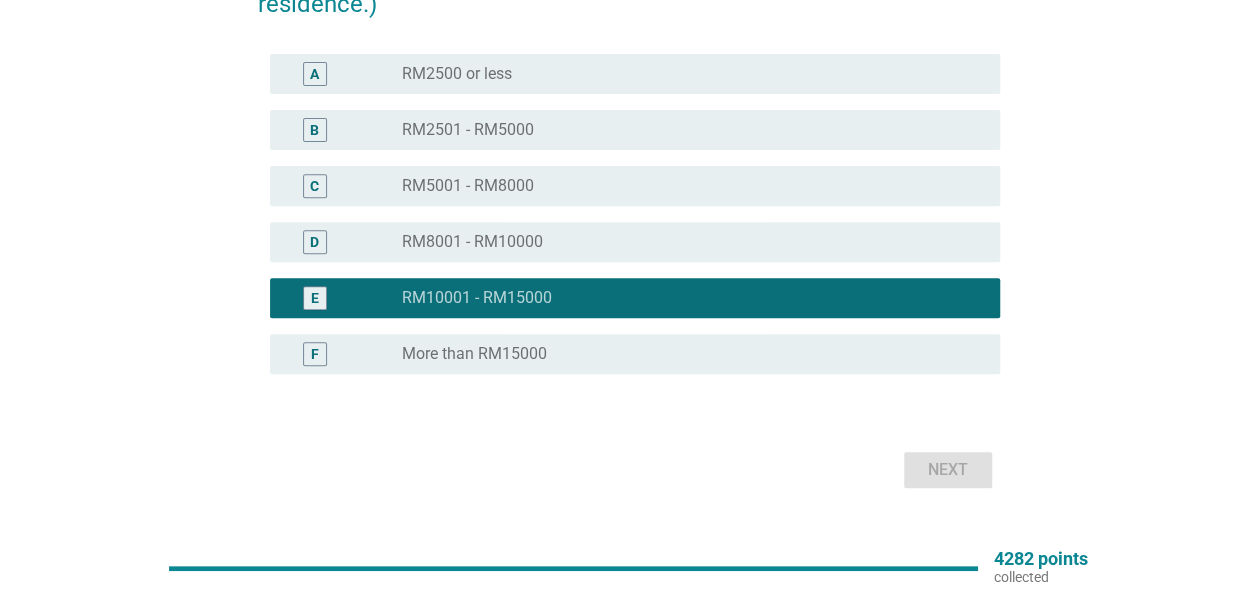 scroll, scrollTop: 0, scrollLeft: 0, axis: both 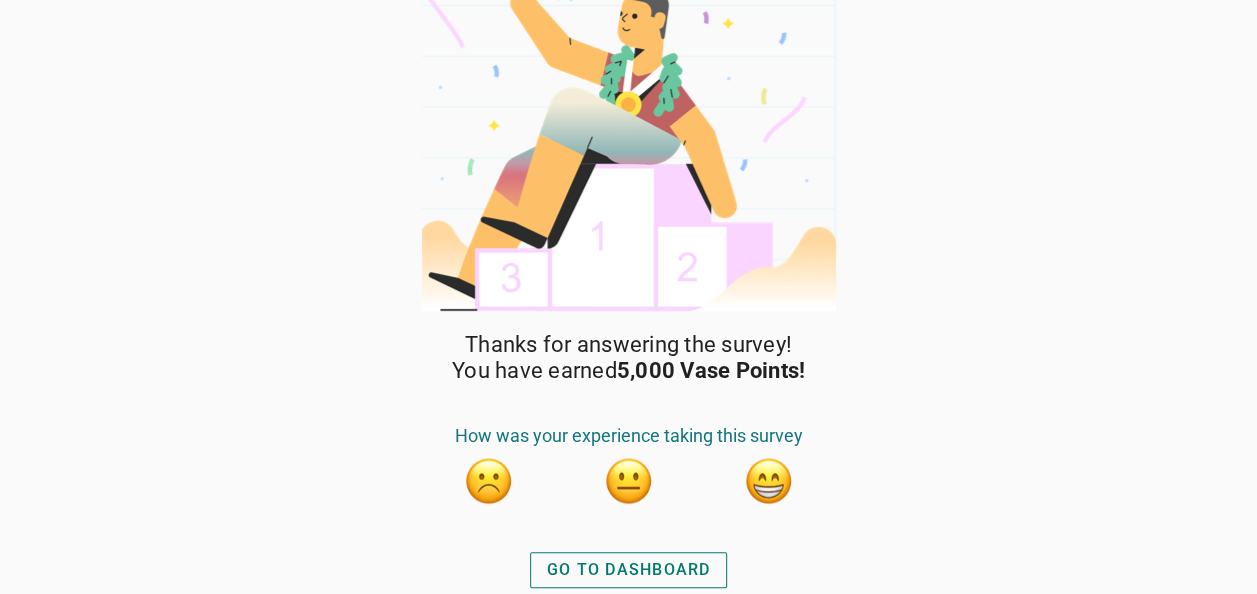 click on "GO TO DASHBOARD" at bounding box center [629, 570] 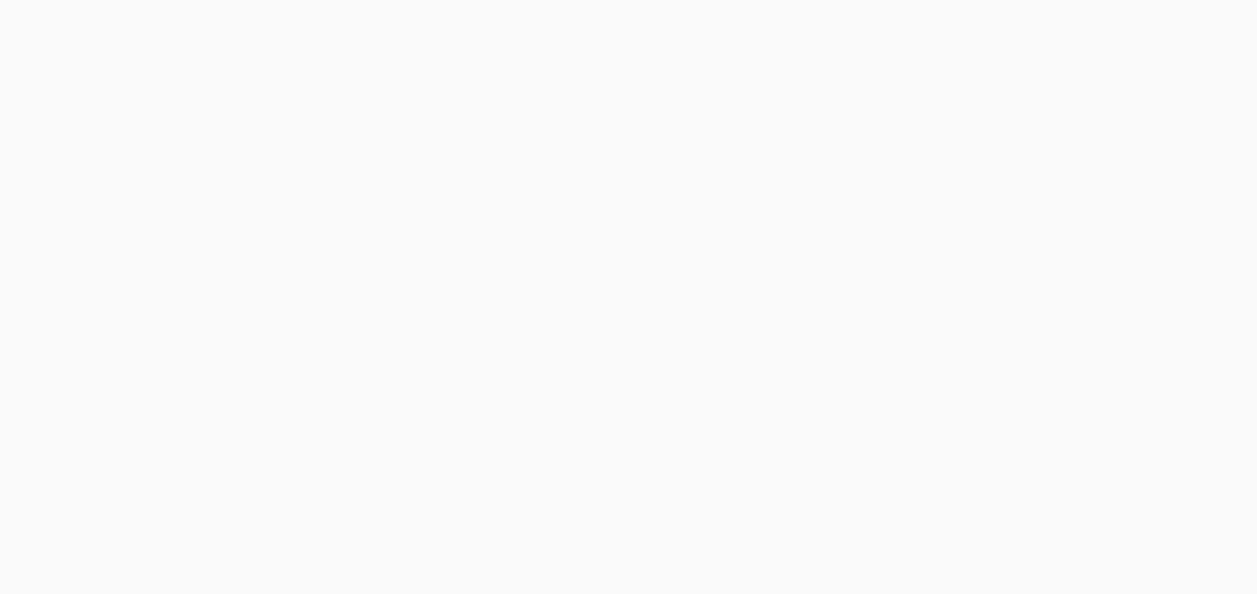 scroll, scrollTop: 0, scrollLeft: 0, axis: both 